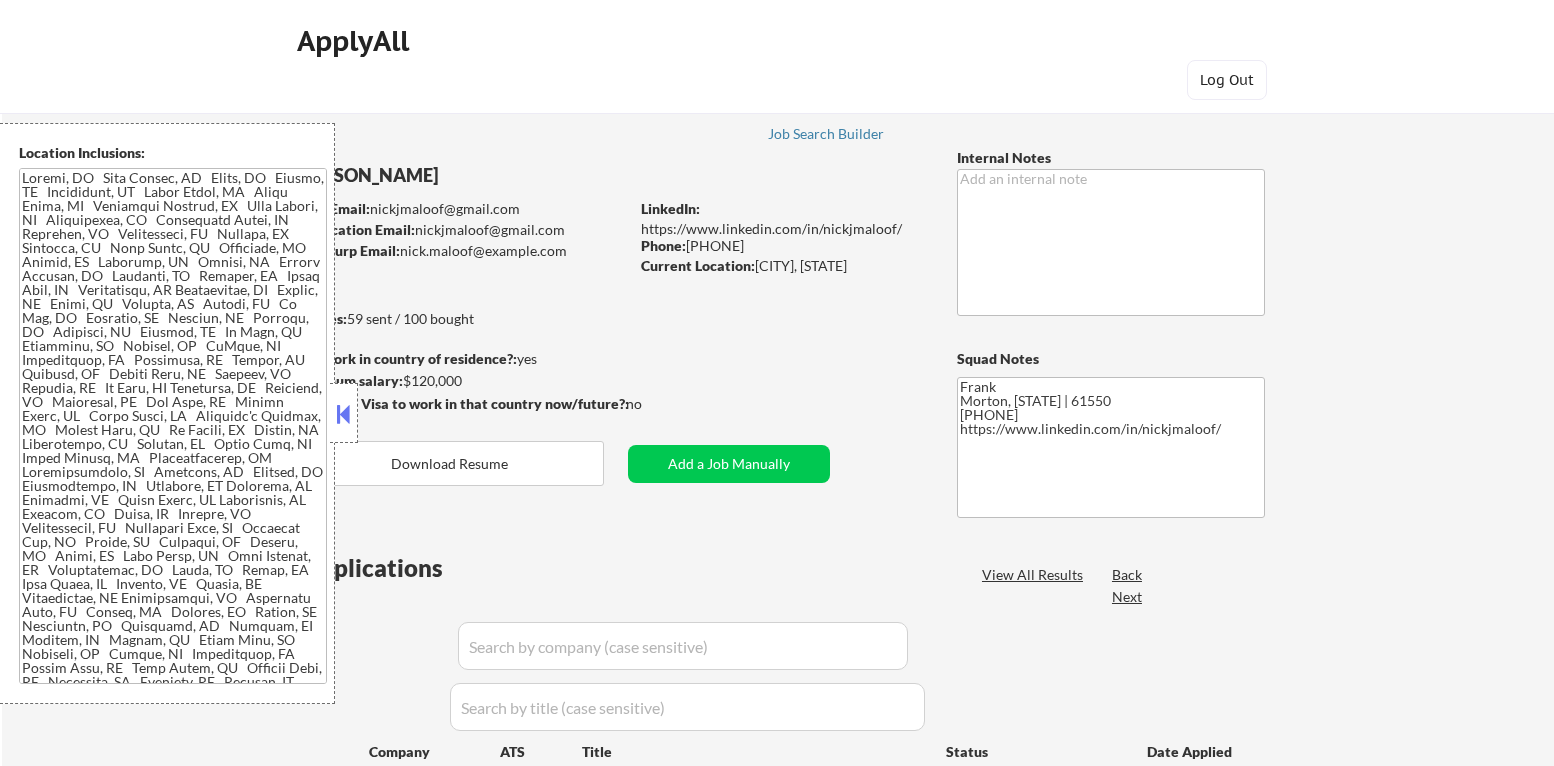 scroll, scrollTop: 0, scrollLeft: 0, axis: both 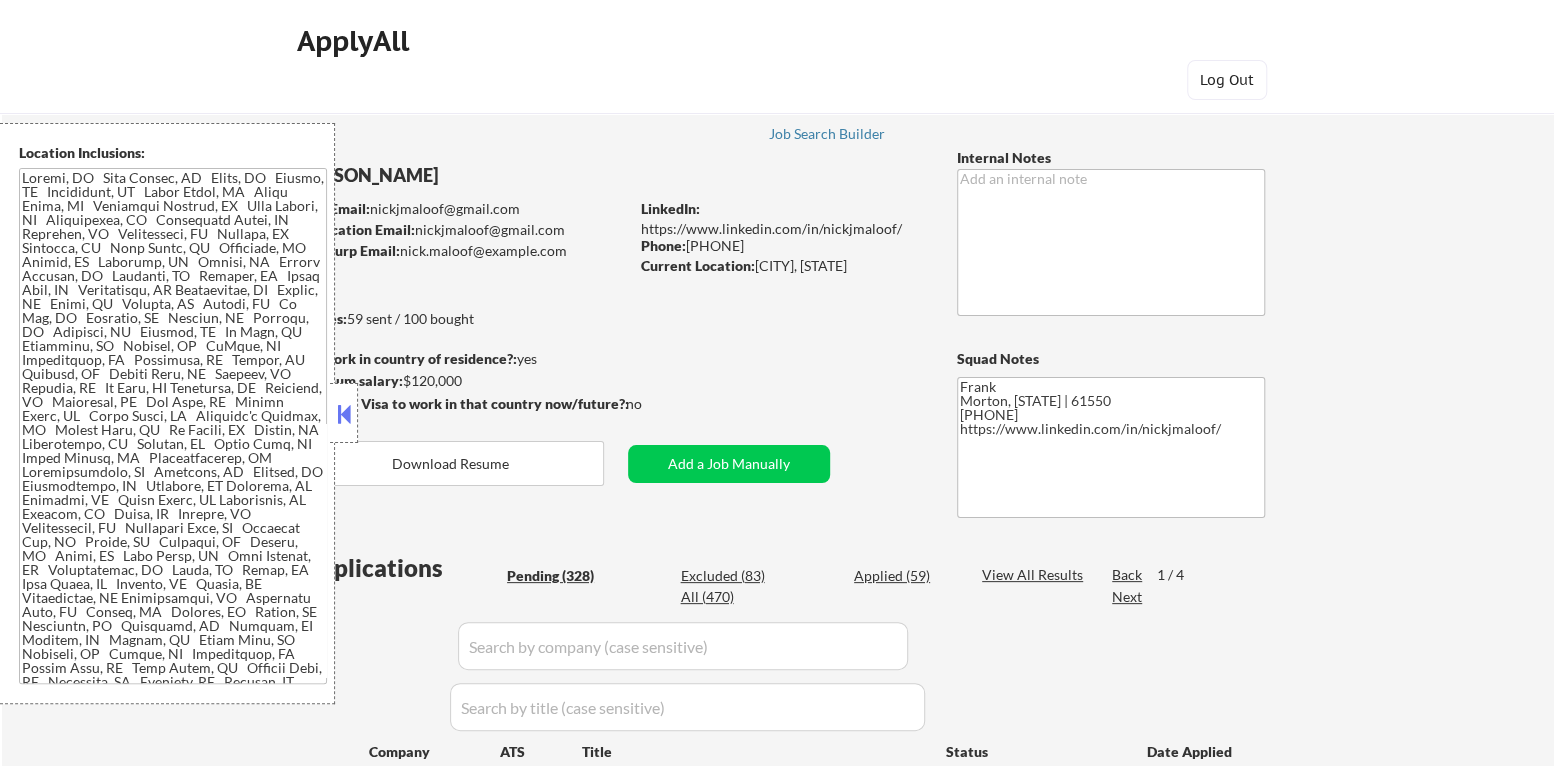 select on ""pending"" 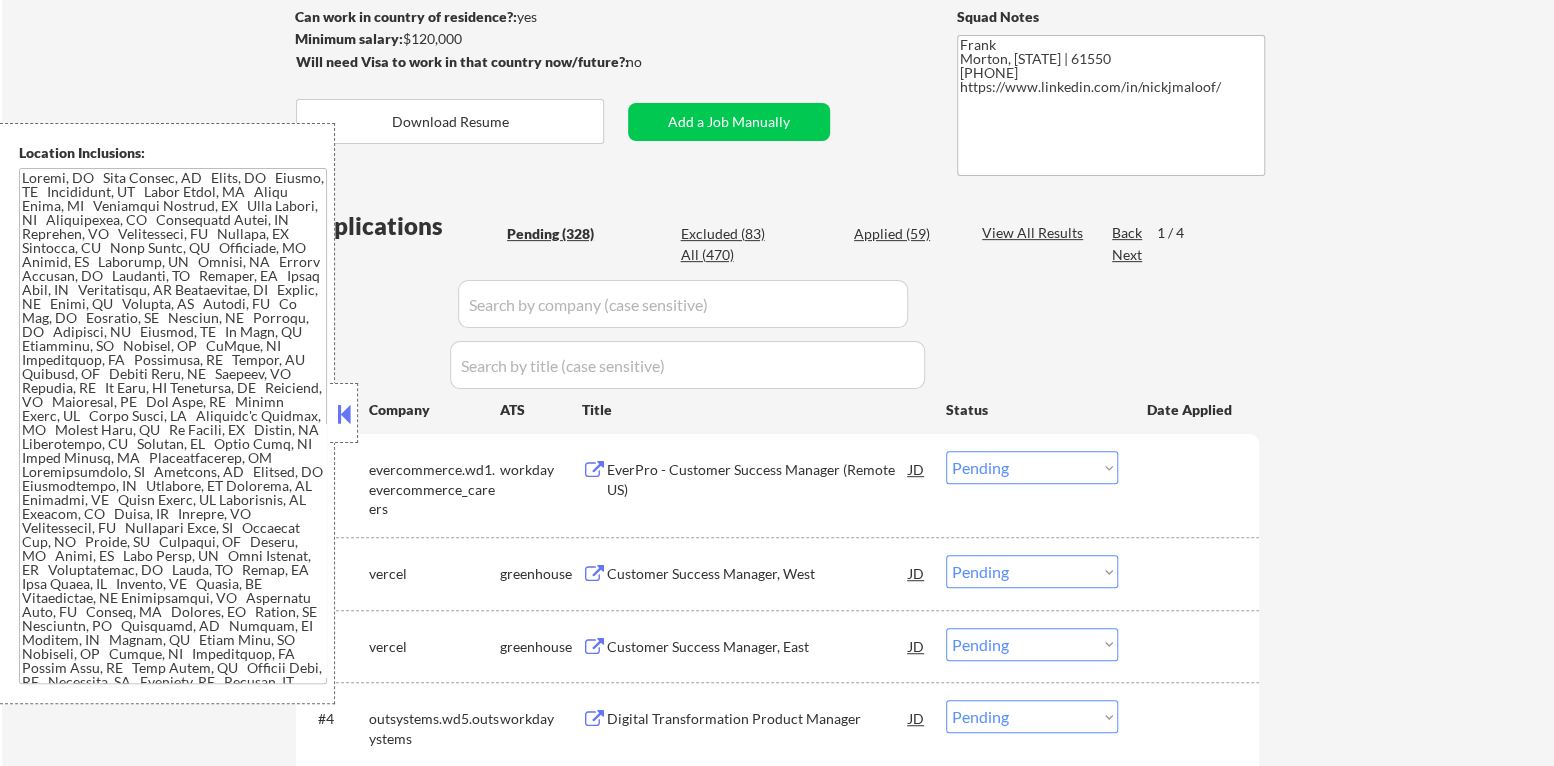 scroll, scrollTop: 700, scrollLeft: 0, axis: vertical 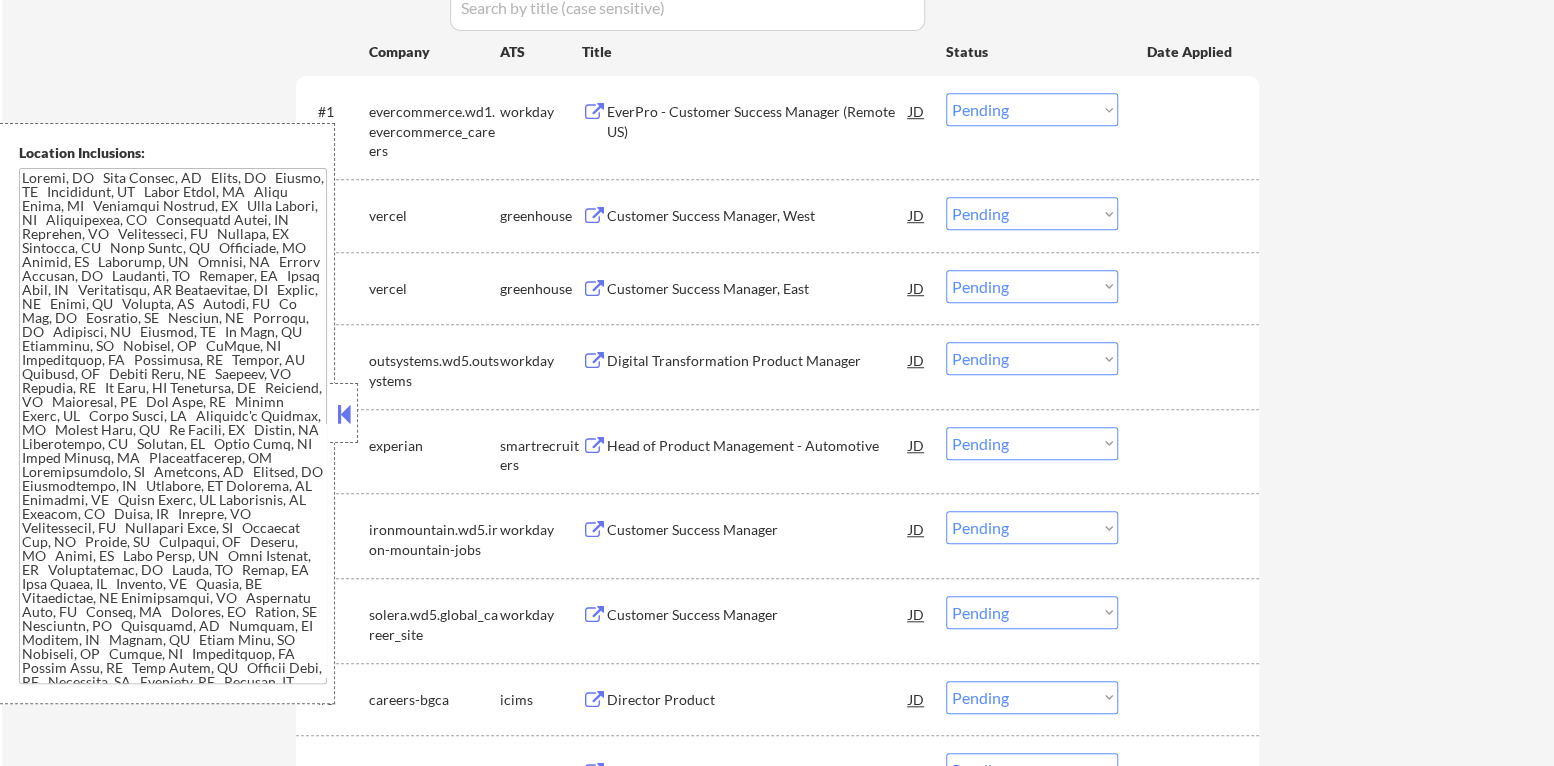 click at bounding box center (344, 414) 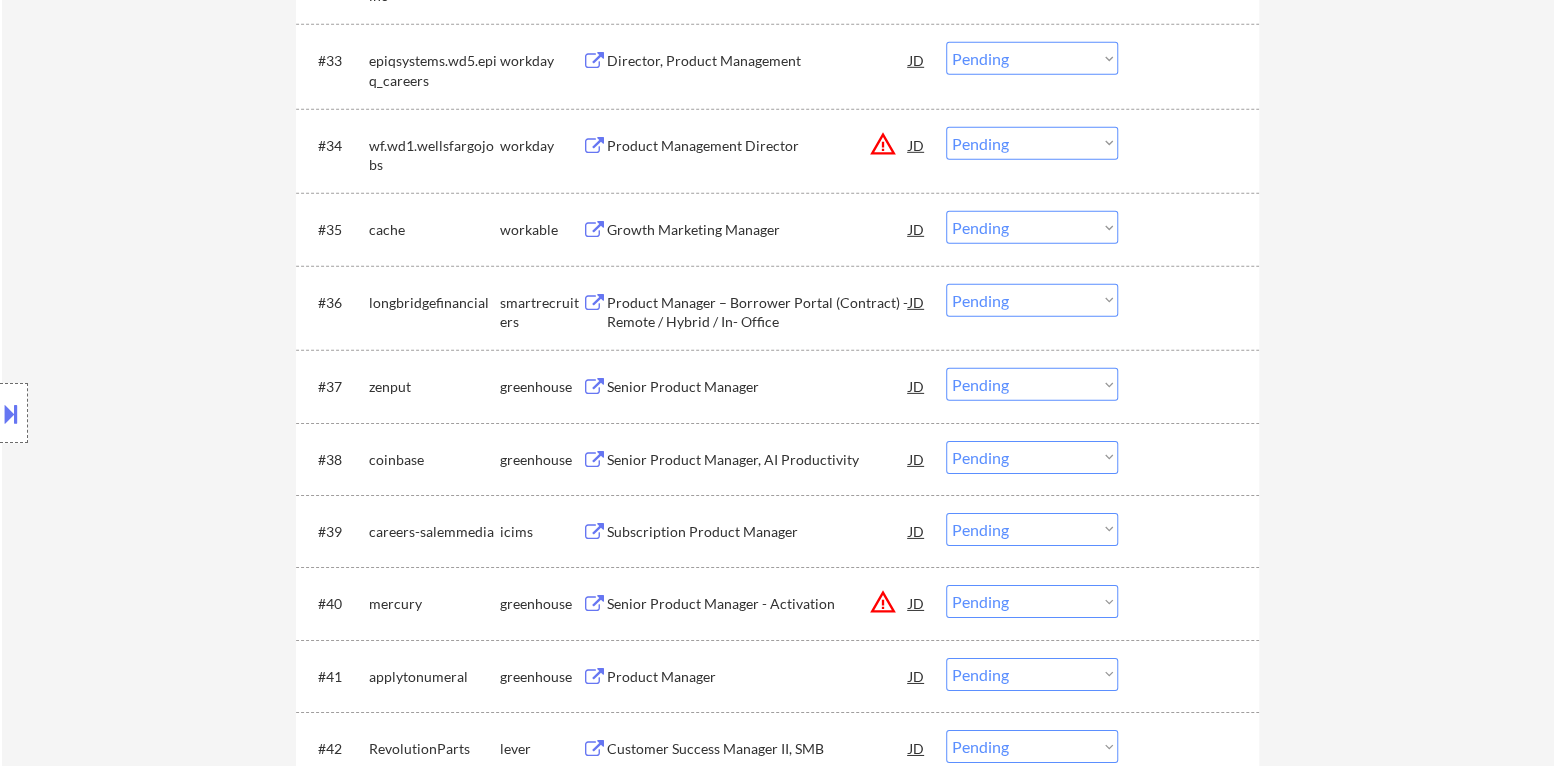 scroll, scrollTop: 3300, scrollLeft: 0, axis: vertical 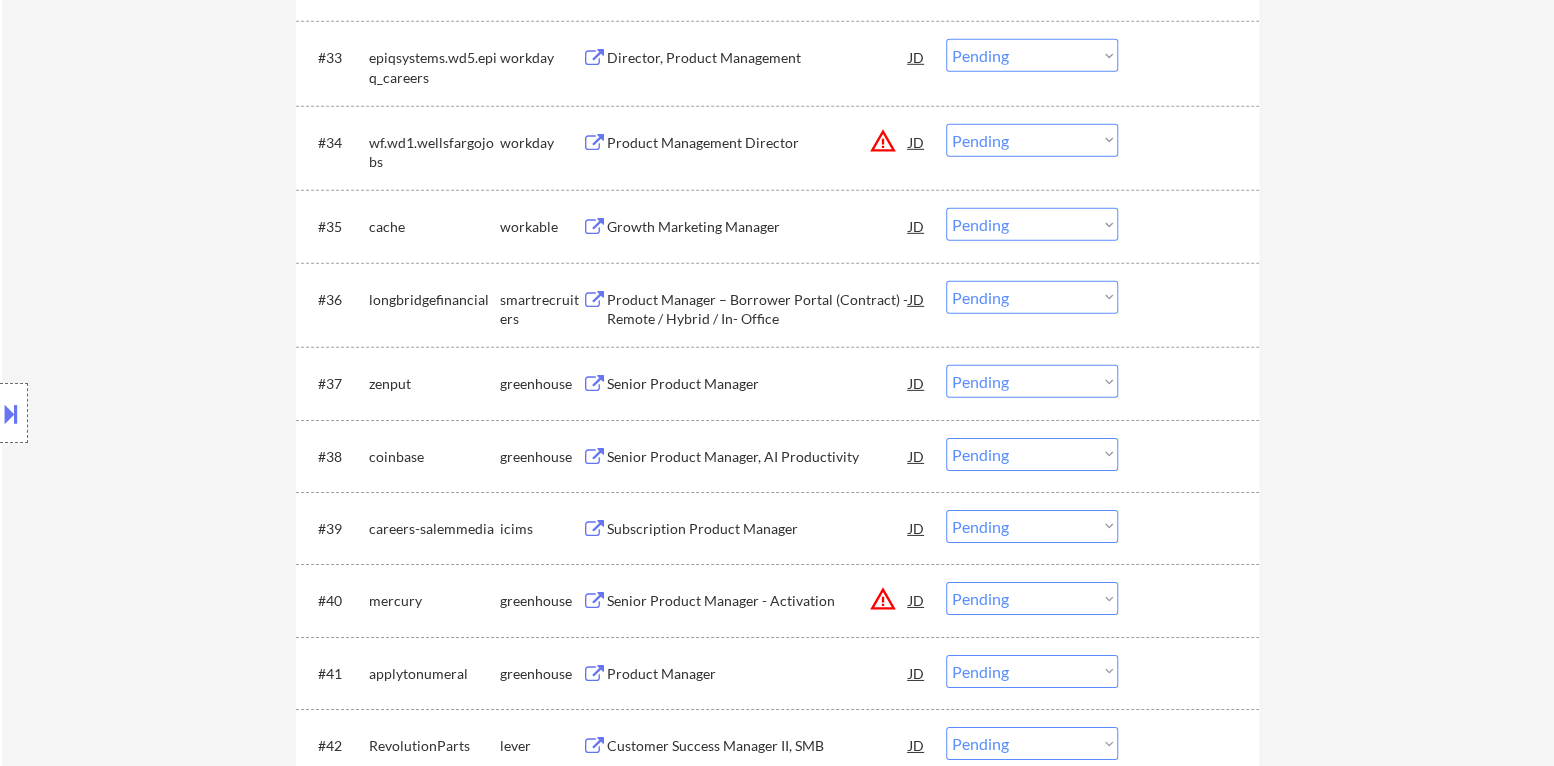 click on "Growth Marketing Manager" at bounding box center (758, 226) 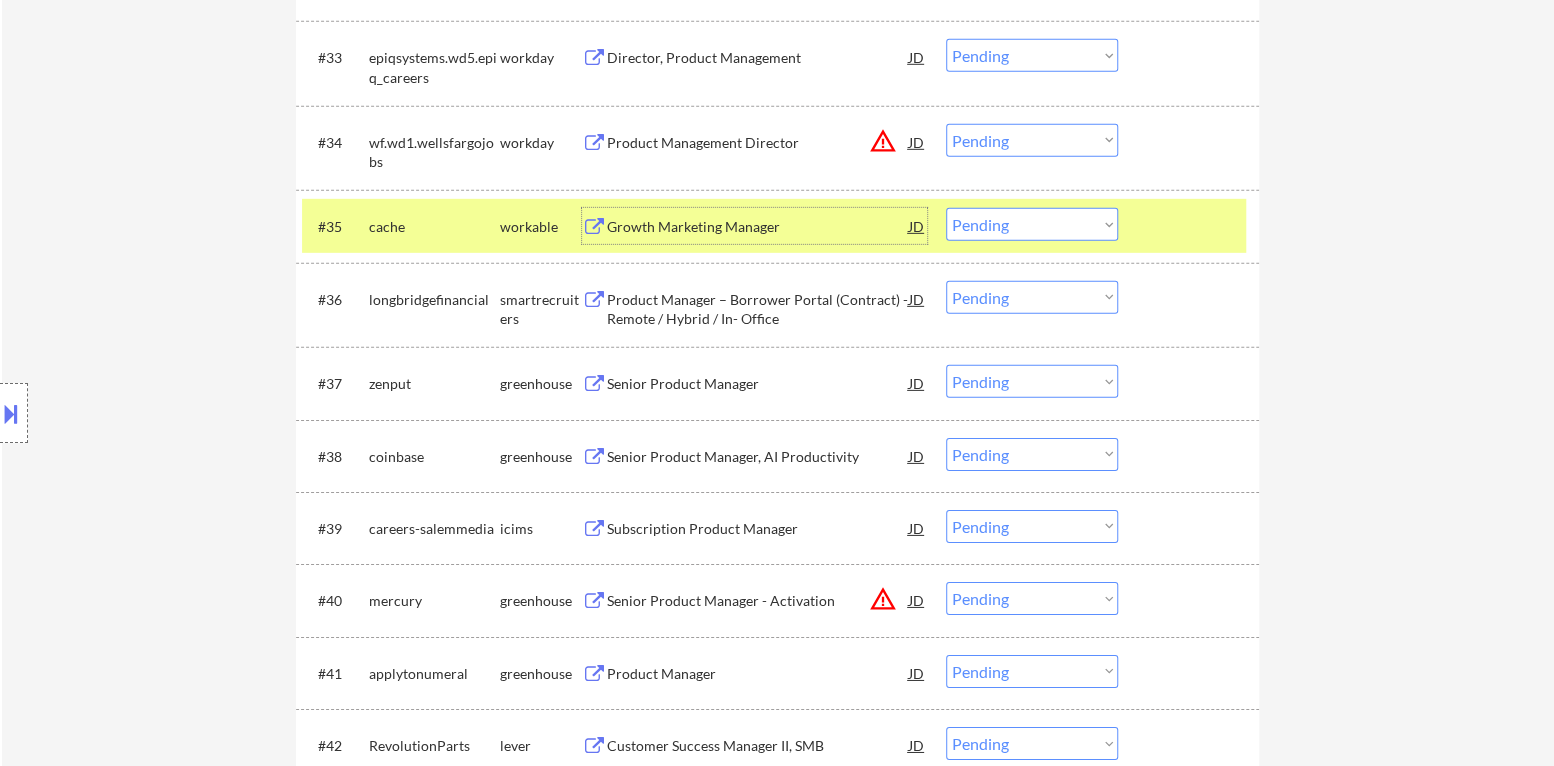 click on "Choose an option... Pending Applied Excluded (Questions) Excluded (Expired) Excluded (Location) Excluded (Bad Match) Excluded (Blocklist) Excluded (Salary) Excluded (Other)" at bounding box center [1032, 224] 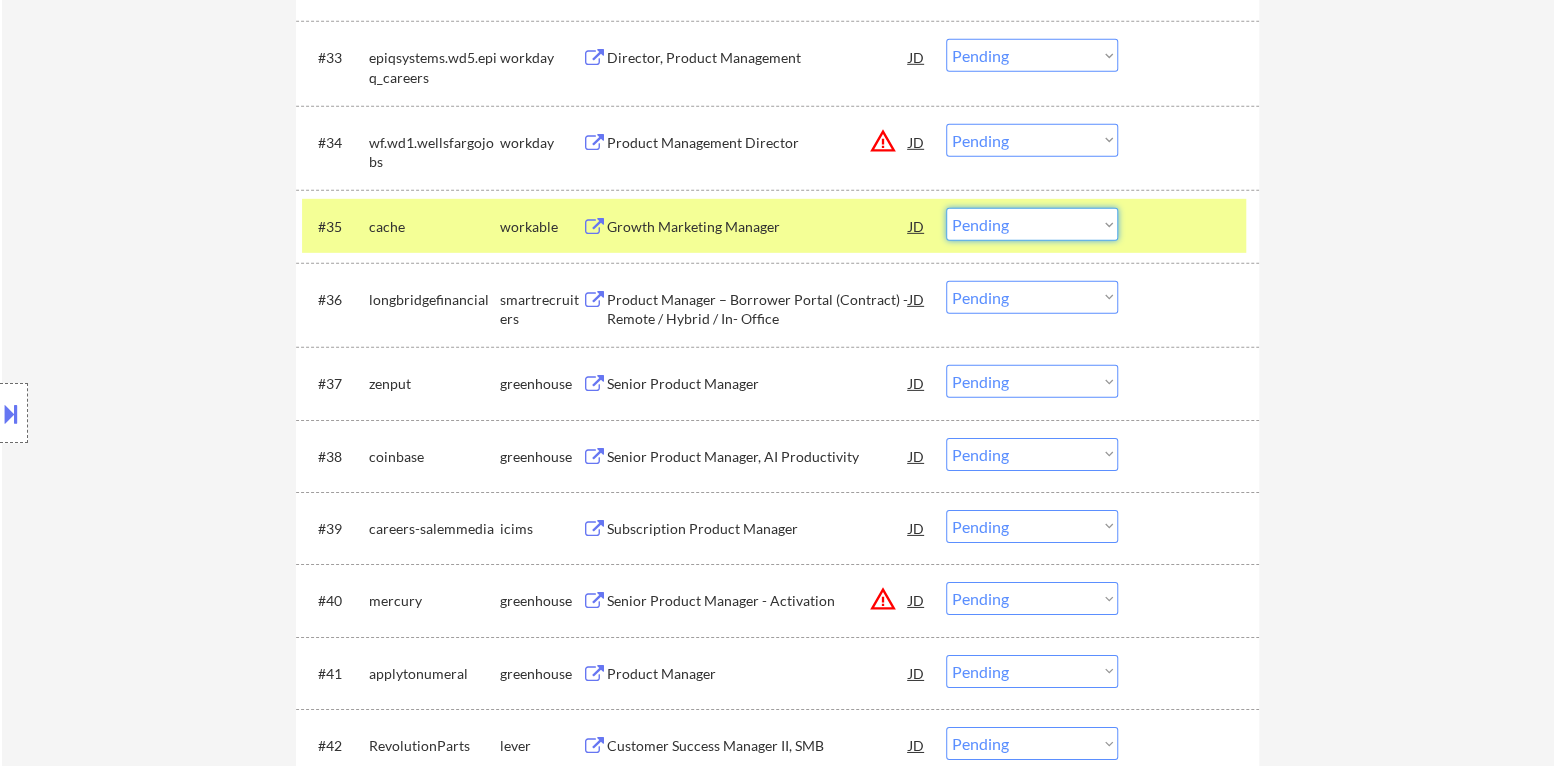 click on "Choose an option... Pending Applied Excluded (Questions) Excluded (Expired) Excluded (Location) Excluded (Bad Match) Excluded (Blocklist) Excluded (Salary) Excluded (Other)" at bounding box center [1032, 224] 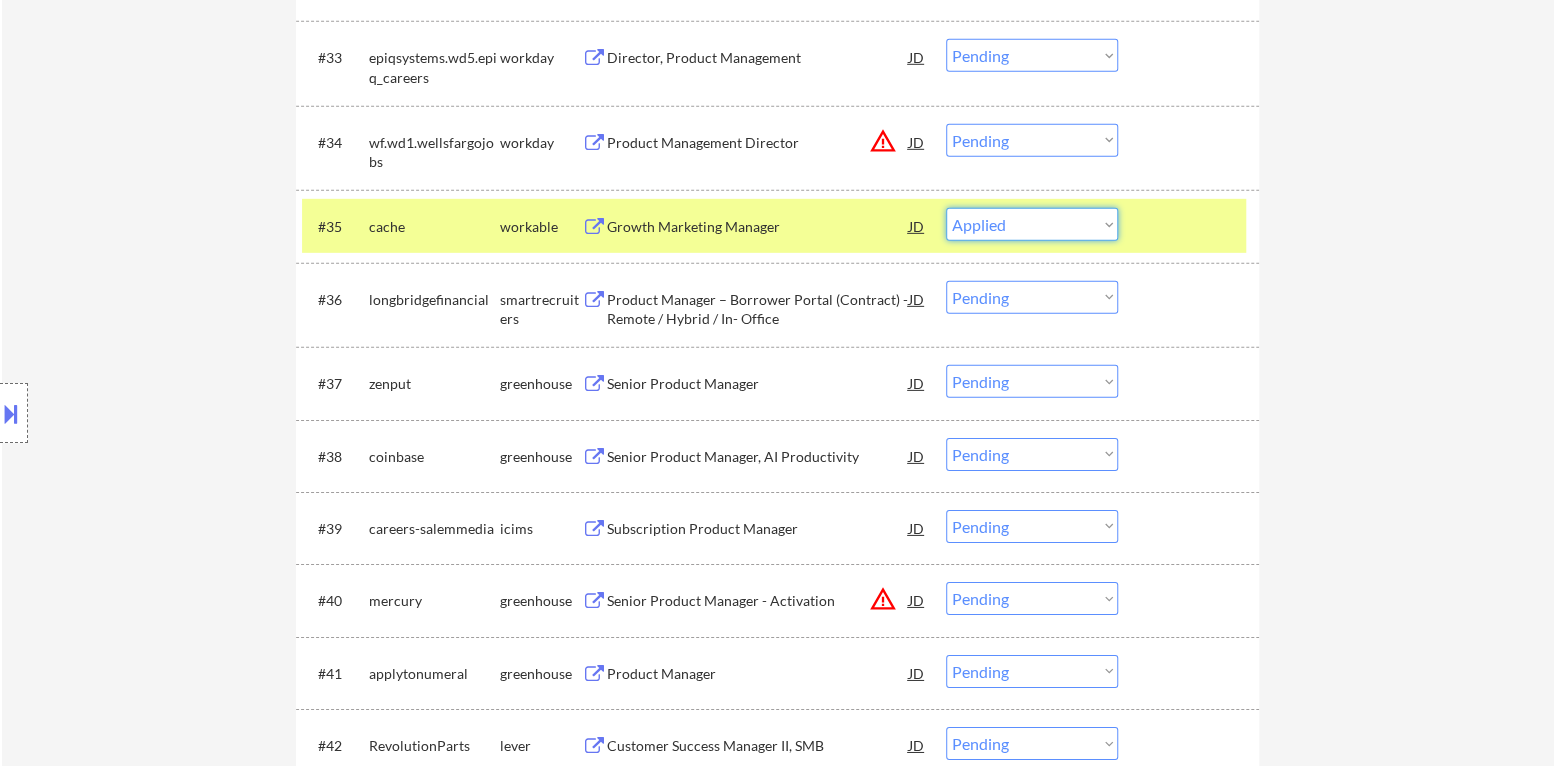 click on "Choose an option... Pending Applied Excluded (Questions) Excluded (Expired) Excluded (Location) Excluded (Bad Match) Excluded (Blocklist) Excluded (Salary) Excluded (Other)" at bounding box center [1032, 224] 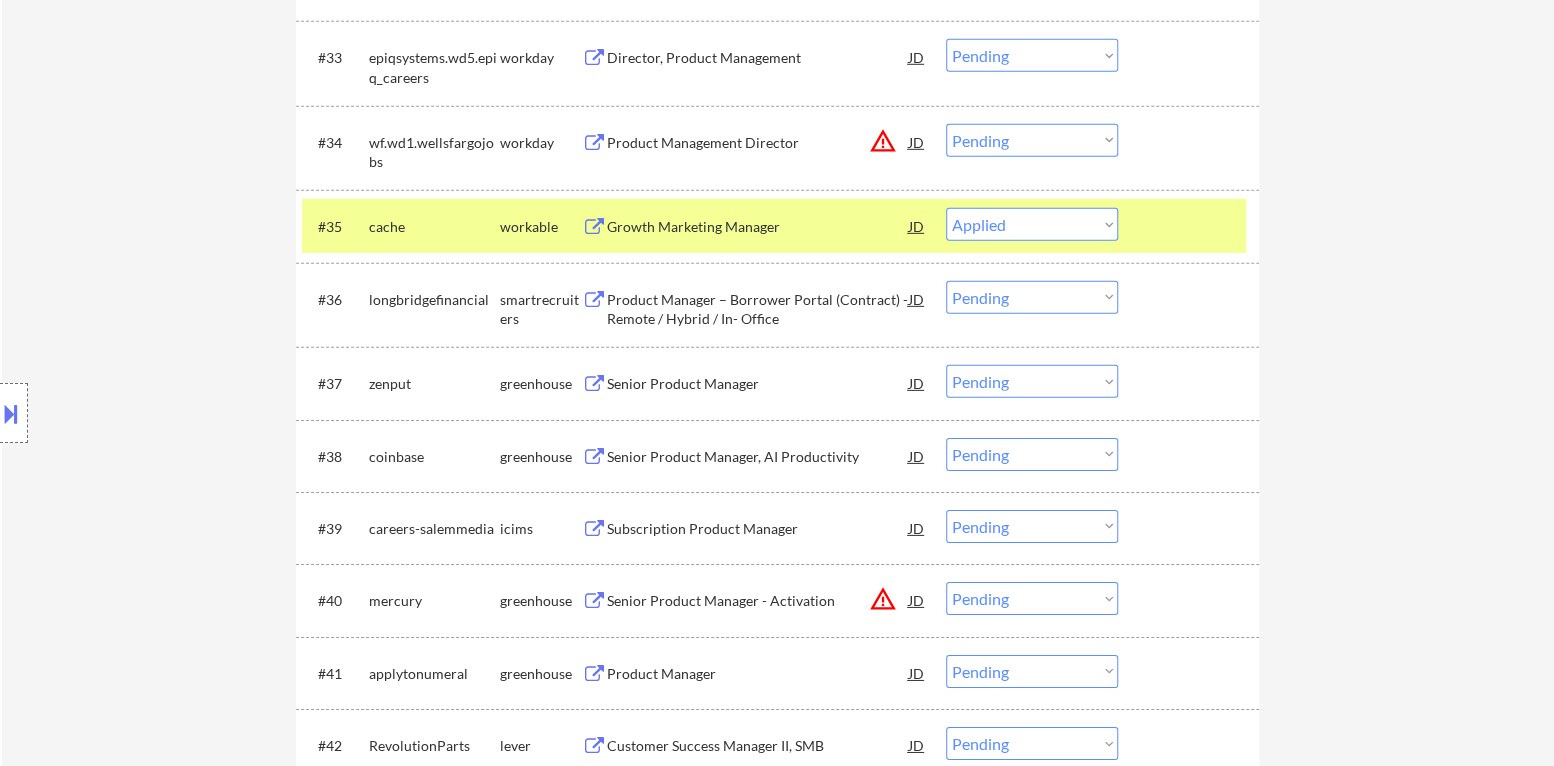 click at bounding box center (1191, 226) 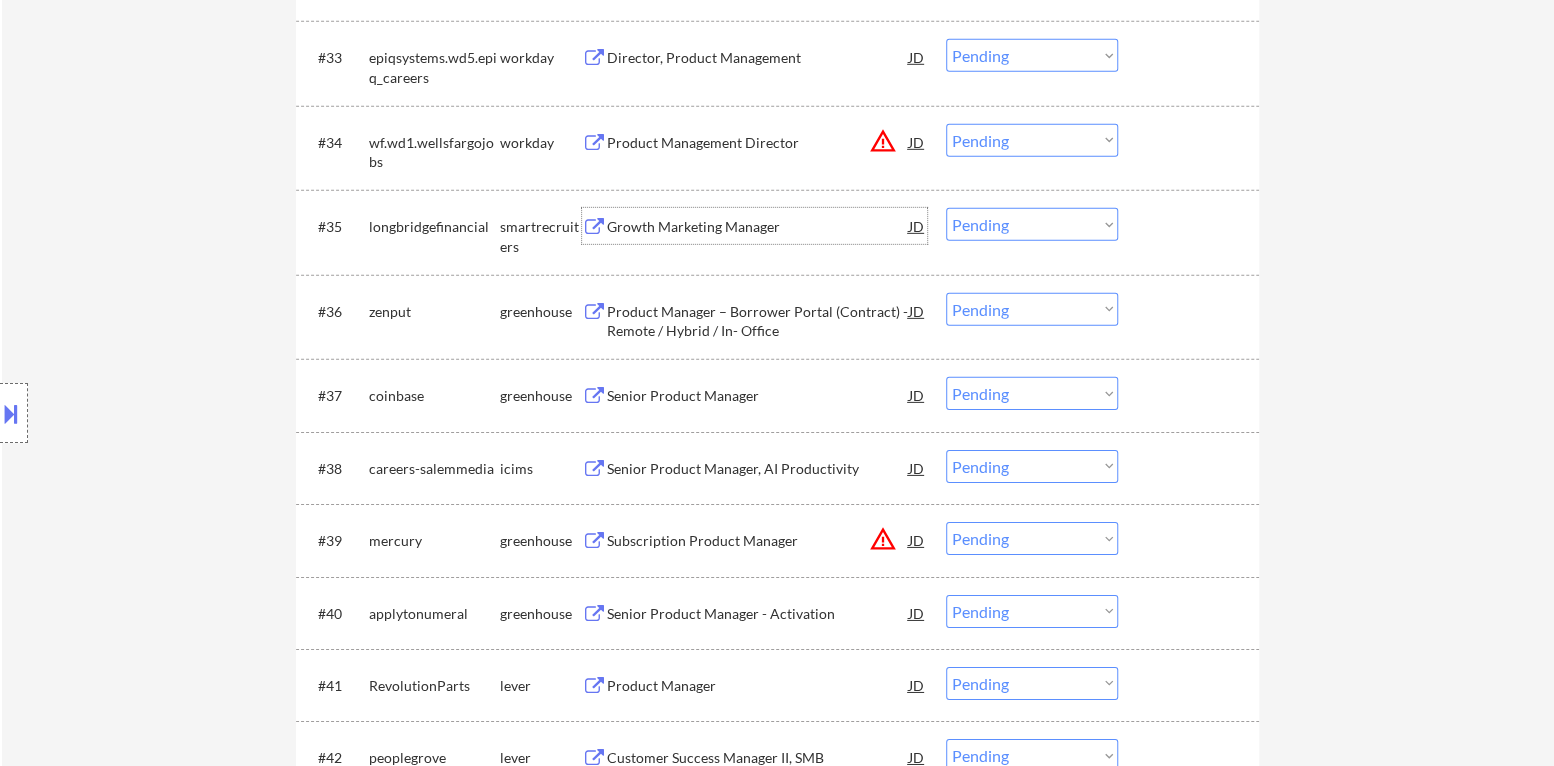 click on "Growth Marketing Manager" at bounding box center (758, 227) 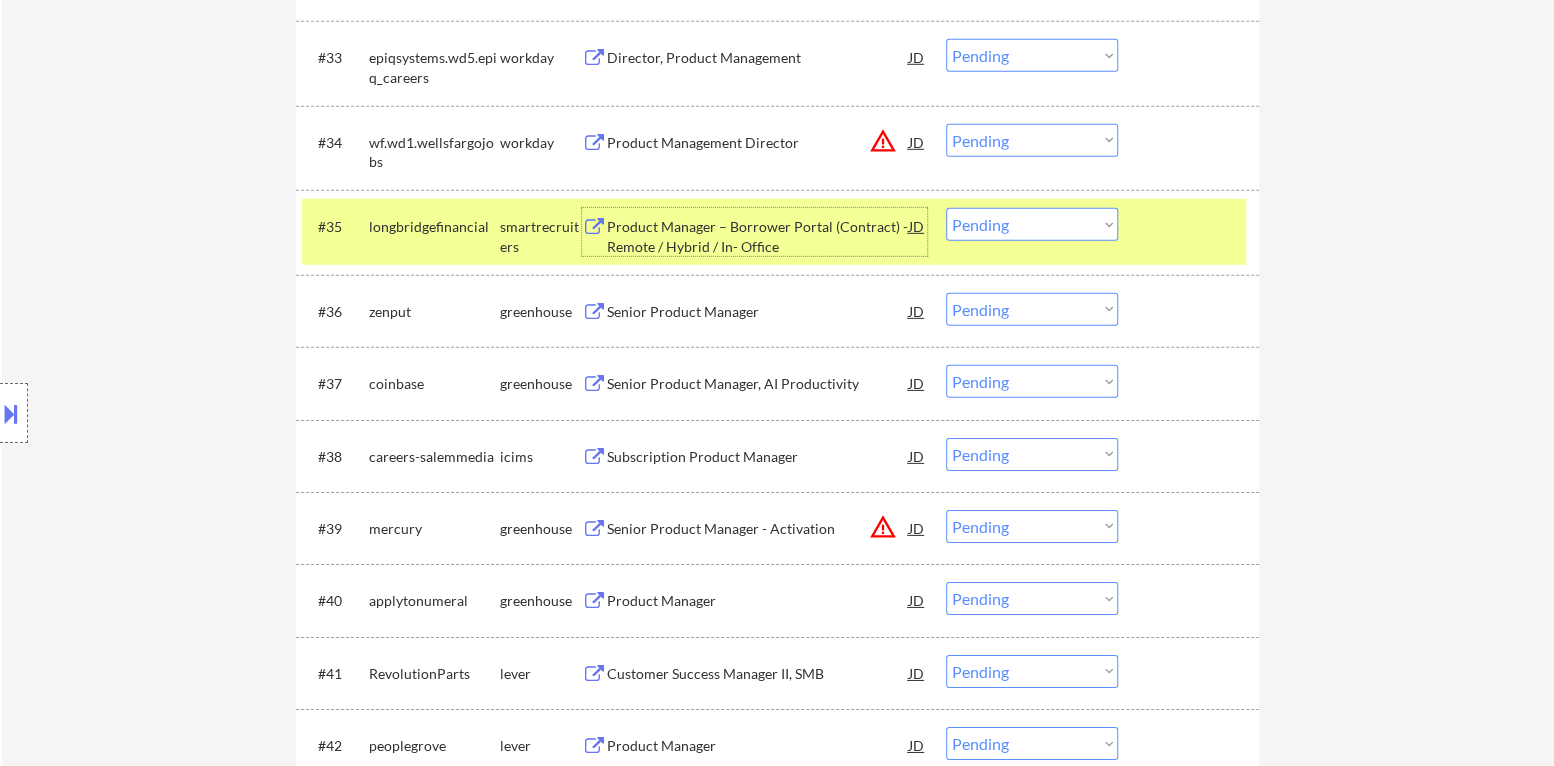 click on "Choose an option... Pending Applied Excluded (Questions) Excluded (Expired) Excluded (Location) Excluded (Bad Match) Excluded (Blocklist) Excluded (Salary) Excluded (Other)" at bounding box center (1032, 224) 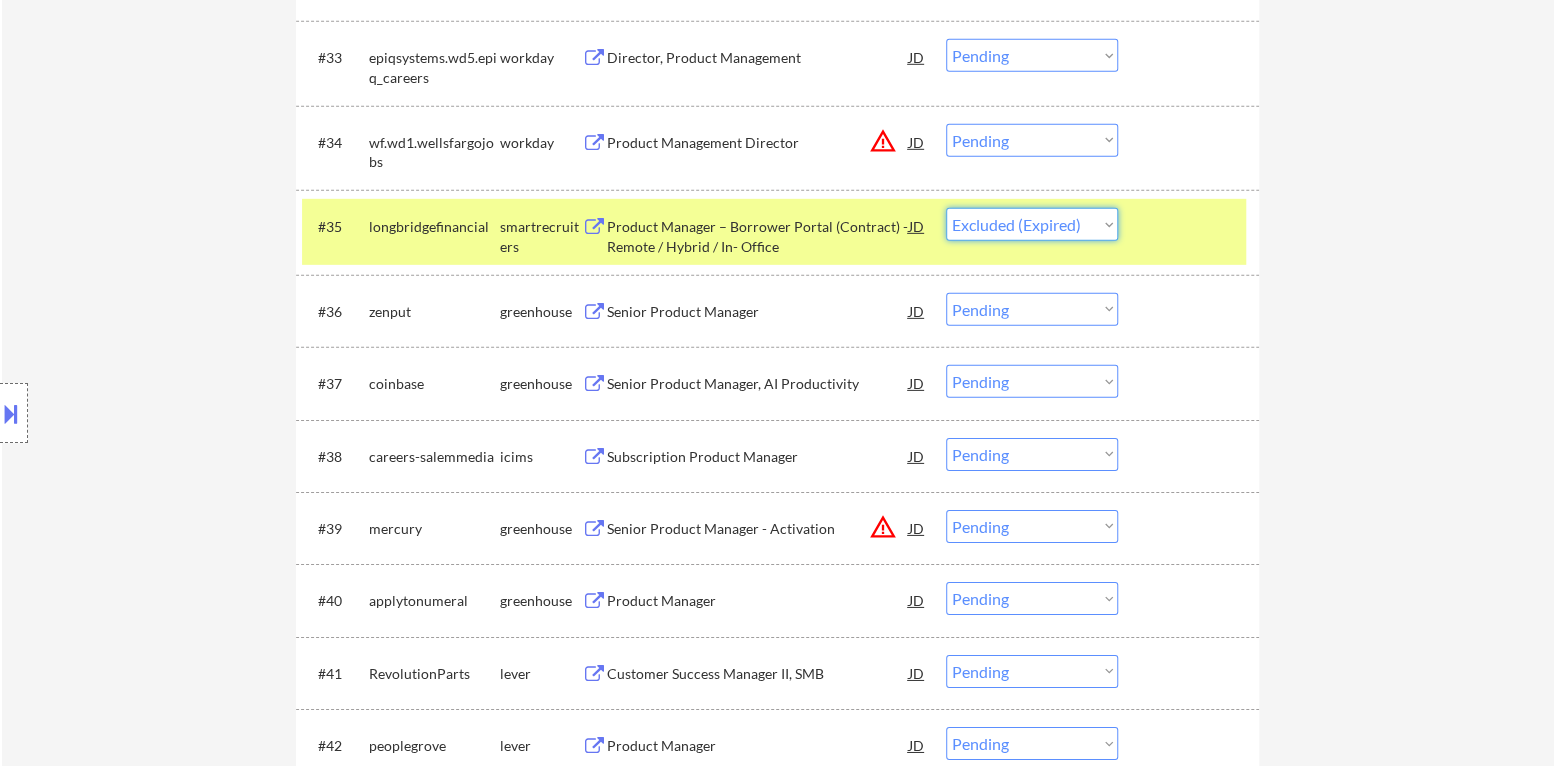 click on "Choose an option... Pending Applied Excluded (Questions) Excluded (Expired) Excluded (Location) Excluded (Bad Match) Excluded (Blocklist) Excluded (Salary) Excluded (Other)" at bounding box center [1032, 224] 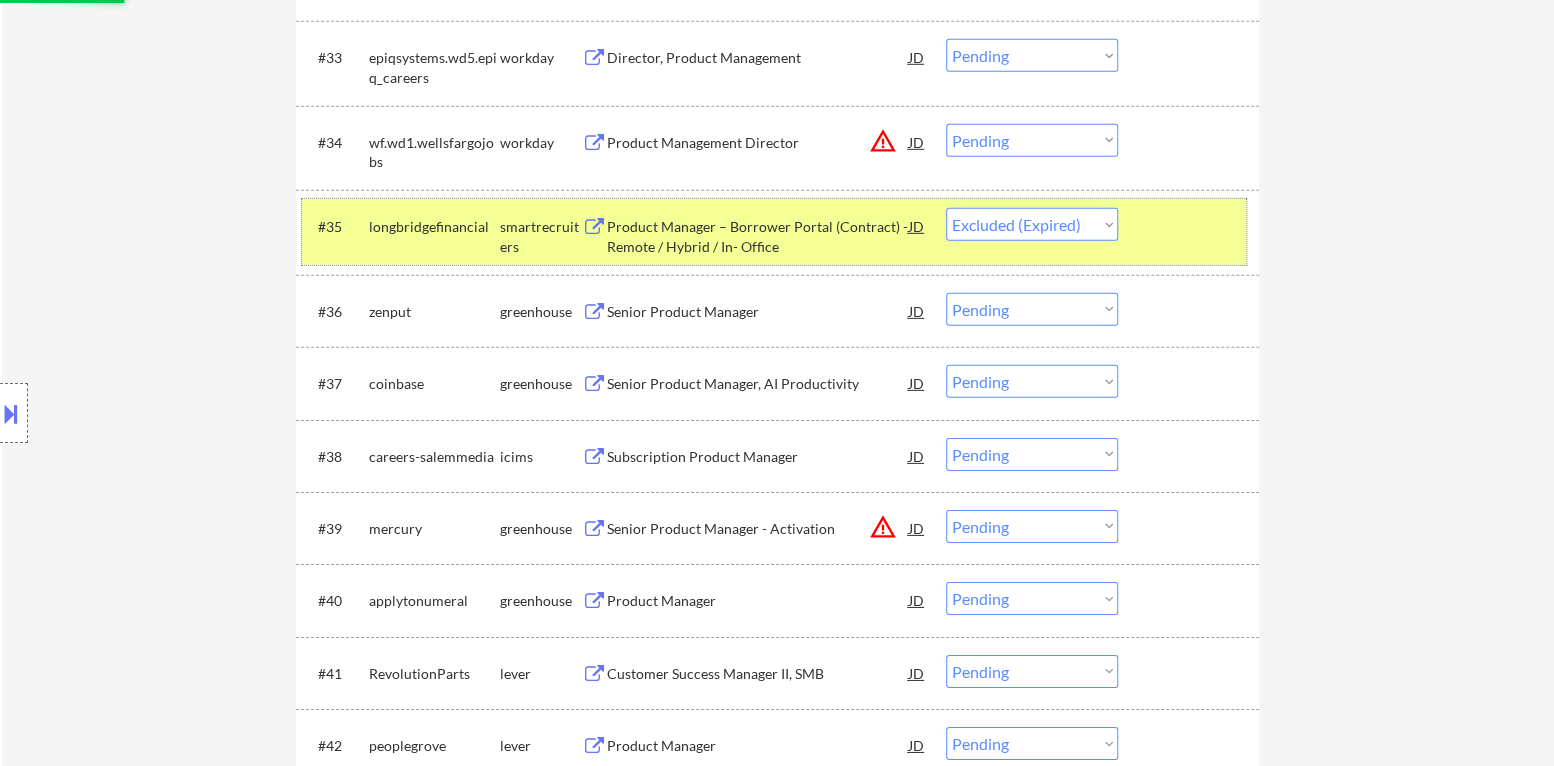 click at bounding box center (1191, 226) 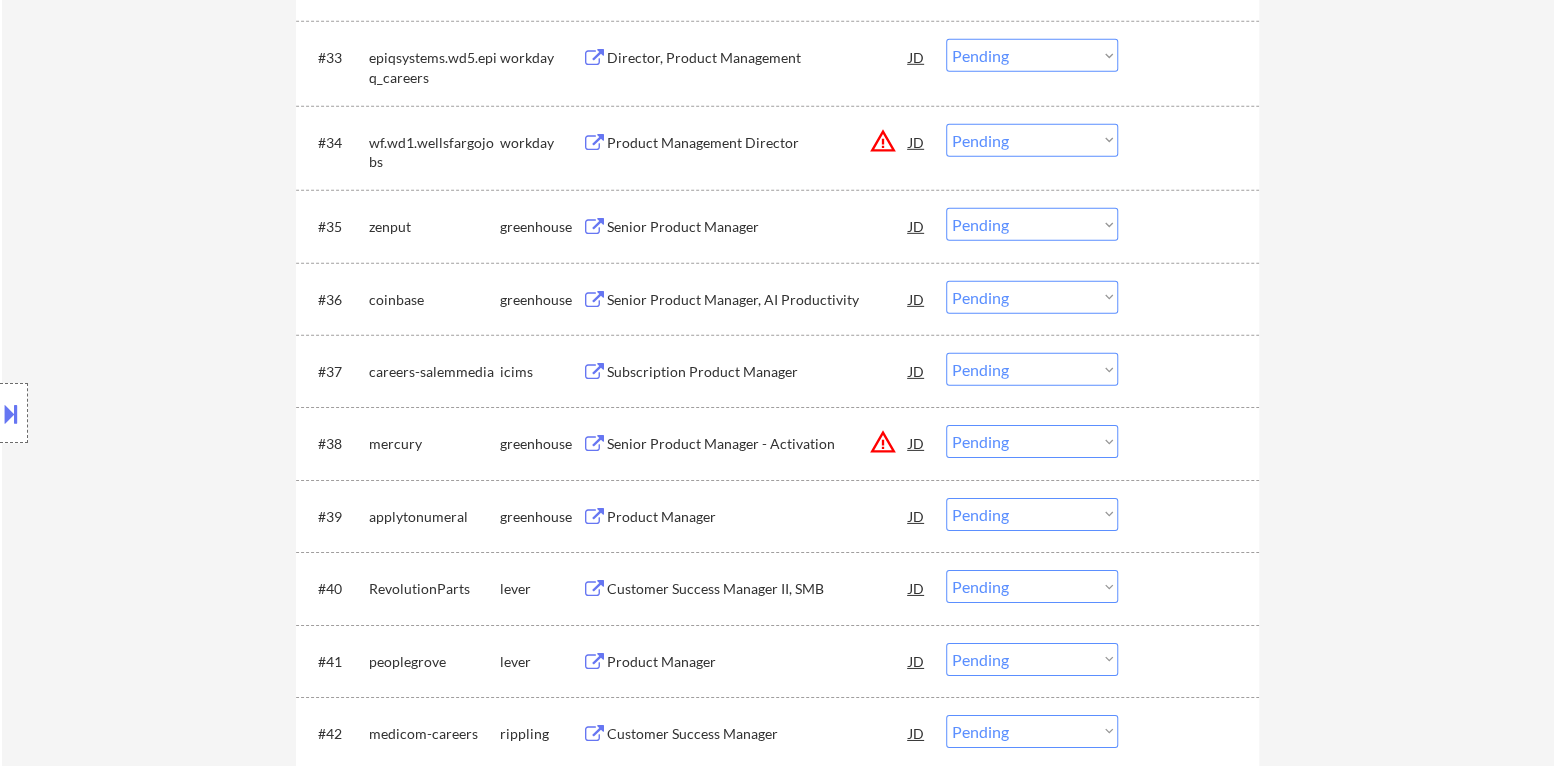 click on "#[NUMBER] zenput greenhouse Senior Product Manager JD Choose an option... Pending Applied Excluded (Questions) Excluded (Expired) Excluded (Location) Excluded (Bad Match) Excluded (Blocklist) Excluded (Salary) Excluded (Other) success" at bounding box center (777, 226) 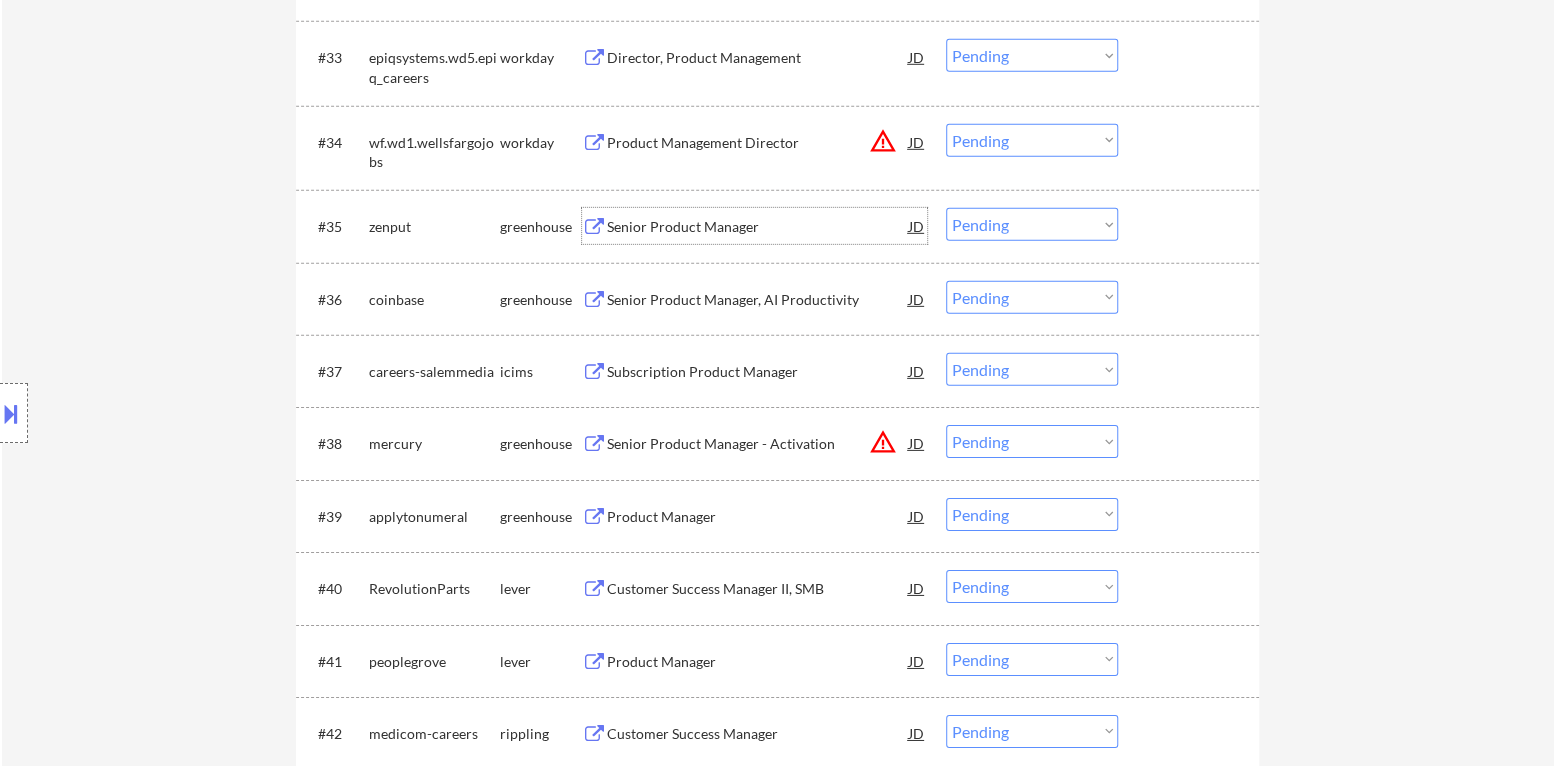 click on "Senior Product Manager" at bounding box center [758, 226] 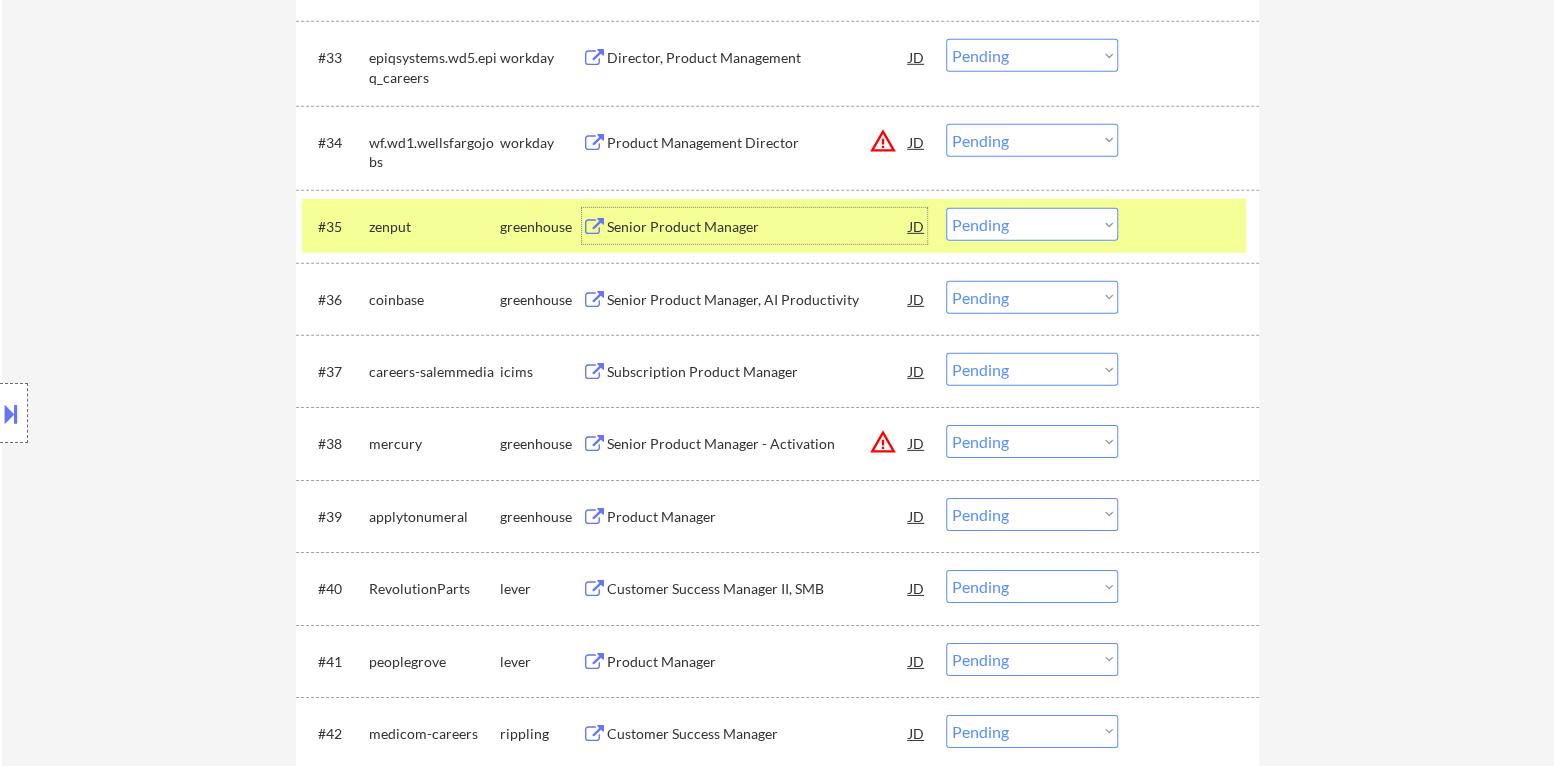 click on "Senior Product Manager" at bounding box center (758, 227) 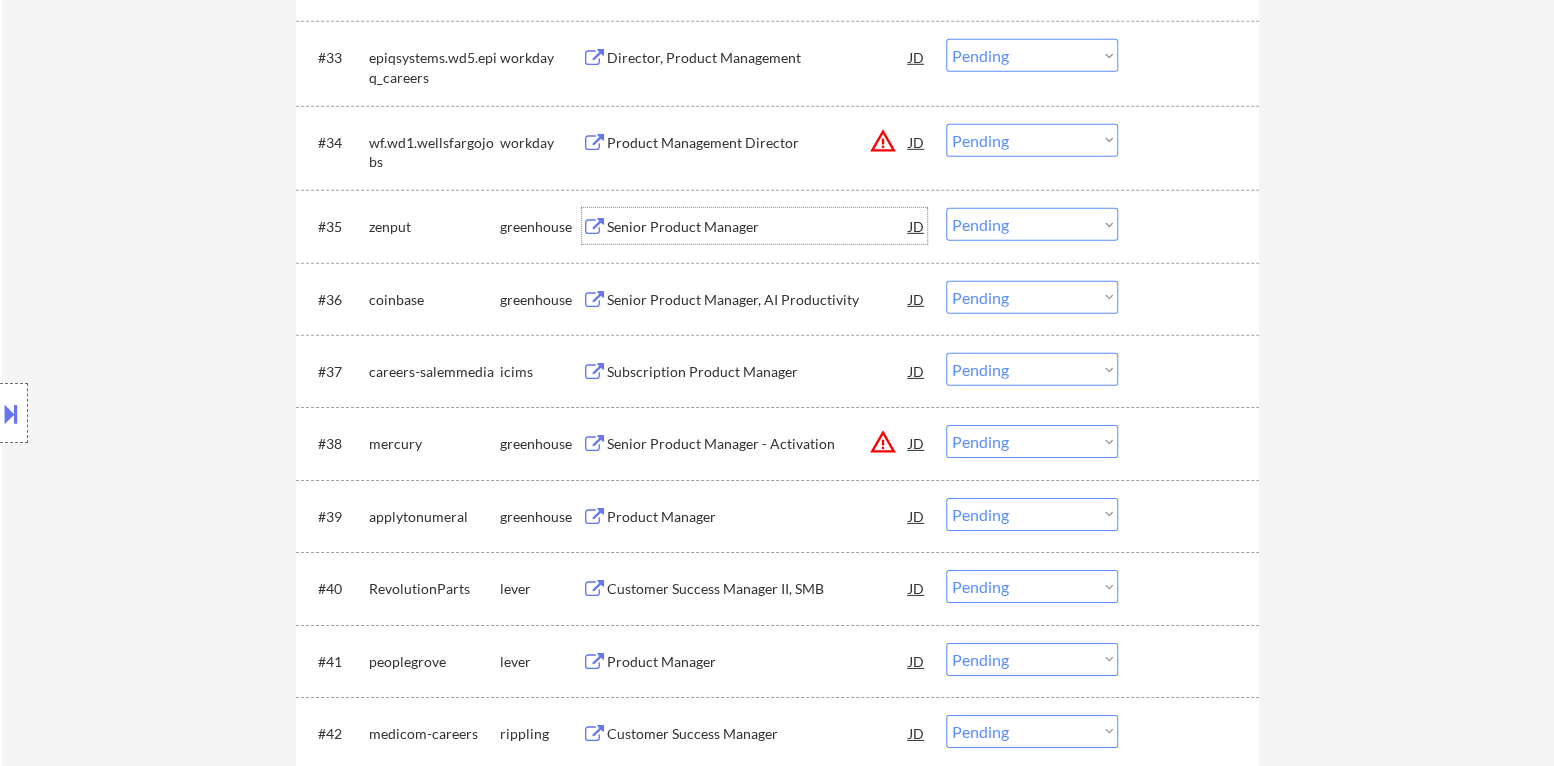 click on "Choose an option... Pending Applied Excluded (Questions) Excluded (Expired) Excluded (Location) Excluded (Bad Match) Excluded (Blocklist) Excluded (Salary) Excluded (Other)" at bounding box center (1032, 224) 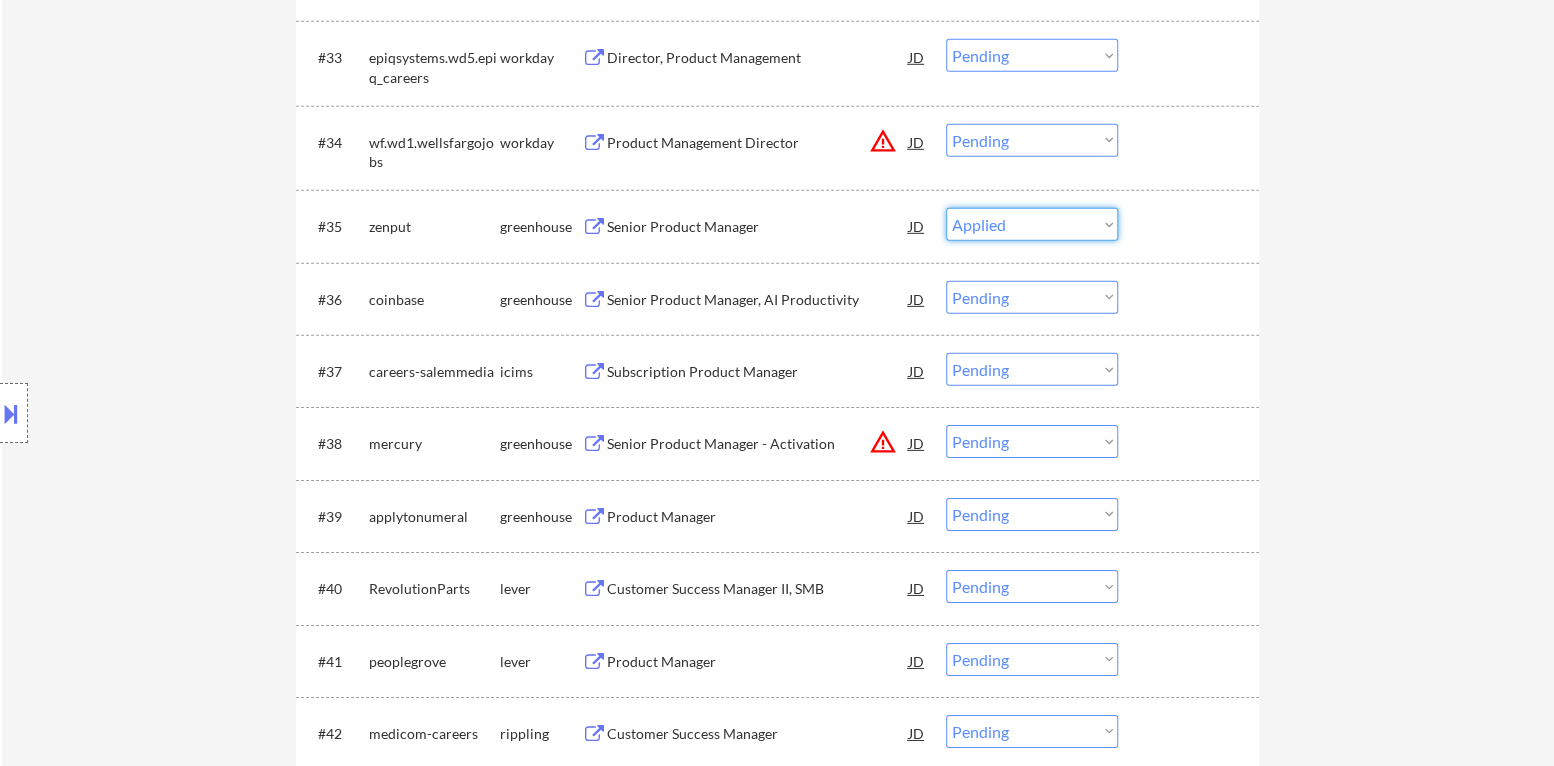 click on "Choose an option... Pending Applied Excluded (Questions) Excluded (Expired) Excluded (Location) Excluded (Bad Match) Excluded (Blocklist) Excluded (Salary) Excluded (Other)" at bounding box center (1032, 224) 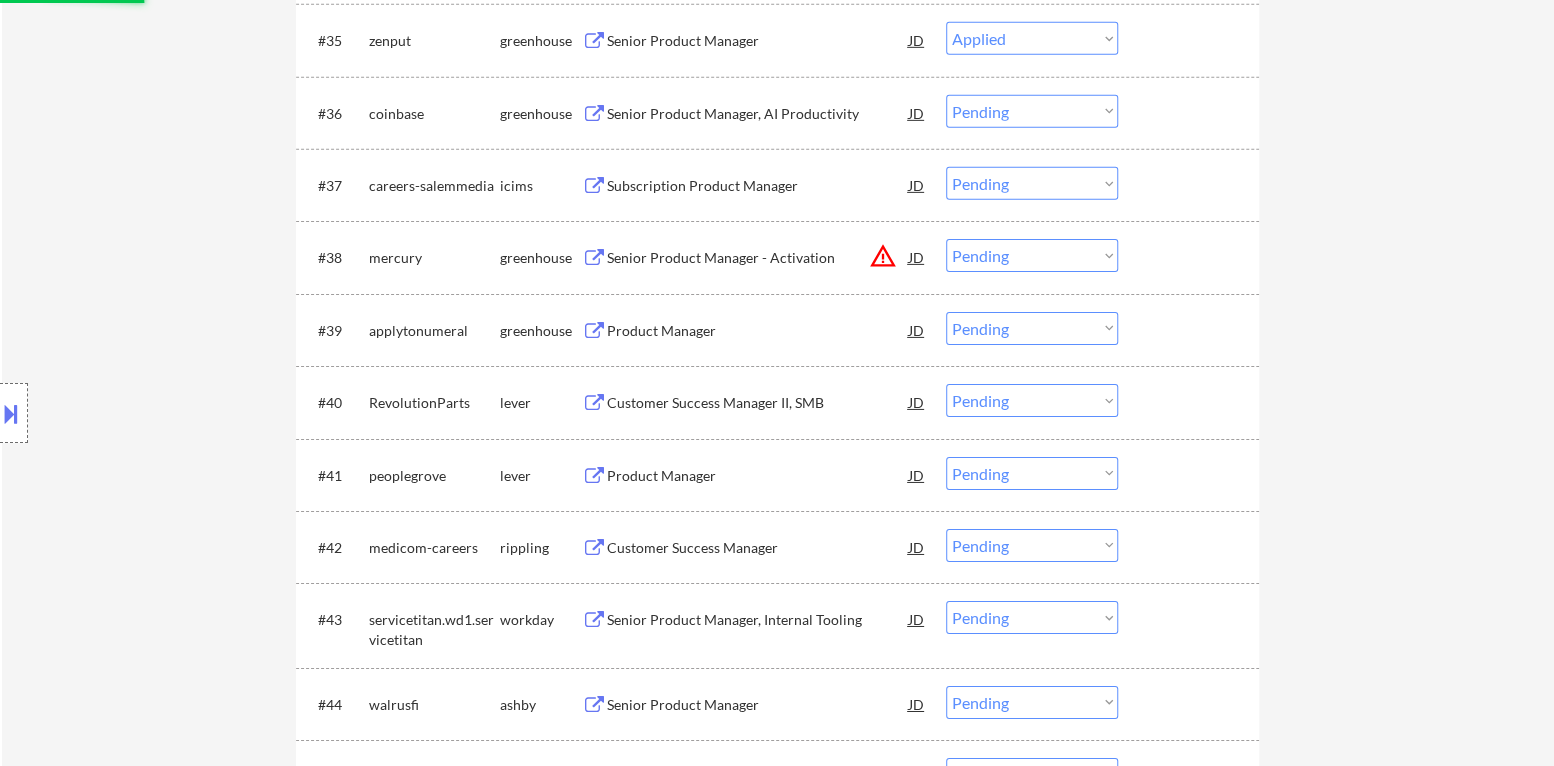 scroll, scrollTop: 3500, scrollLeft: 0, axis: vertical 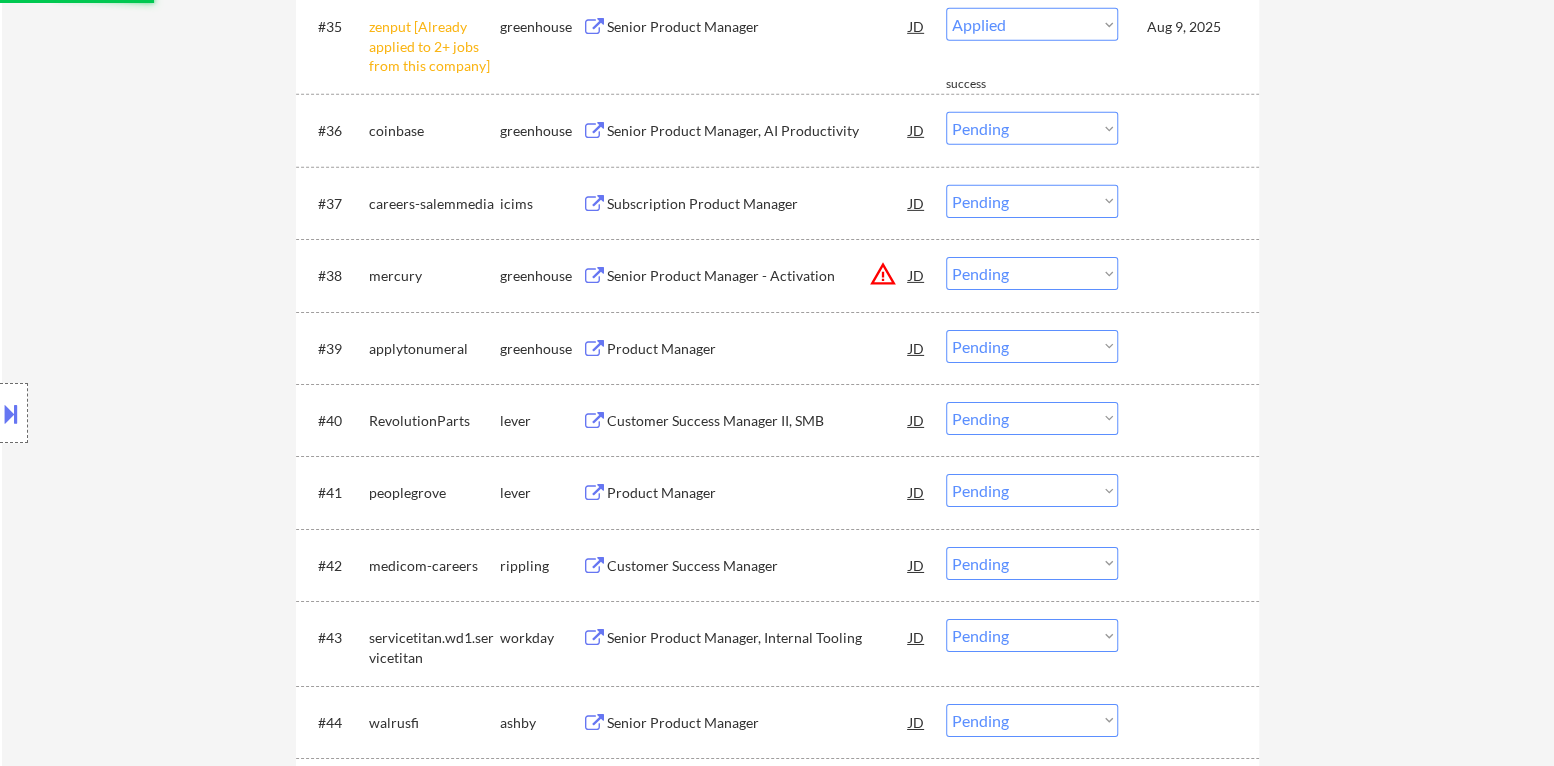 select on ""pending"" 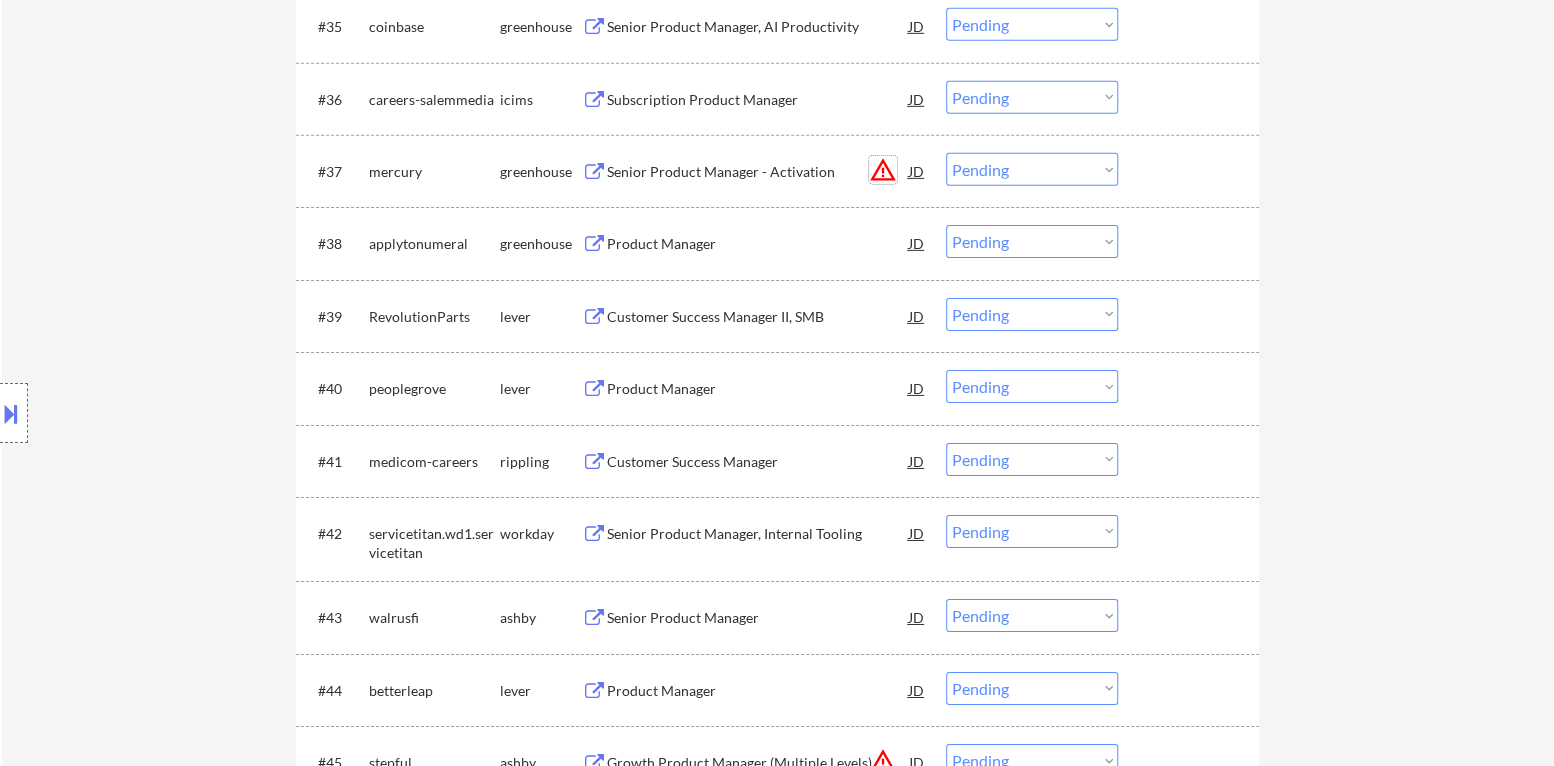 click on "warning_amber" at bounding box center (883, 170) 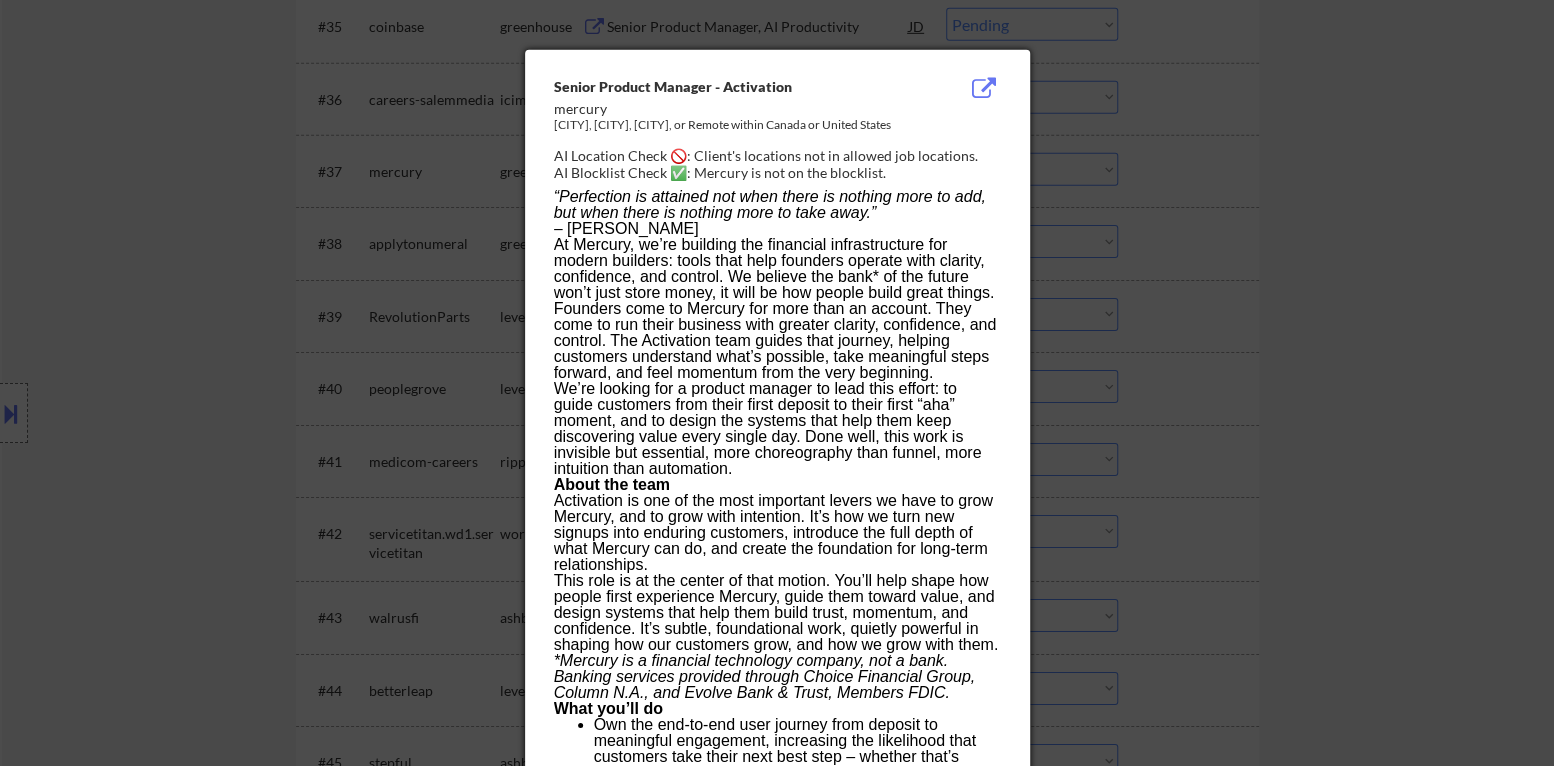 click at bounding box center [777, 383] 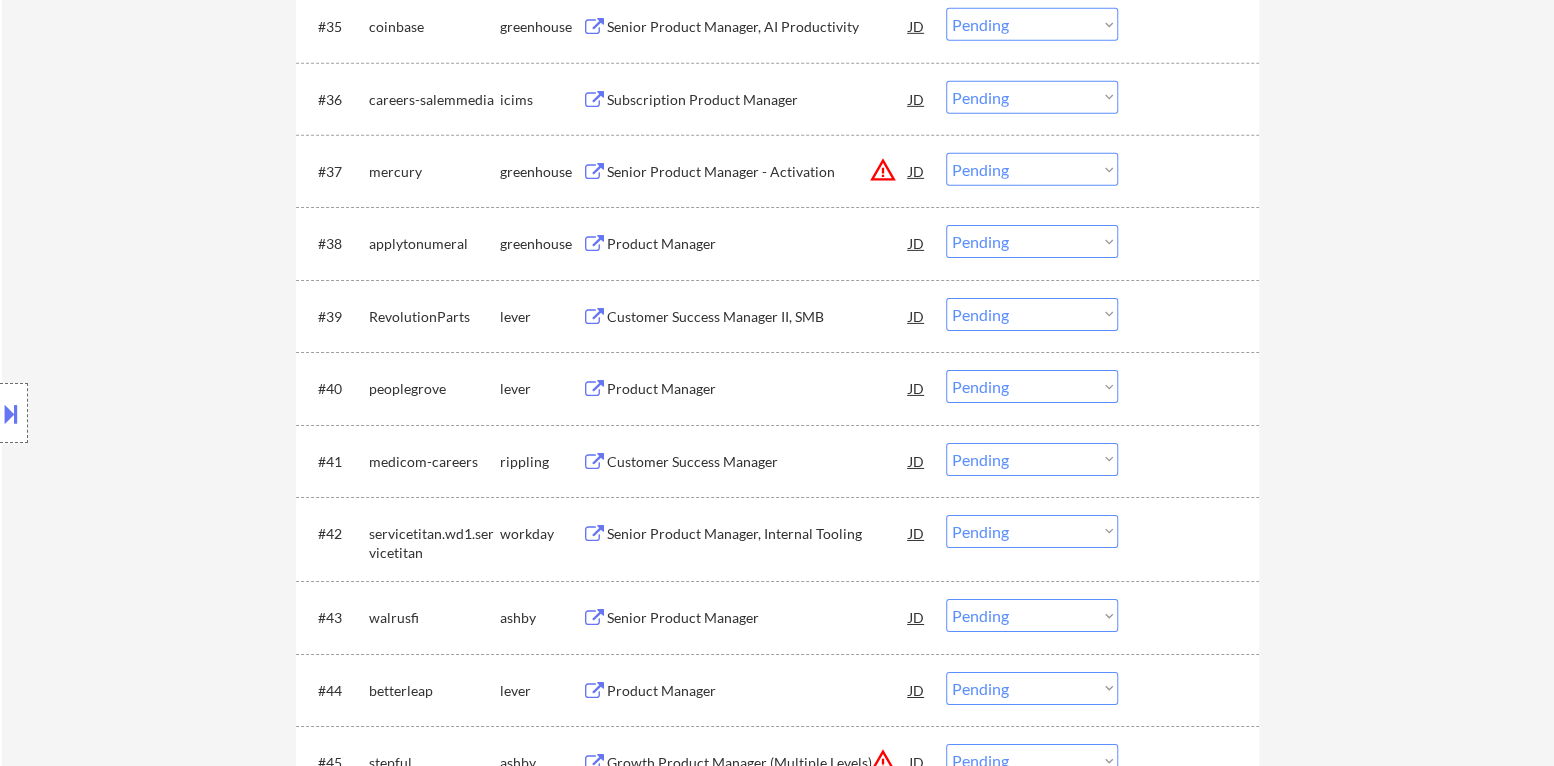 click on "warning_amber" at bounding box center [883, 170] 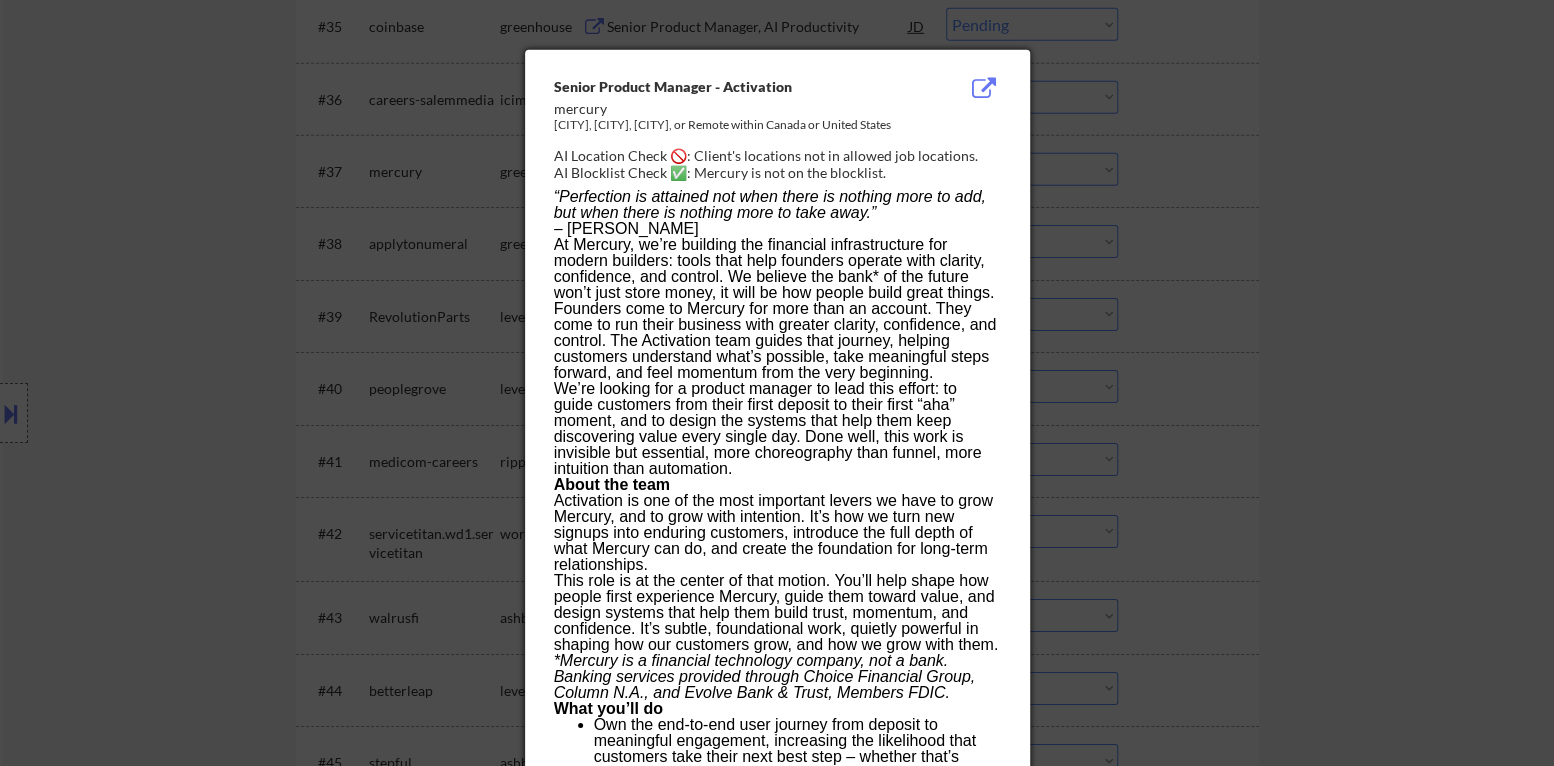 click at bounding box center [777, 383] 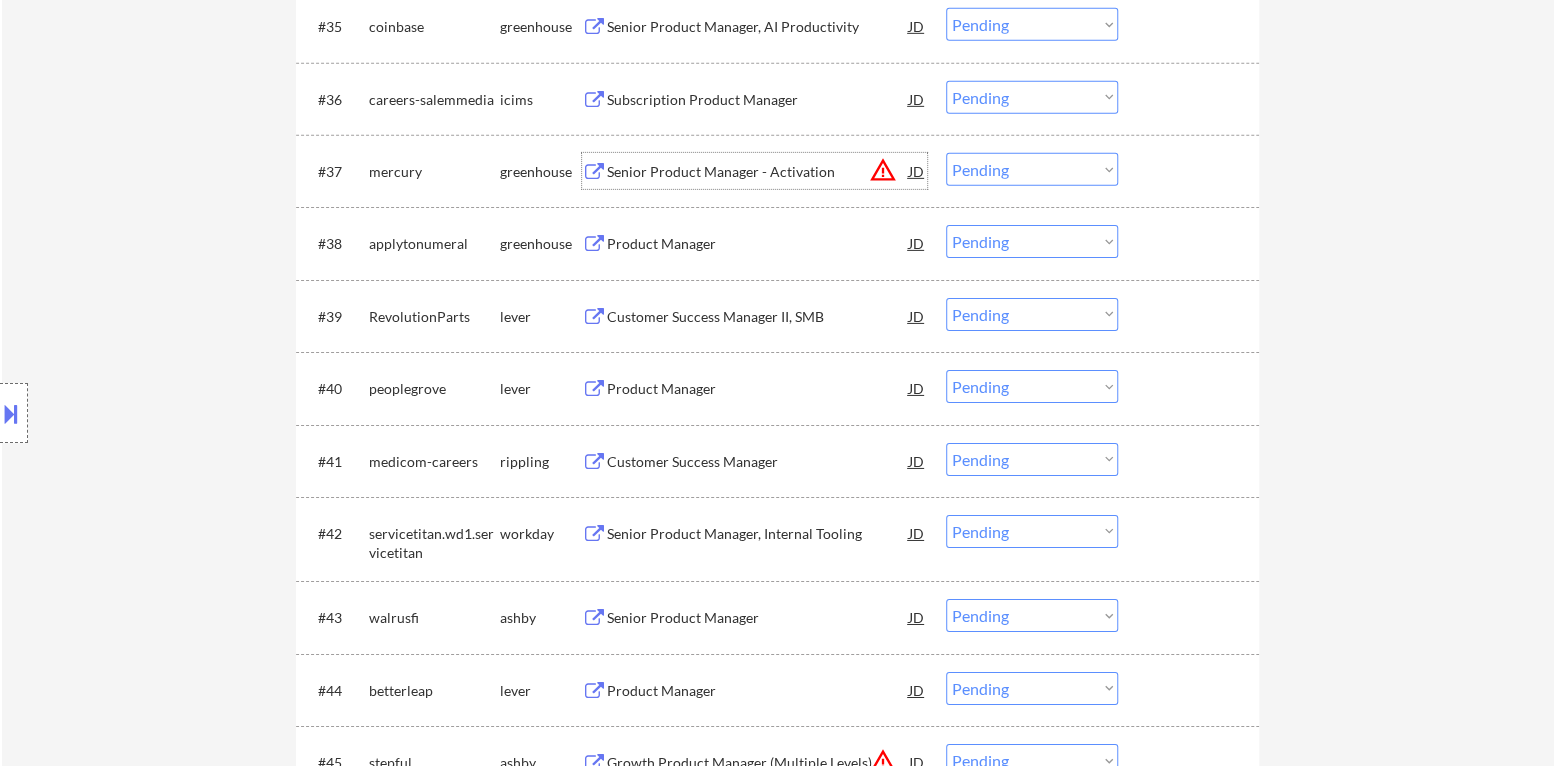 click on "Senior Product Manager - Activation" at bounding box center (758, 172) 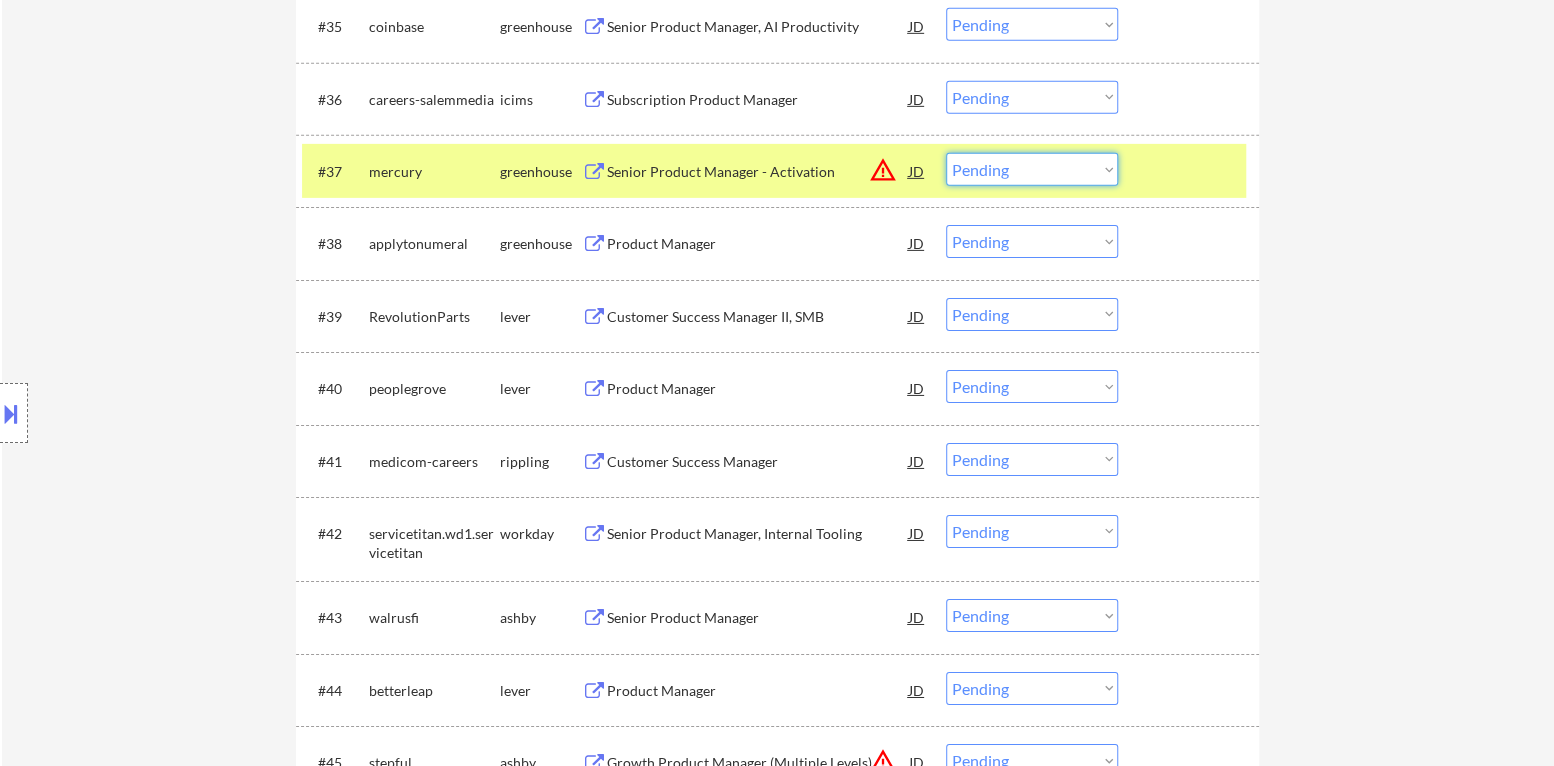 click on "Choose an option... Pending Applied Excluded (Questions) Excluded (Expired) Excluded (Location) Excluded (Bad Match) Excluded (Blocklist) Excluded (Salary) Excluded (Other)" at bounding box center [1032, 169] 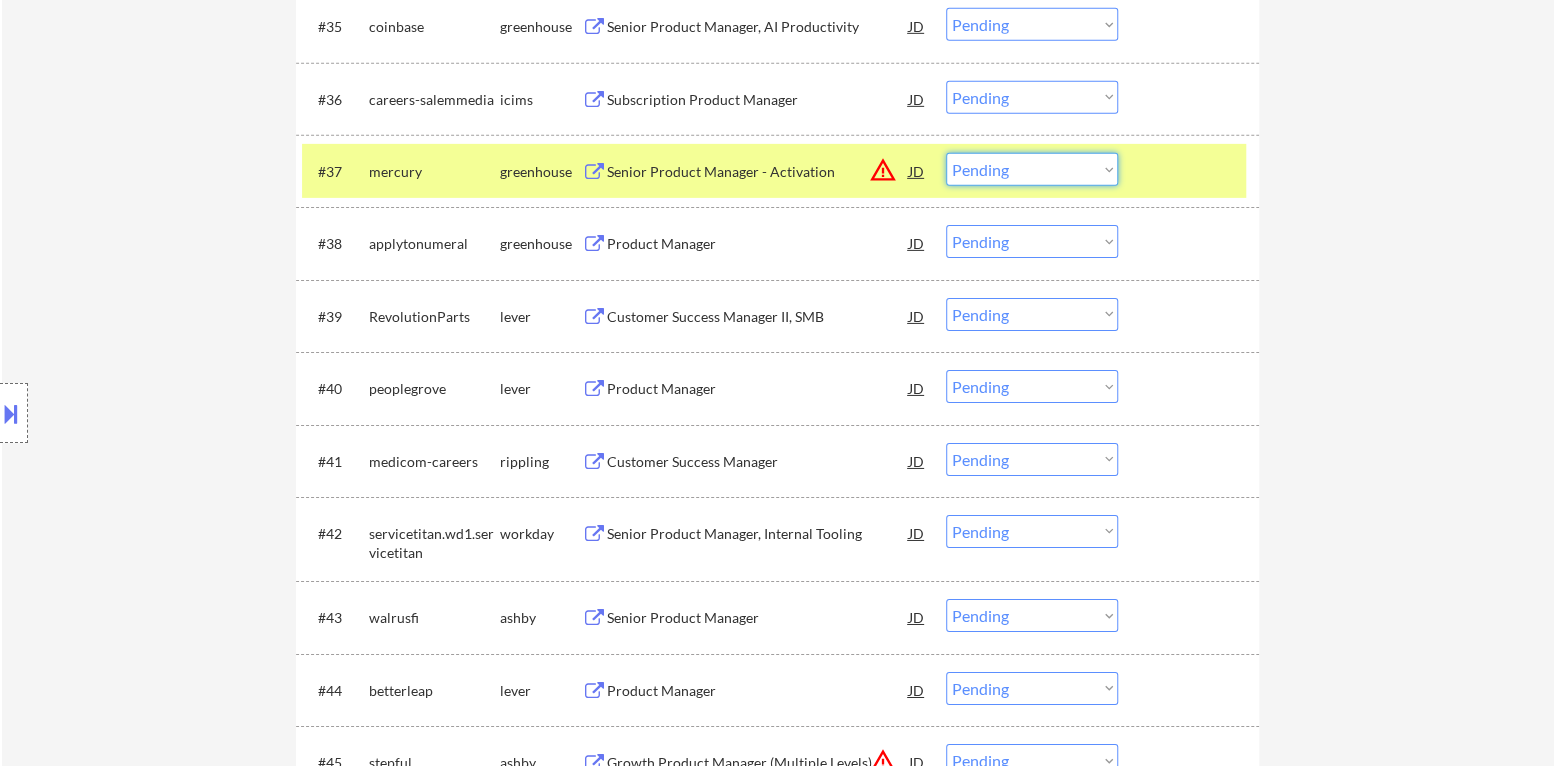 click on "Choose an option... Pending Applied Excluded (Questions) Excluded (Expired) Excluded (Location) Excluded (Bad Match) Excluded (Blocklist) Excluded (Salary) Excluded (Other)" at bounding box center [1032, 169] 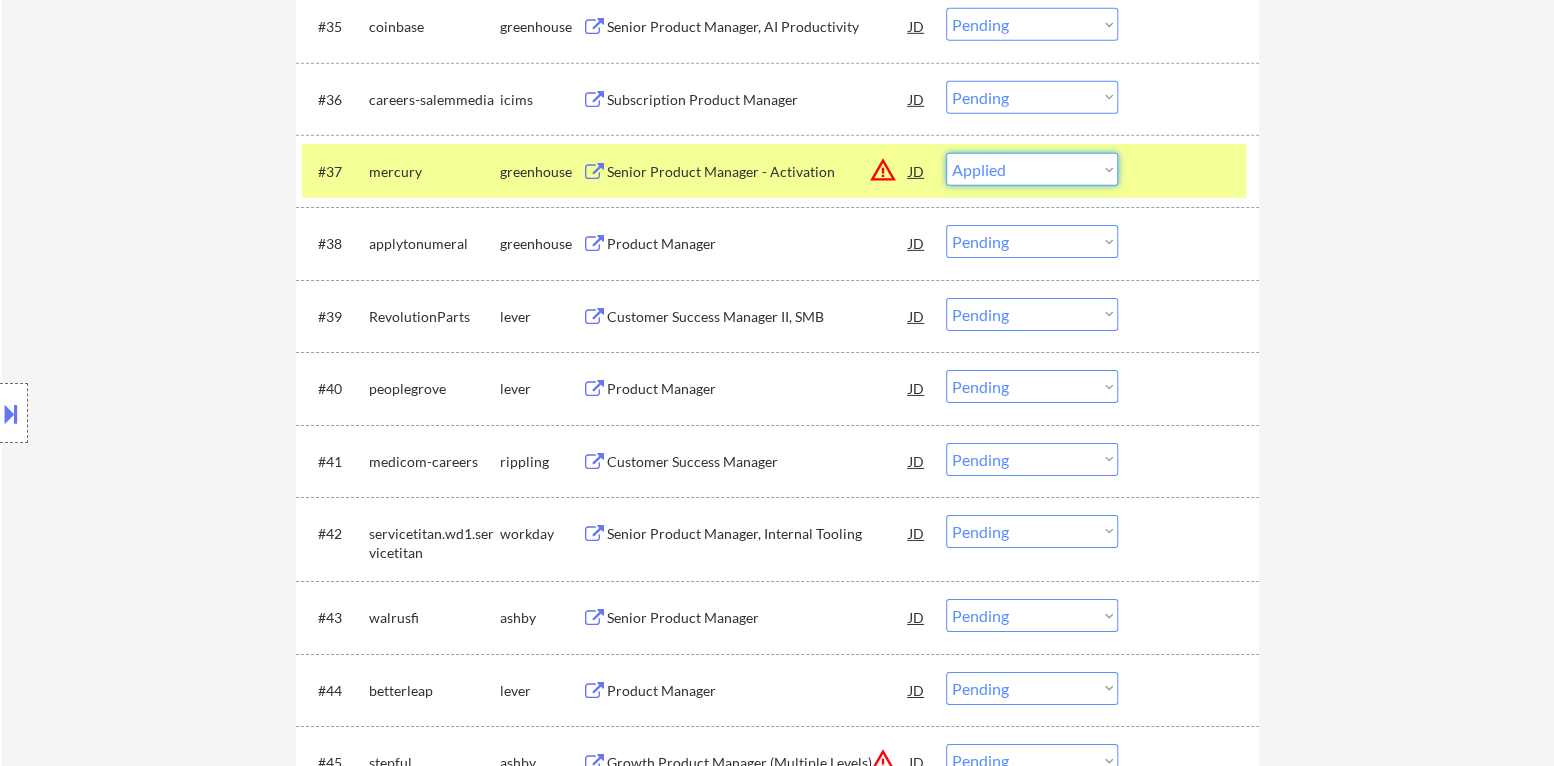 click on "Choose an option... Pending Applied Excluded (Questions) Excluded (Expired) Excluded (Location) Excluded (Bad Match) Excluded (Blocklist) Excluded (Salary) Excluded (Other)" at bounding box center (1032, 169) 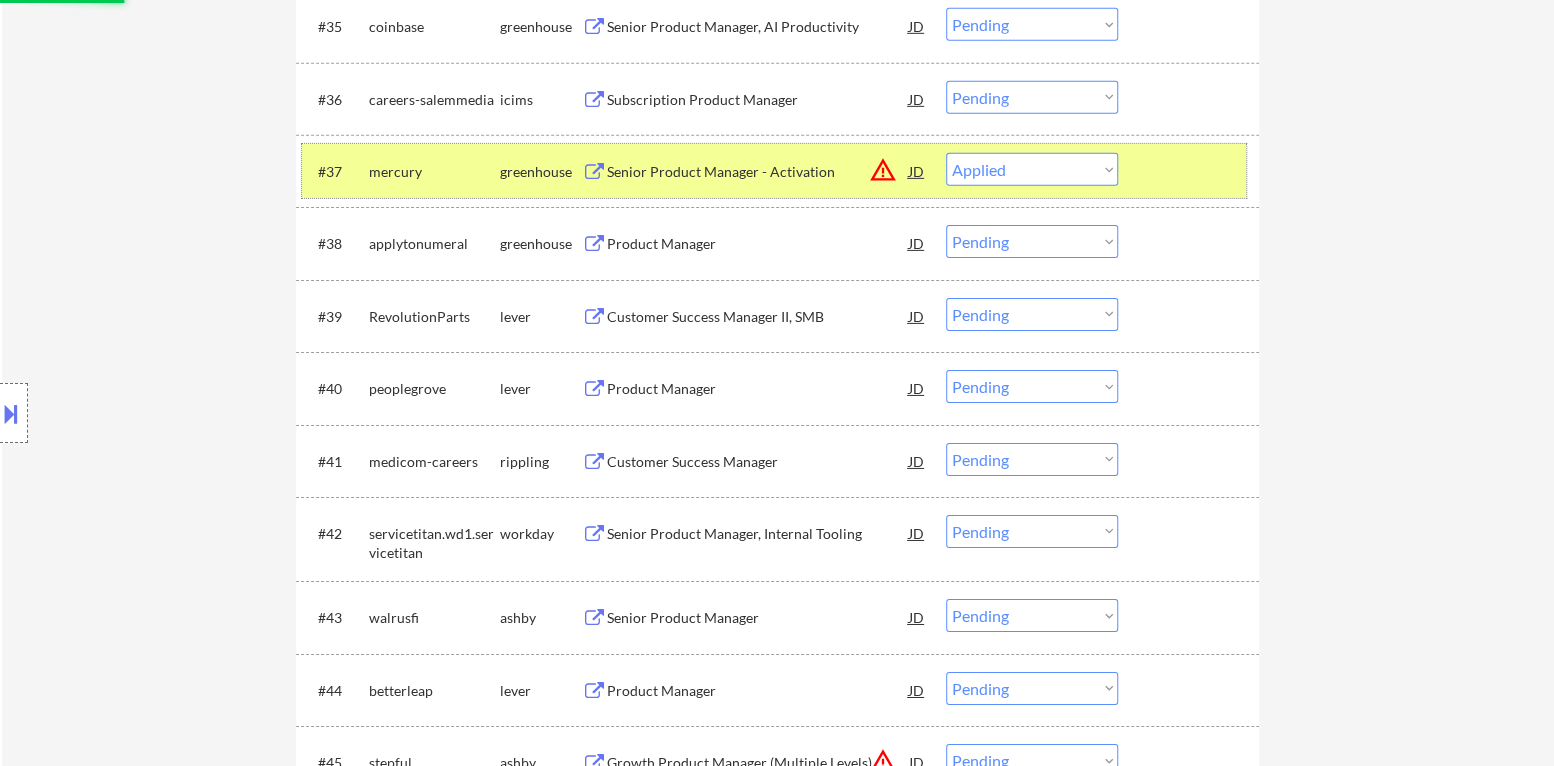 click at bounding box center (1191, 171) 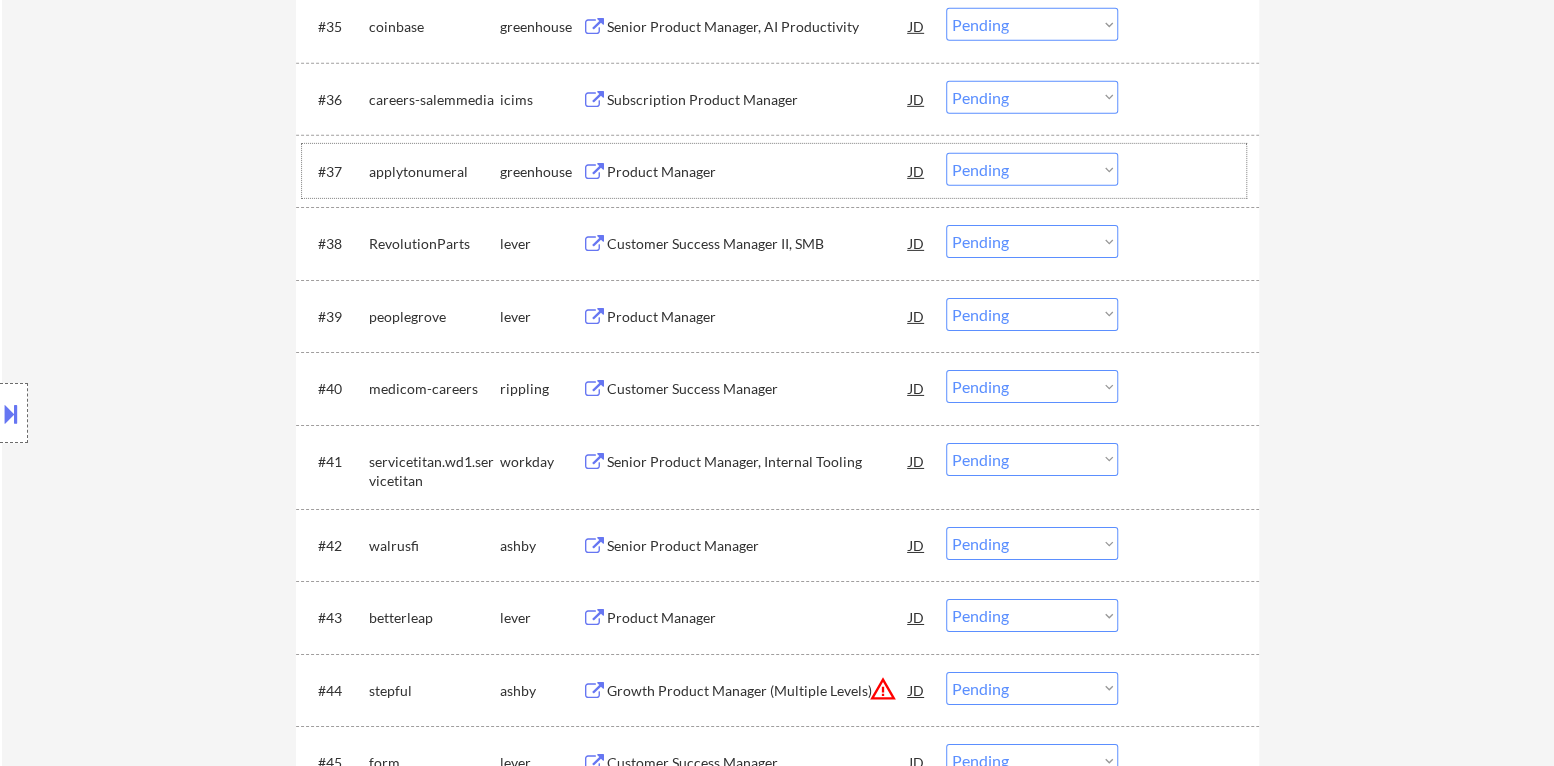 click on "Product Manager" at bounding box center (758, 172) 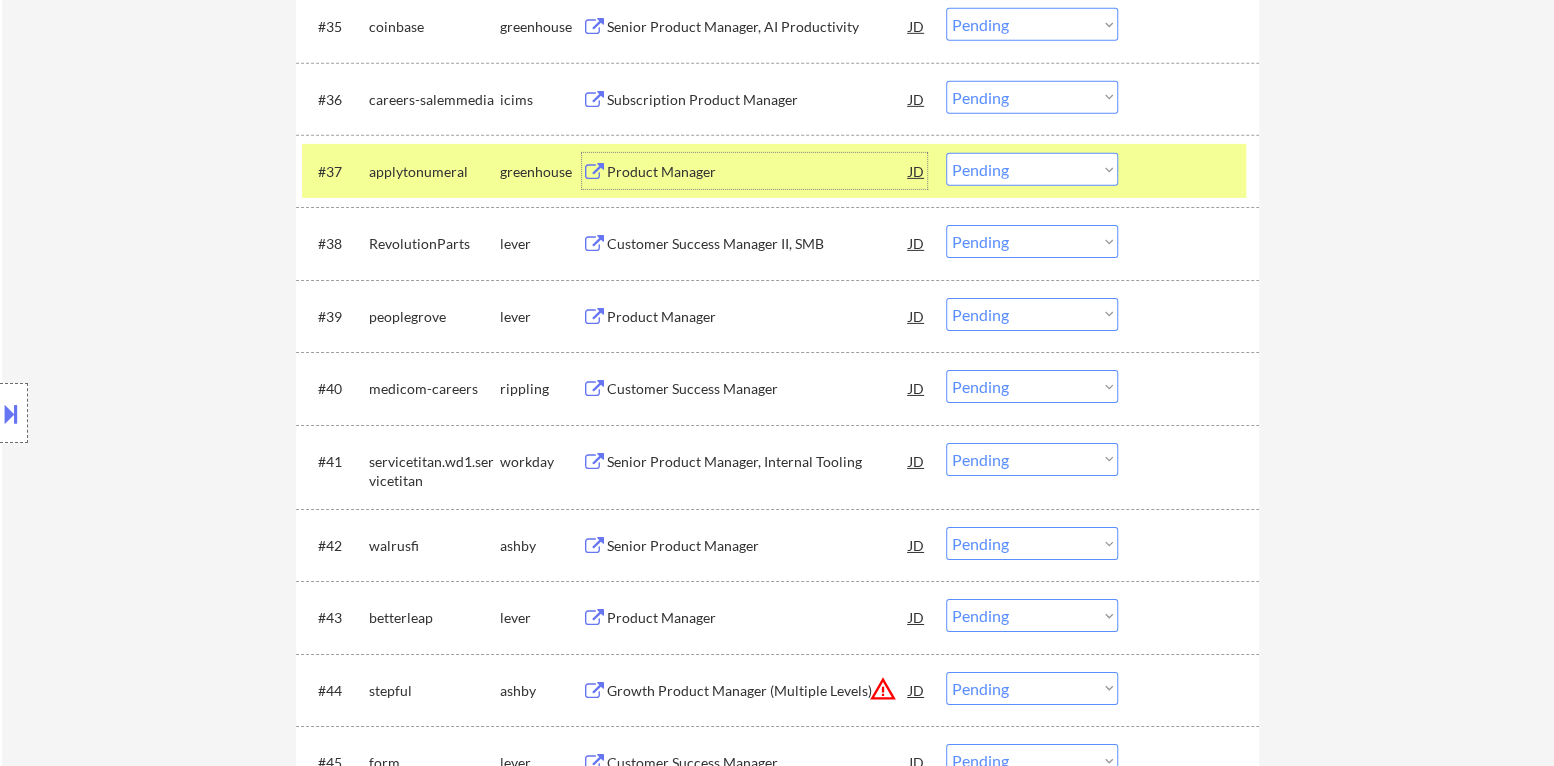 click on "Choose an option... Pending Applied Excluded (Questions) Excluded (Expired) Excluded (Location) Excluded (Bad Match) Excluded (Blocklist) Excluded (Salary) Excluded (Other)" at bounding box center (1032, 169) 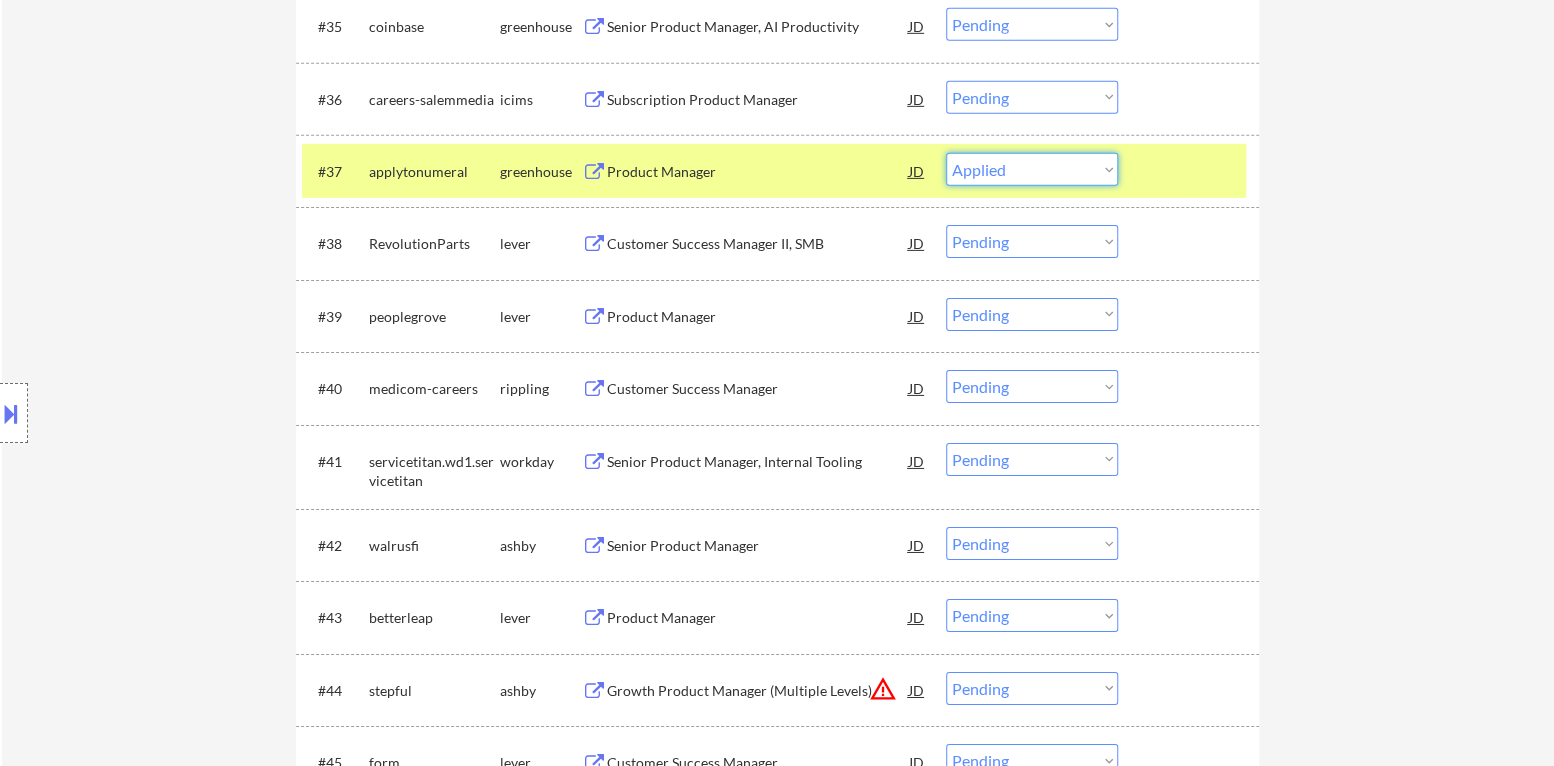click on "Choose an option... Pending Applied Excluded (Questions) Excluded (Expired) Excluded (Location) Excluded (Bad Match) Excluded (Blocklist) Excluded (Salary) Excluded (Other)" at bounding box center (1032, 169) 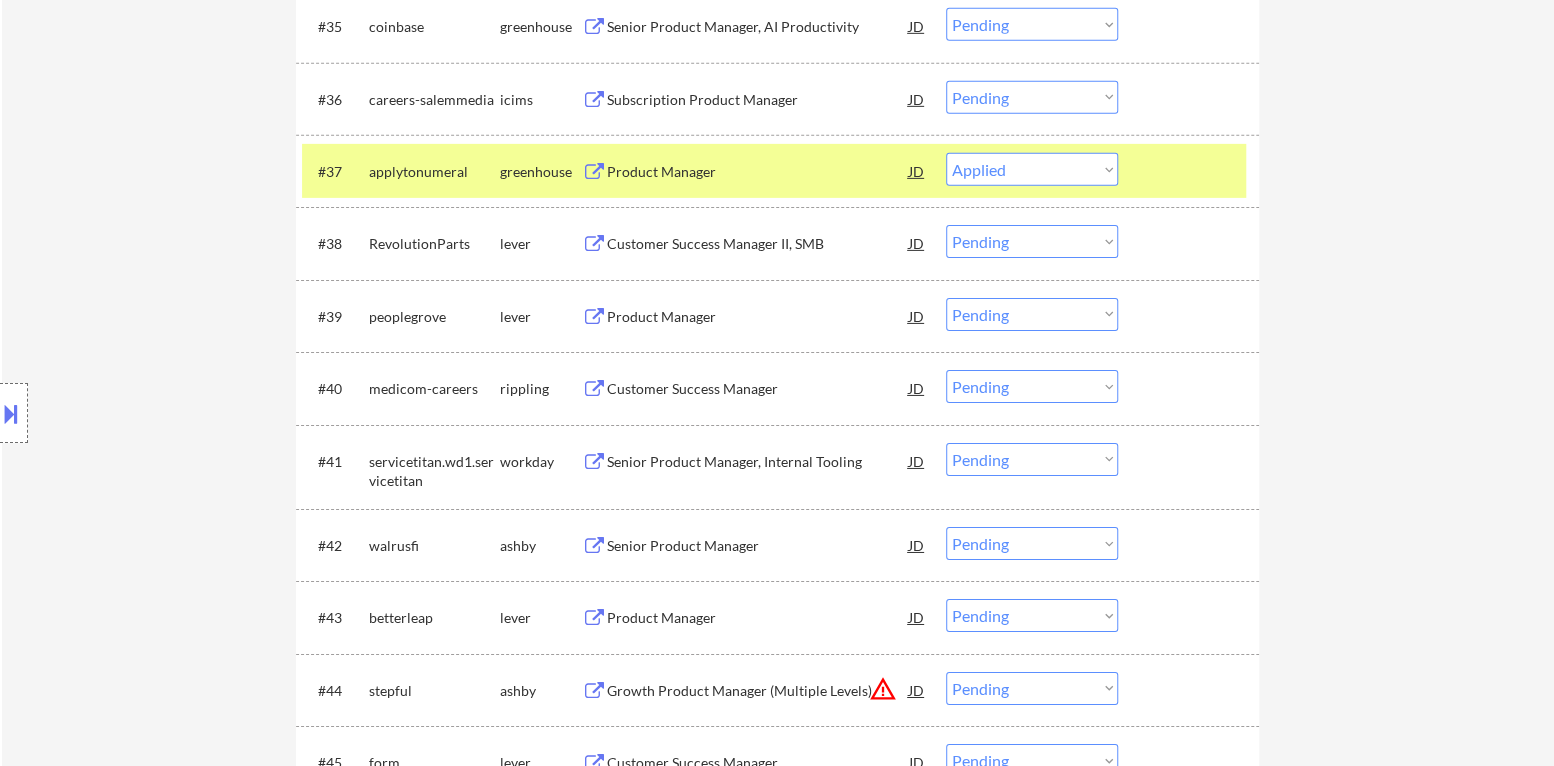 click at bounding box center (1191, 171) 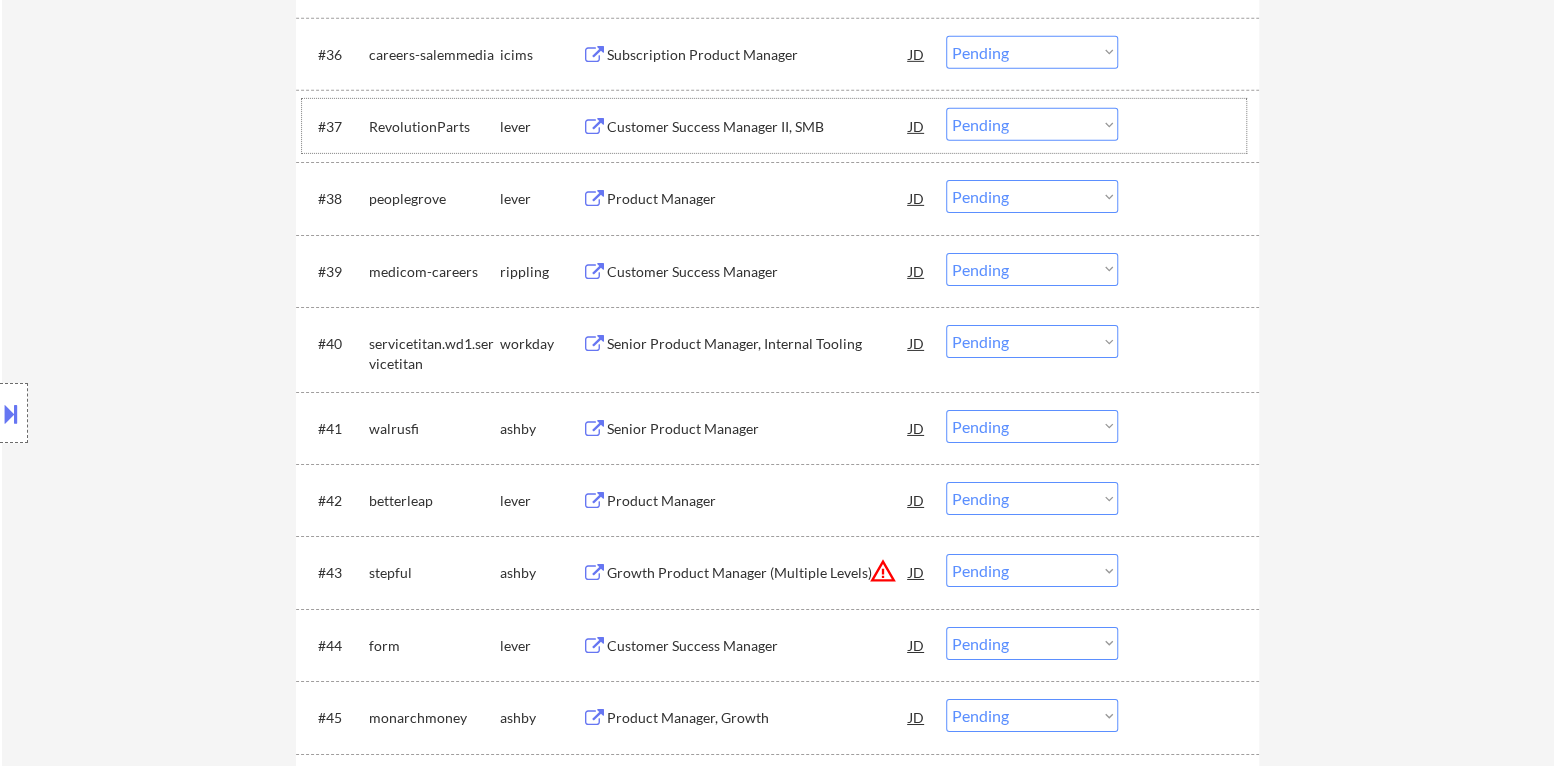 scroll, scrollTop: 3599, scrollLeft: 0, axis: vertical 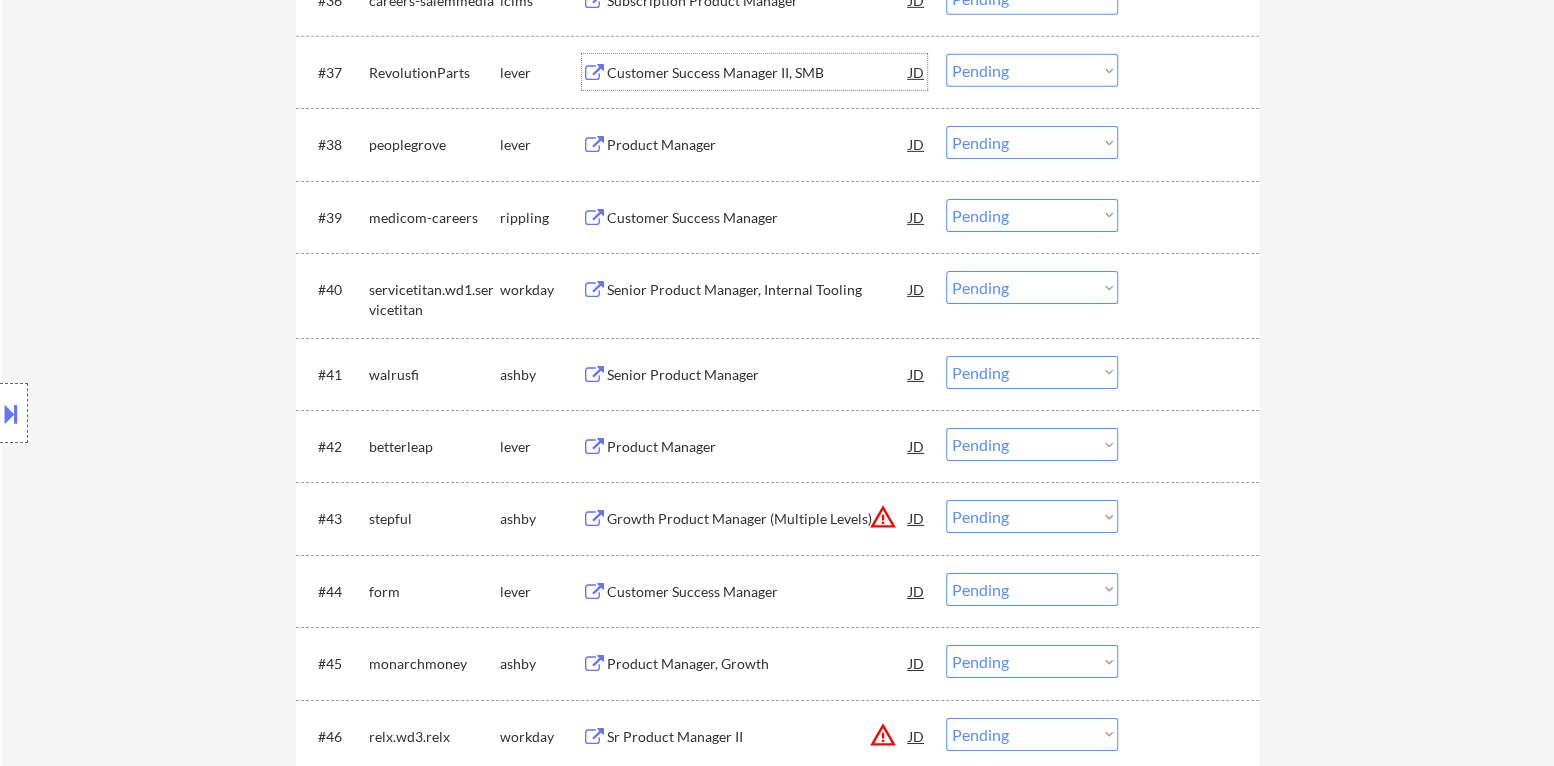click on "Customer Success Manager II, SMB" at bounding box center [758, 73] 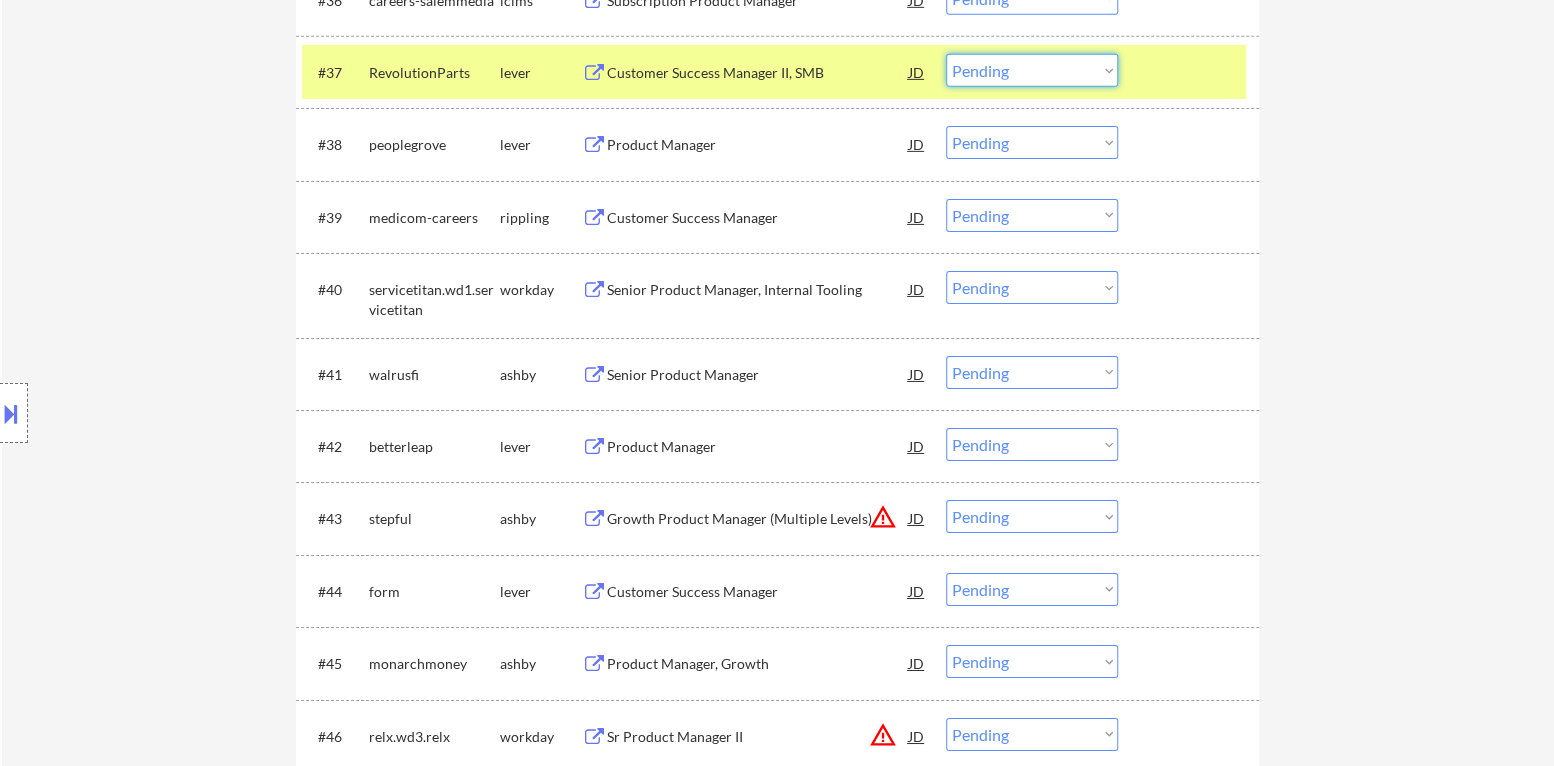 click on "Choose an option... Pending Applied Excluded (Questions) Excluded (Expired) Excluded (Location) Excluded (Bad Match) Excluded (Blocklist) Excluded (Salary) Excluded (Other)" at bounding box center (1032, 70) 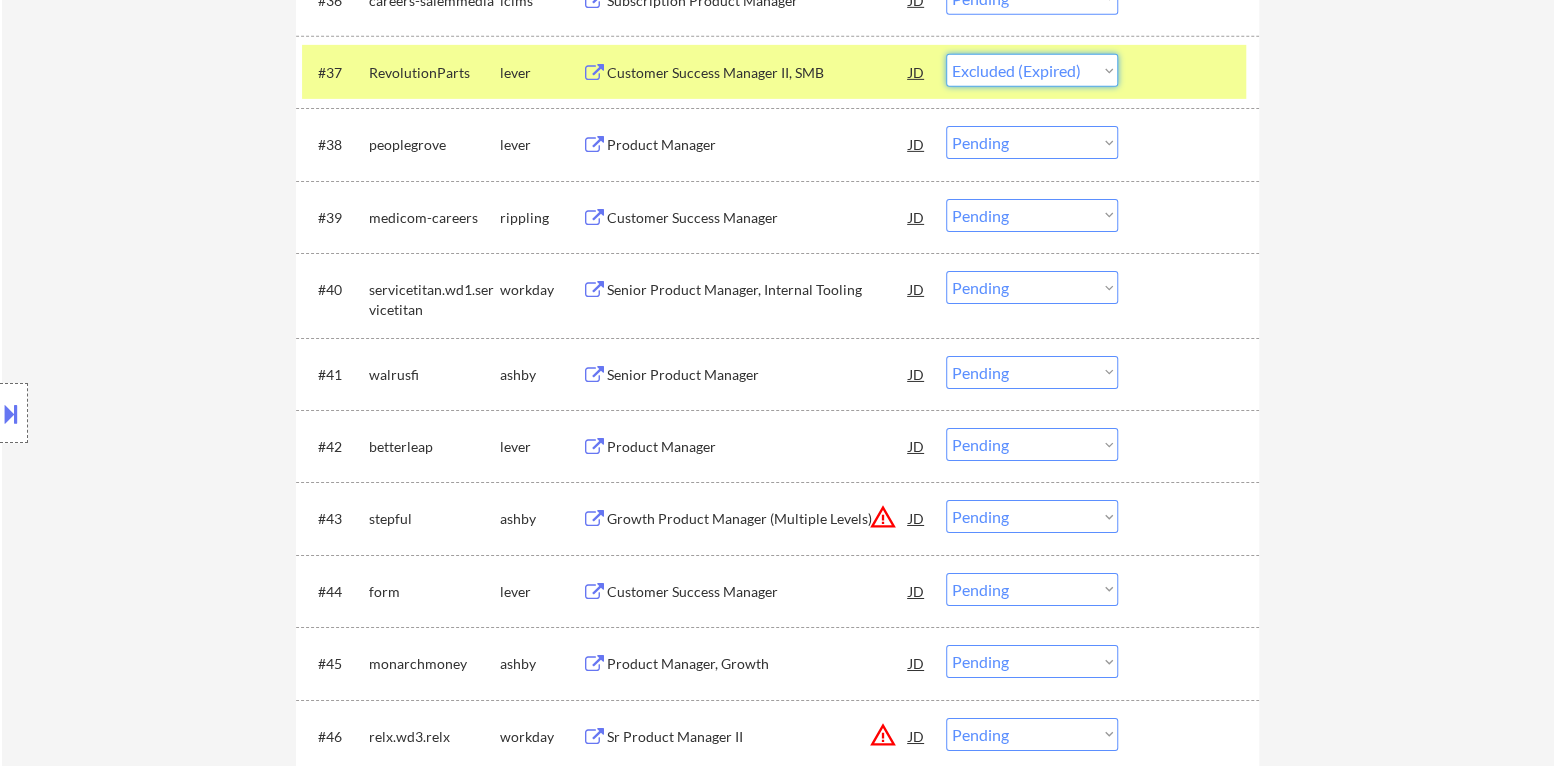 click on "Choose an option... Pending Applied Excluded (Questions) Excluded (Expired) Excluded (Location) Excluded (Bad Match) Excluded (Blocklist) Excluded (Salary) Excluded (Other)" at bounding box center (1032, 70) 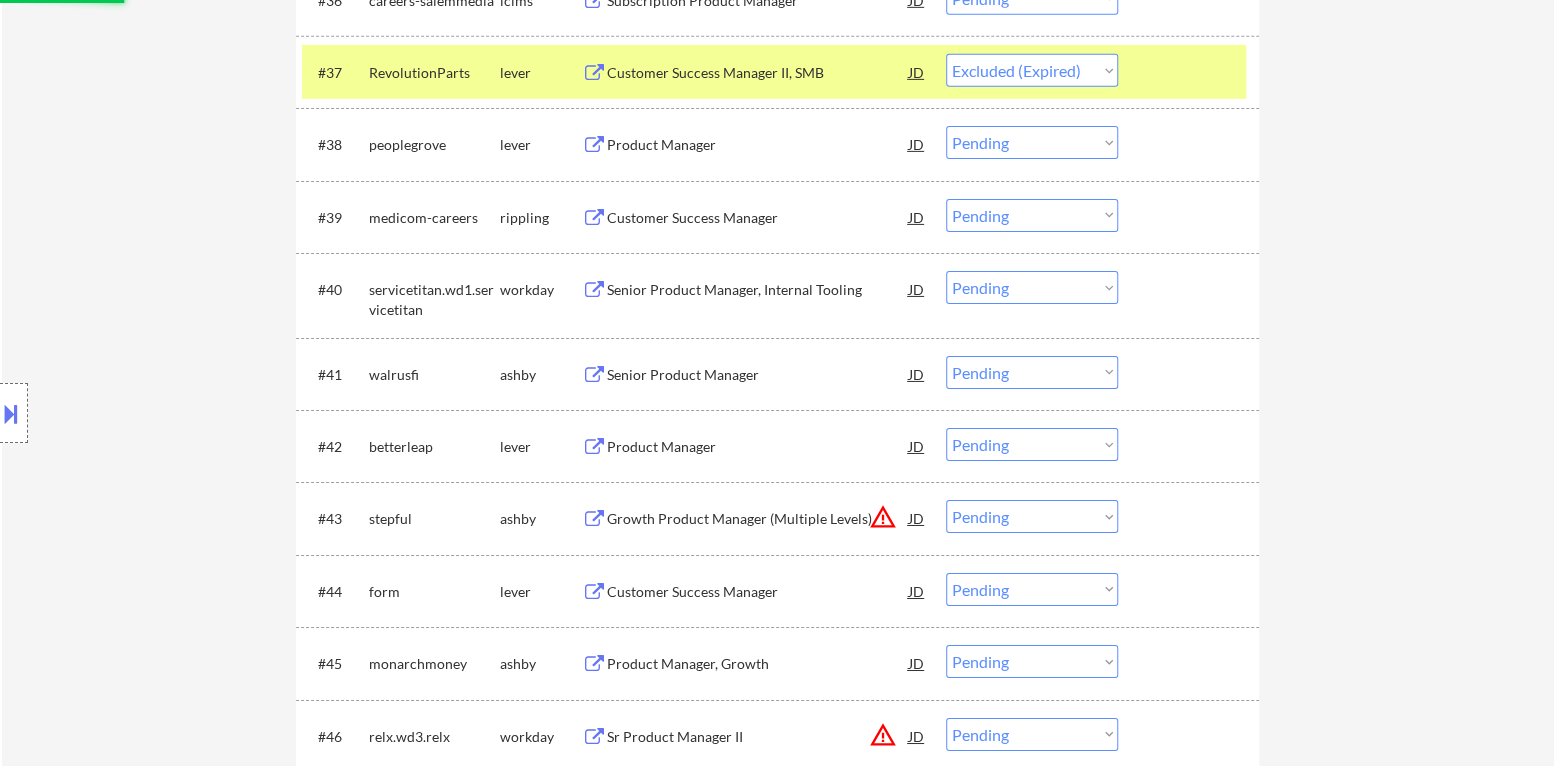 click at bounding box center [1191, 72] 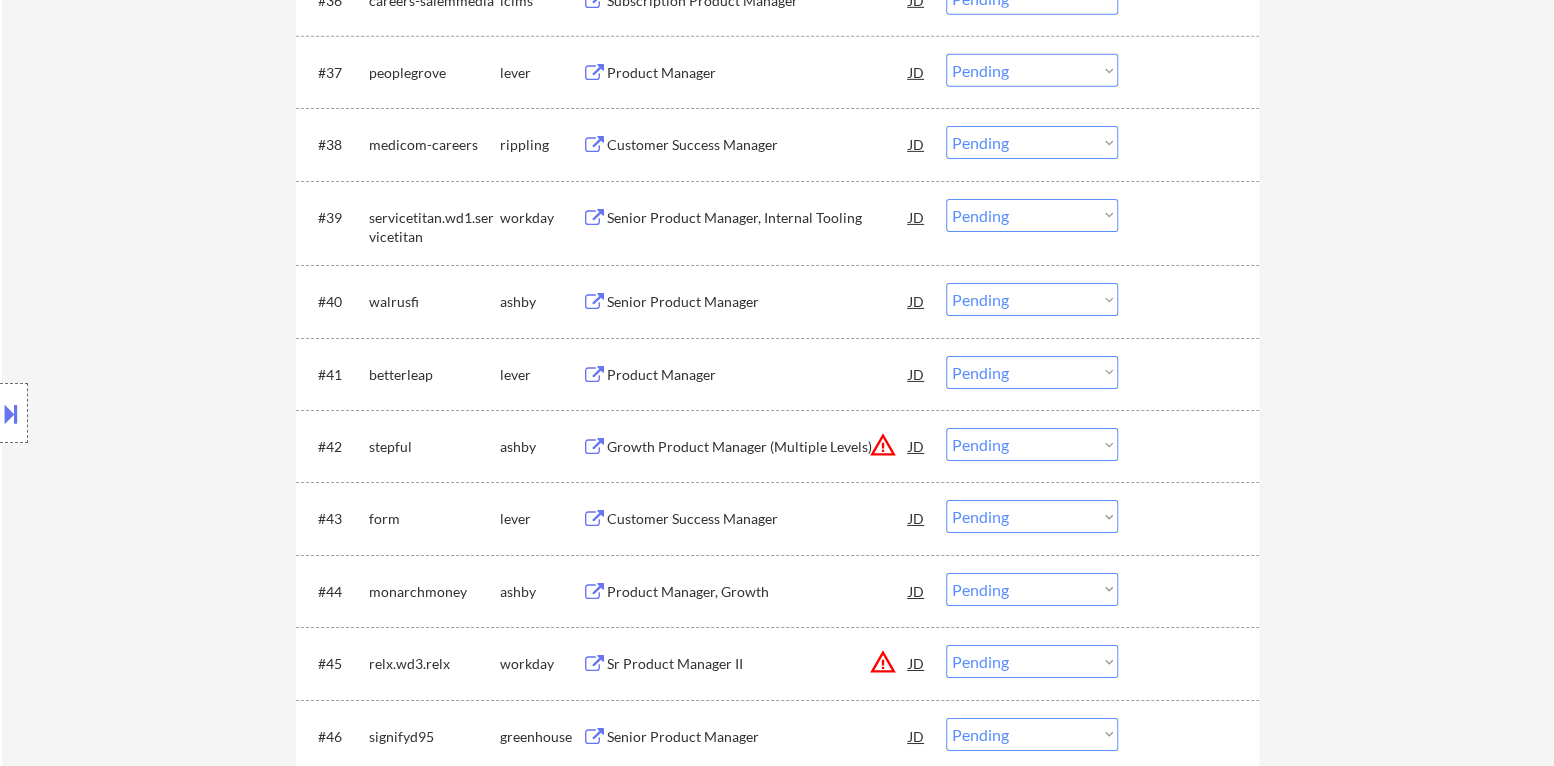 click on "Product Manager" at bounding box center [758, 73] 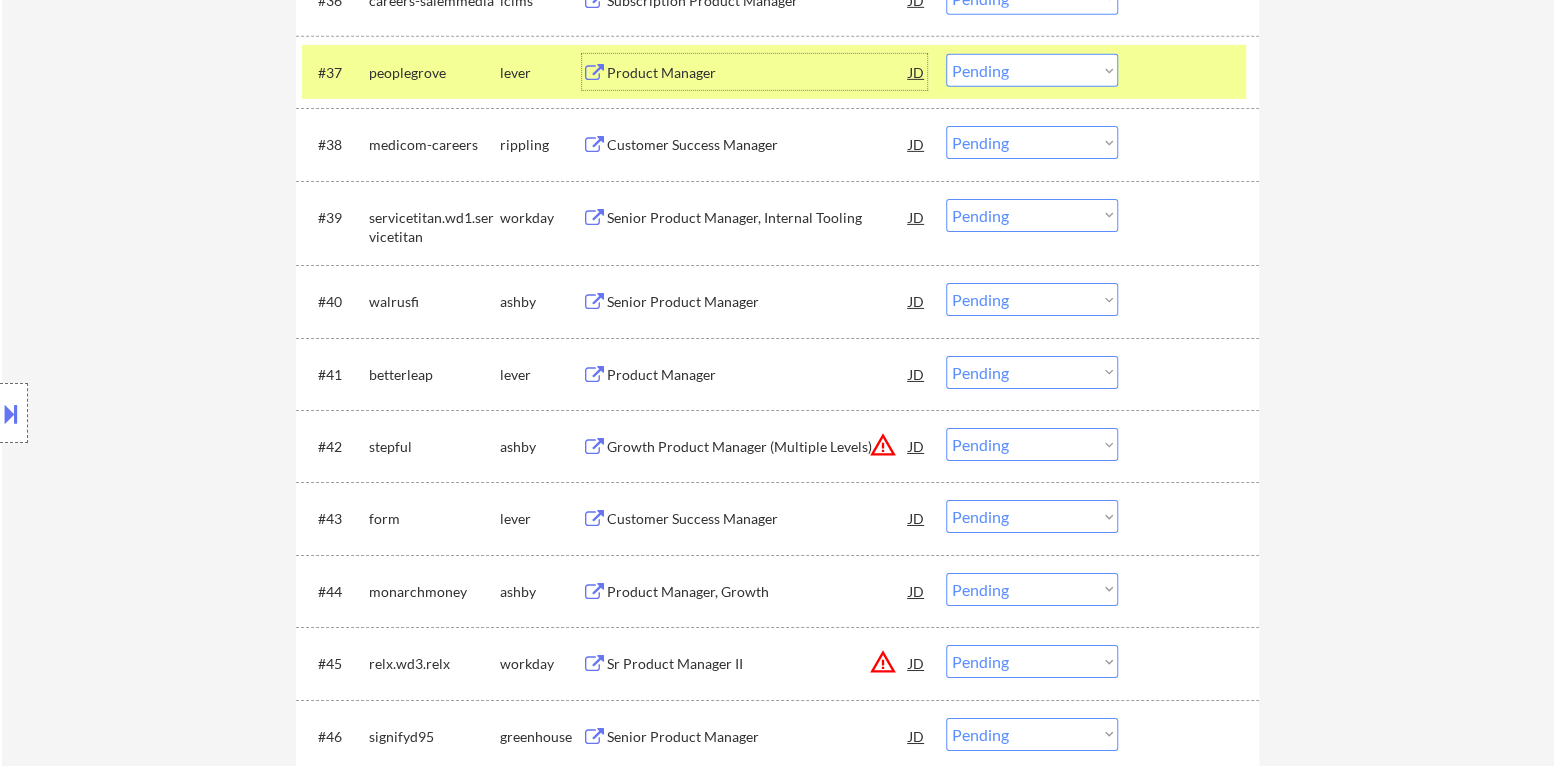 click on "Product Manager" at bounding box center (758, 73) 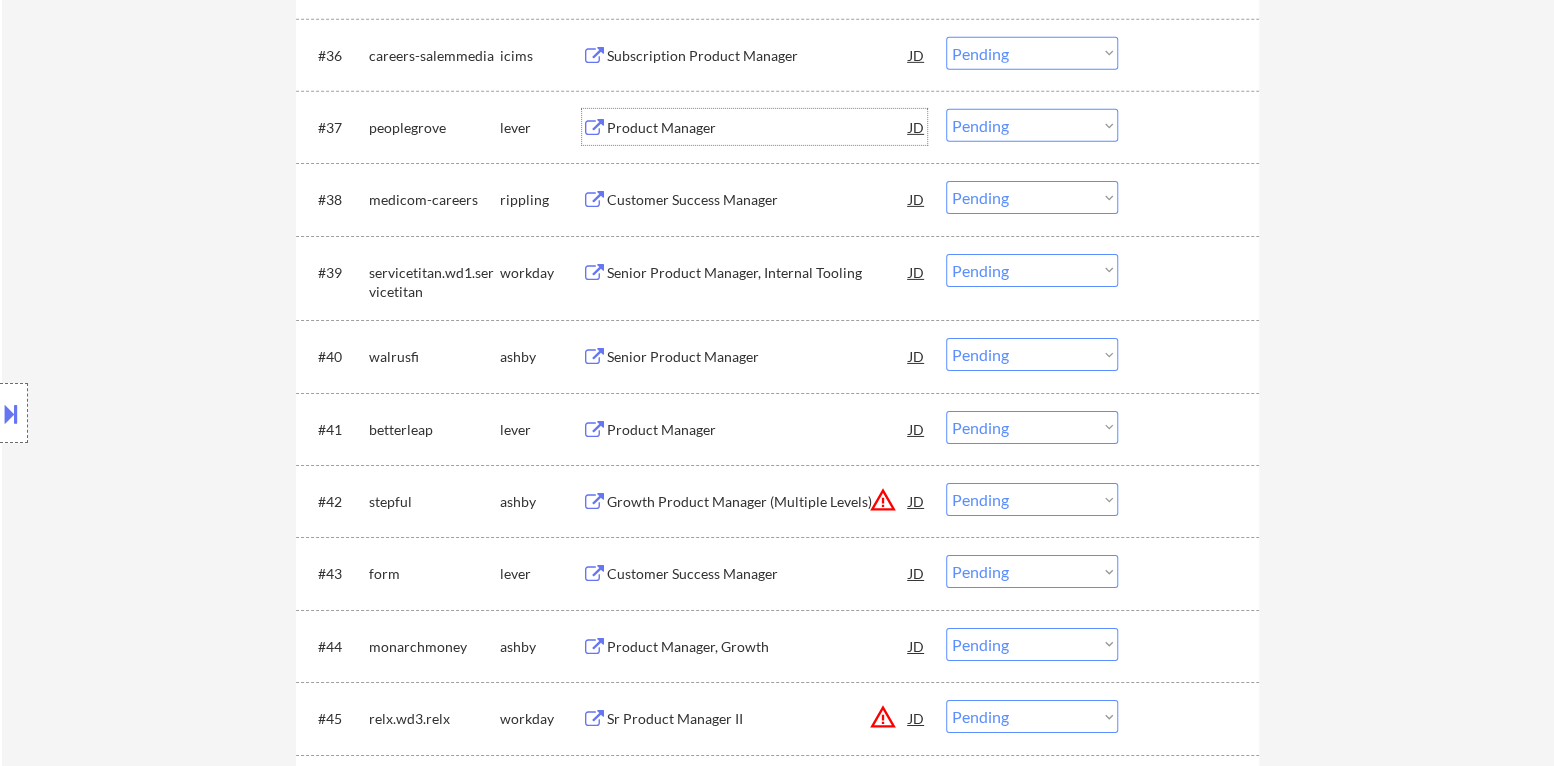scroll, scrollTop: 3500, scrollLeft: 0, axis: vertical 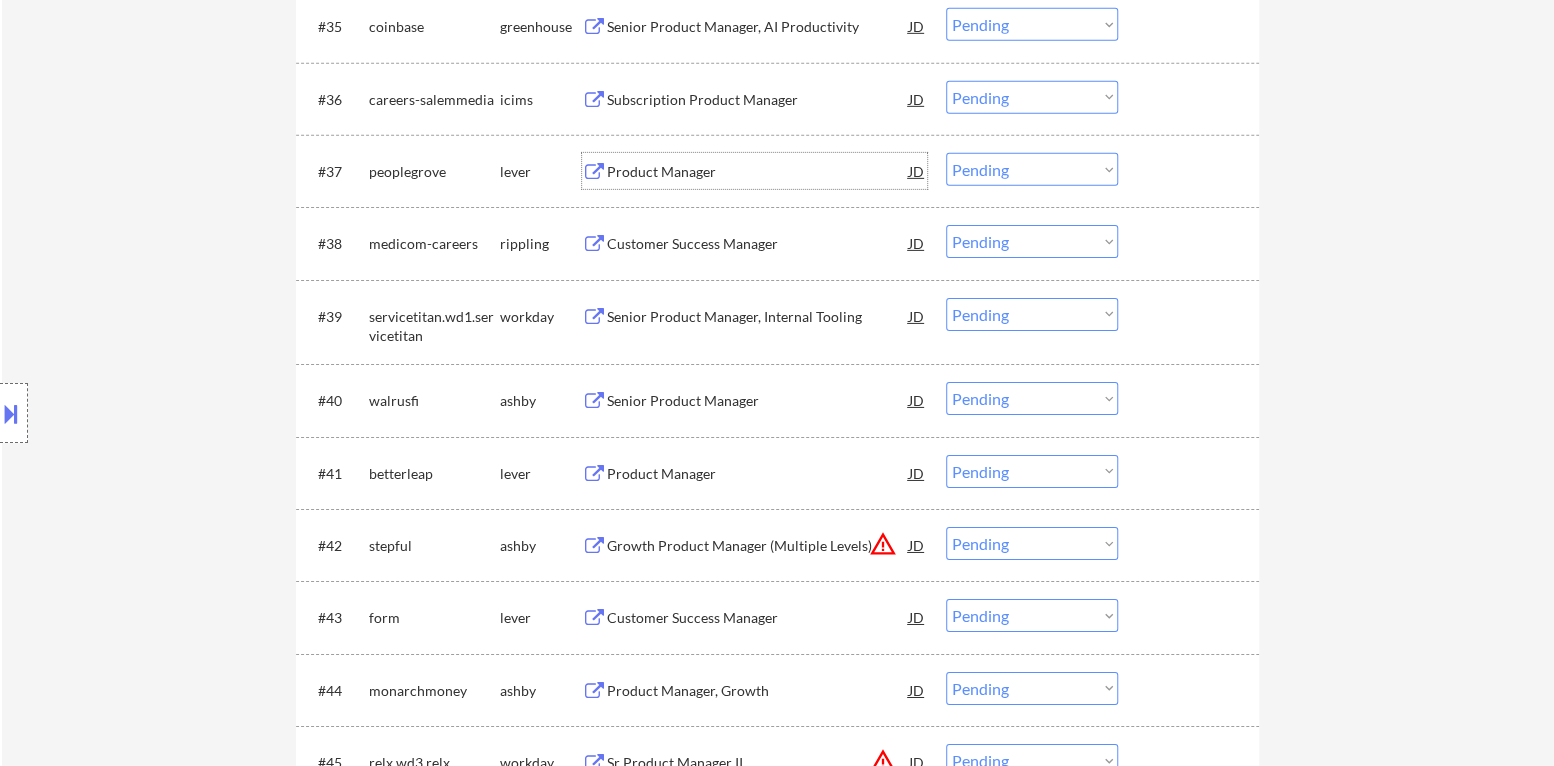 drag, startPoint x: 979, startPoint y: 169, endPoint x: 980, endPoint y: 179, distance: 10.049875 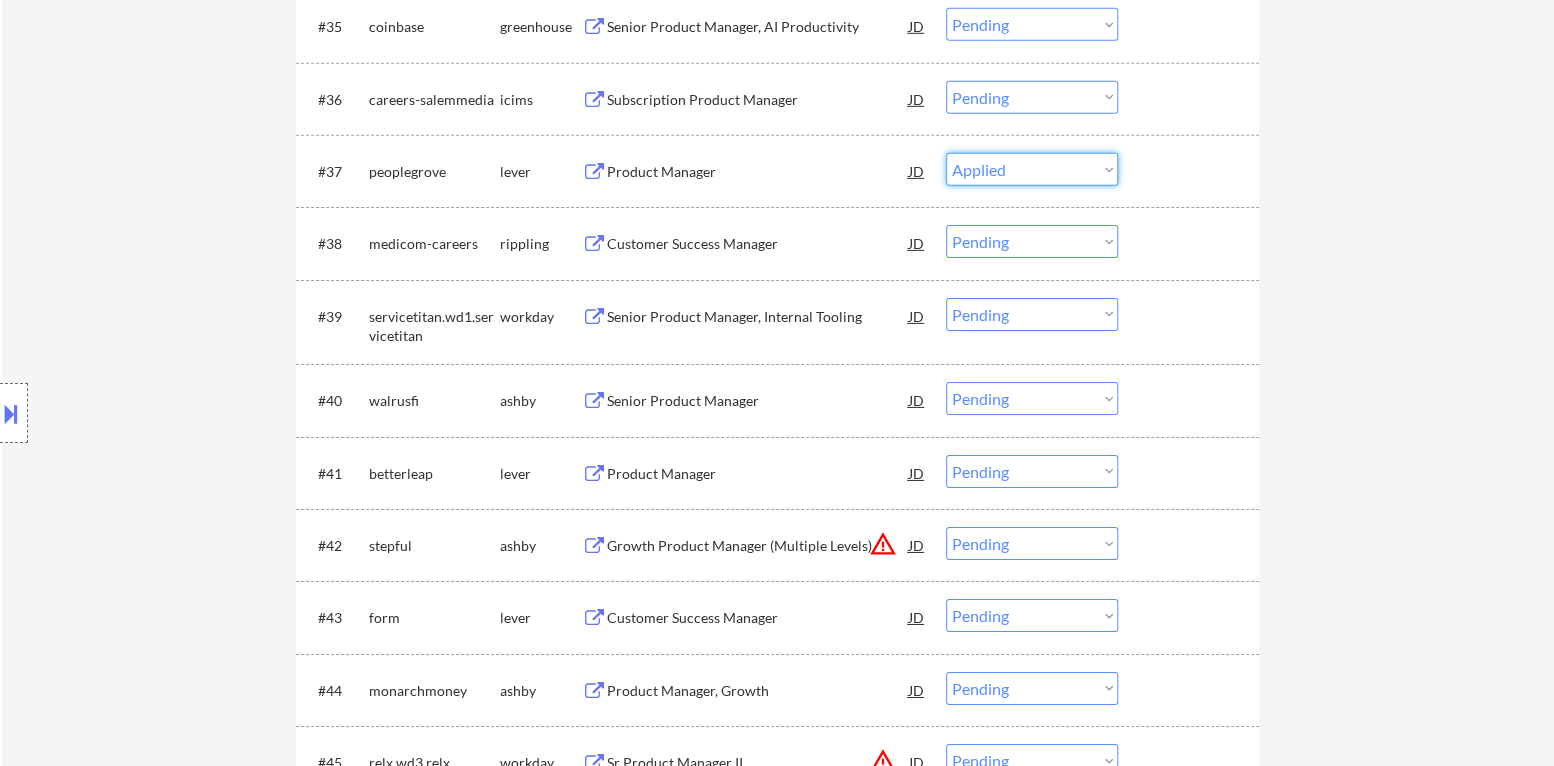 click on "Choose an option... Pending Applied Excluded (Questions) Excluded (Expired) Excluded (Location) Excluded (Bad Match) Excluded (Blocklist) Excluded (Salary) Excluded (Other)" at bounding box center [1032, 169] 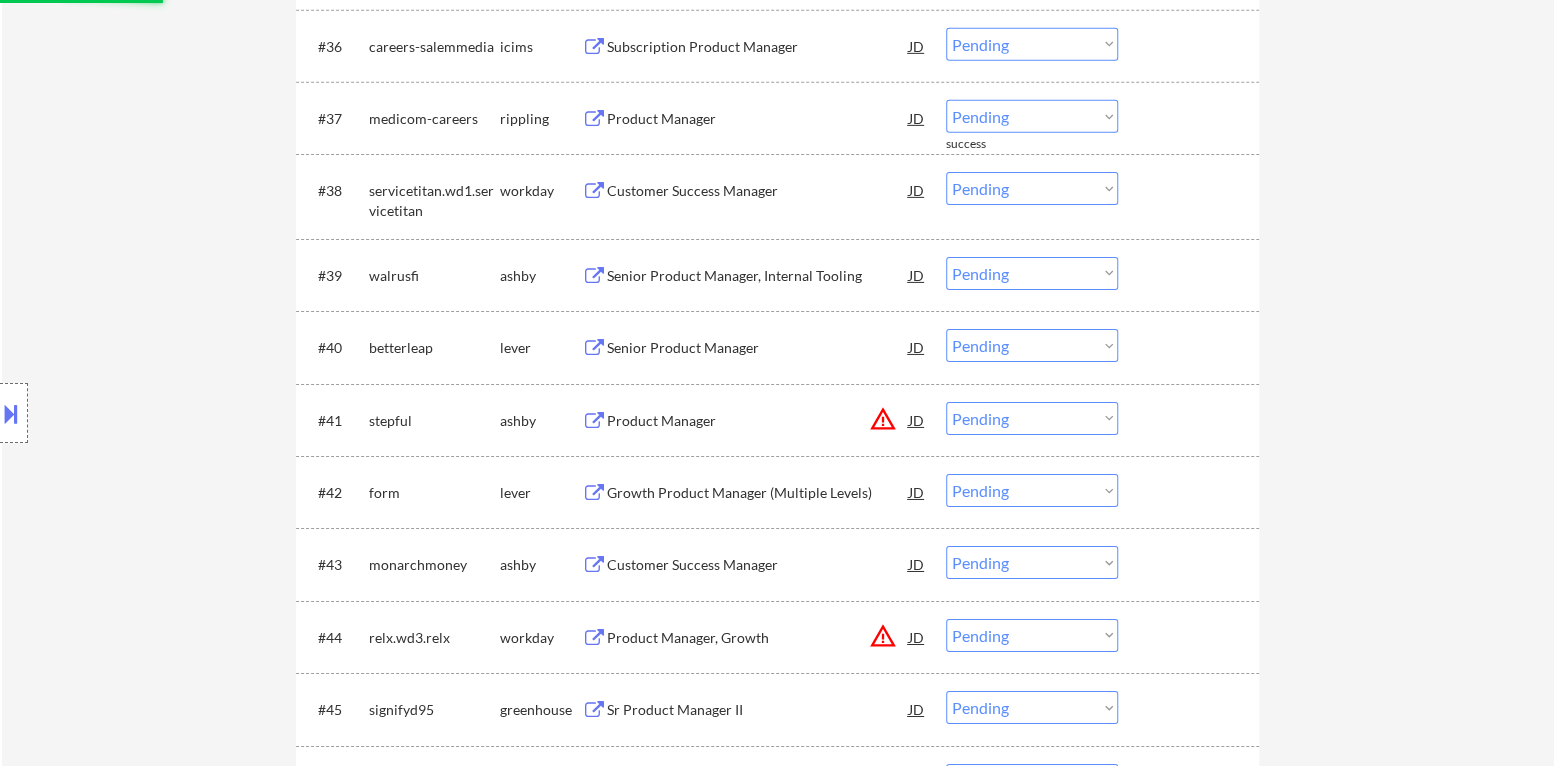 scroll, scrollTop: 3500, scrollLeft: 0, axis: vertical 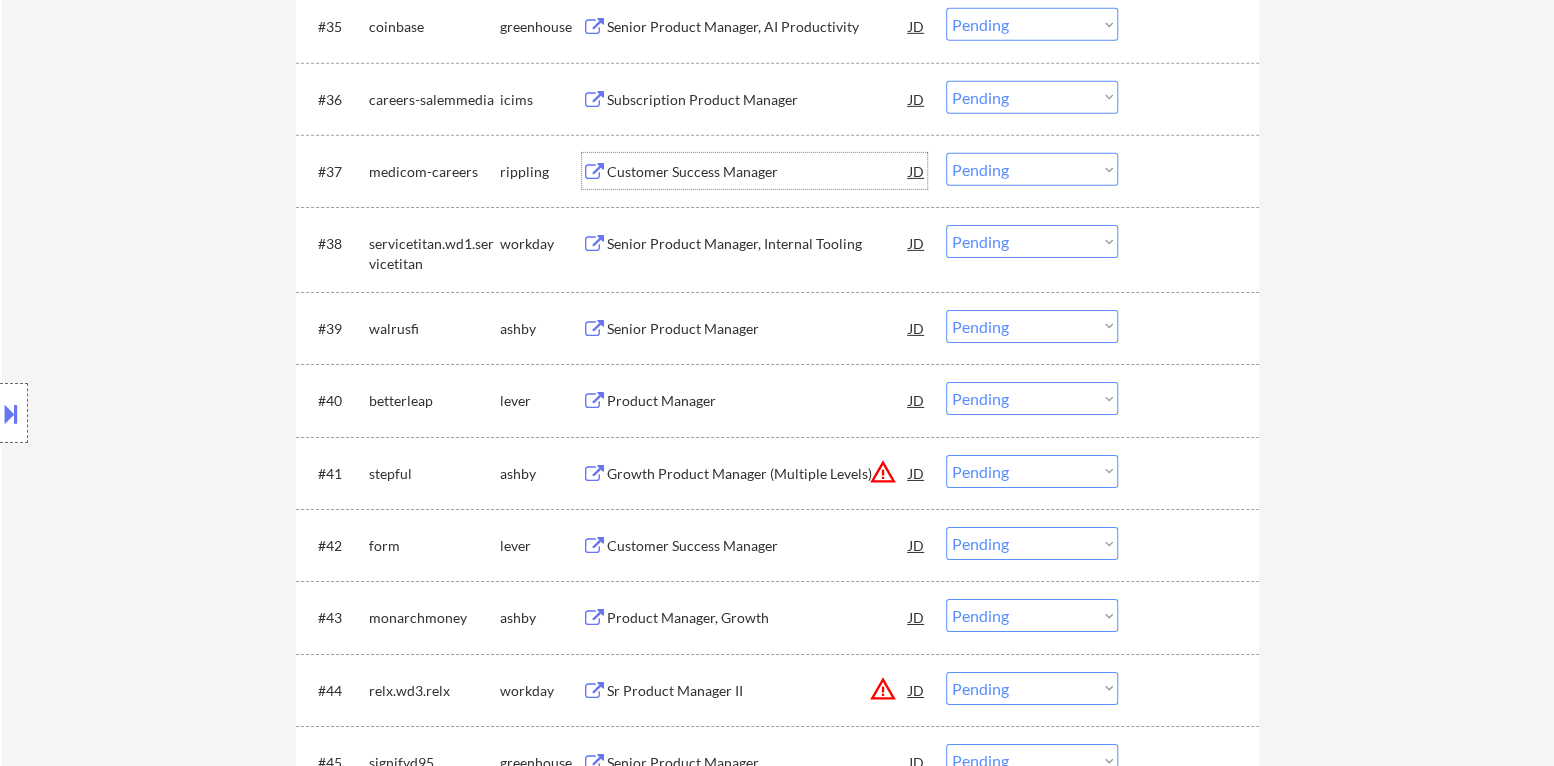 click on "Customer Success Manager" at bounding box center [758, 171] 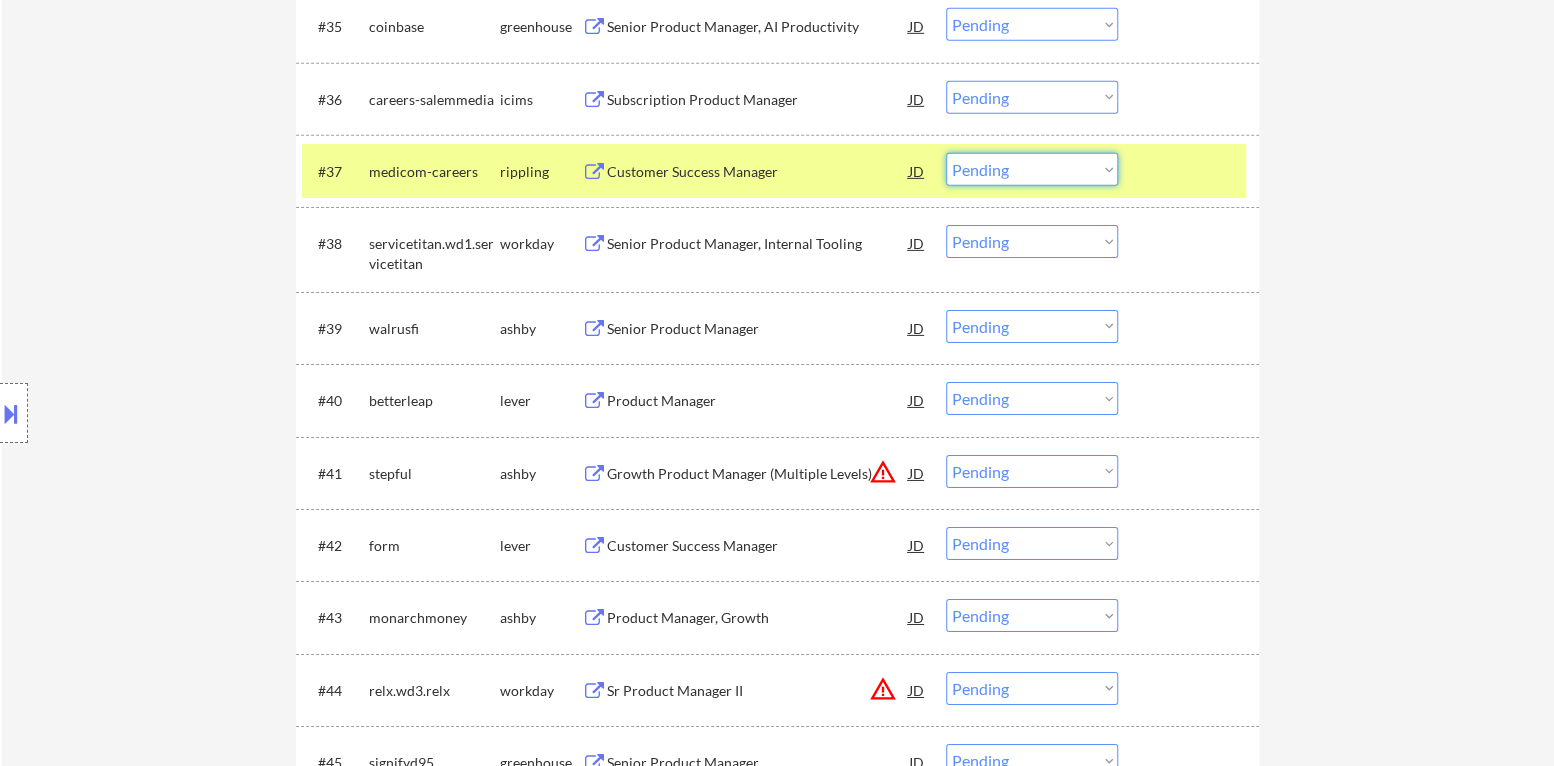 click on "Choose an option... Pending Applied Excluded (Questions) Excluded (Expired) Excluded (Location) Excluded (Bad Match) Excluded (Blocklist) Excluded (Salary) Excluded (Other)" at bounding box center [1032, 169] 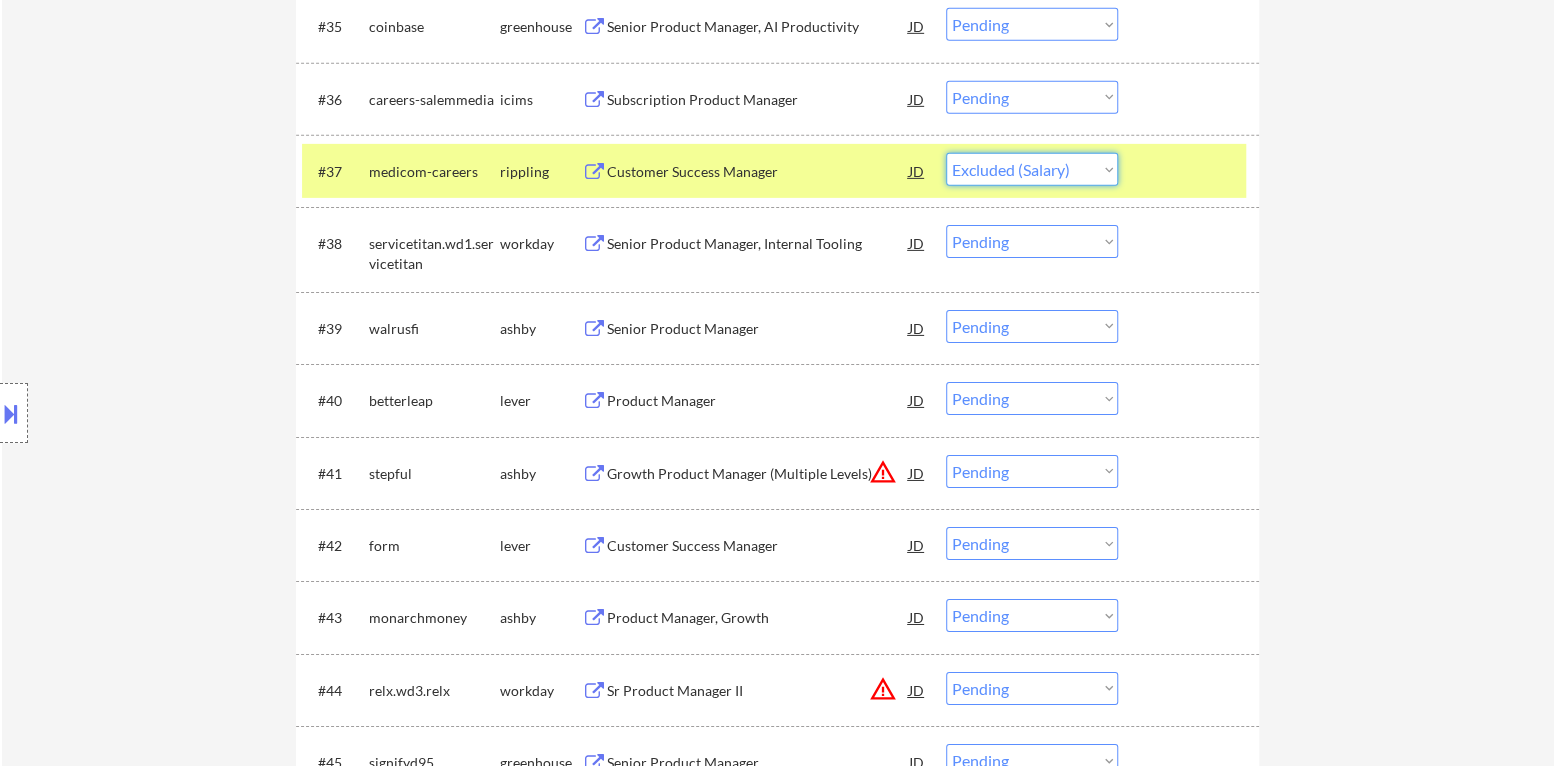 click on "Choose an option... Pending Applied Excluded (Questions) Excluded (Expired) Excluded (Location) Excluded (Bad Match) Excluded (Blocklist) Excluded (Salary) Excluded (Other)" at bounding box center [1032, 169] 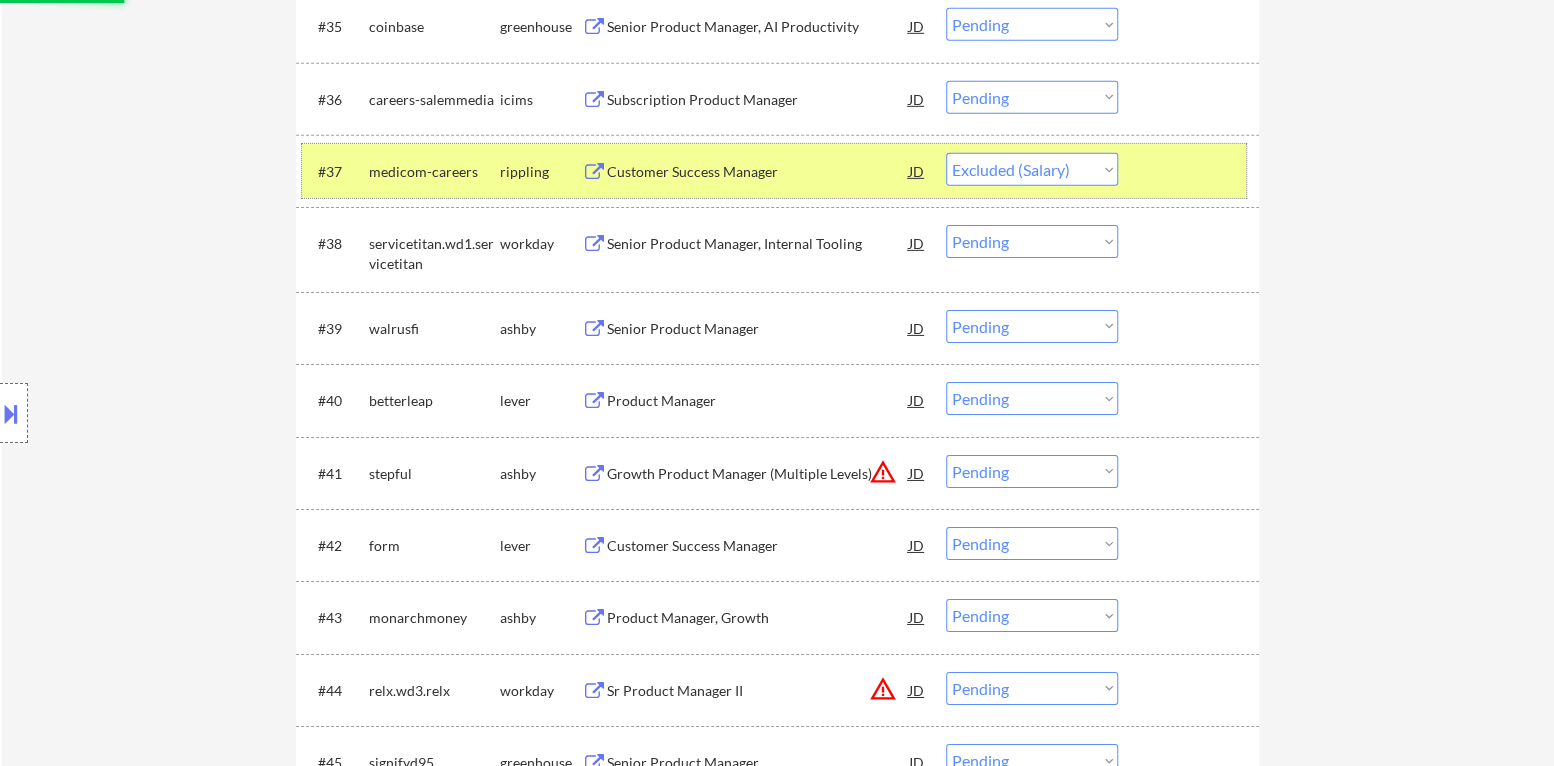 click at bounding box center [1191, 171] 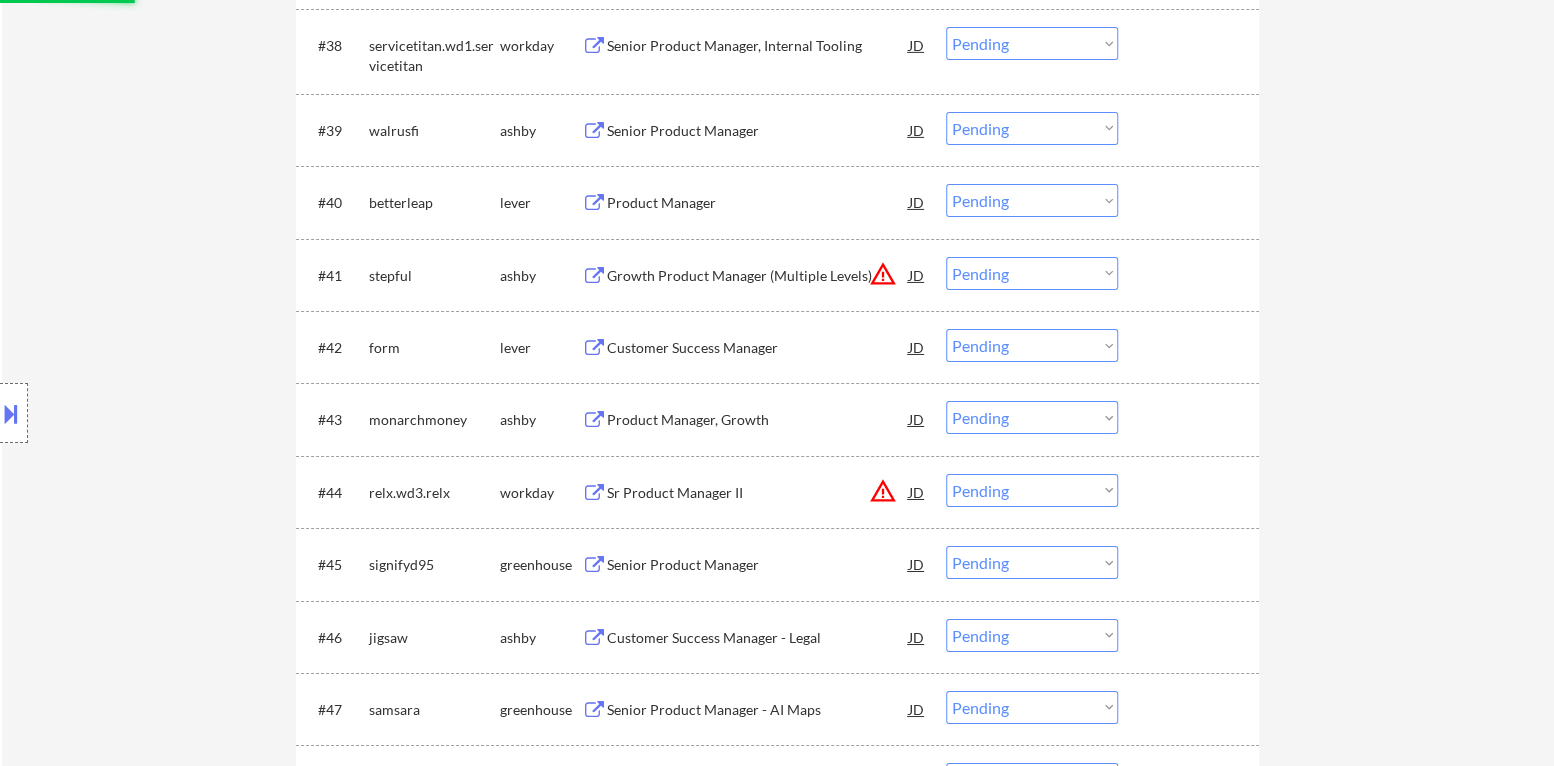 scroll, scrollTop: 3699, scrollLeft: 0, axis: vertical 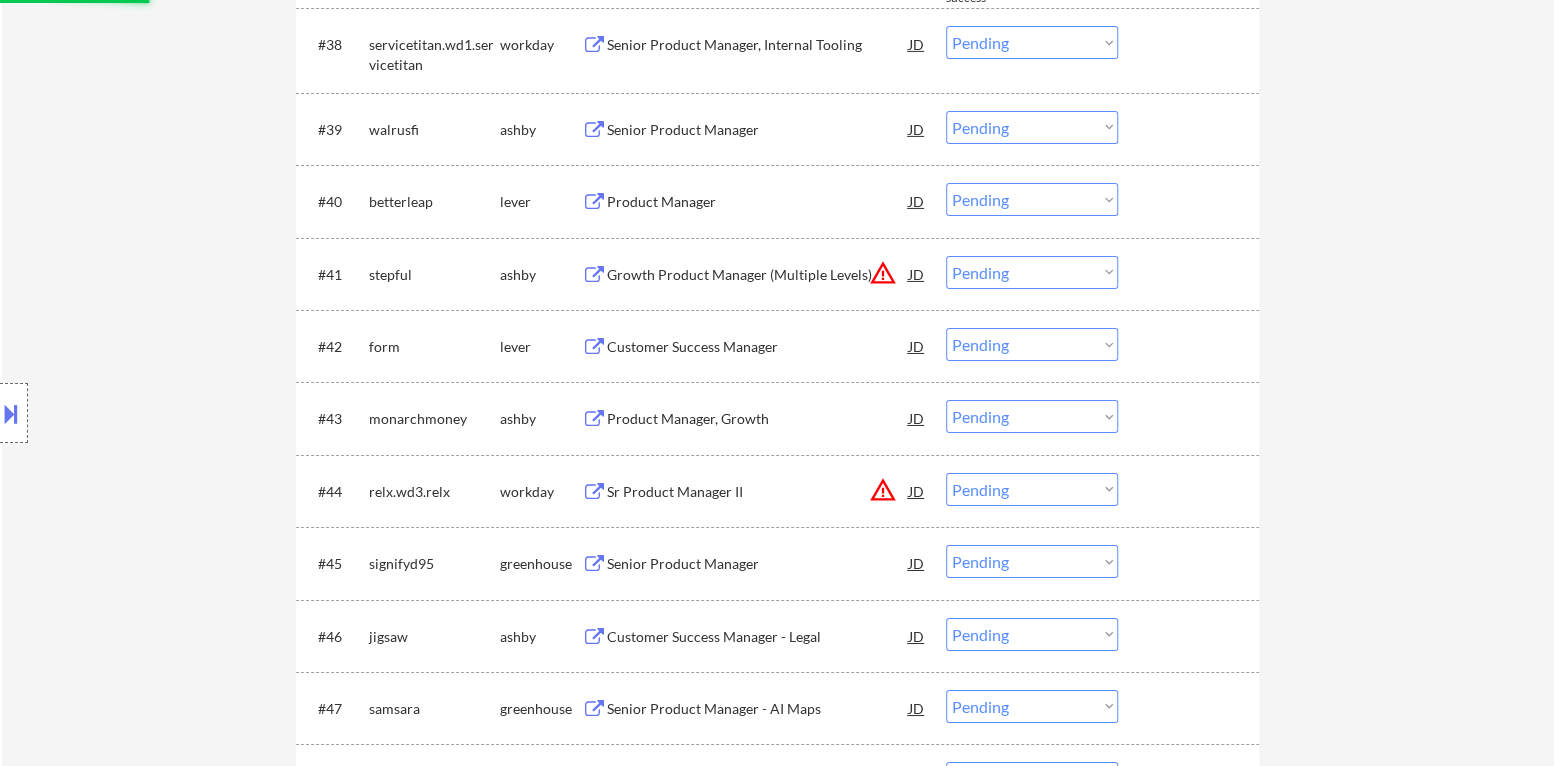select on ""pending"" 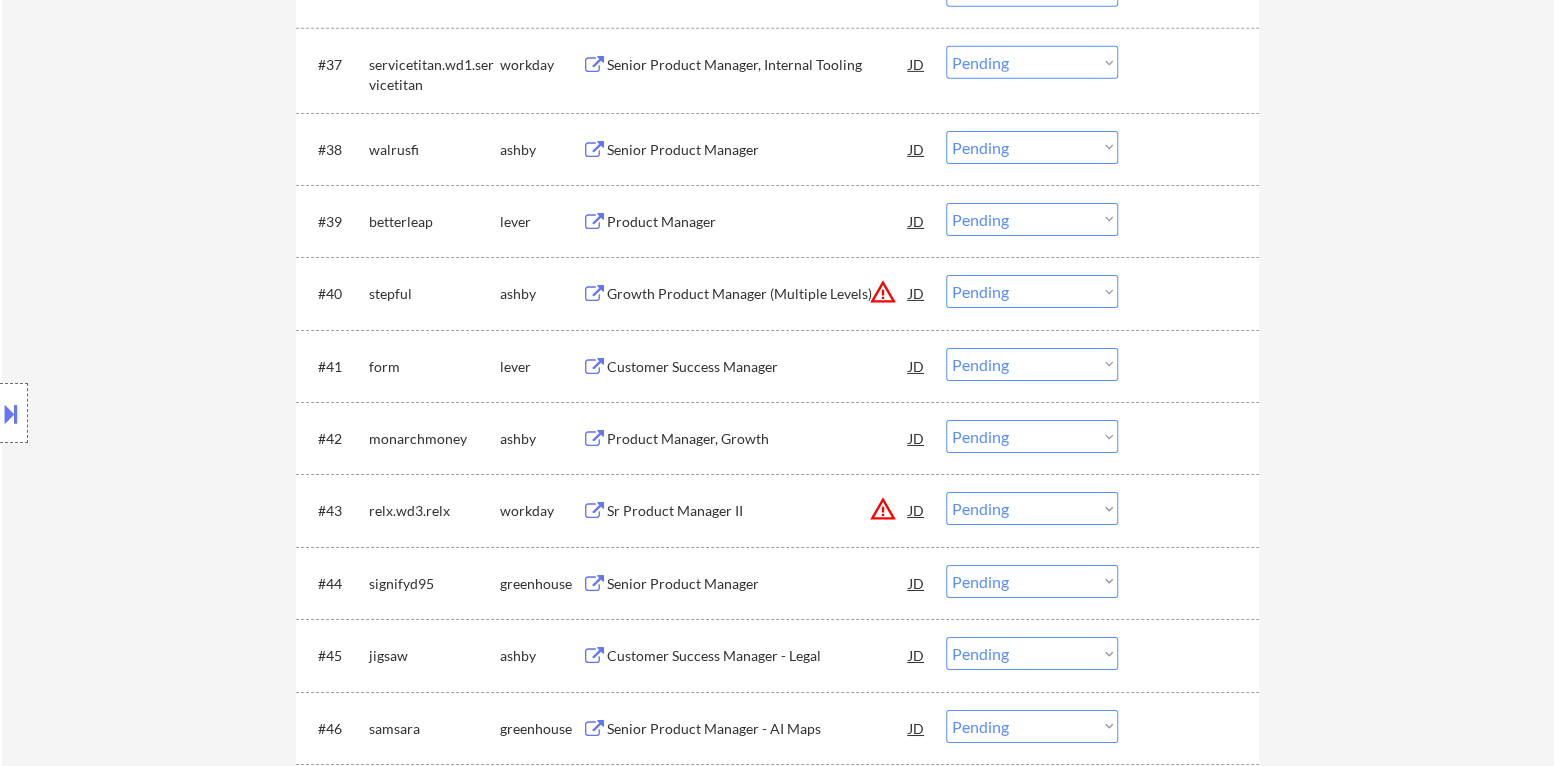 scroll, scrollTop: 3599, scrollLeft: 0, axis: vertical 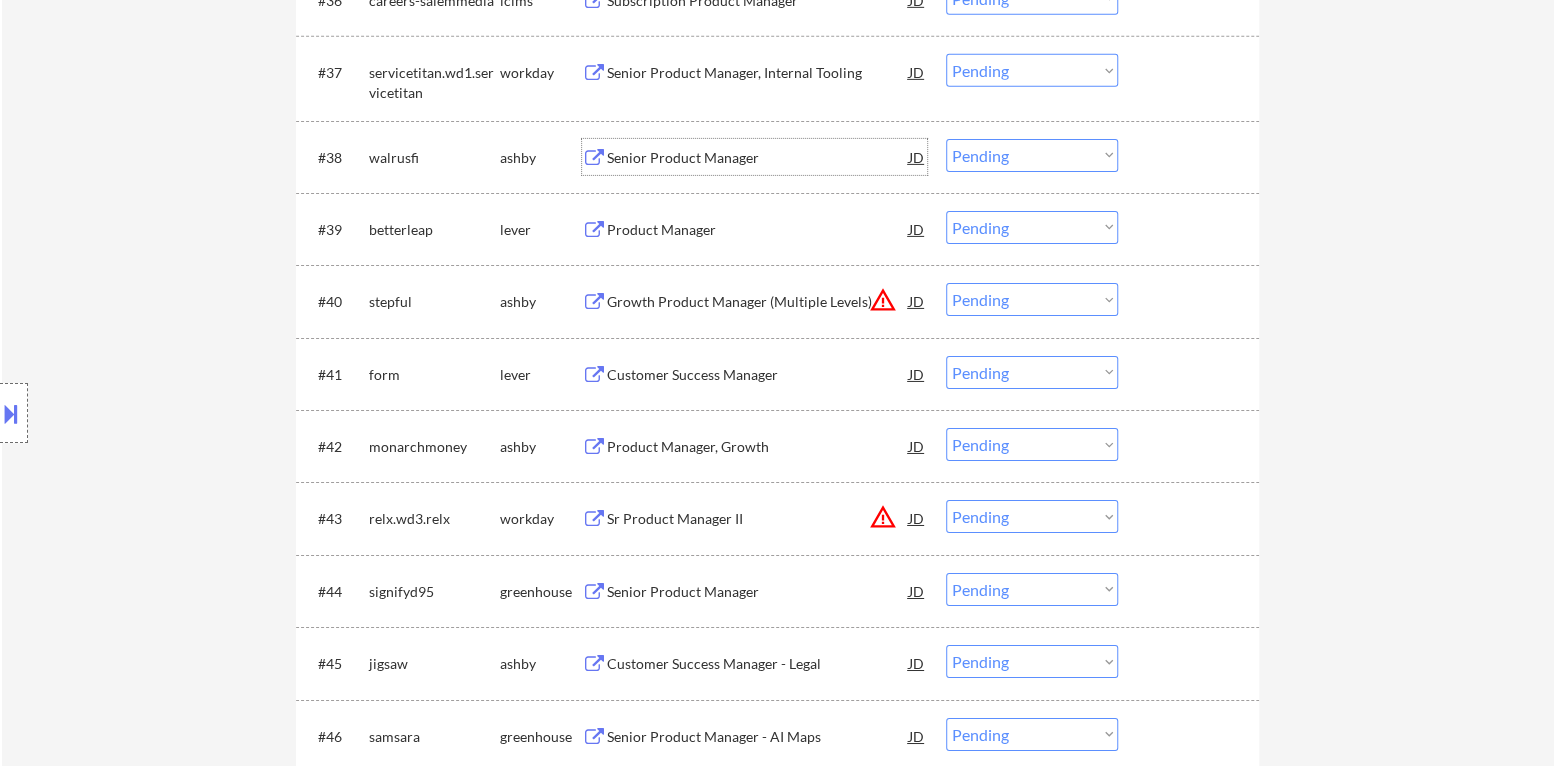 click on "Senior Product Manager" at bounding box center (758, 158) 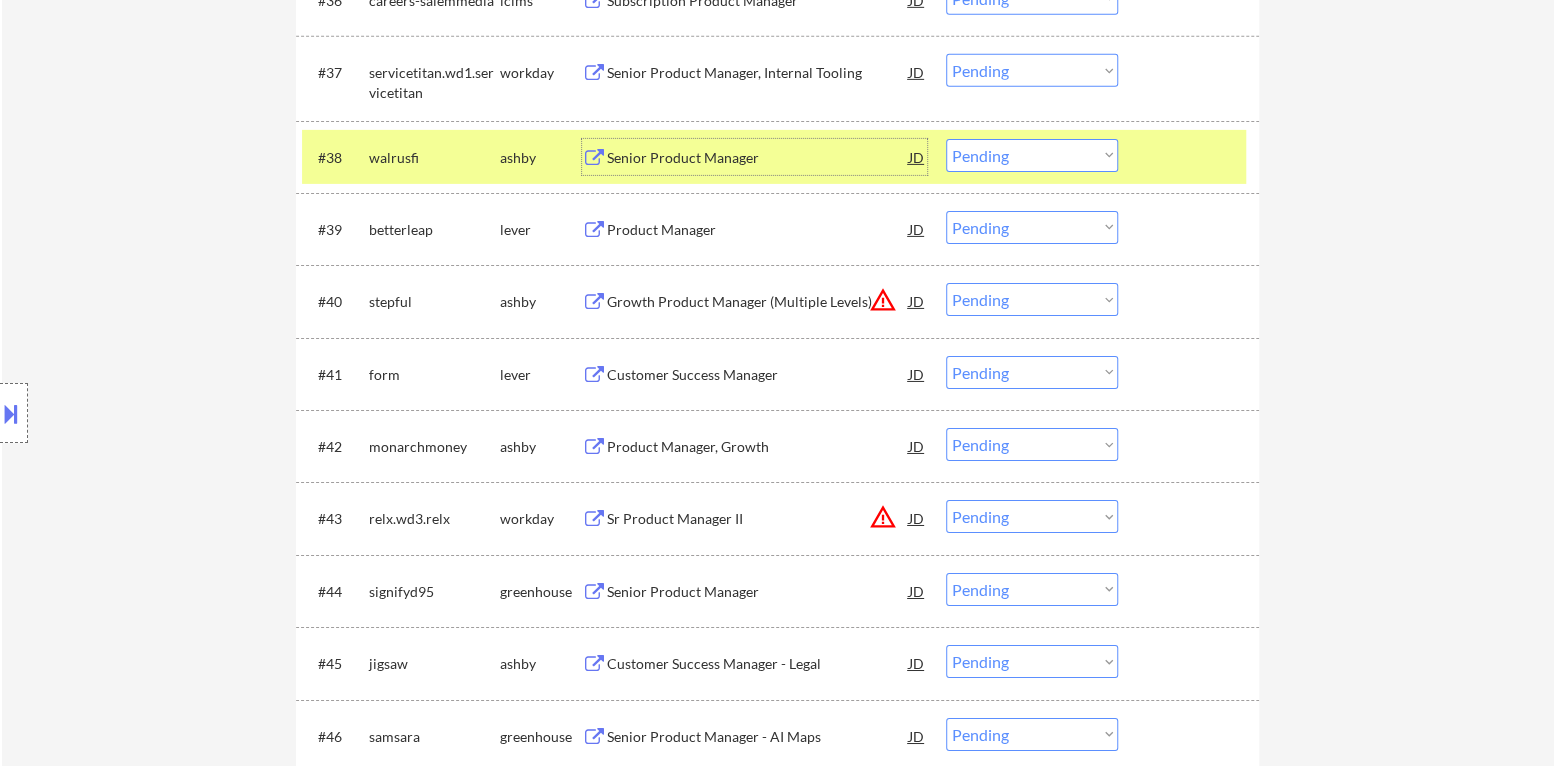 click on "Senior Product Manager" at bounding box center [758, 158] 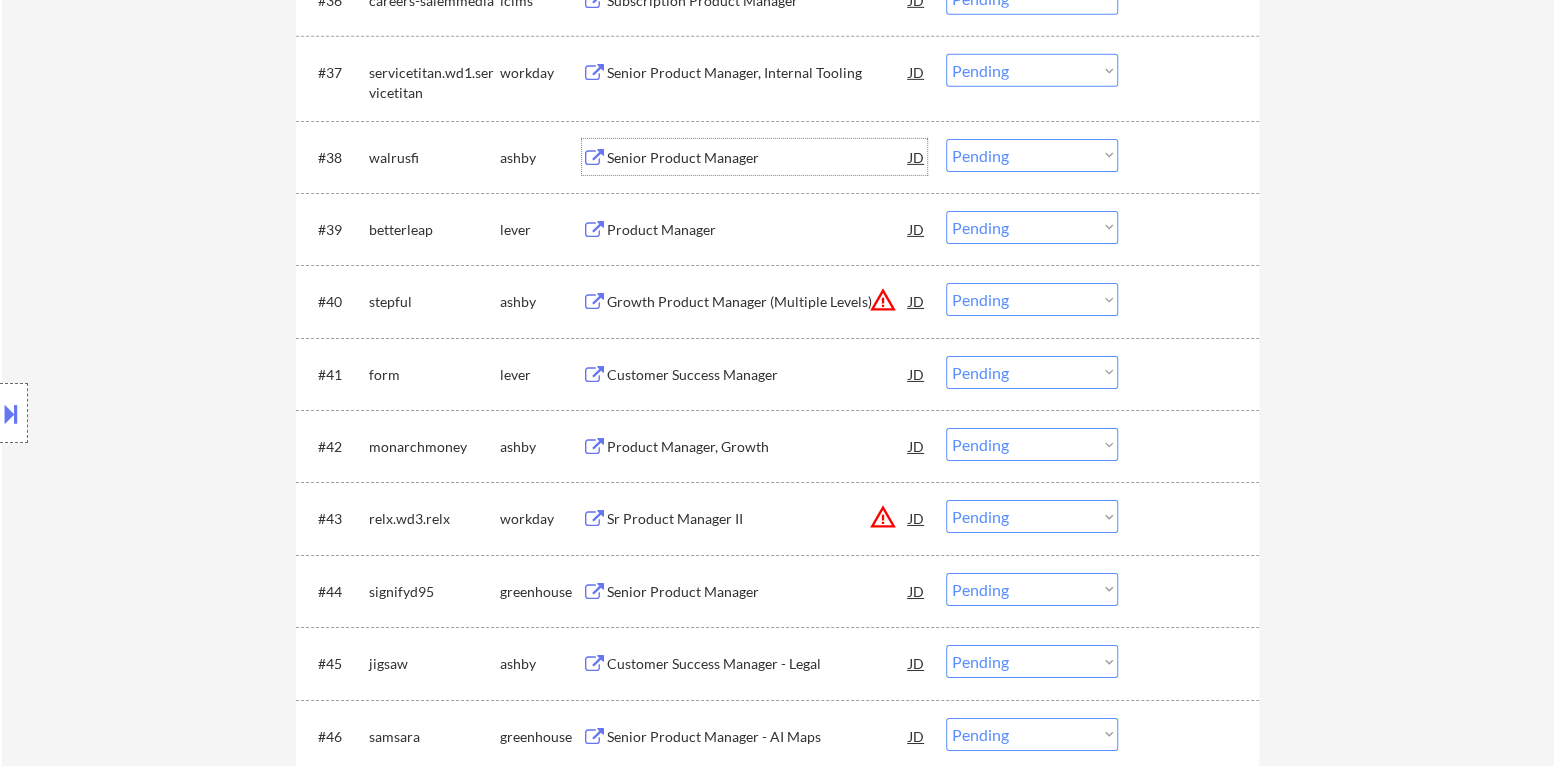 click on "Choose an option... Pending Applied Excluded (Questions) Excluded (Expired) Excluded (Location) Excluded (Bad Match) Excluded (Blocklist) Excluded (Salary) Excluded (Other)" at bounding box center (1032, 155) 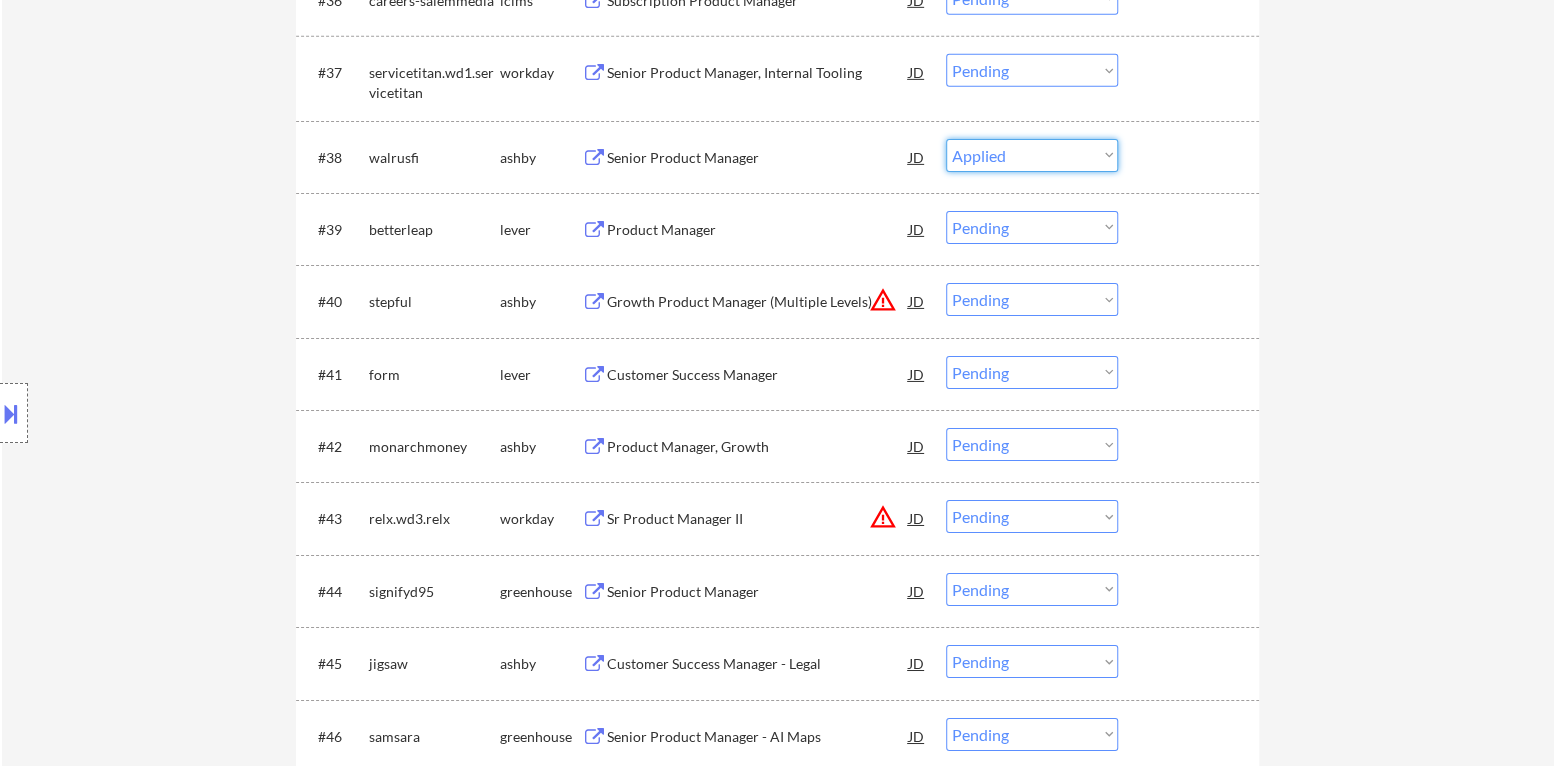 click on "Choose an option... Pending Applied Excluded (Questions) Excluded (Expired) Excluded (Location) Excluded (Bad Match) Excluded (Blocklist) Excluded (Salary) Excluded (Other)" at bounding box center [1032, 155] 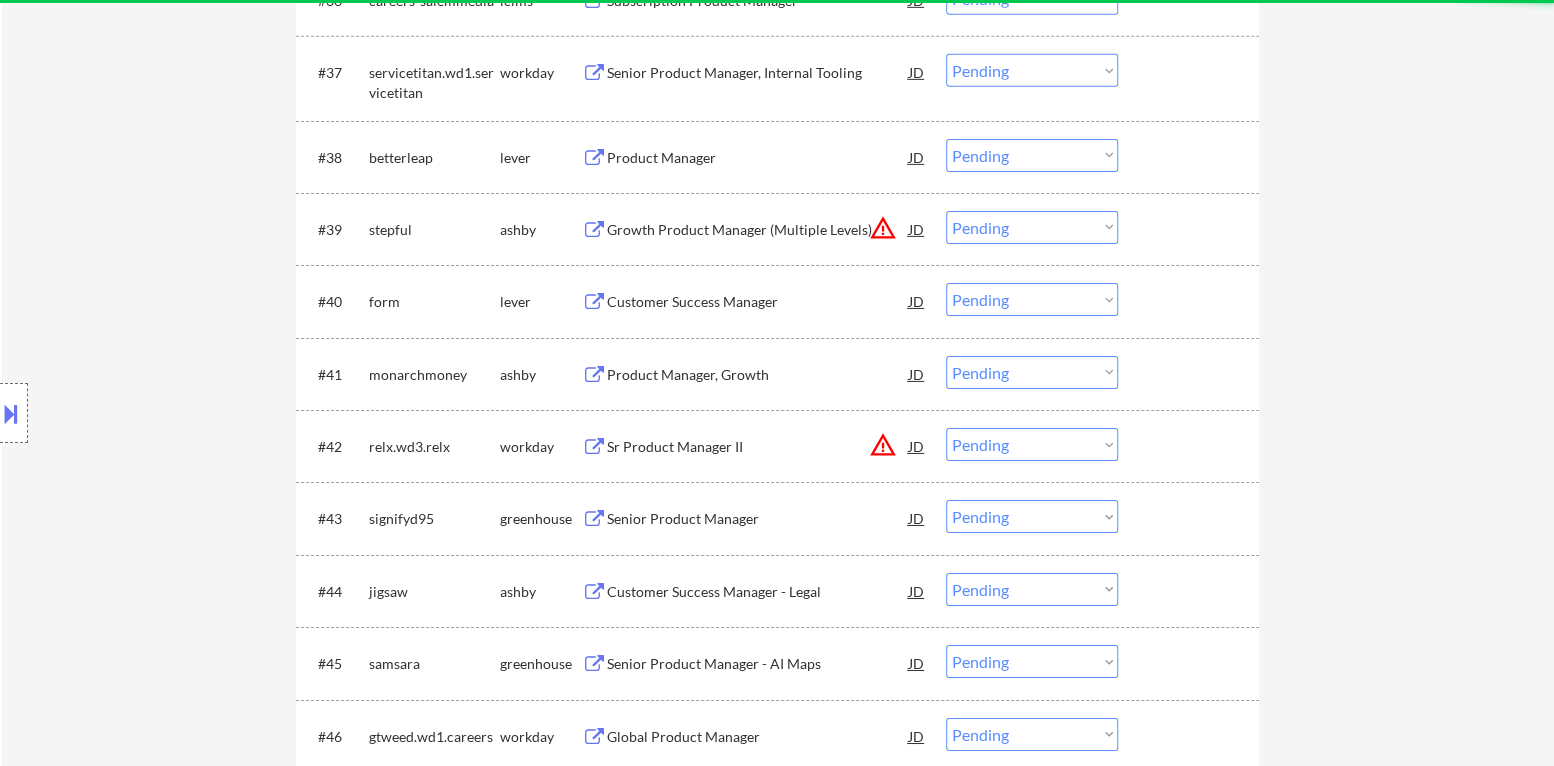 click on "Product Manager" at bounding box center (758, 158) 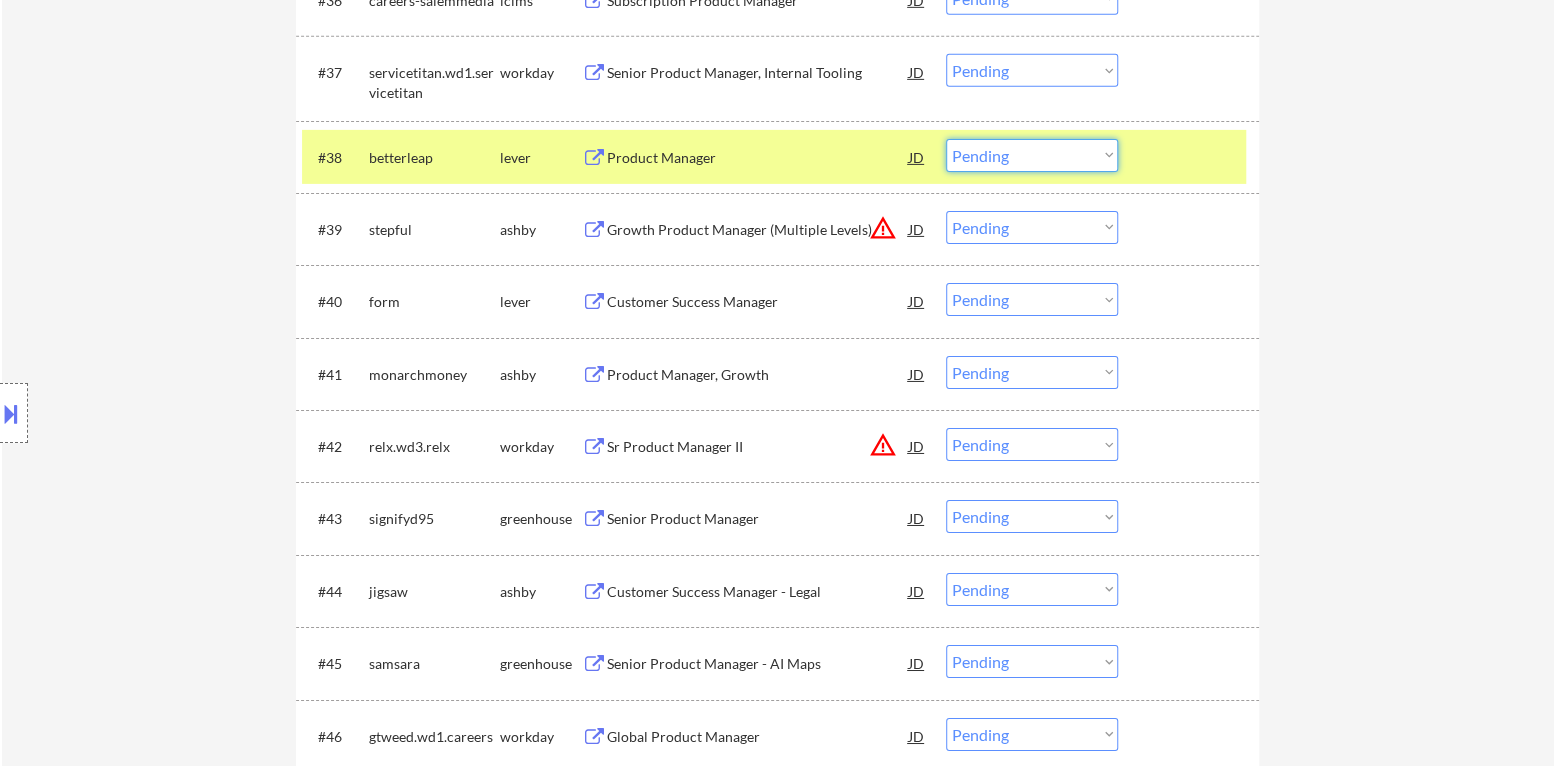 click on "Choose an option... Pending Applied Excluded (Questions) Excluded (Expired) Excluded (Location) Excluded (Bad Match) Excluded (Blocklist) Excluded (Salary) Excluded (Other)" at bounding box center [1032, 155] 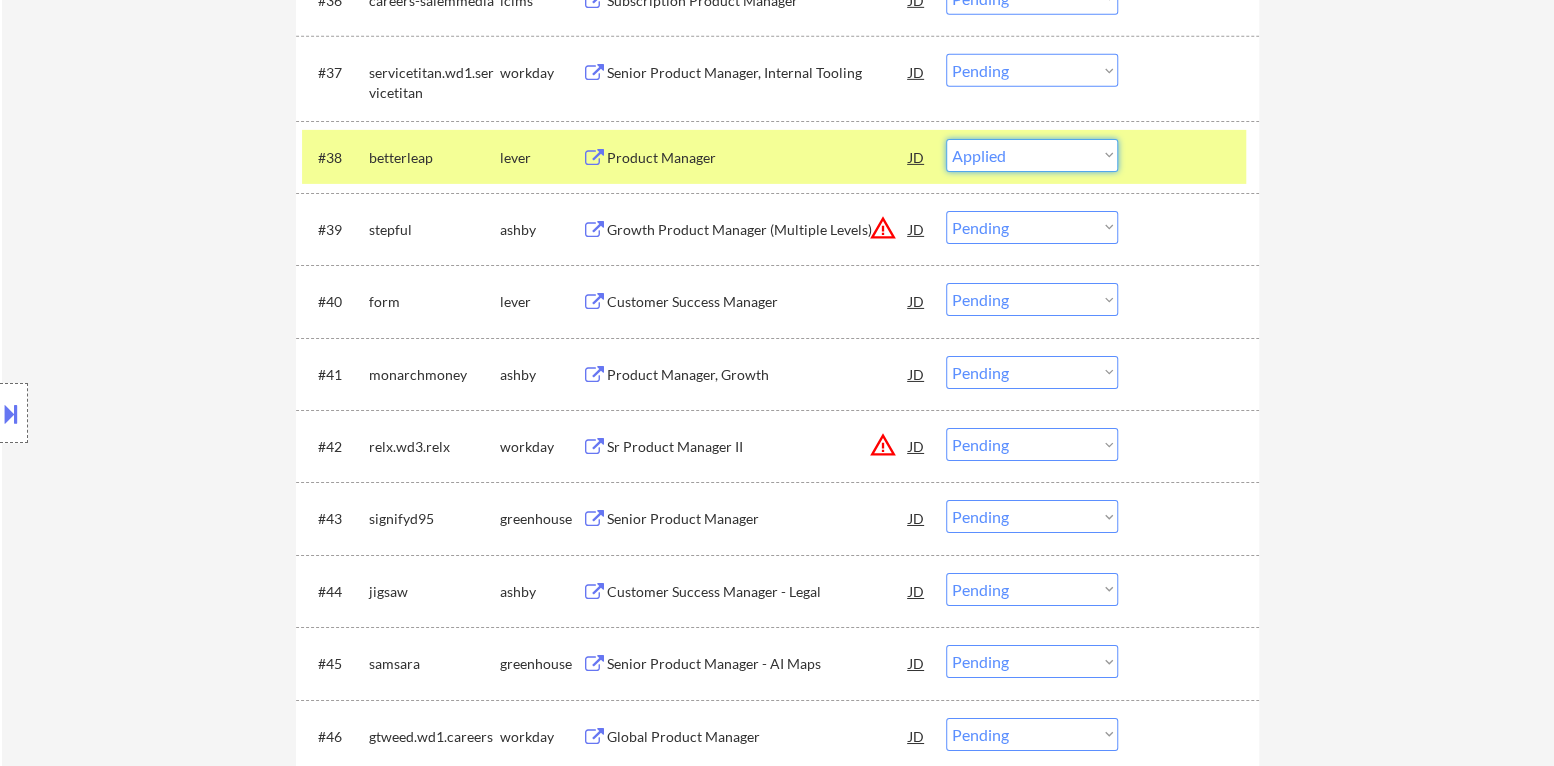 click on "Choose an option... Pending Applied Excluded (Questions) Excluded (Expired) Excluded (Location) Excluded (Bad Match) Excluded (Blocklist) Excluded (Salary) Excluded (Other)" at bounding box center (1032, 155) 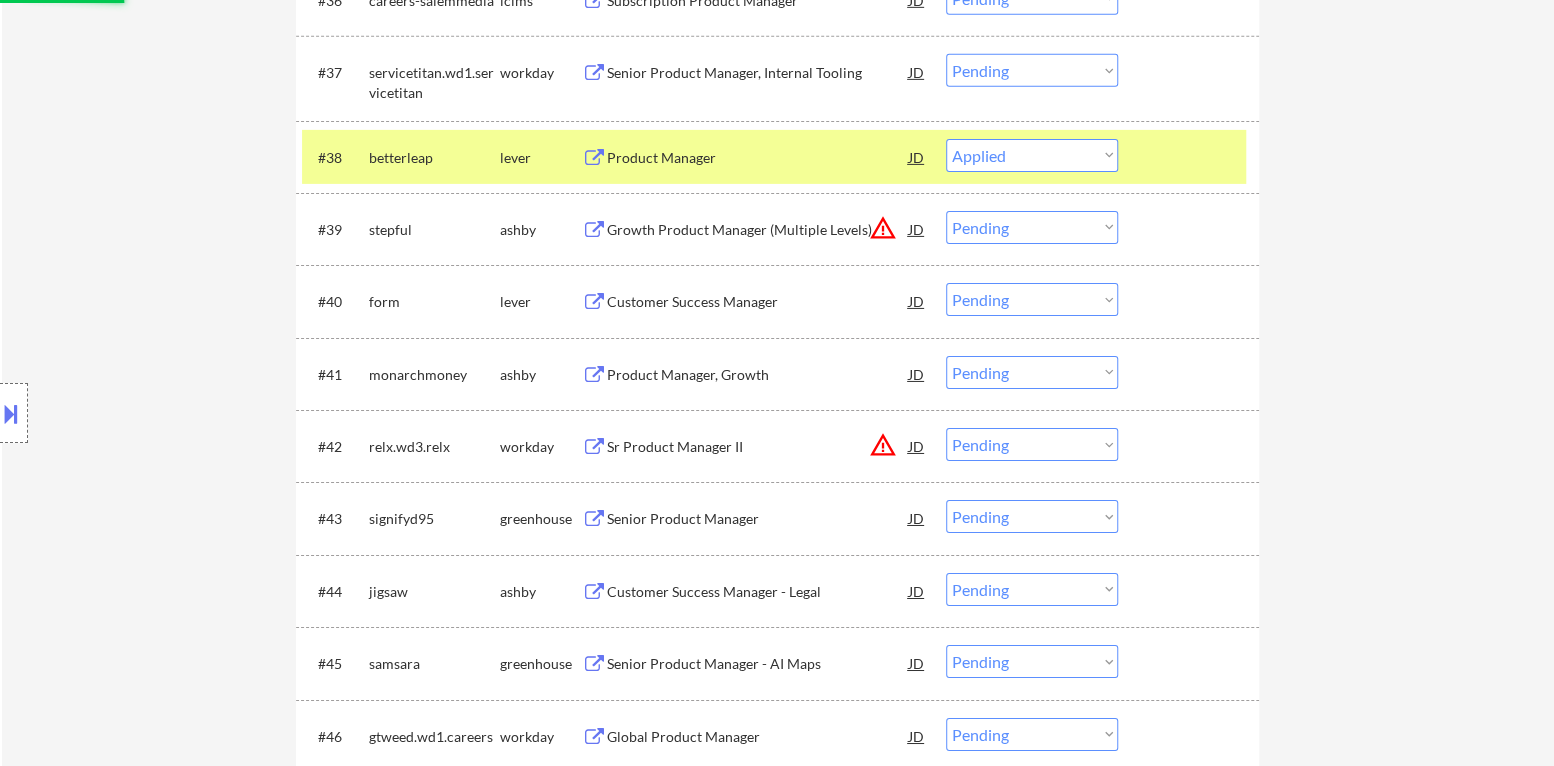 click at bounding box center [1191, 157] 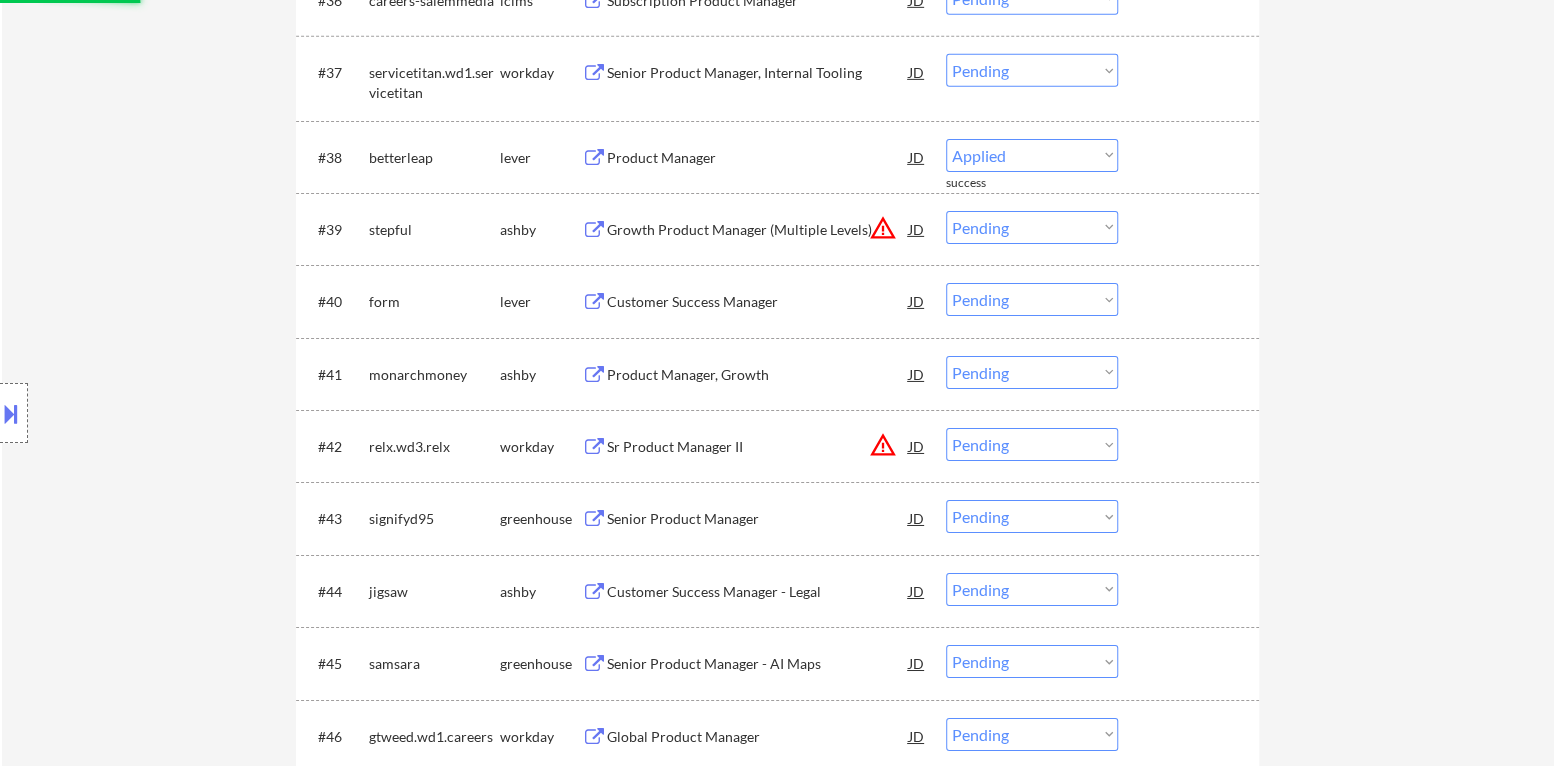 select on ""pending"" 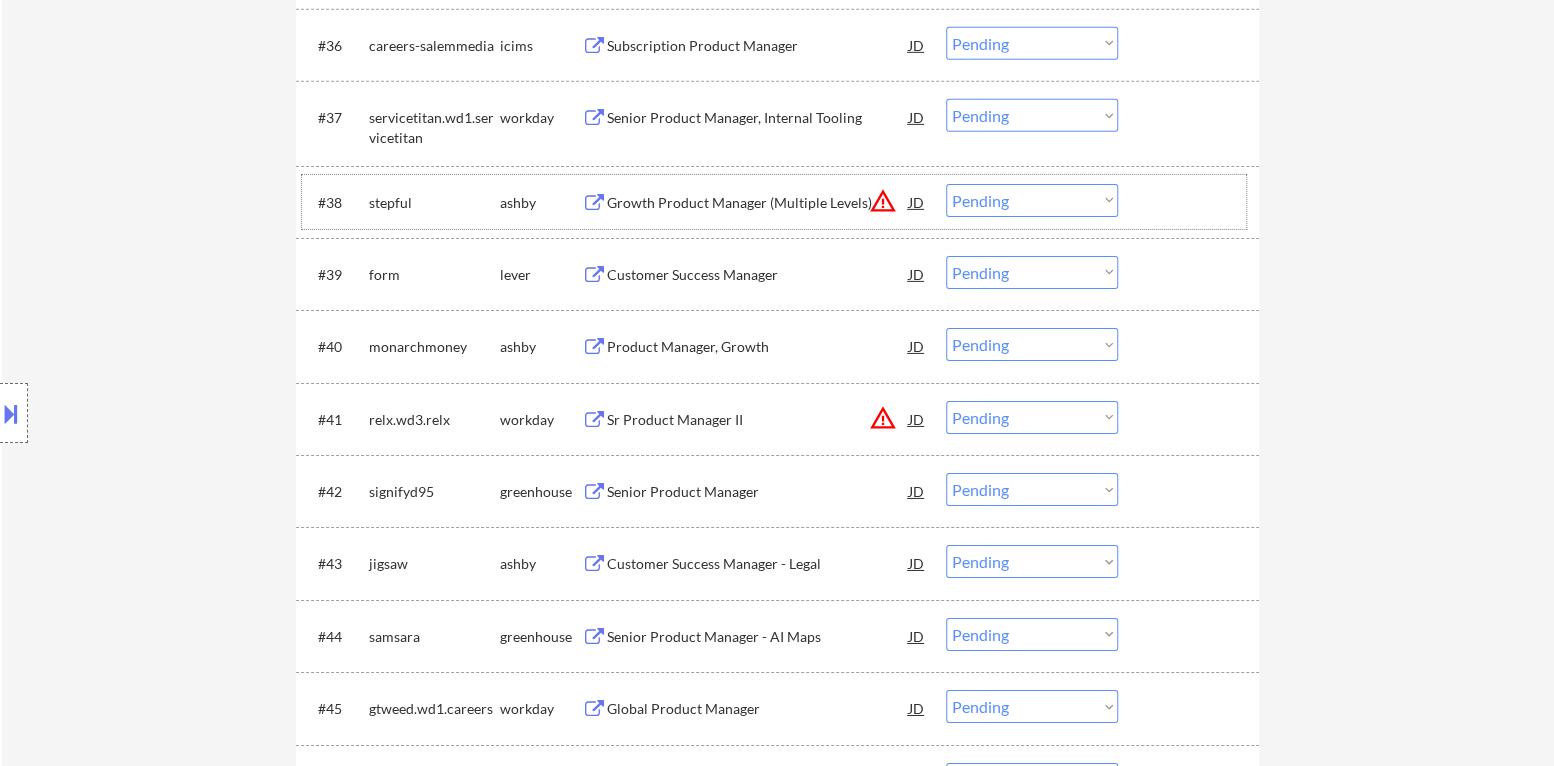 scroll, scrollTop: 3500, scrollLeft: 0, axis: vertical 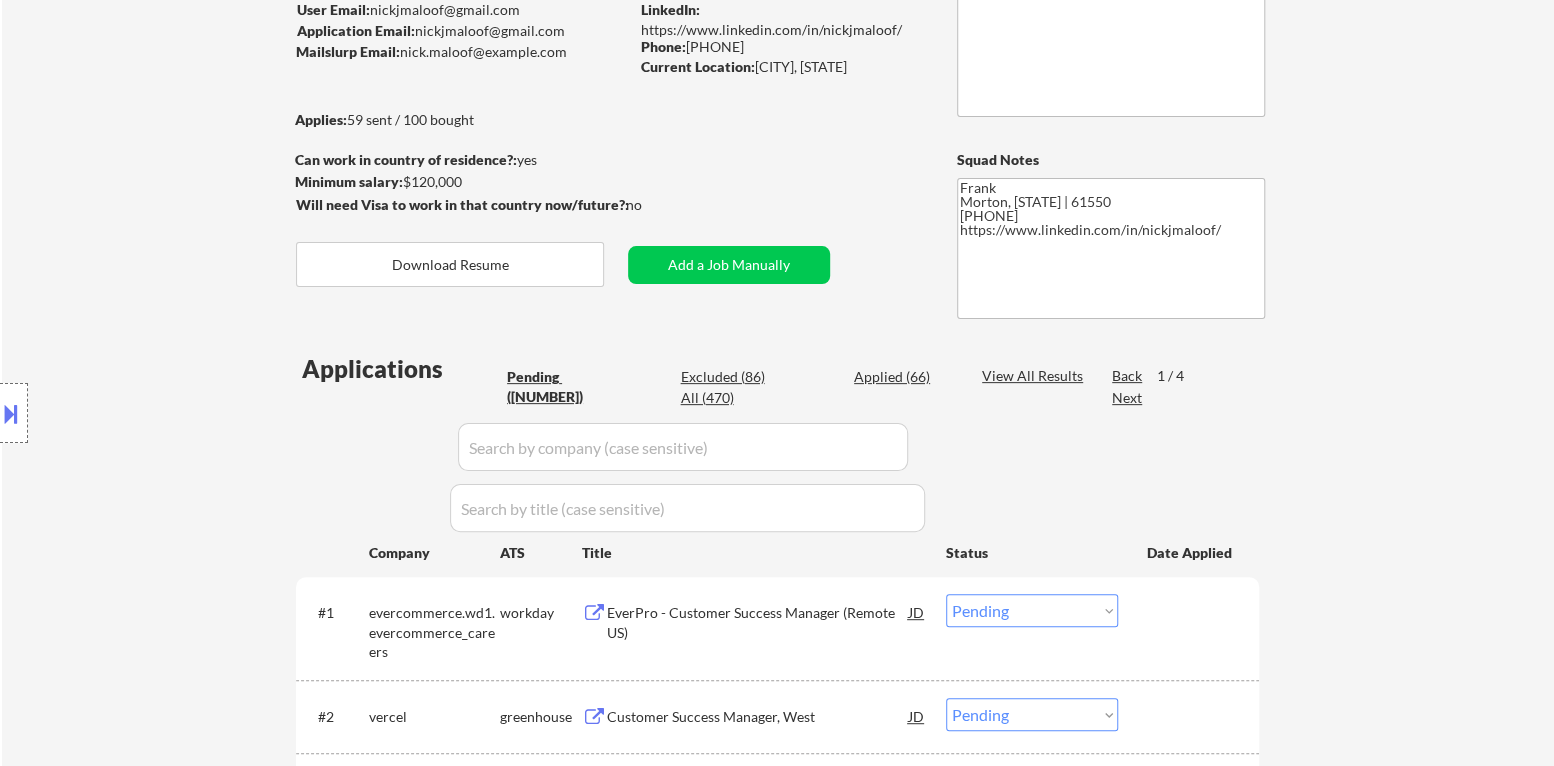 click on "Applied (66)" at bounding box center [904, 377] 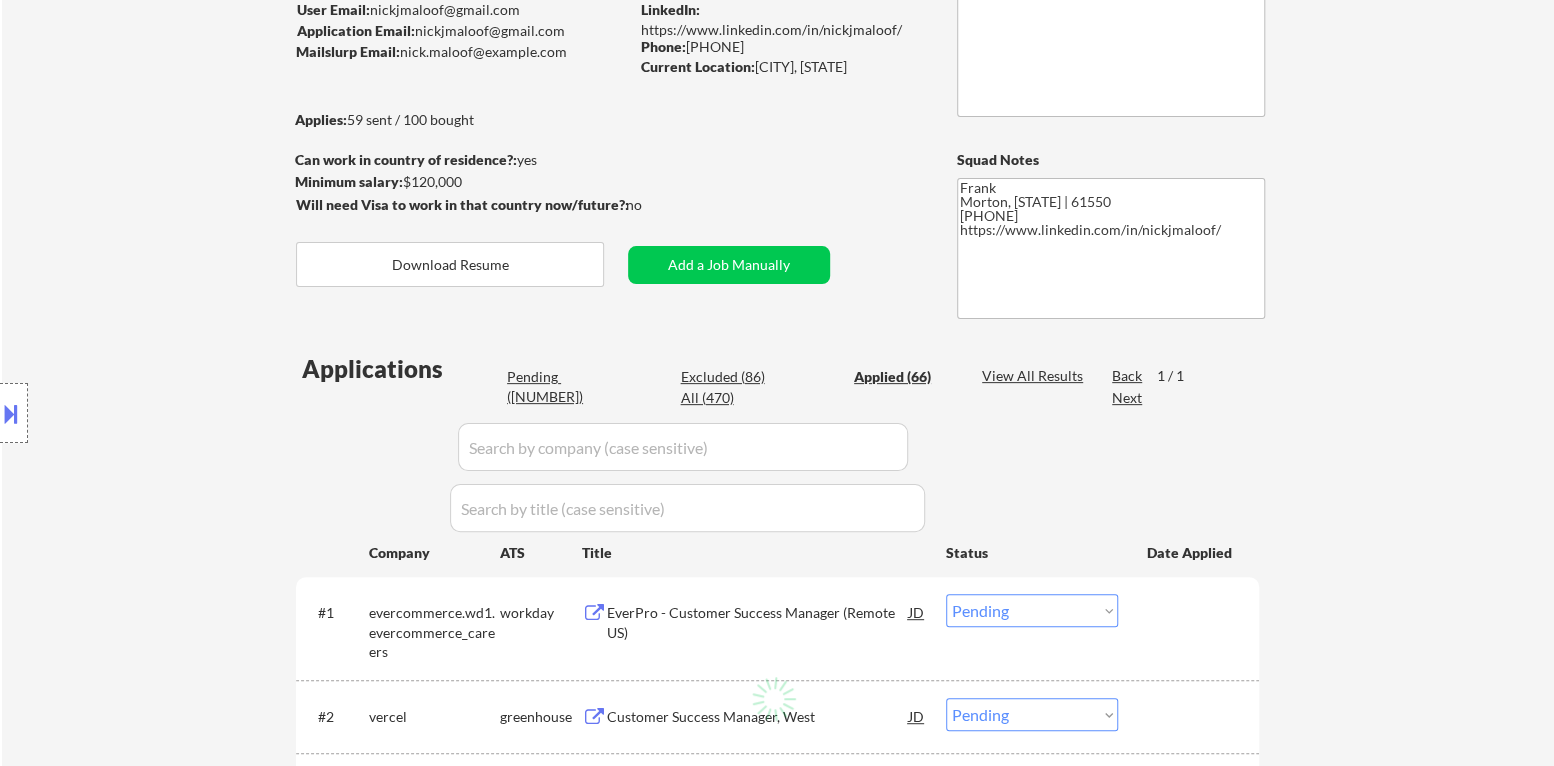 select on ""applied"" 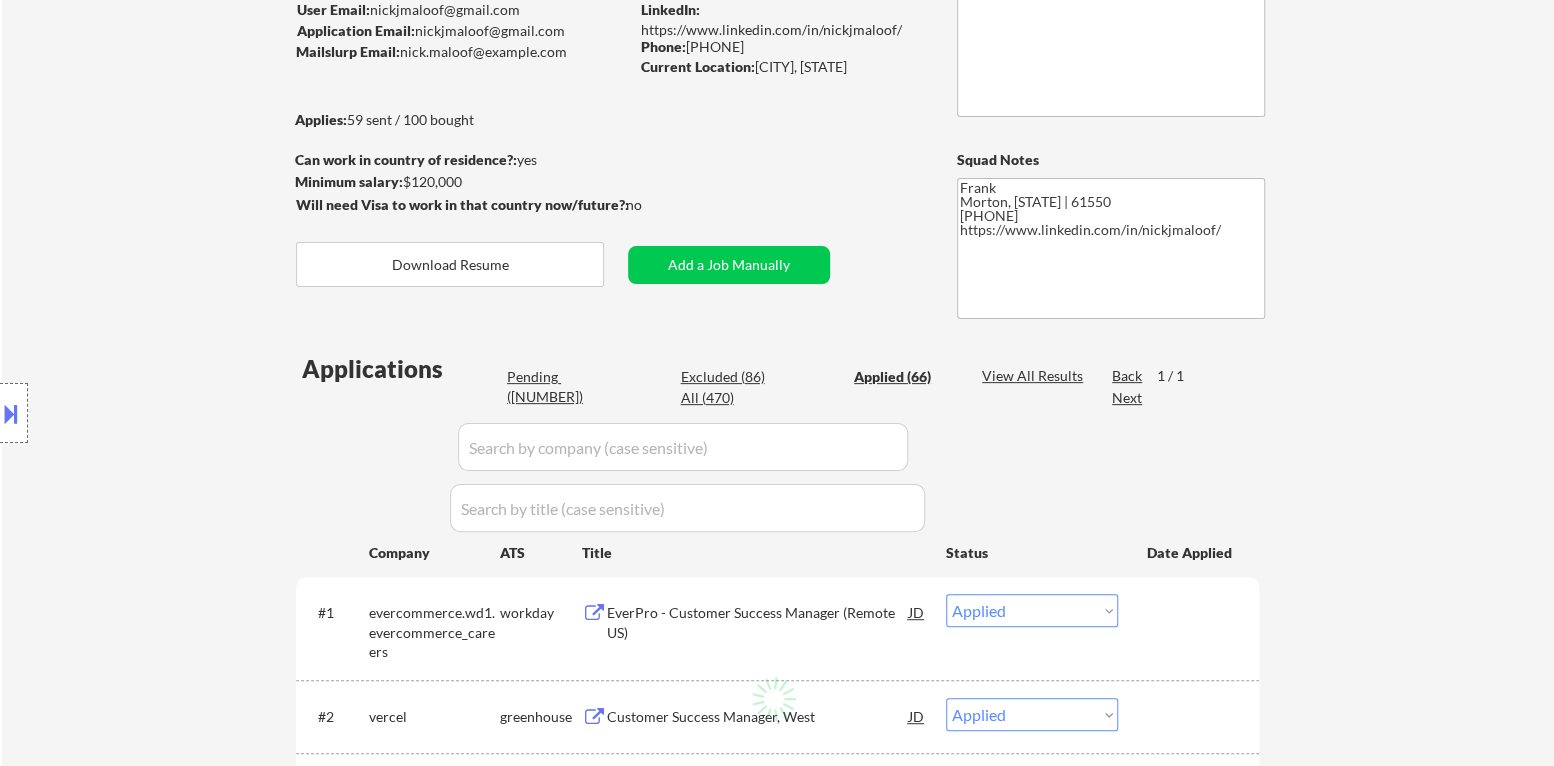 select on ""applied"" 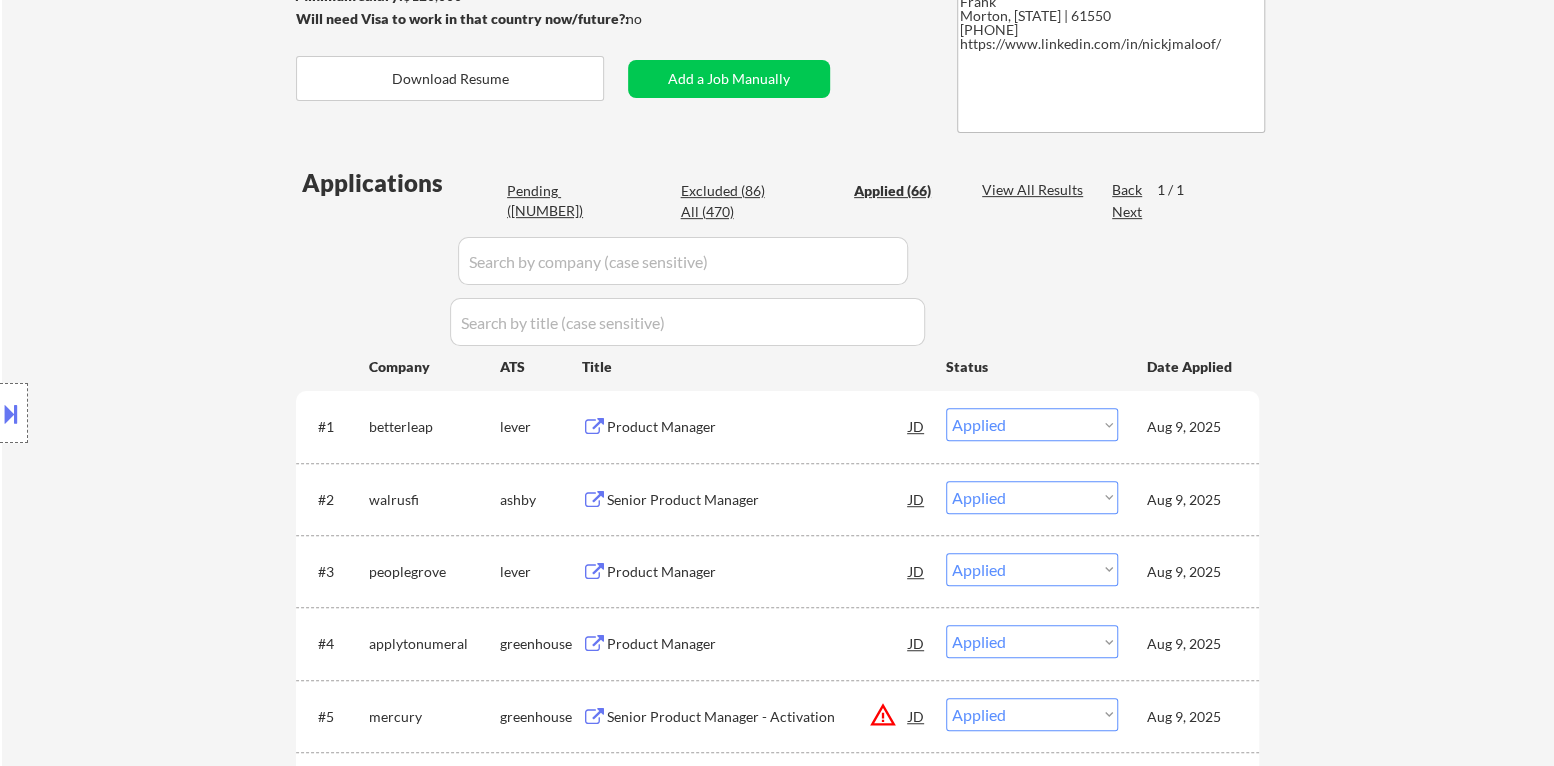 scroll, scrollTop: 399, scrollLeft: 0, axis: vertical 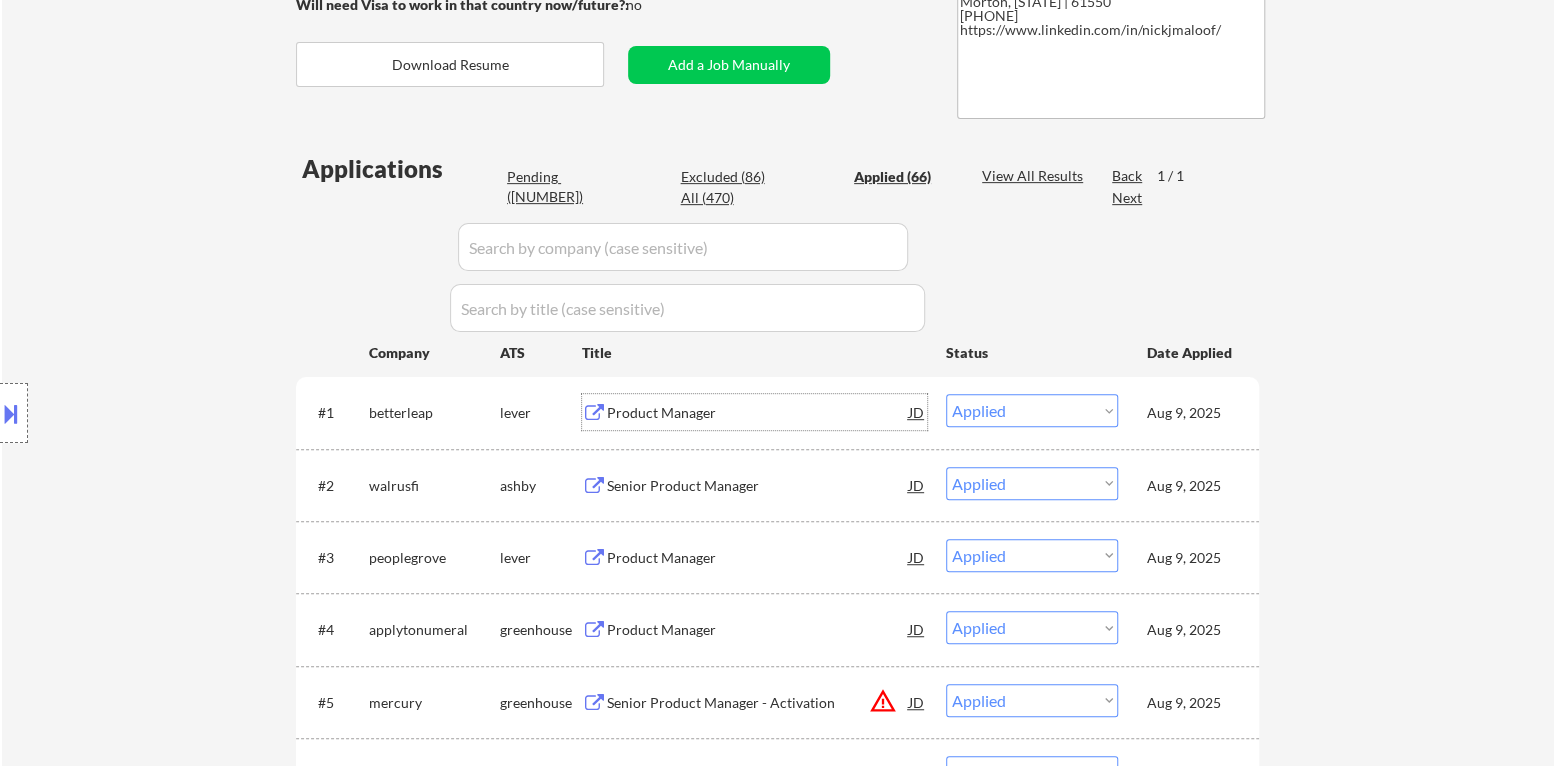 click on "Product Manager" at bounding box center [758, 413] 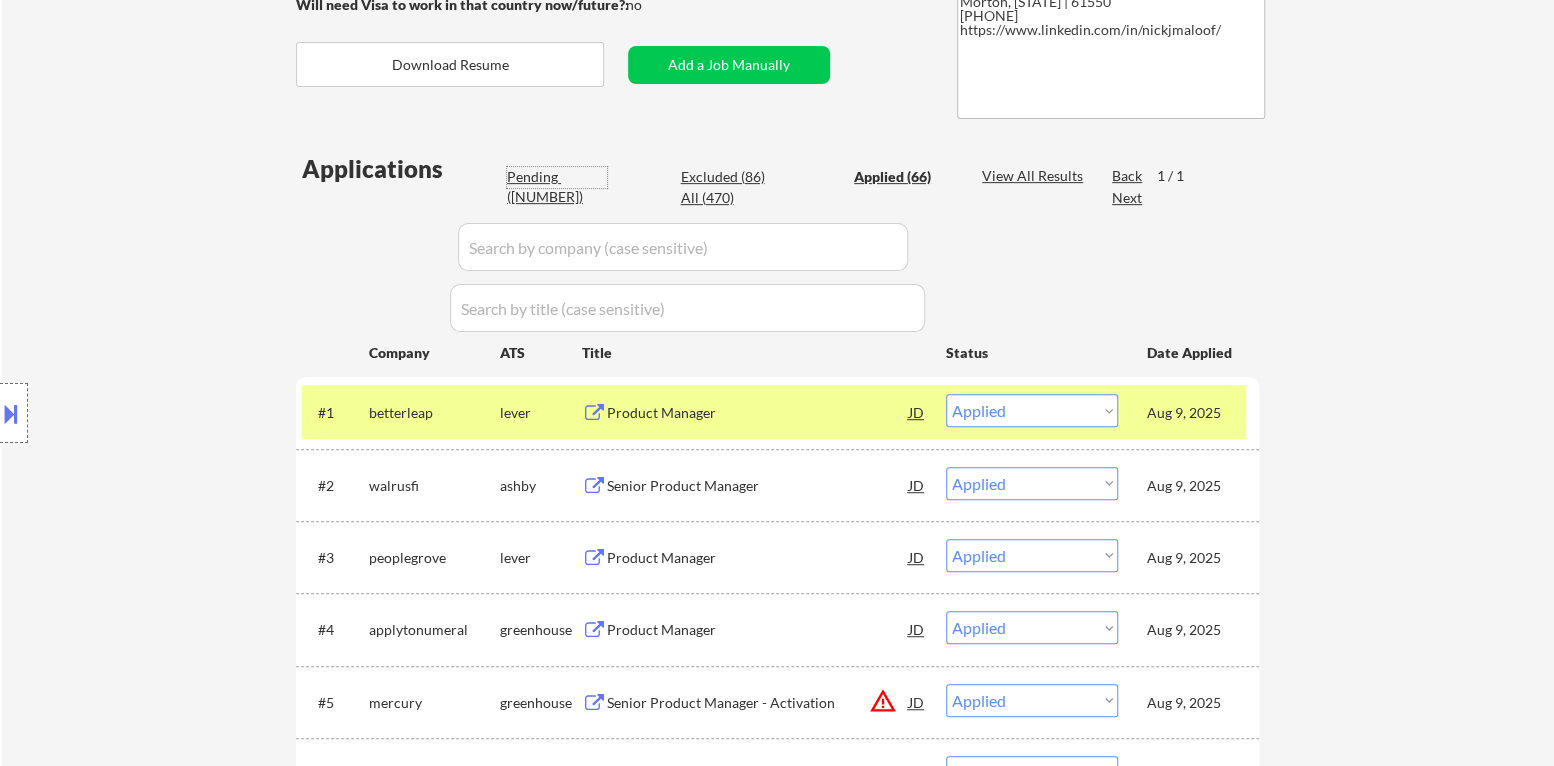click on "Pending ([NUMBER])" at bounding box center [557, 186] 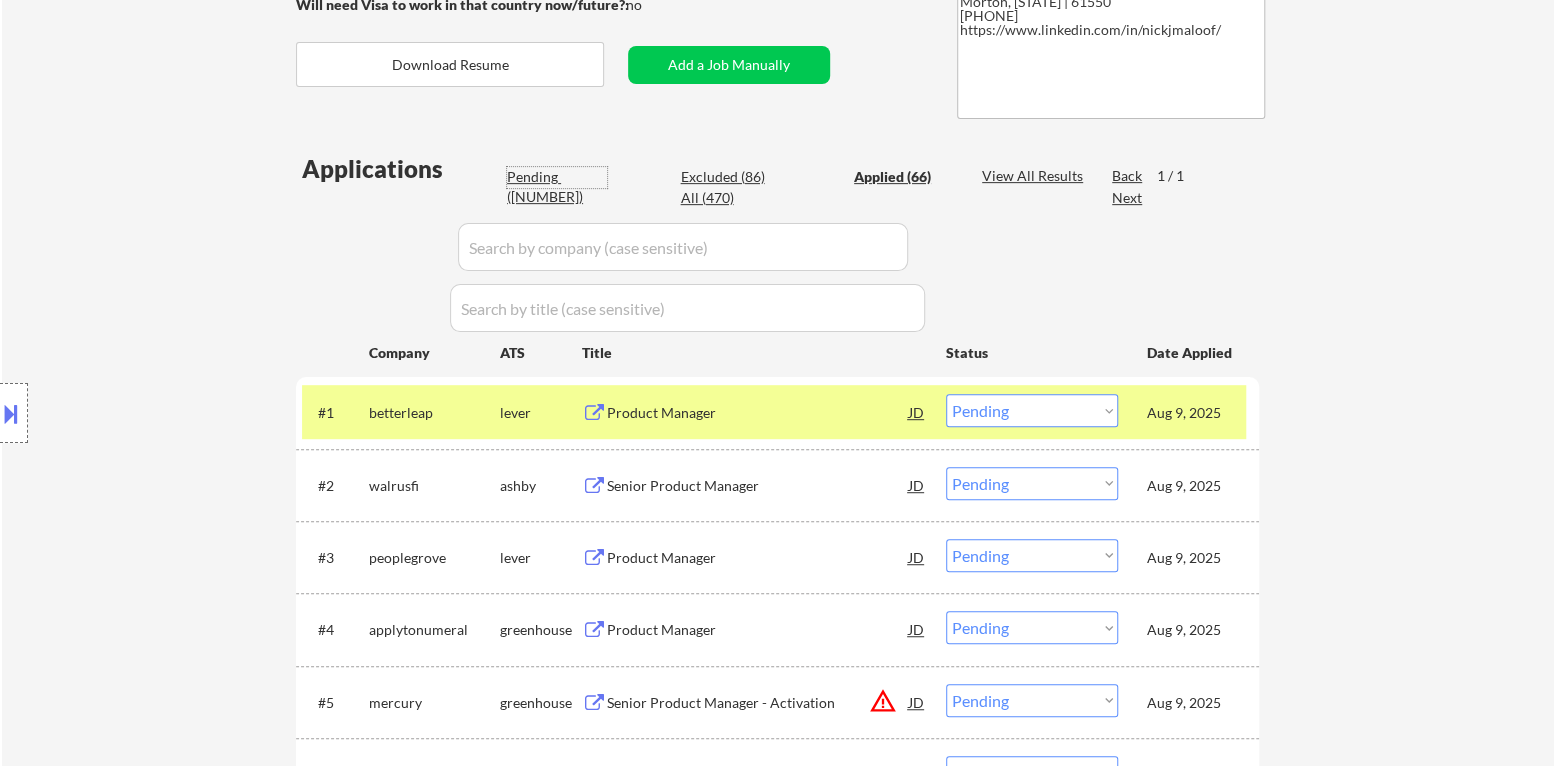select on ""pending"" 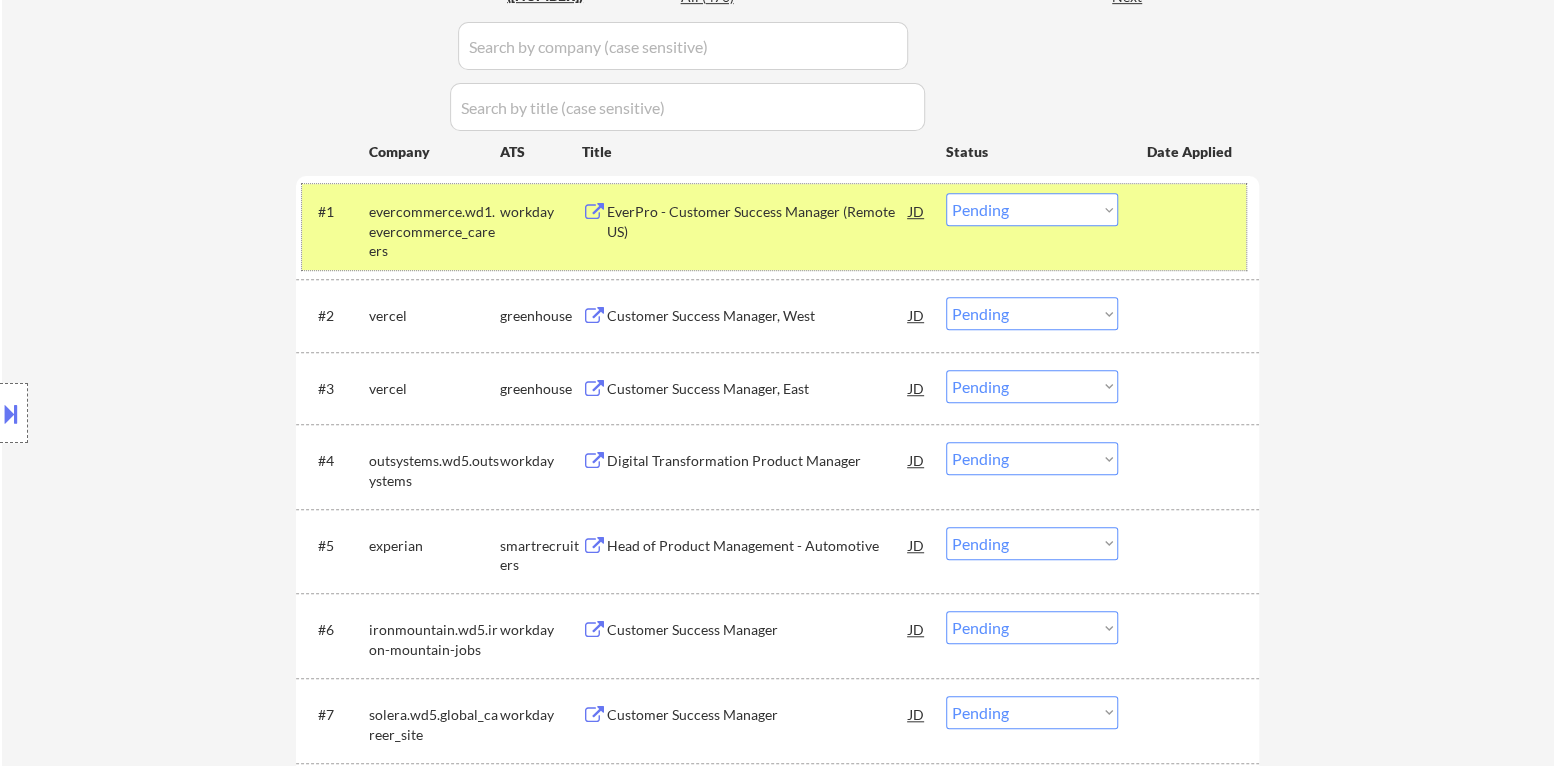 click on "#1 evercommerce.wd1.evercommerce_careers workday EverPro - Customer Success Manager (Remote US) JD Choose an option... Pending Applied Excluded (Questions) Excluded (Expired) Excluded (Location) Excluded (Bad Match) Excluded (Blocklist) Excluded (Salary) Excluded (Other)" at bounding box center (774, 227) 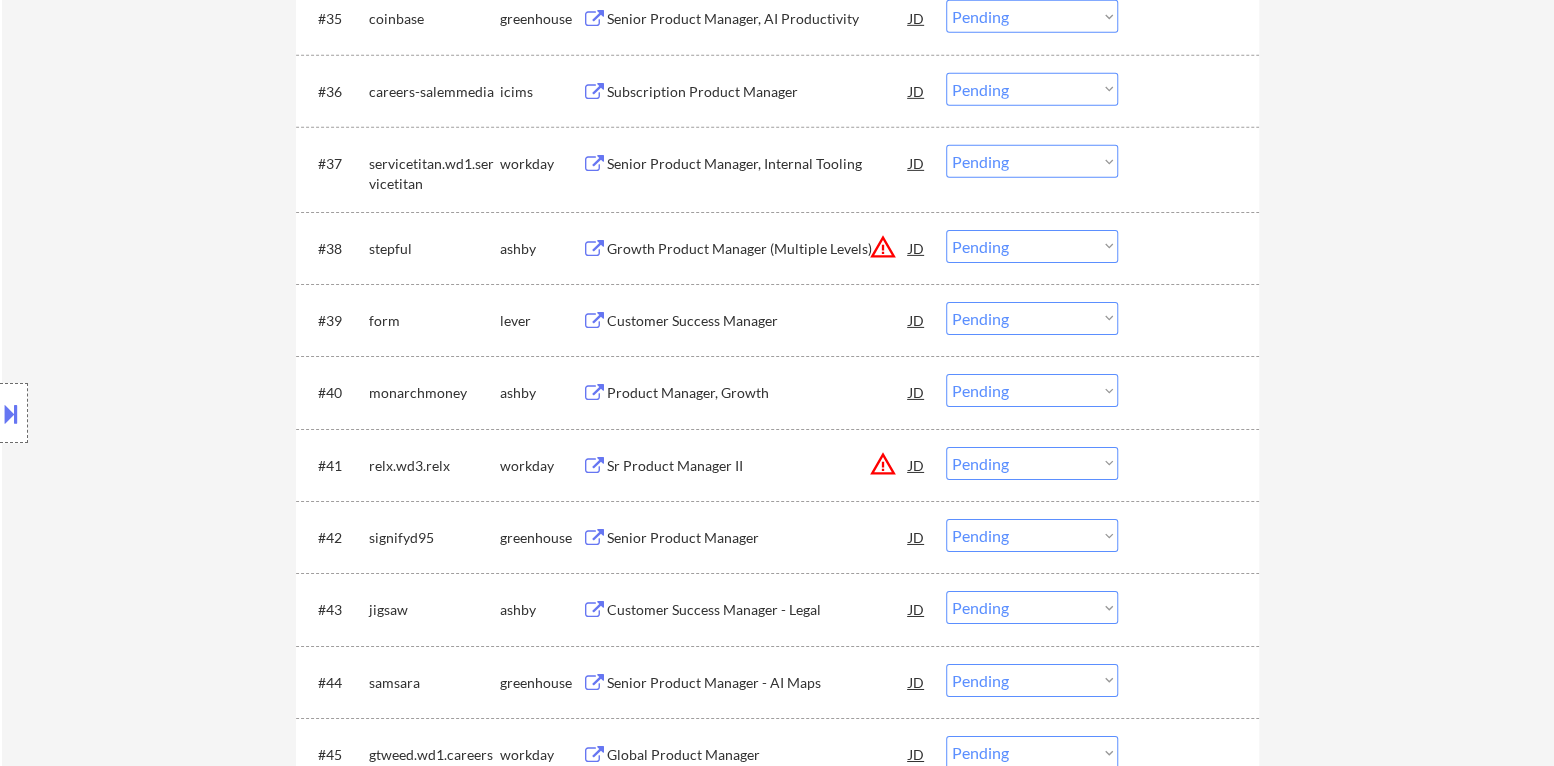 scroll, scrollTop: 3500, scrollLeft: 0, axis: vertical 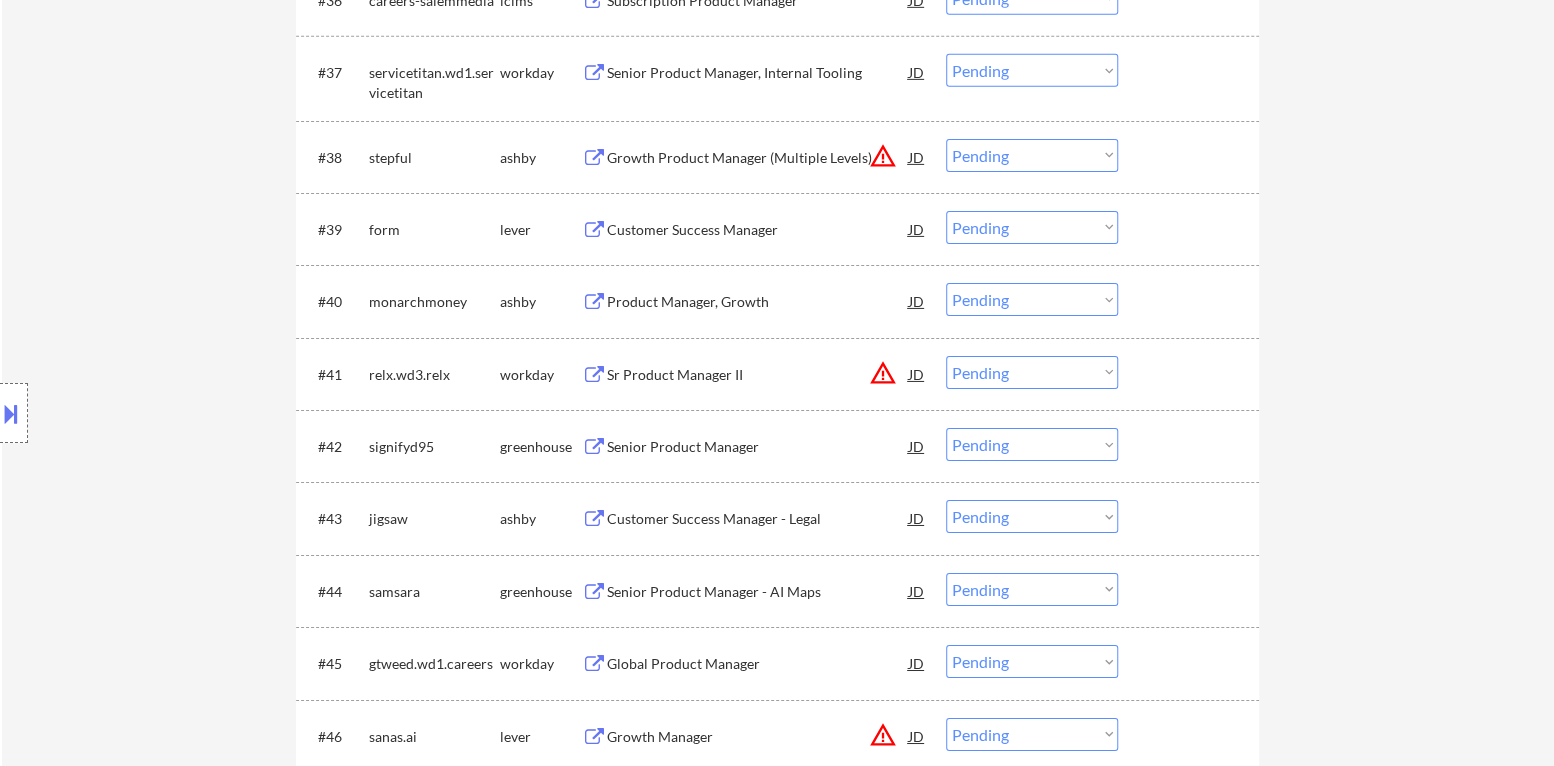 click on "warning_amber" at bounding box center (883, 156) 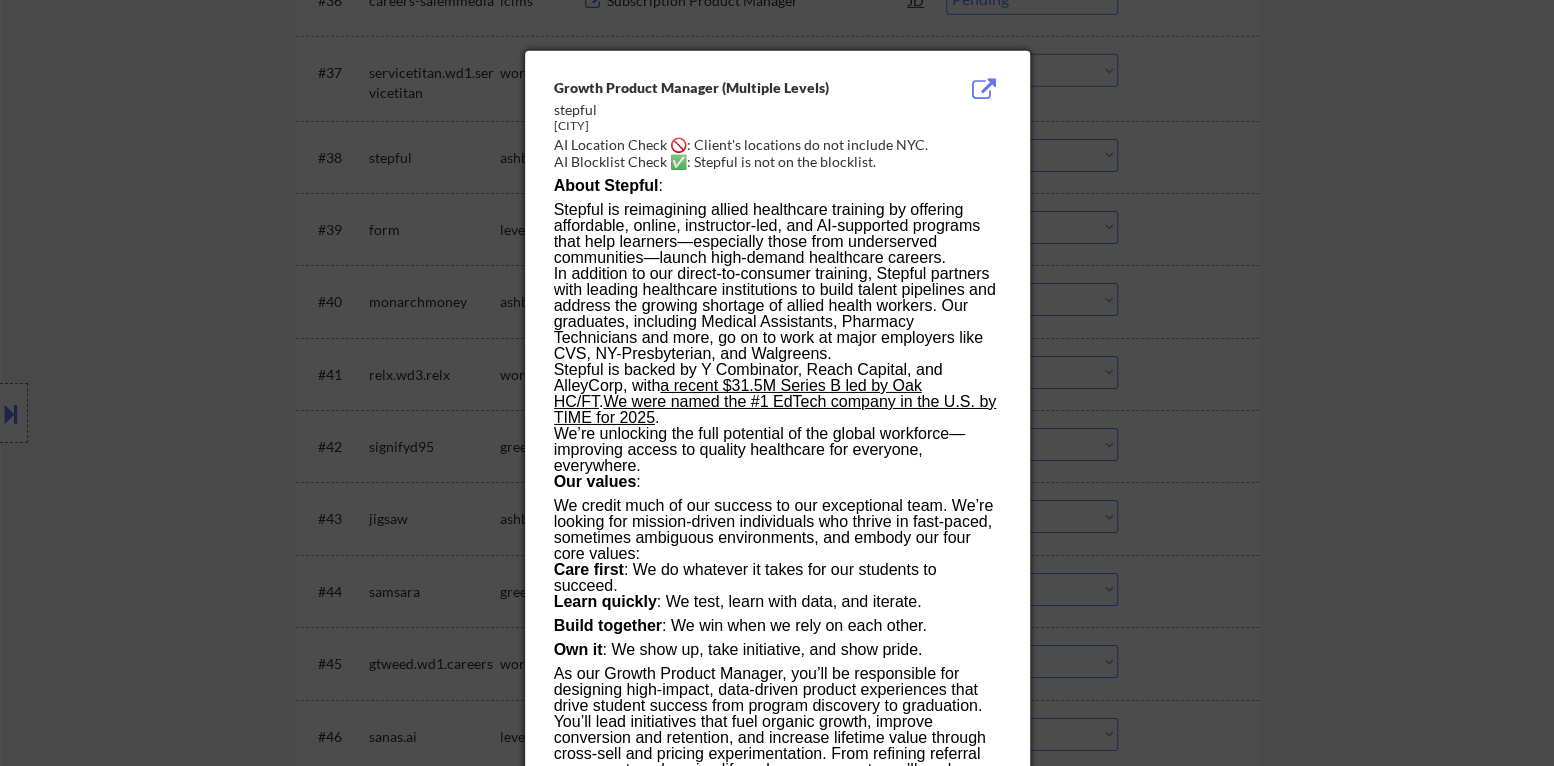 click at bounding box center [777, 383] 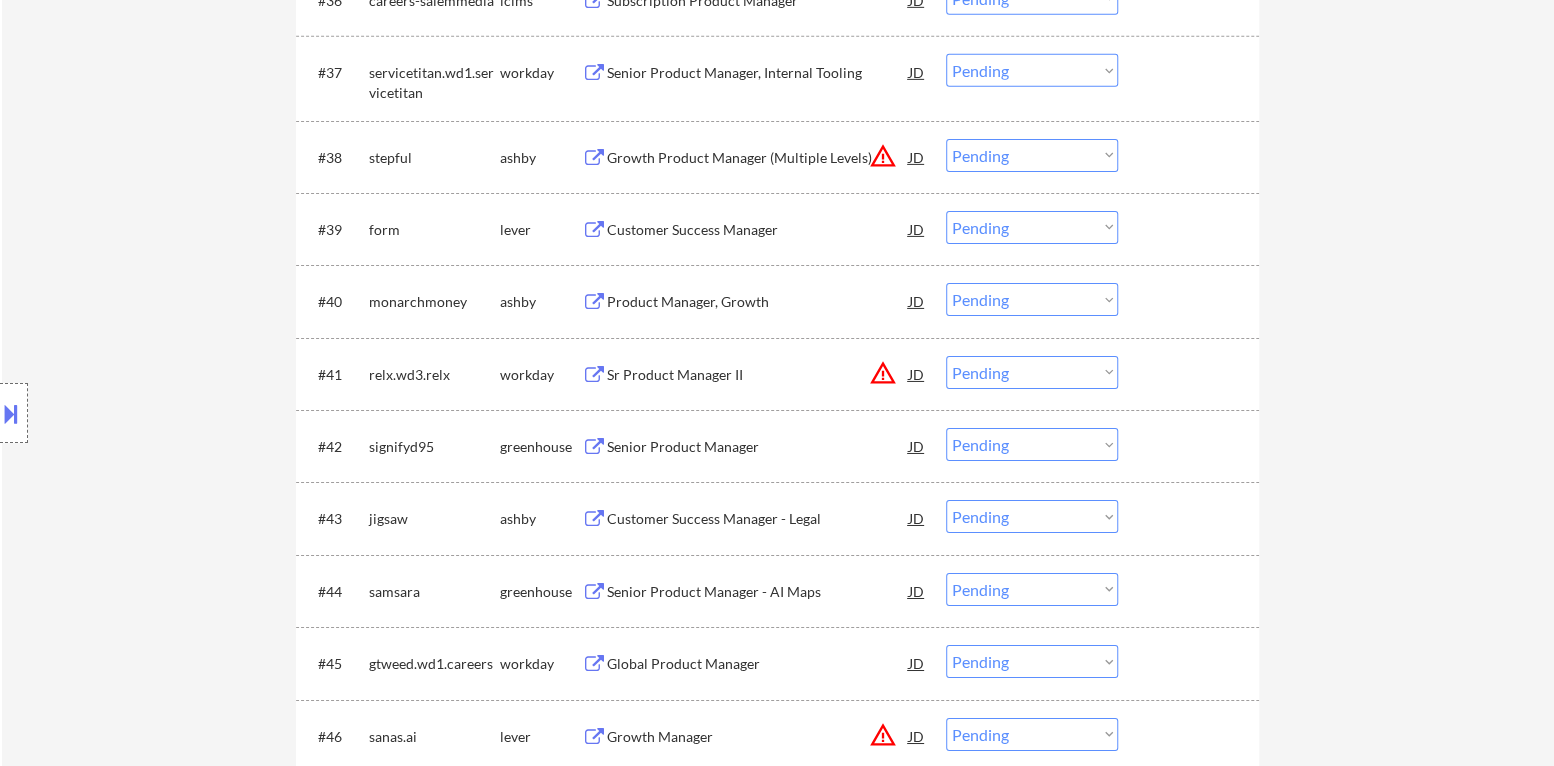 click on "Choose an option... Pending Applied Excluded (Questions) Excluded (Expired) Excluded (Location) Excluded (Bad Match) Excluded (Blocklist) Excluded (Salary) Excluded (Other)" at bounding box center [1032, 155] 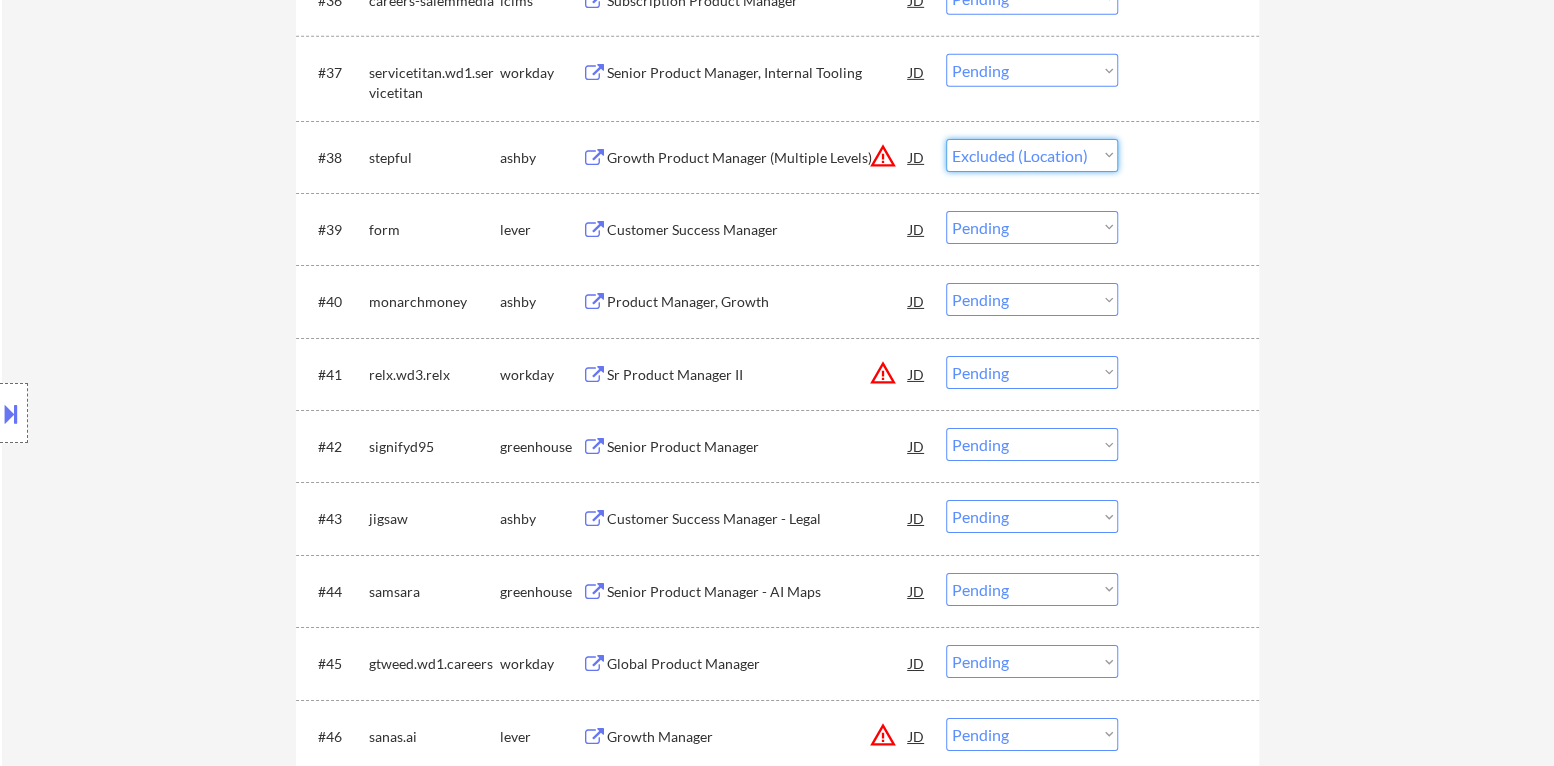 click on "Choose an option... Pending Applied Excluded (Questions) Excluded (Expired) Excluded (Location) Excluded (Bad Match) Excluded (Blocklist) Excluded (Salary) Excluded (Other)" at bounding box center (1032, 155) 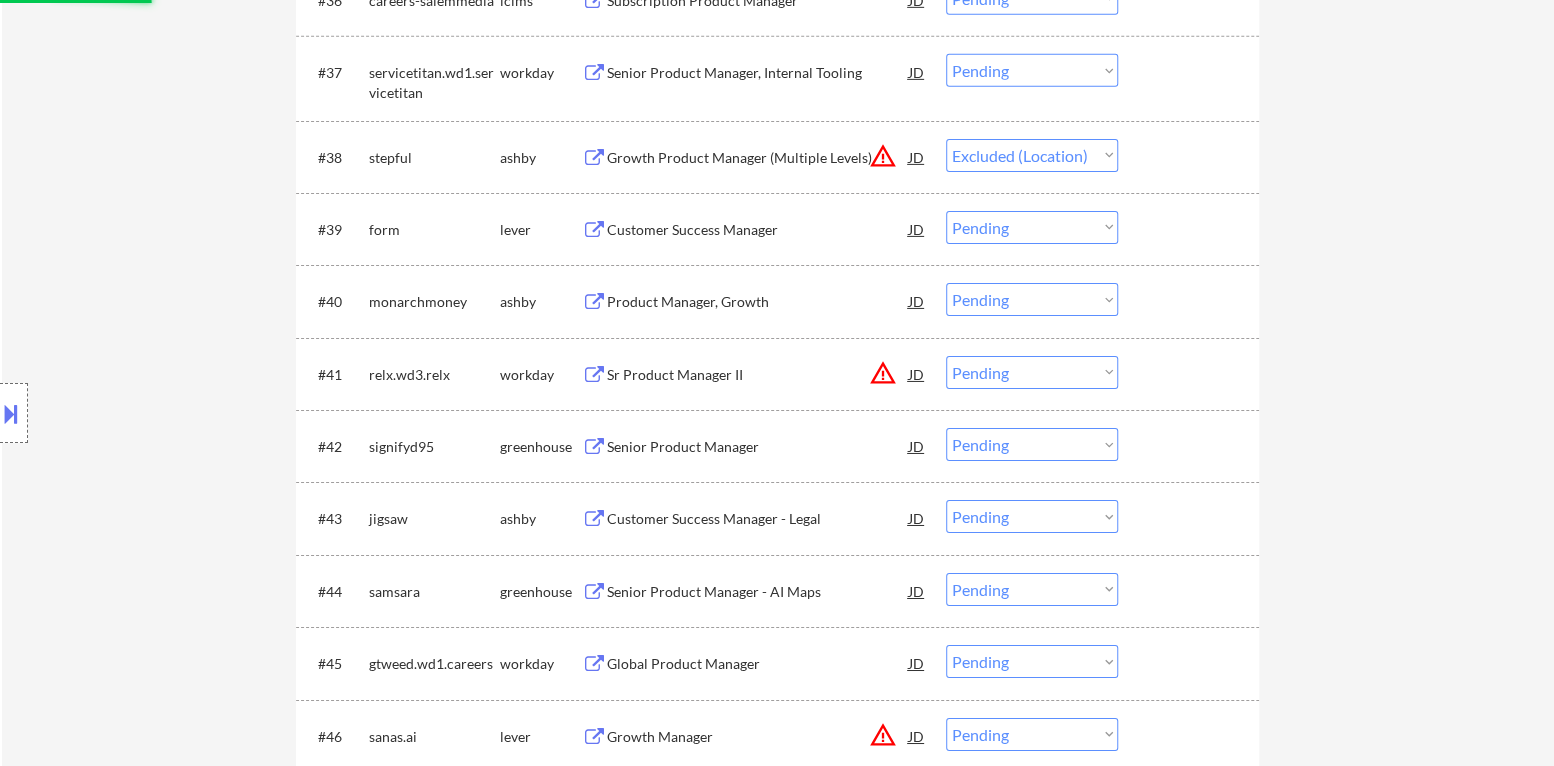 click on "Customer Success Manager" at bounding box center (758, 230) 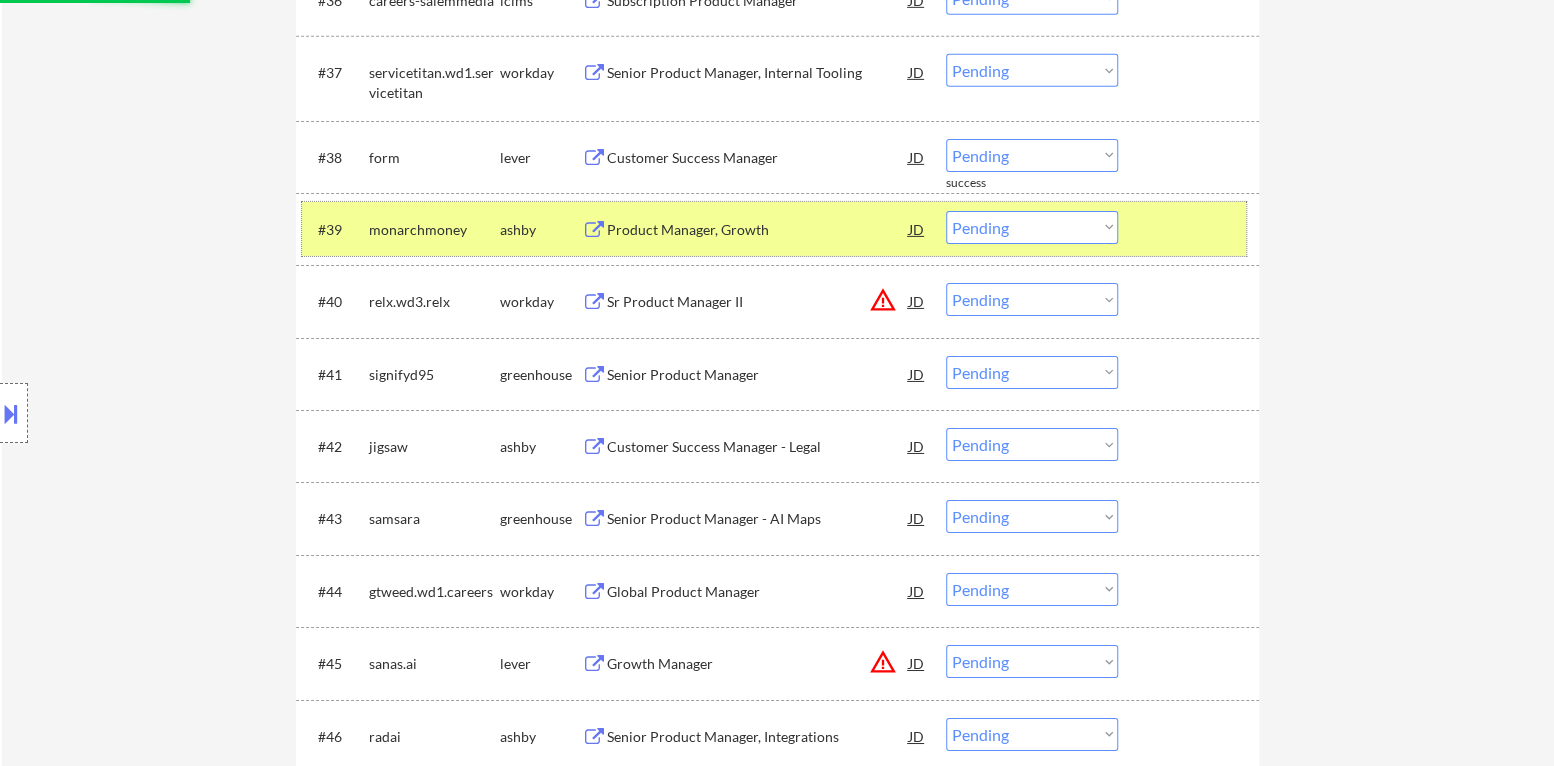 click at bounding box center (1191, 229) 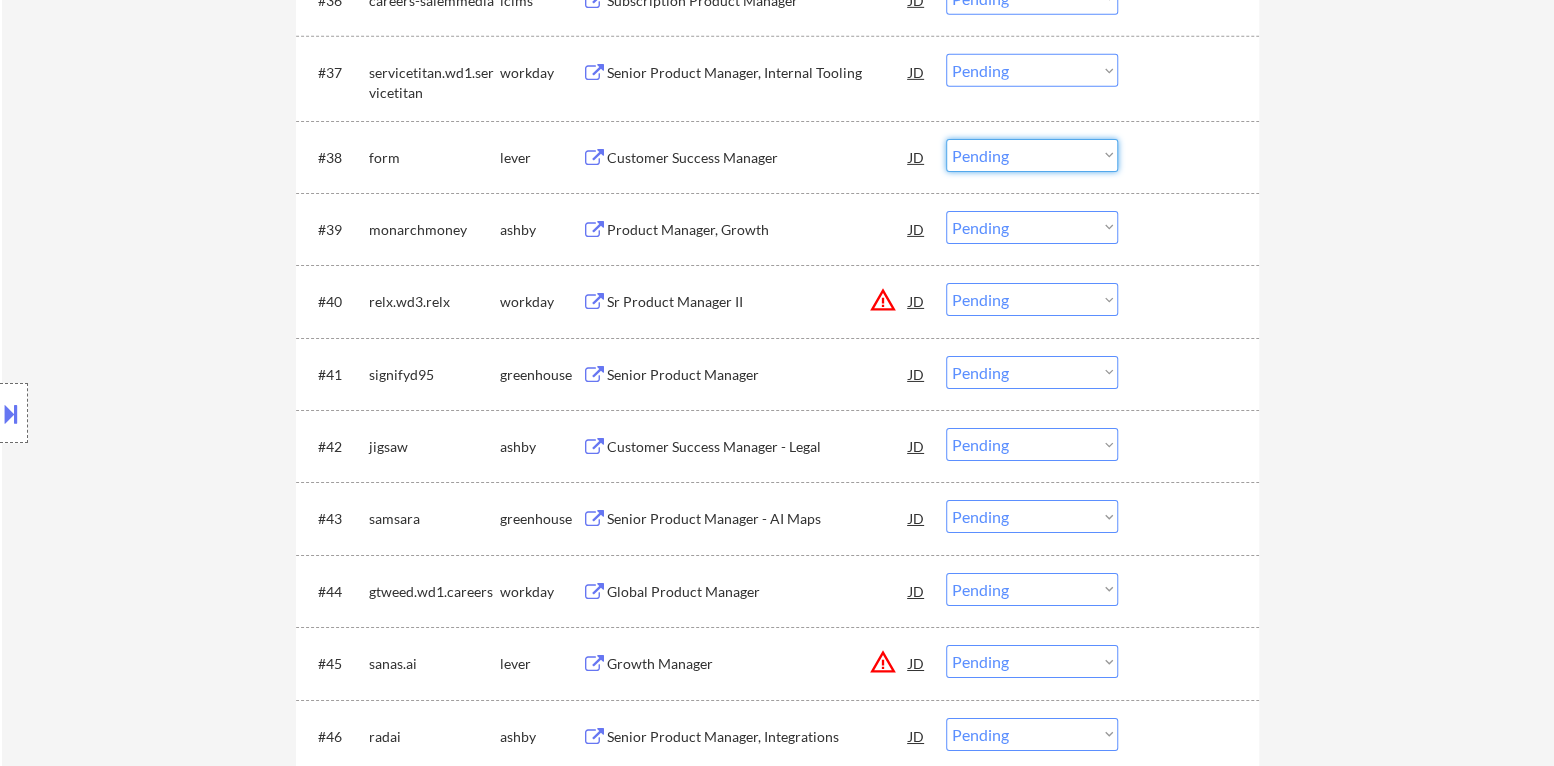 click on "Choose an option... Pending Applied Excluded (Questions) Excluded (Expired) Excluded (Location) Excluded (Bad Match) Excluded (Blocklist) Excluded (Salary) Excluded (Other)" at bounding box center (1032, 155) 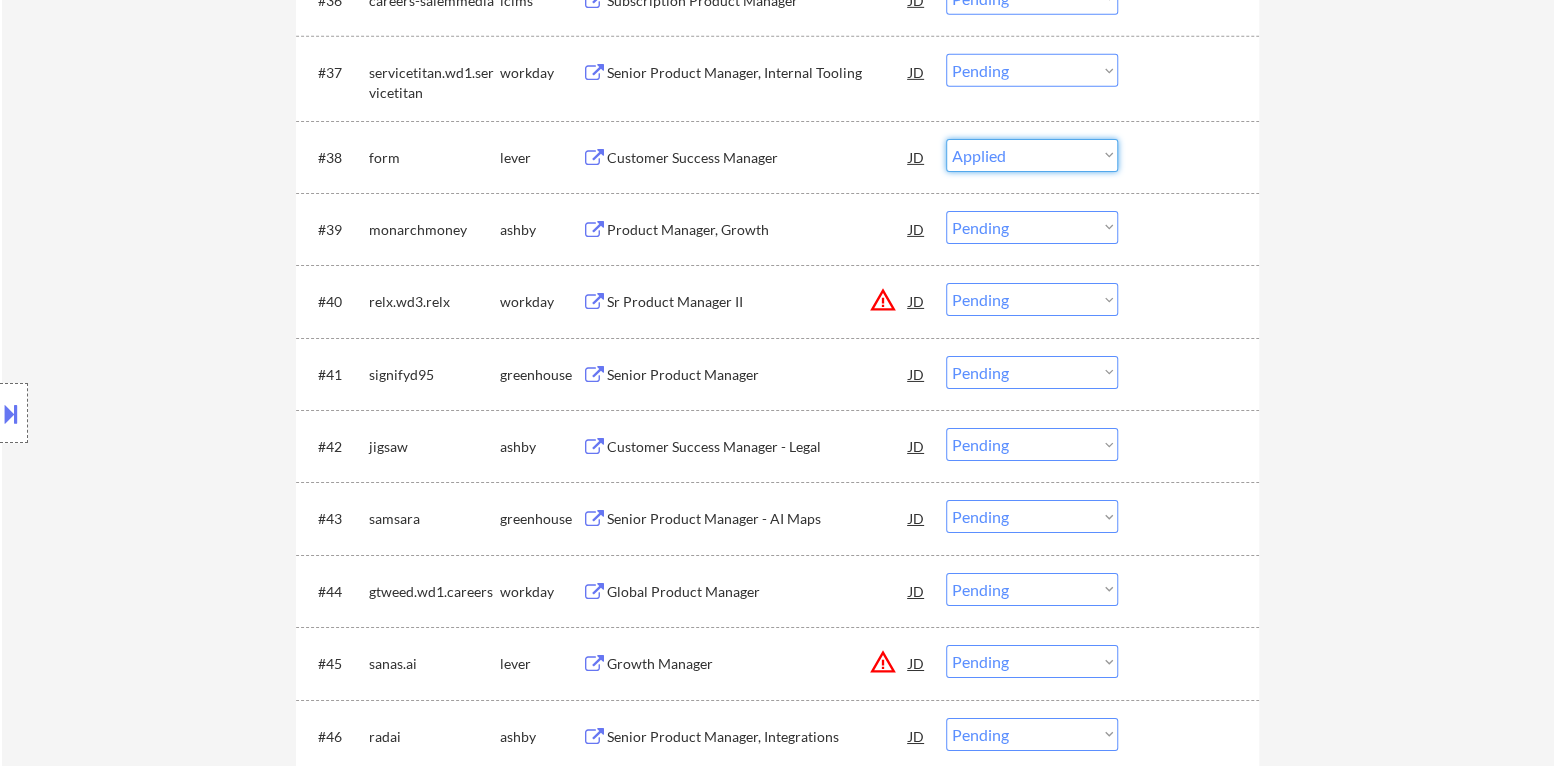click on "Choose an option... Pending Applied Excluded (Questions) Excluded (Expired) Excluded (Location) Excluded (Bad Match) Excluded (Blocklist) Excluded (Salary) Excluded (Other)" at bounding box center [1032, 155] 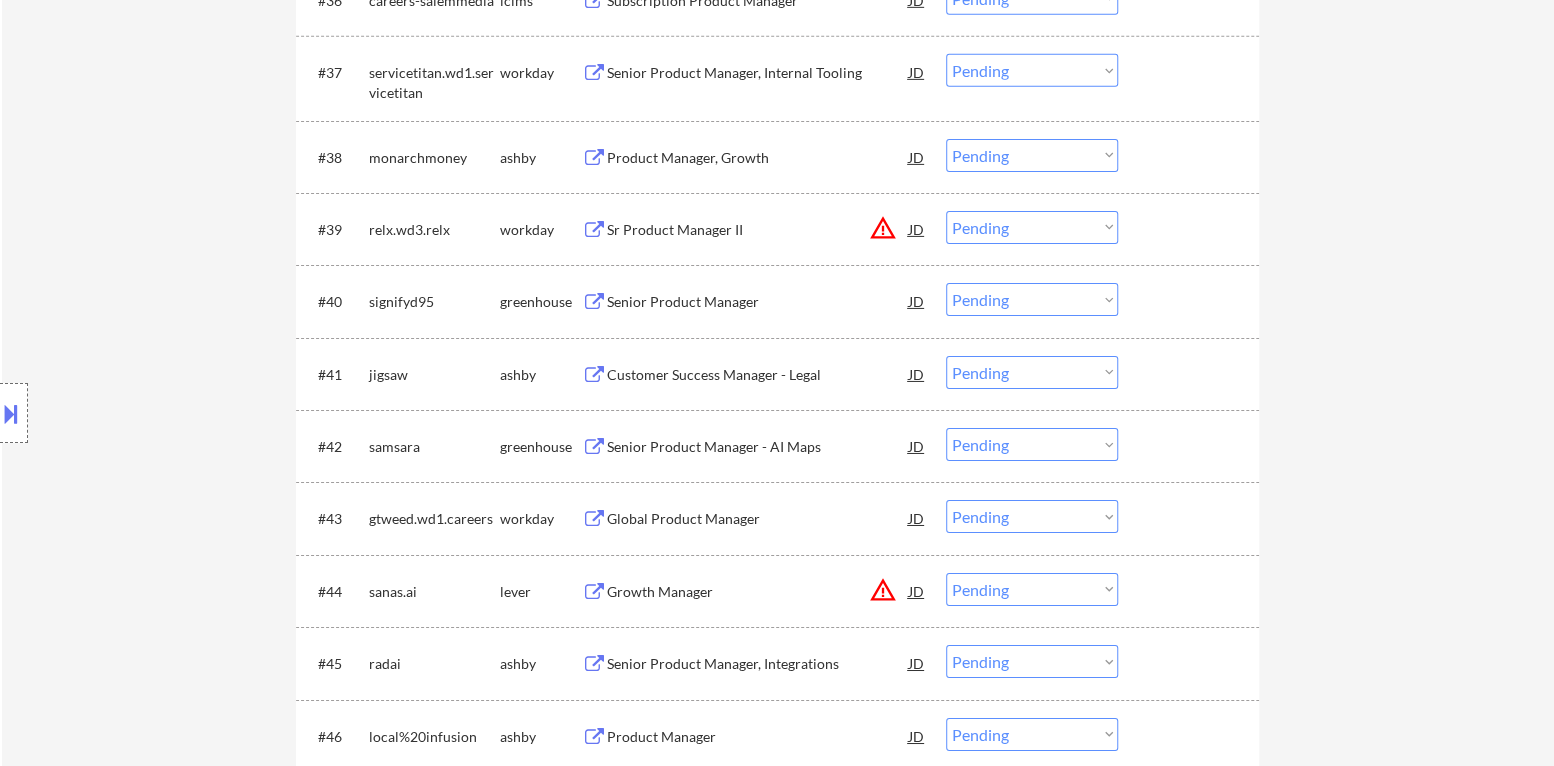 click on "Product Manager, Growth" at bounding box center (758, 158) 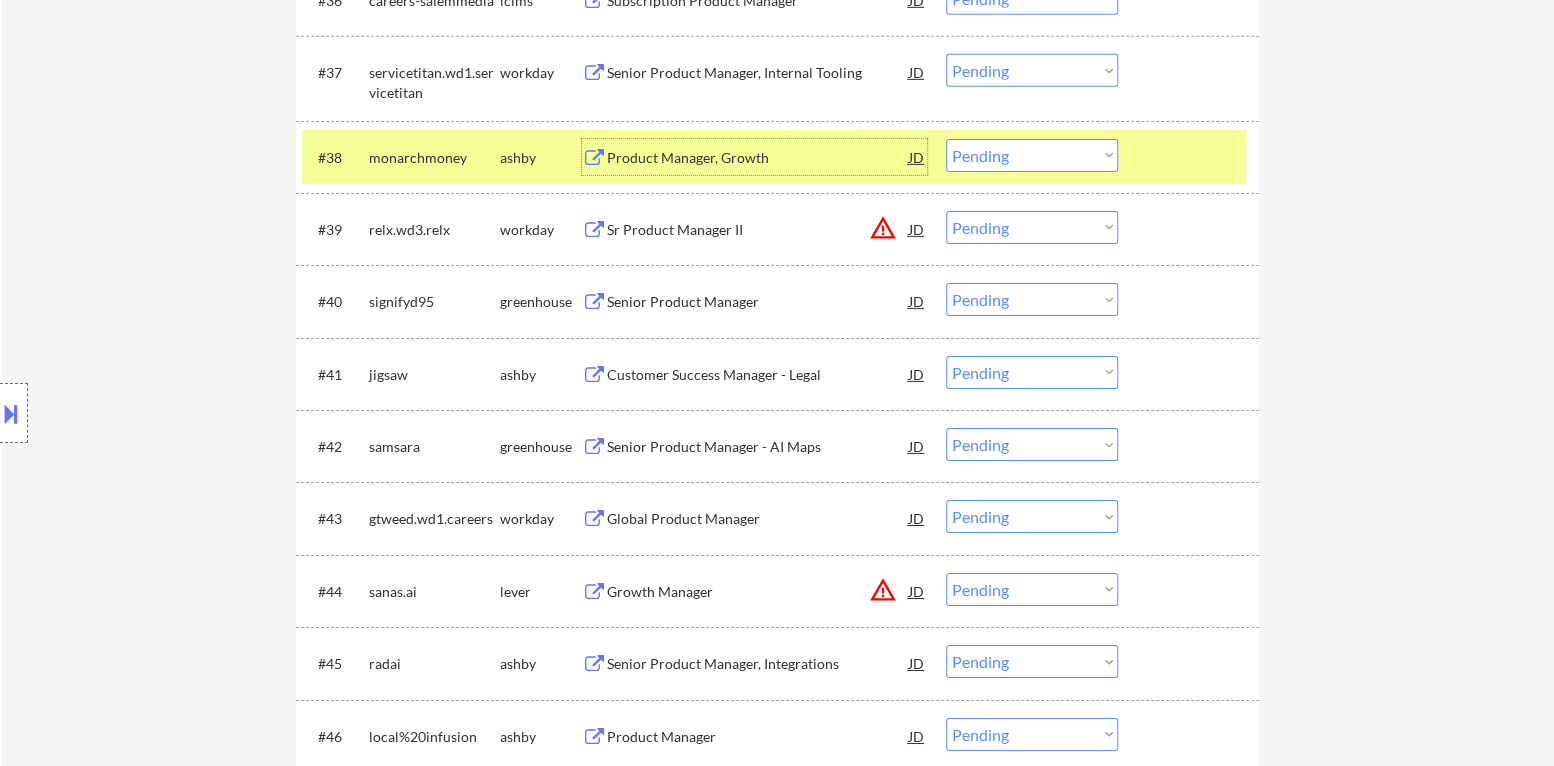 drag, startPoint x: 1029, startPoint y: 145, endPoint x: 1025, endPoint y: 167, distance: 22.36068 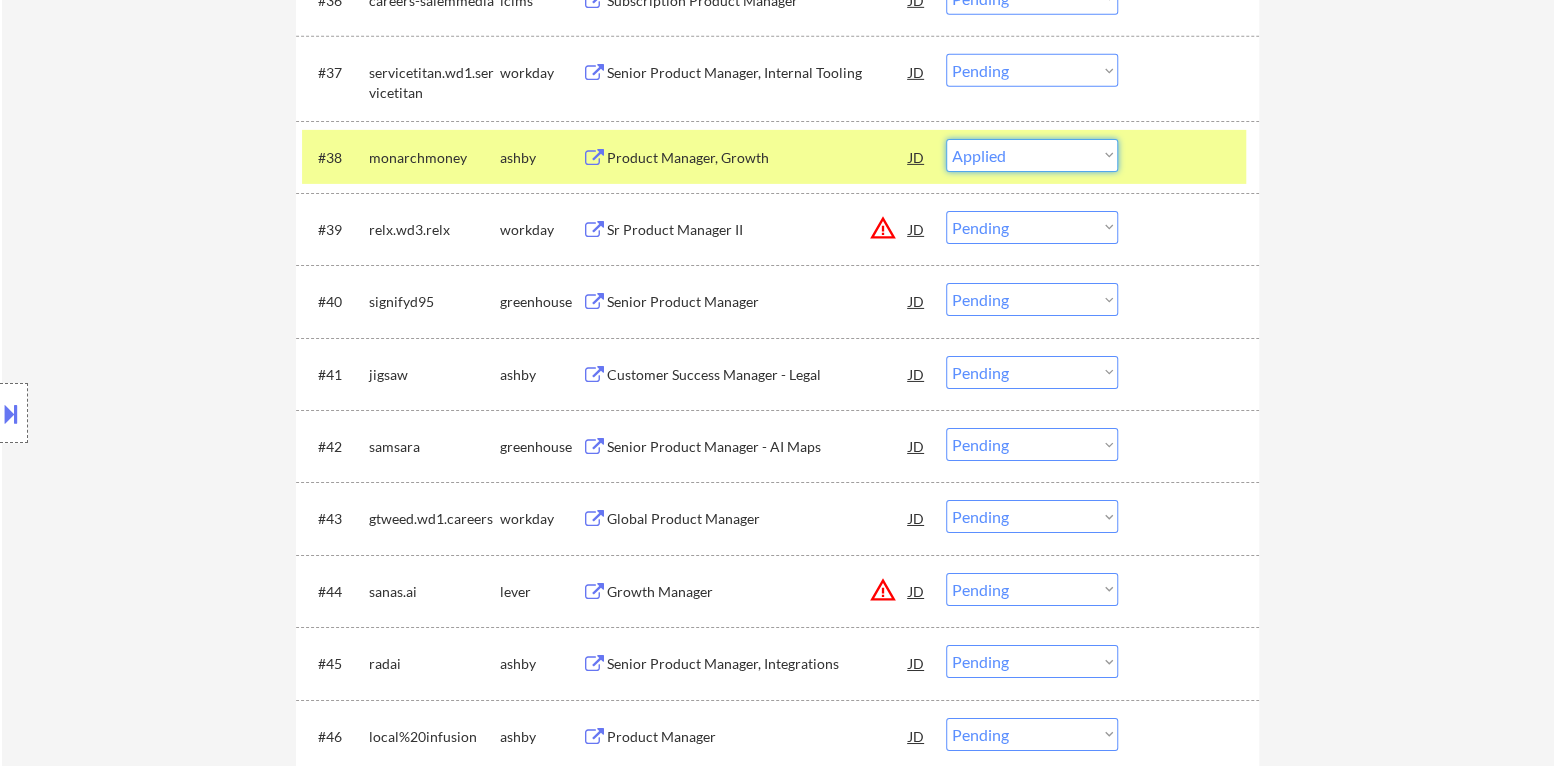 click on "Choose an option... Pending Applied Excluded (Questions) Excluded (Expired) Excluded (Location) Excluded (Bad Match) Excluded (Blocklist) Excluded (Salary) Excluded (Other)" at bounding box center [1032, 155] 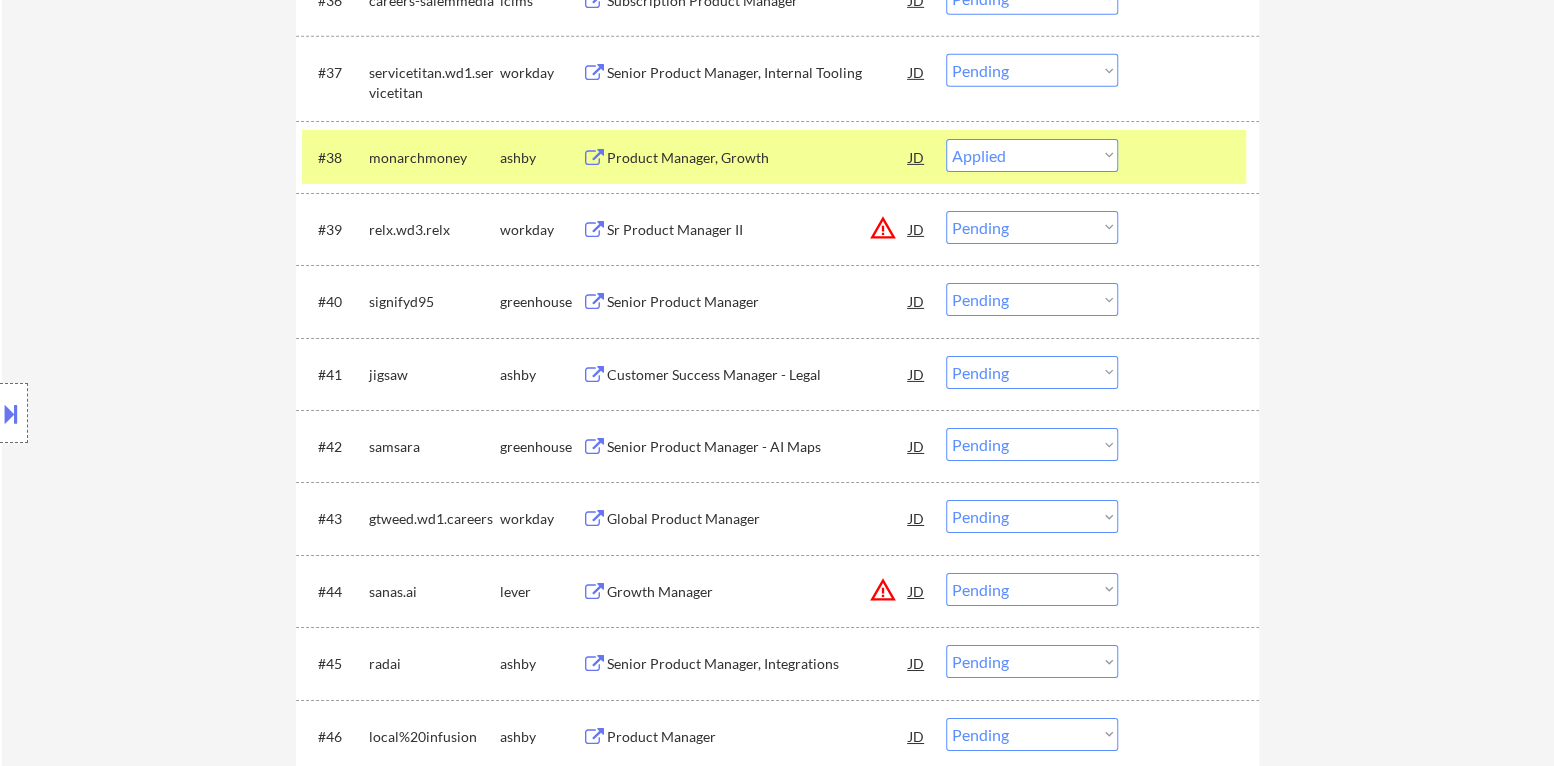 click at bounding box center (1191, 157) 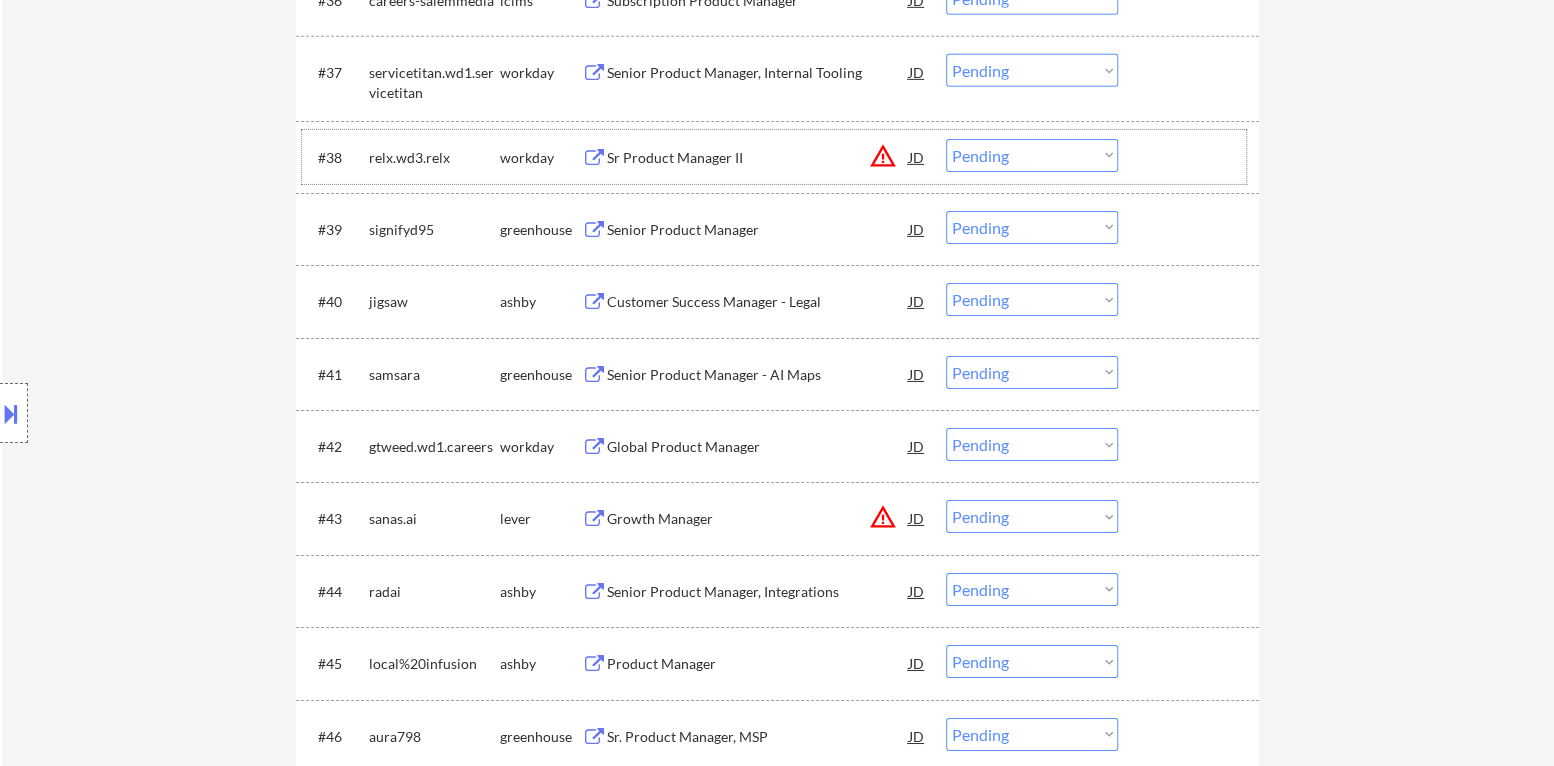 scroll, scrollTop: 3699, scrollLeft: 0, axis: vertical 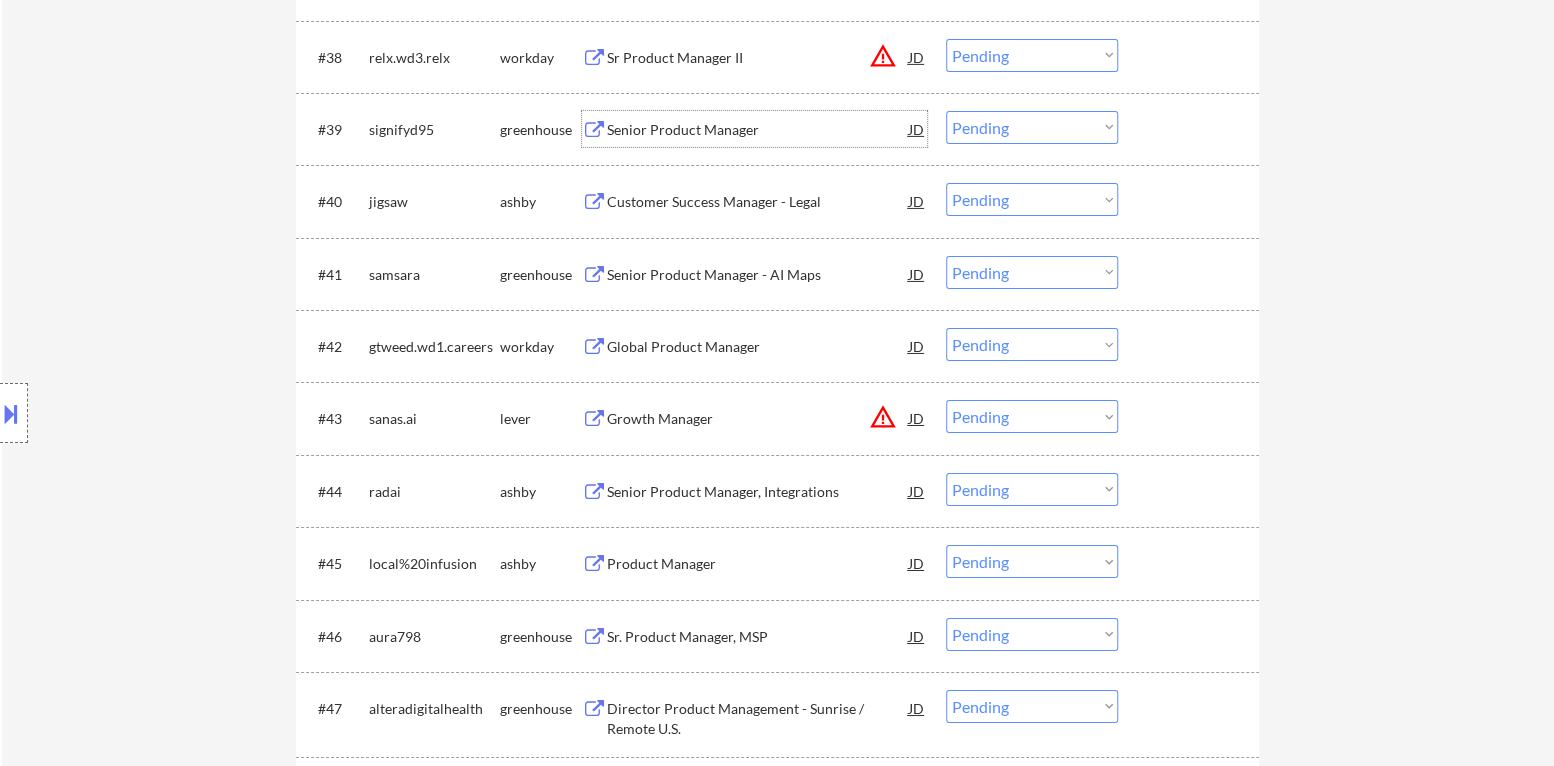 click on "Senior Product Manager" at bounding box center [758, 130] 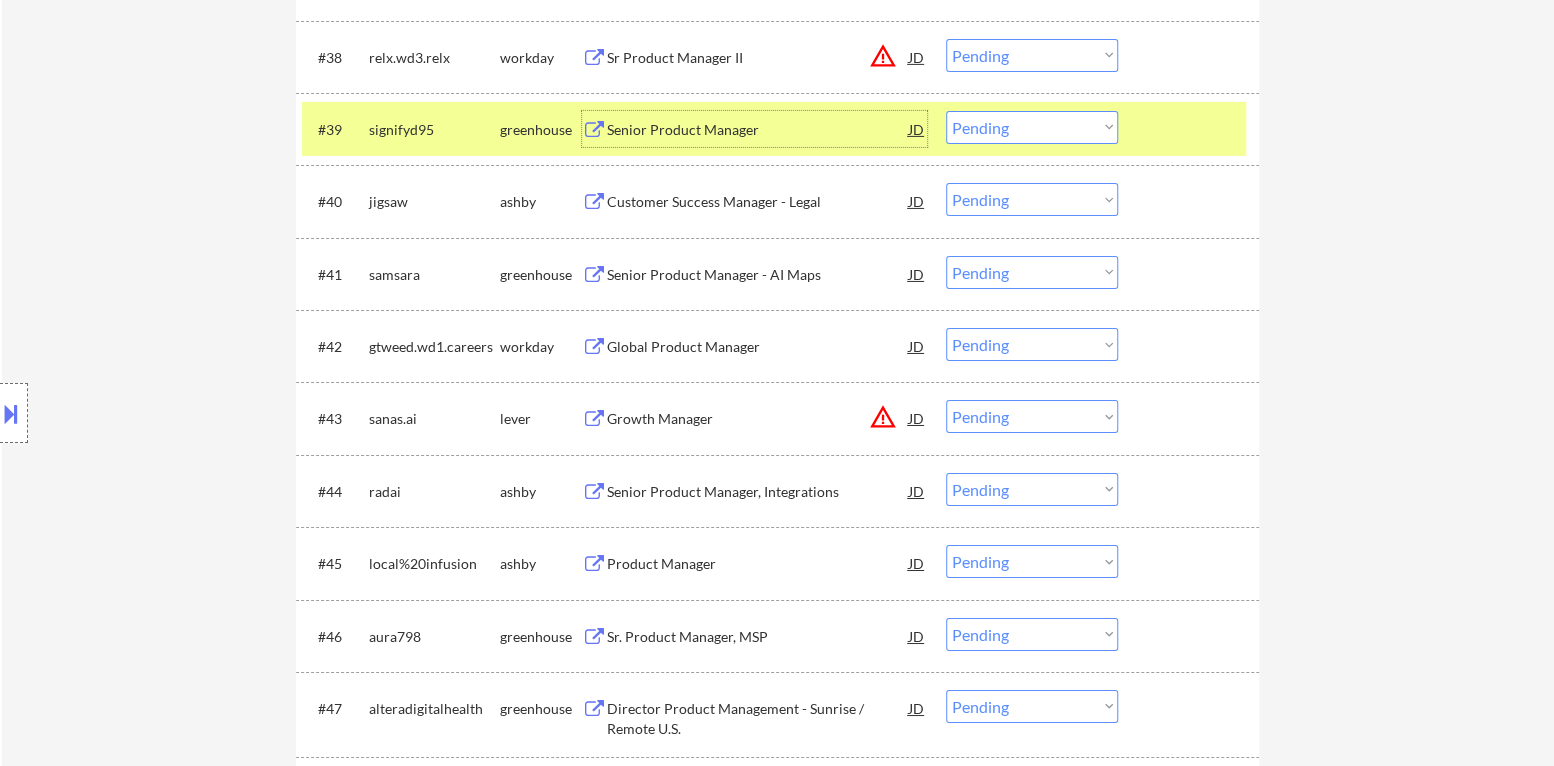 click on "Senior Product Manager" at bounding box center (758, 130) 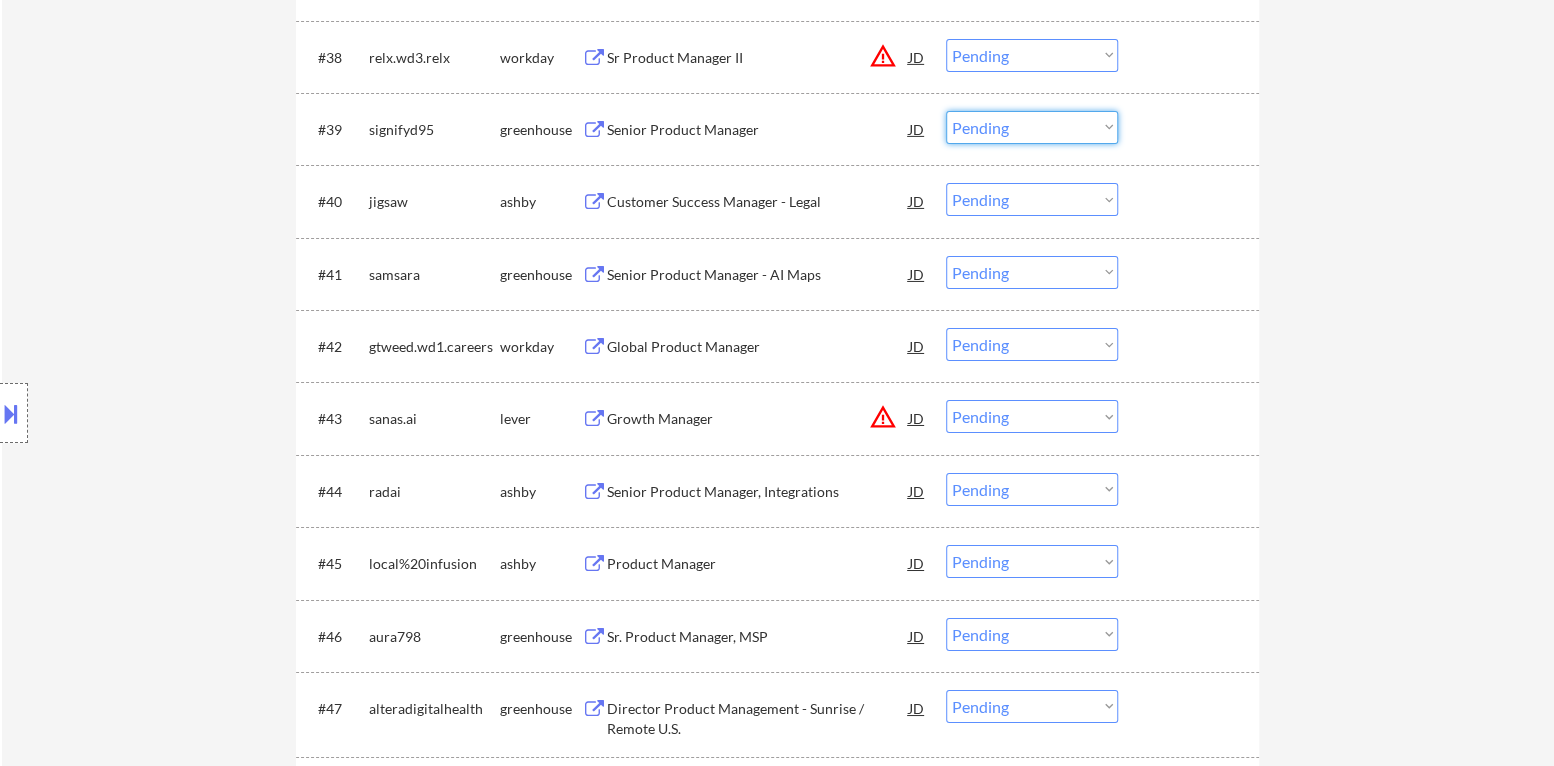click on "Choose an option... Pending Applied Excluded (Questions) Excluded (Expired) Excluded (Location) Excluded (Bad Match) Excluded (Blocklist) Excluded (Salary) Excluded (Other)" at bounding box center [1032, 127] 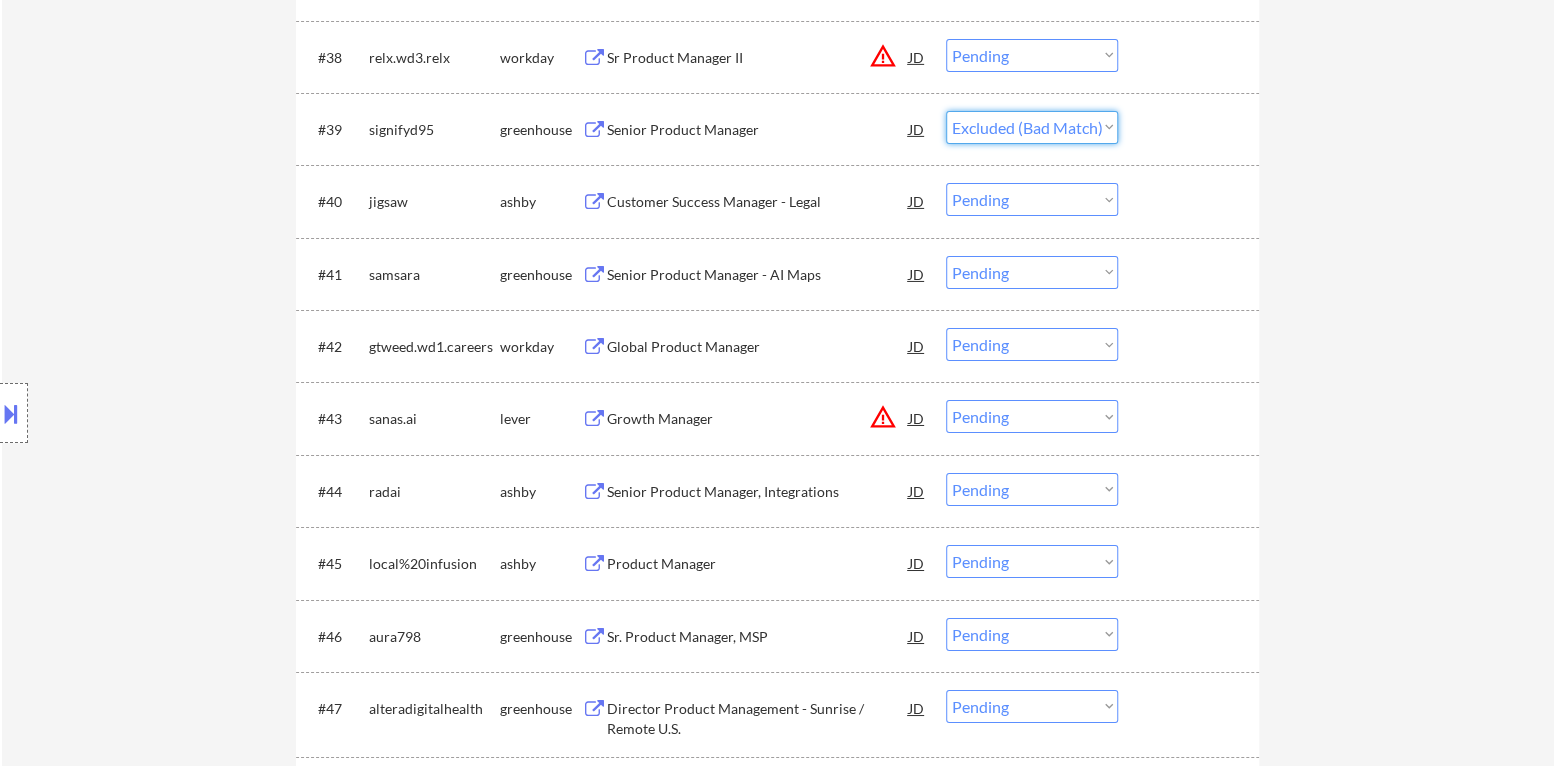 click on "Choose an option... Pending Applied Excluded (Questions) Excluded (Expired) Excluded (Location) Excluded (Bad Match) Excluded (Blocklist) Excluded (Salary) Excluded (Other)" at bounding box center (1032, 127) 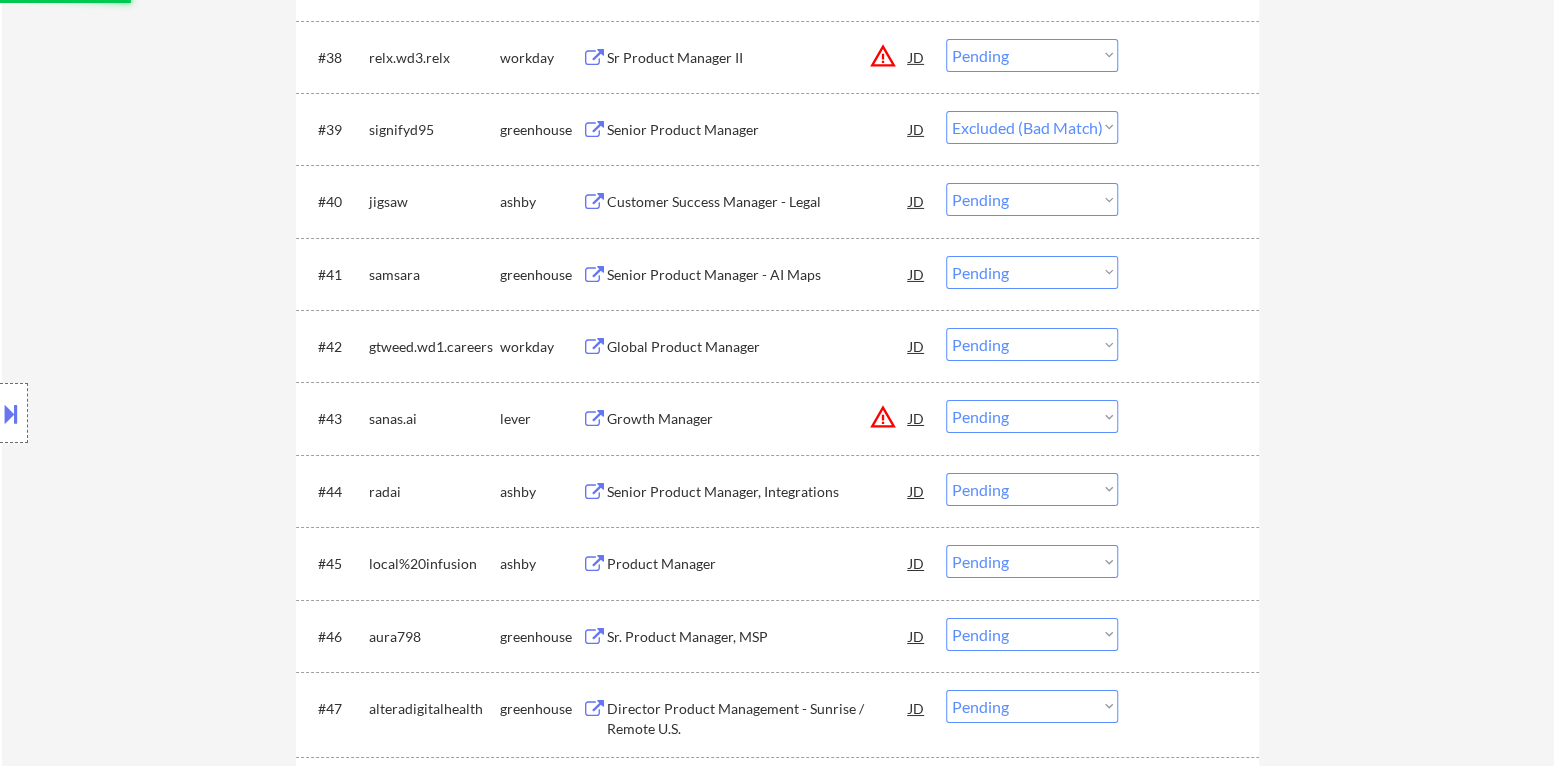 click on "Customer Success Manager - Legal" at bounding box center (758, 202) 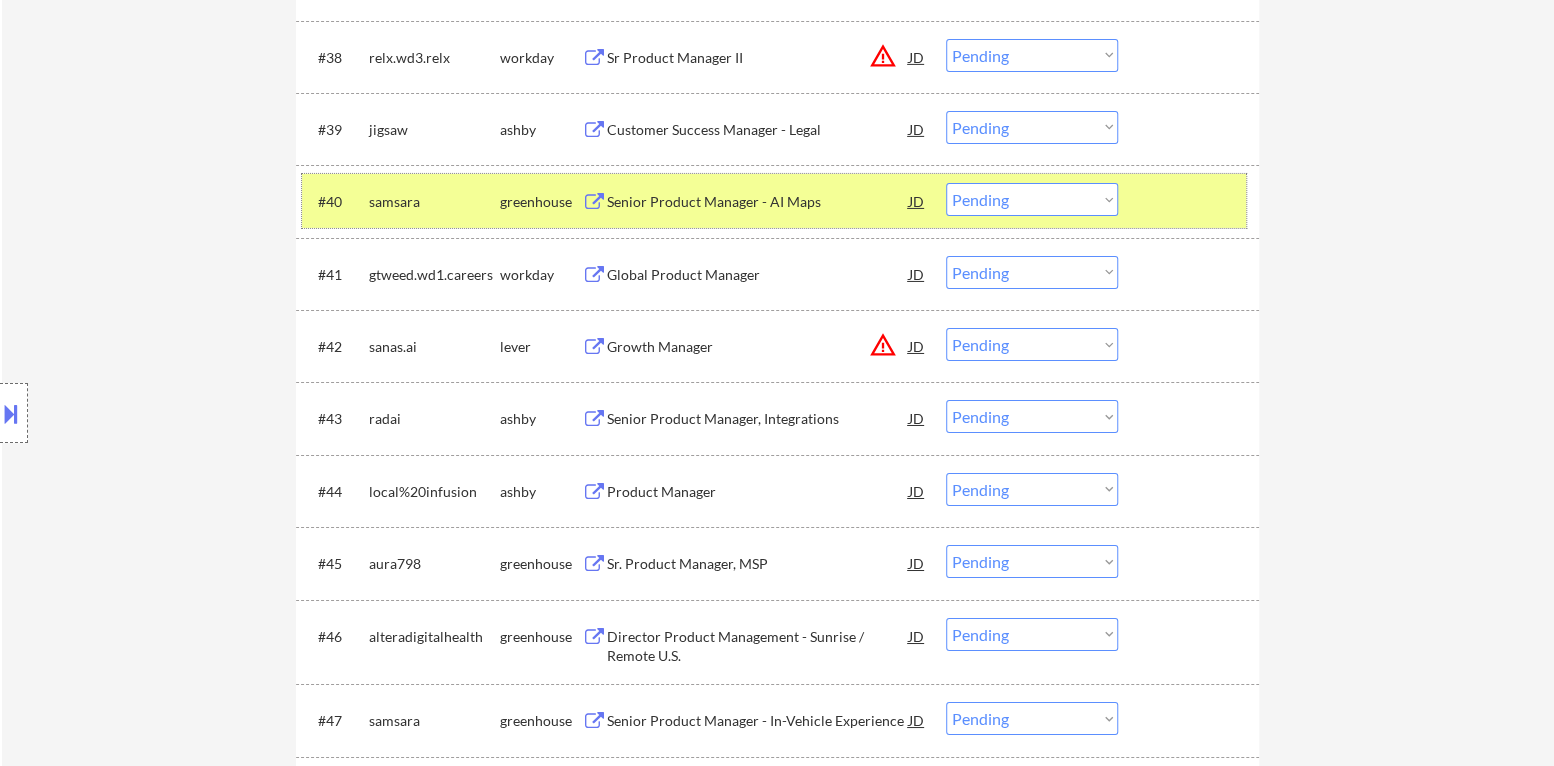 click at bounding box center [1191, 201] 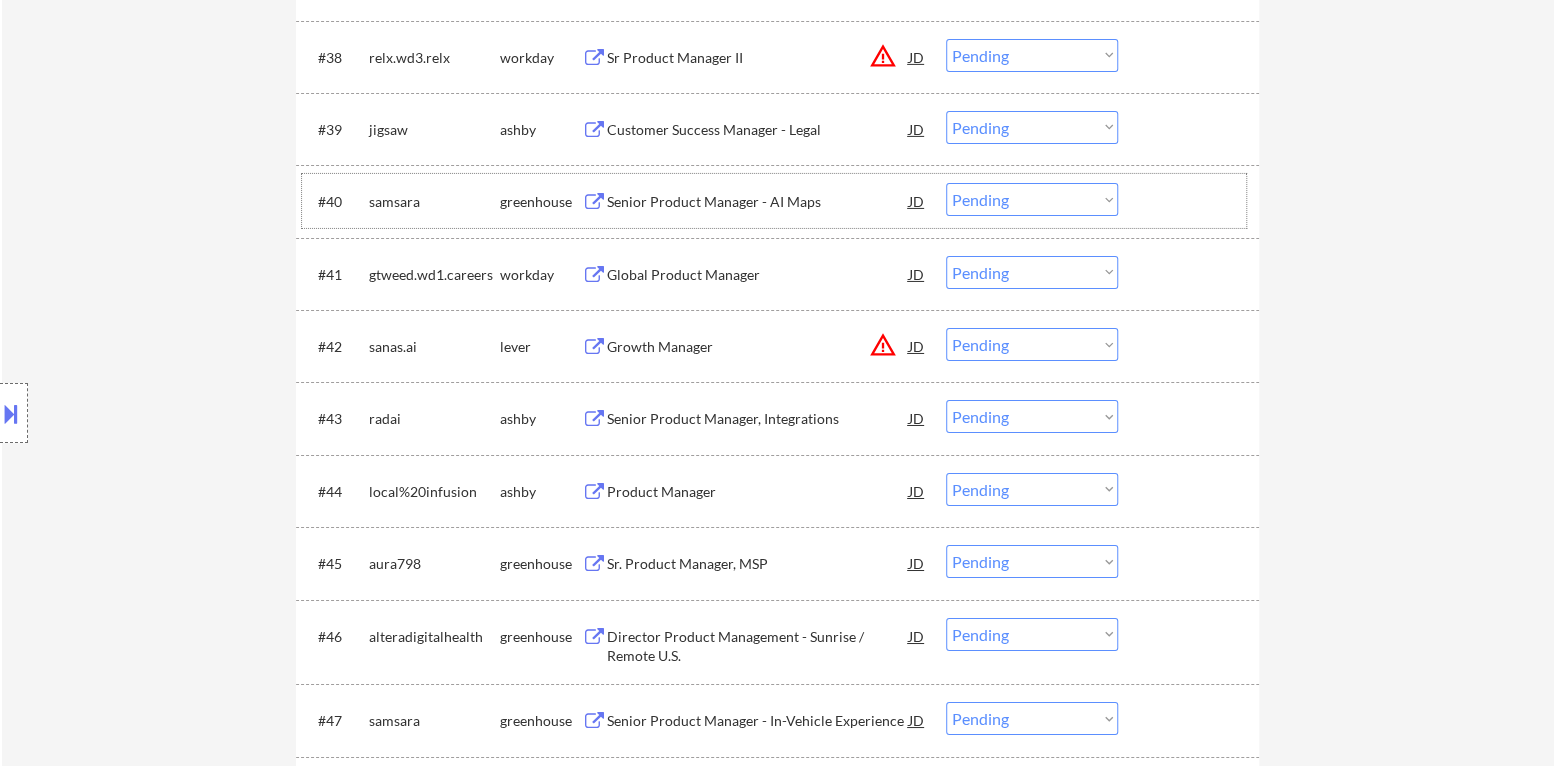 click on "Choose an option... Pending Applied Excluded (Questions) Excluded (Expired) Excluded (Location) Excluded (Bad Match) Excluded (Blocklist) Excluded (Salary) Excluded (Other)" at bounding box center (1032, 127) 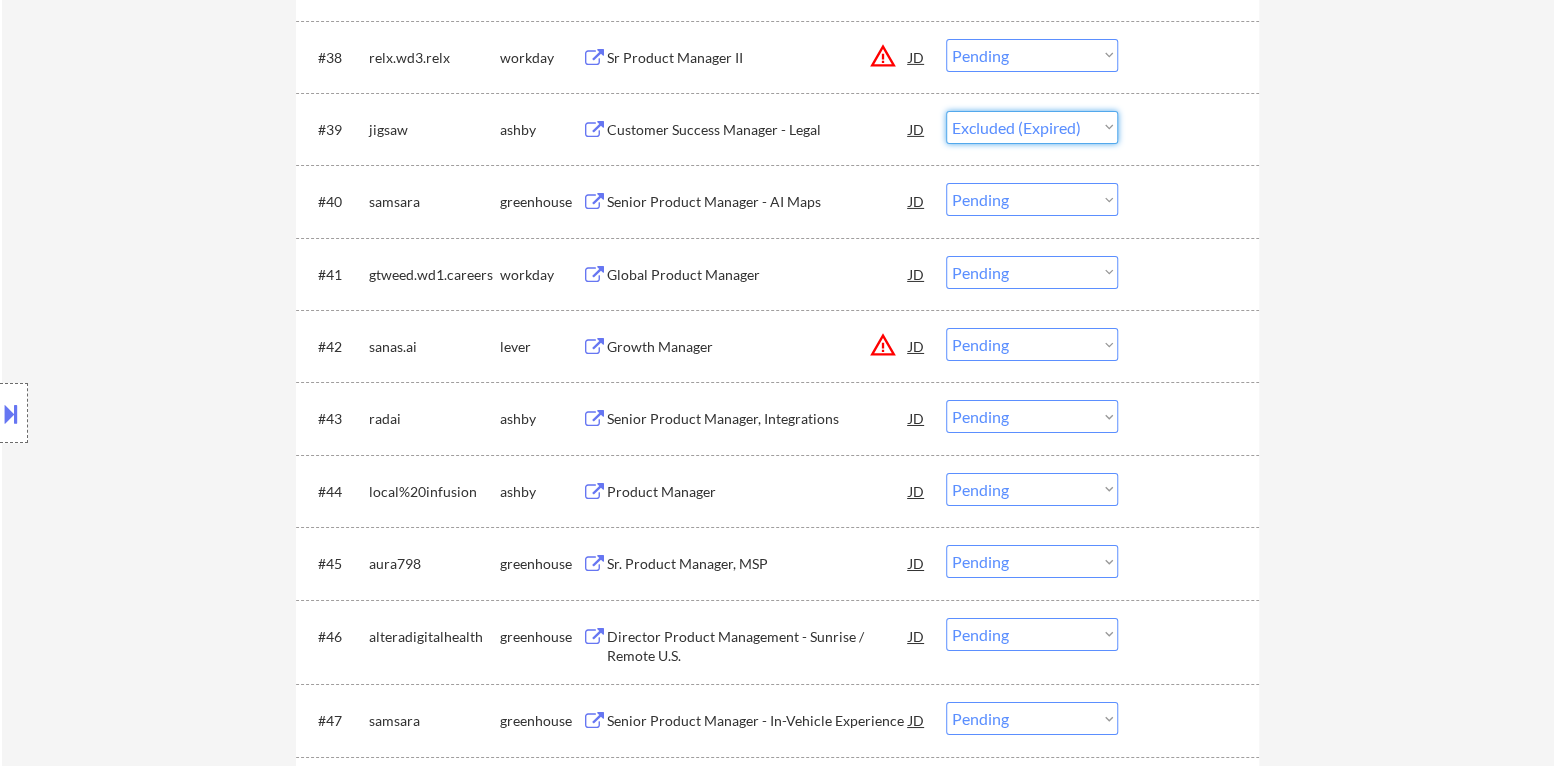 click on "Choose an option... Pending Applied Excluded (Questions) Excluded (Expired) Excluded (Location) Excluded (Bad Match) Excluded (Blocklist) Excluded (Salary) Excluded (Other)" at bounding box center [1032, 127] 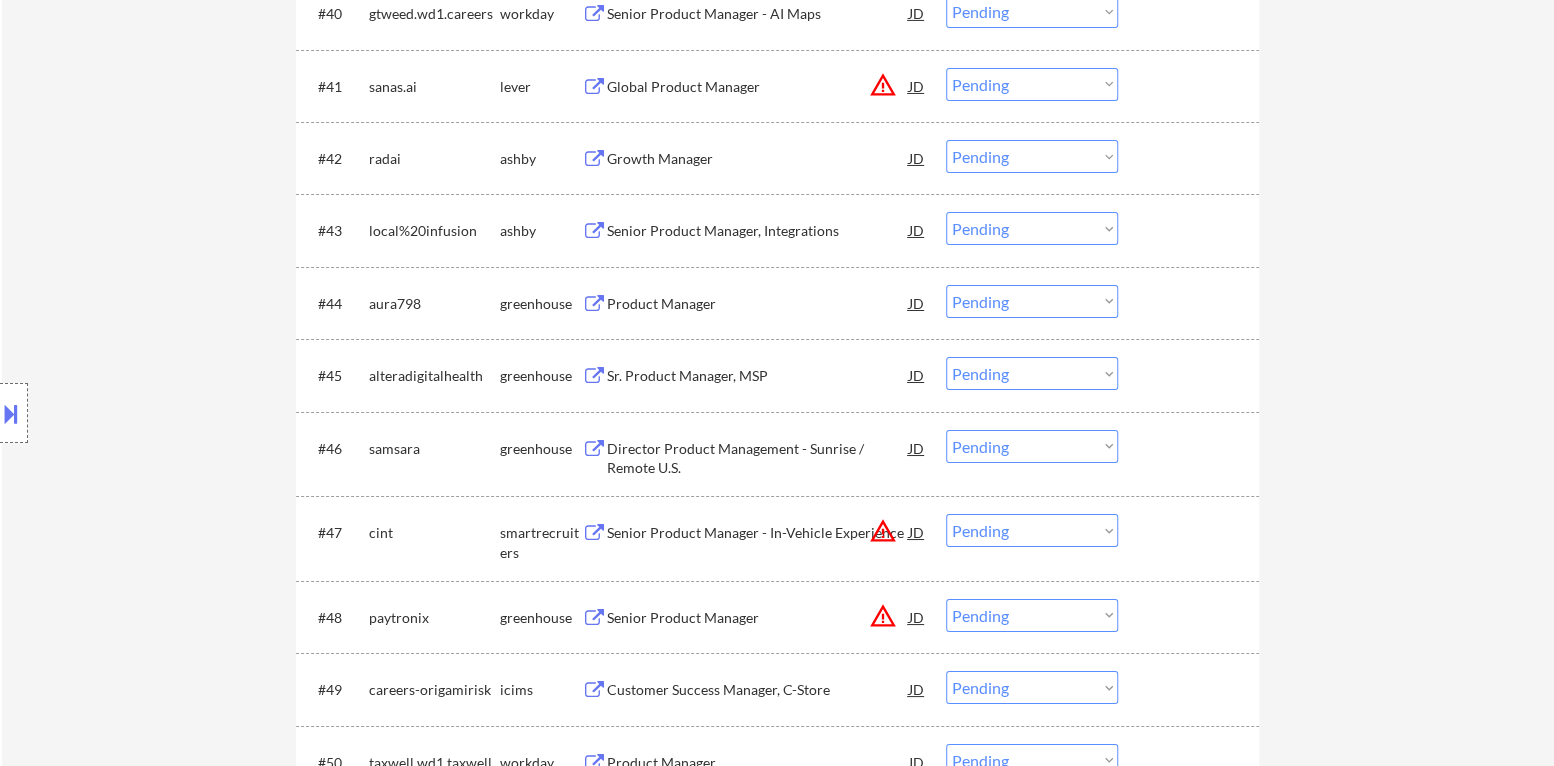 scroll, scrollTop: 3899, scrollLeft: 0, axis: vertical 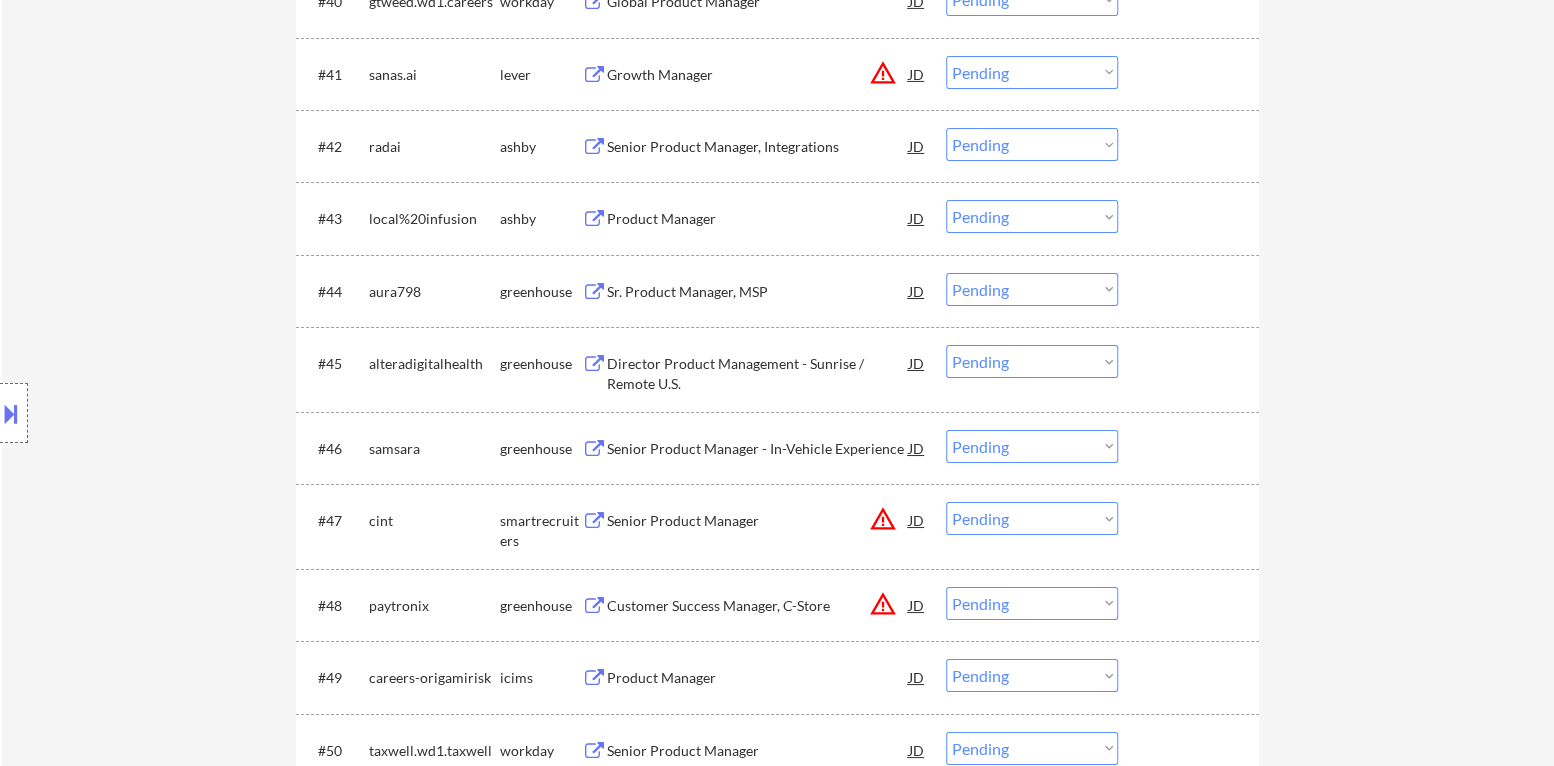click on "Senior Product Manager, Integrations" at bounding box center [758, 147] 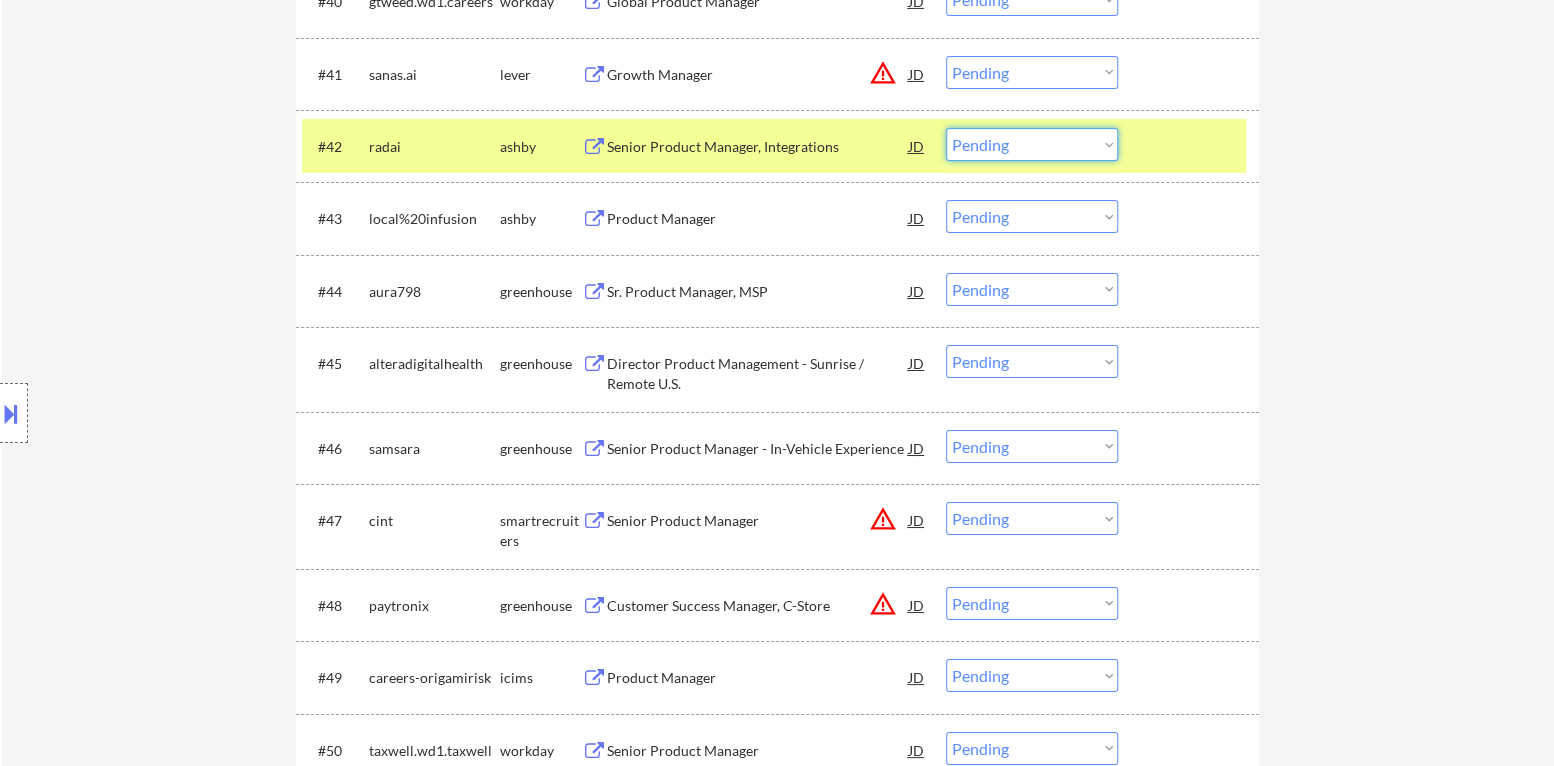 click on "Choose an option... Pending Applied Excluded (Questions) Excluded (Expired) Excluded (Location) Excluded (Bad Match) Excluded (Blocklist) Excluded (Salary) Excluded (Other)" at bounding box center (1032, 144) 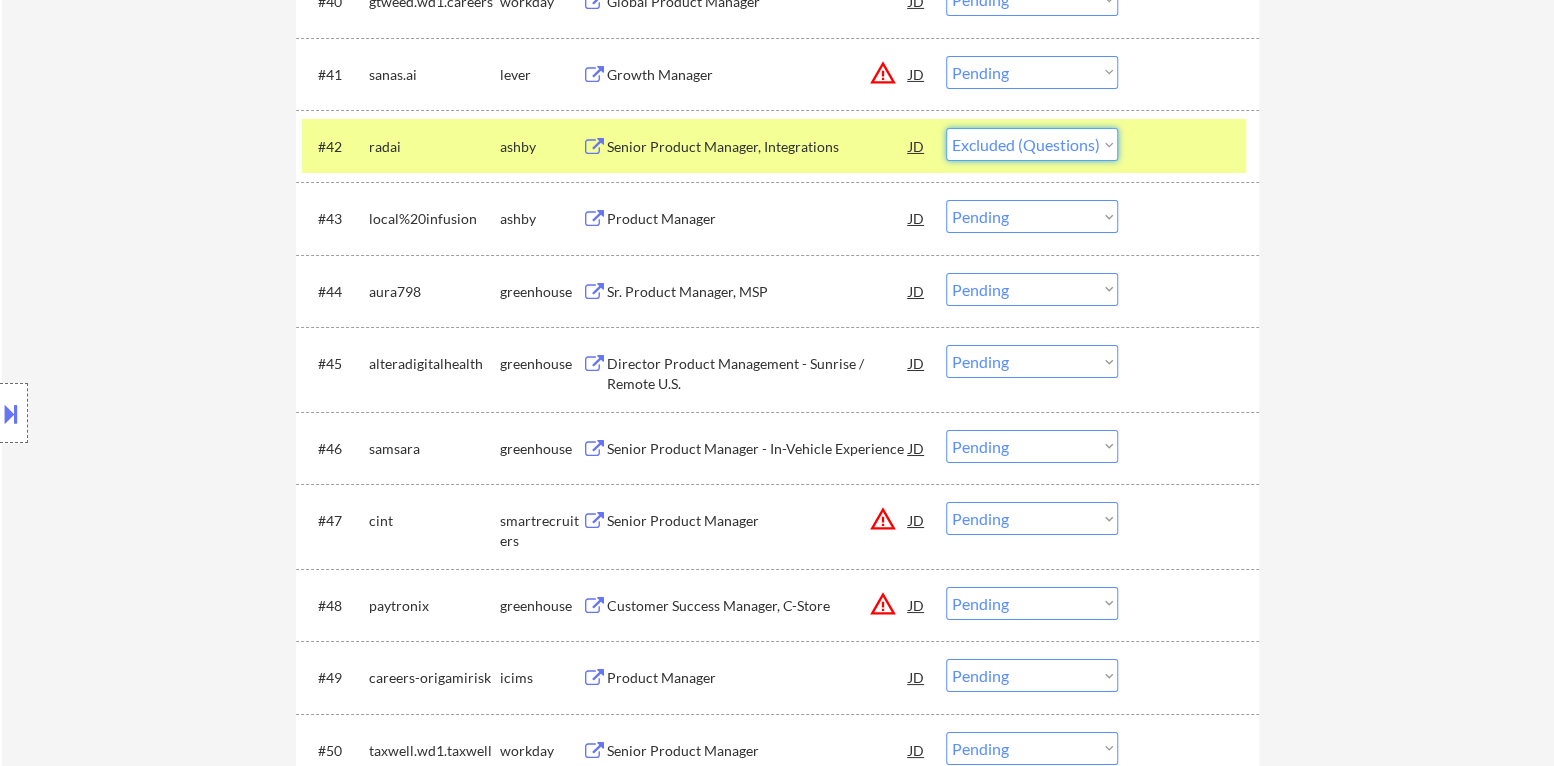 click on "Choose an option... Pending Applied Excluded (Questions) Excluded (Expired) Excluded (Location) Excluded (Bad Match) Excluded (Blocklist) Excluded (Salary) Excluded (Other)" at bounding box center (1032, 144) 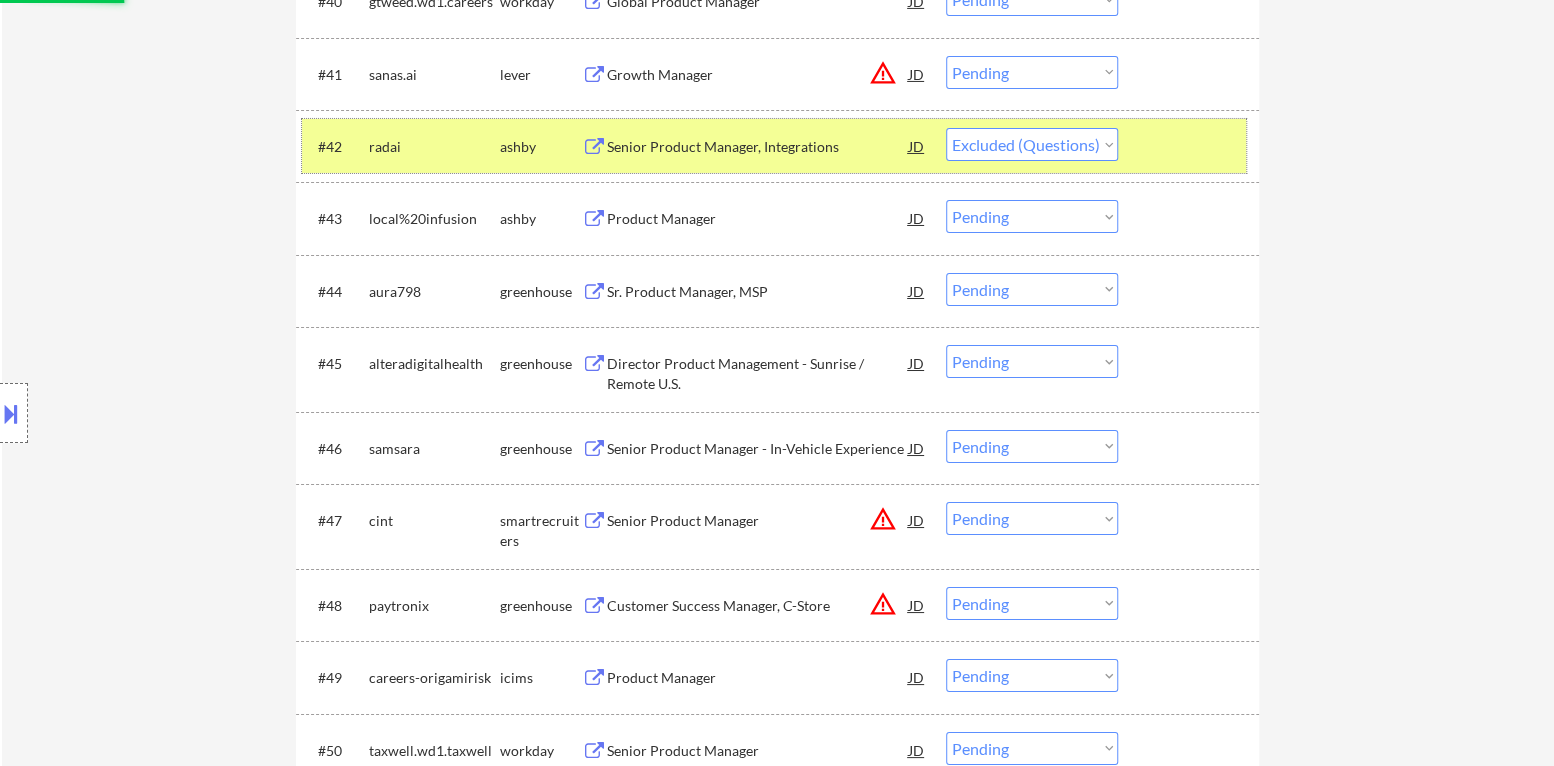 click at bounding box center [1191, 146] 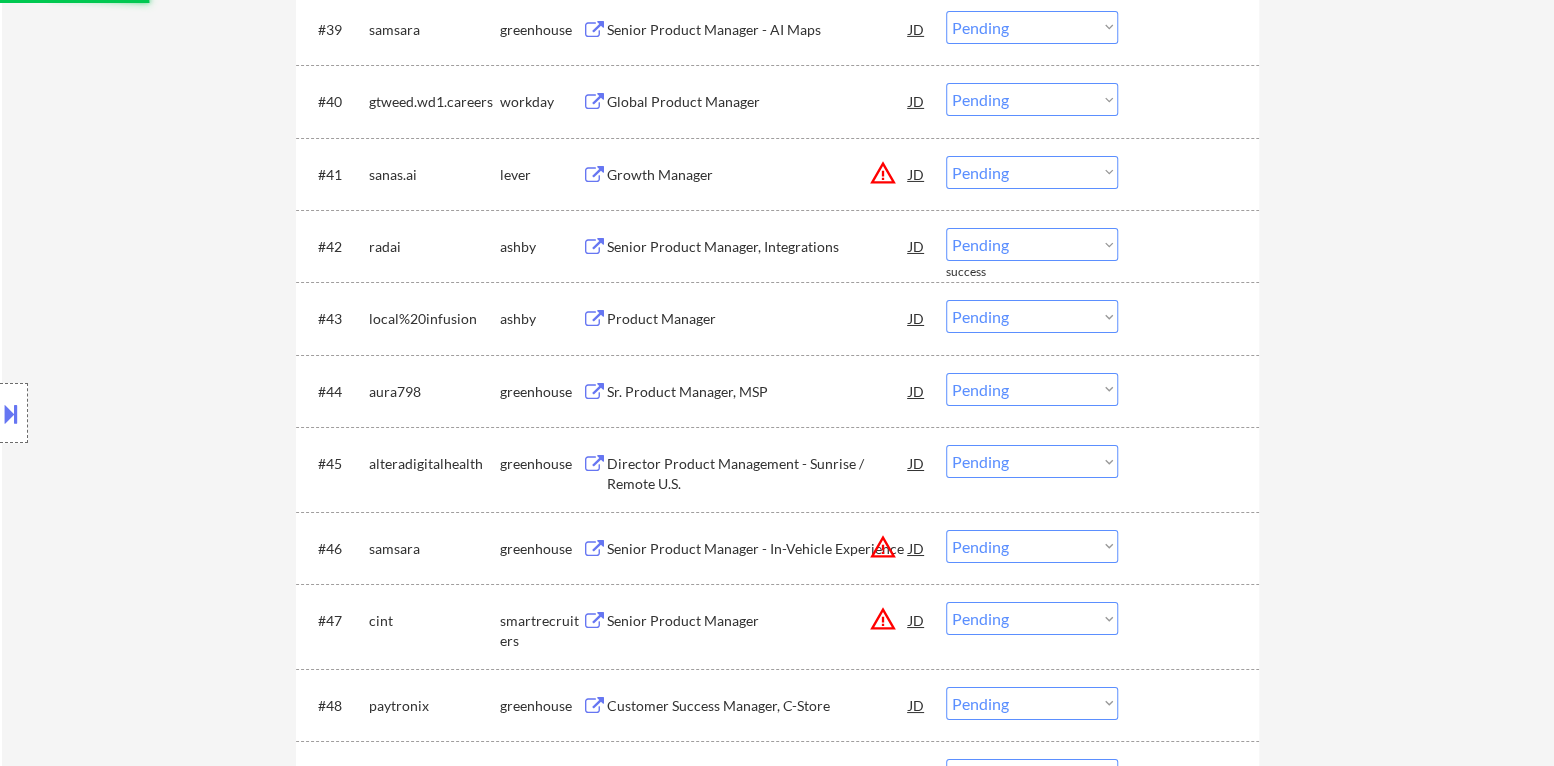 scroll, scrollTop: 3899, scrollLeft: 0, axis: vertical 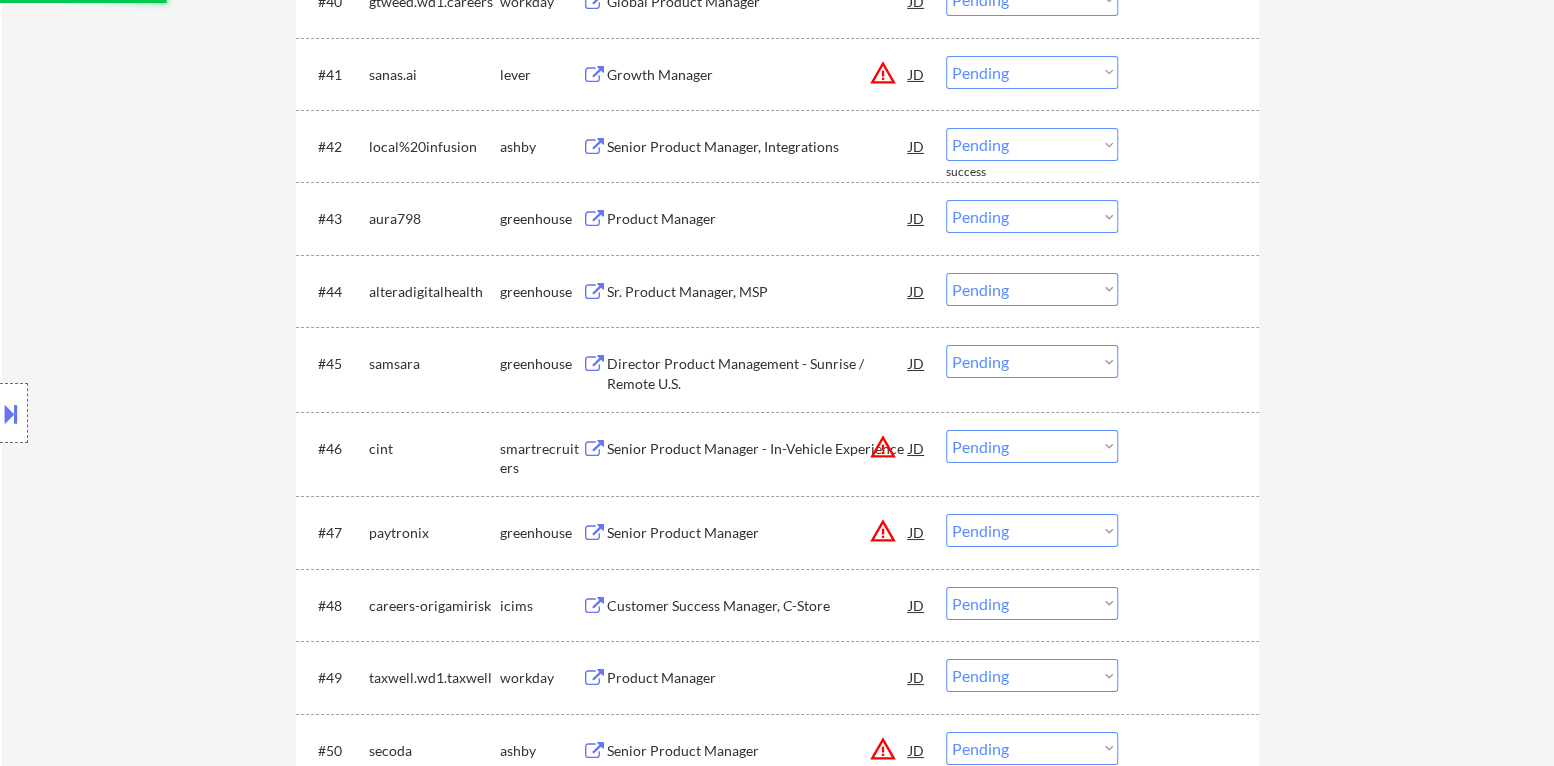 click on "Senior Product Manager, Integrations" at bounding box center [758, 147] 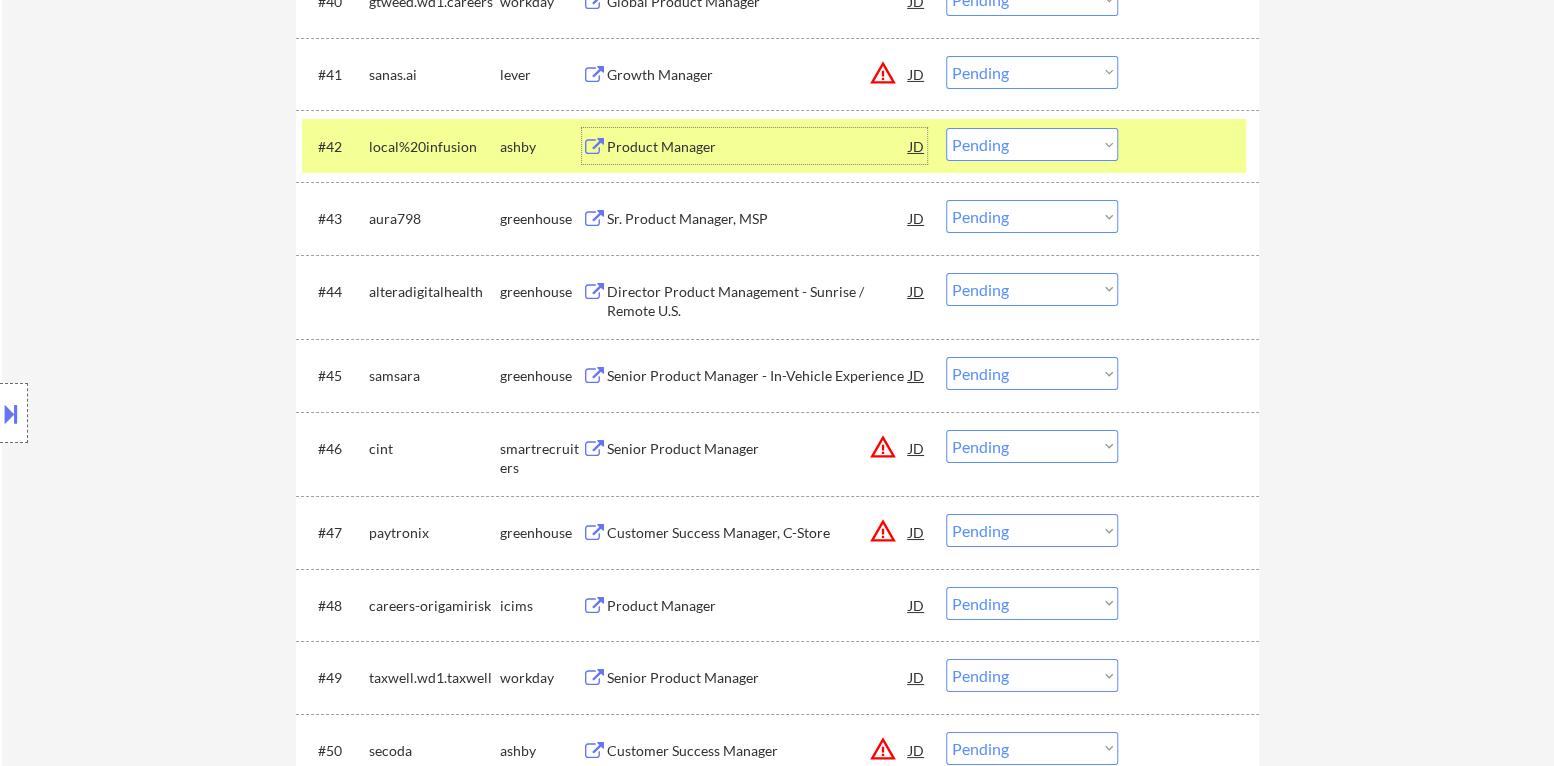 click on "Choose an option... Pending Applied Excluded (Questions) Excluded (Expired) Excluded (Location) Excluded (Bad Match) Excluded (Blocklist) Excluded (Salary) Excluded (Other)" at bounding box center (1032, 144) 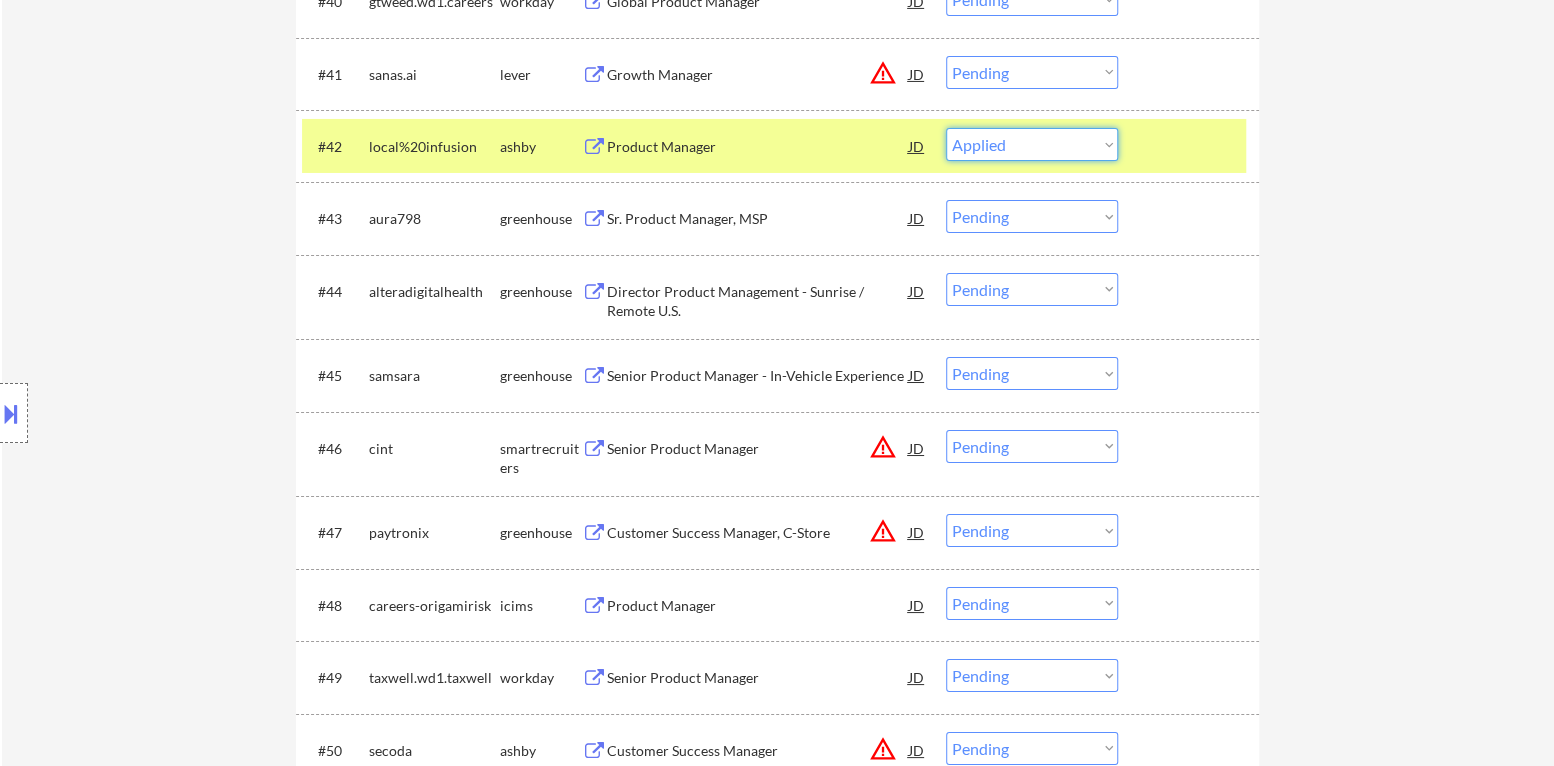 click on "Choose an option... Pending Applied Excluded (Questions) Excluded (Expired) Excluded (Location) Excluded (Bad Match) Excluded (Blocklist) Excluded (Salary) Excluded (Other)" at bounding box center (1032, 144) 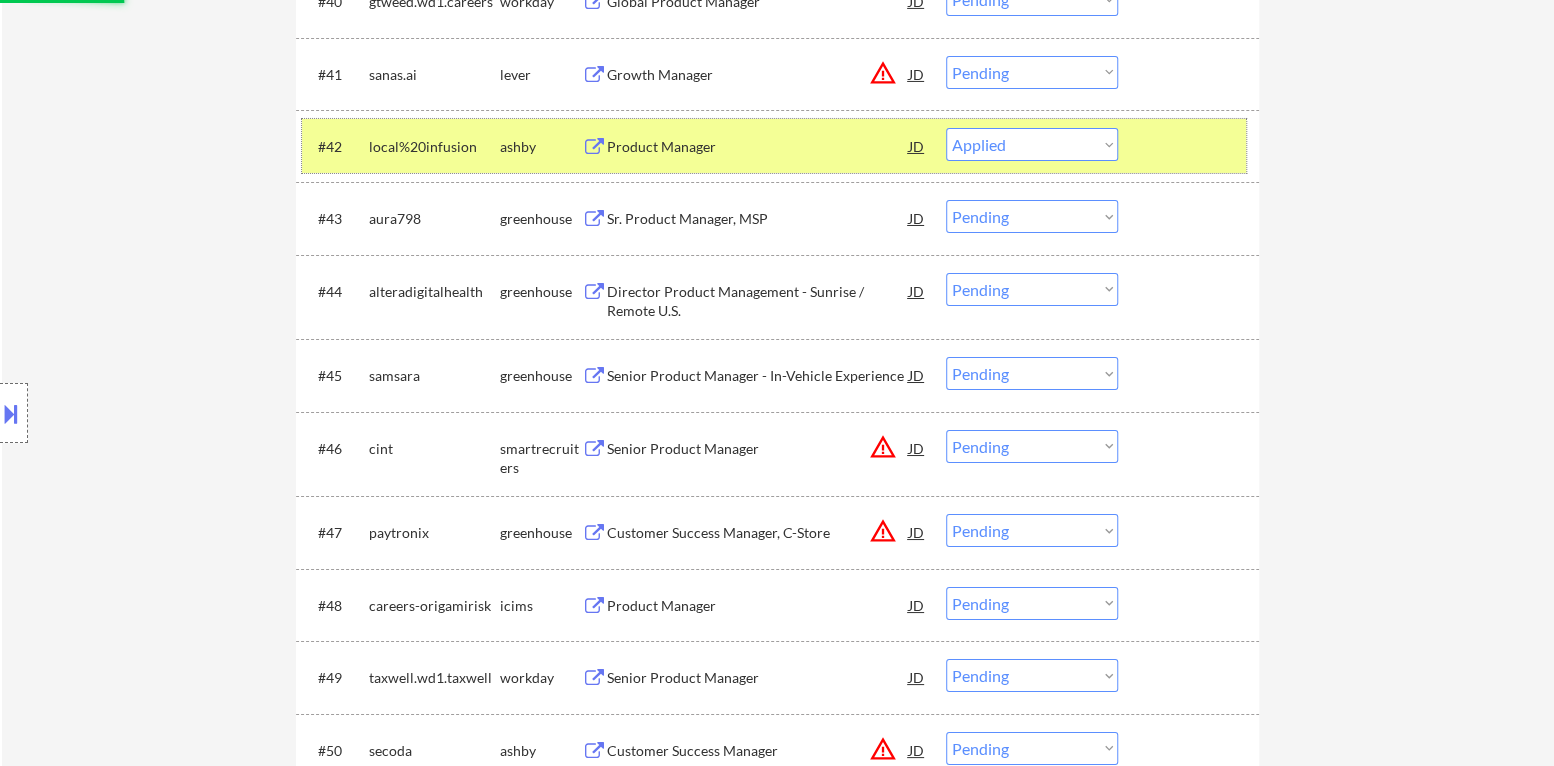 click at bounding box center (1191, 146) 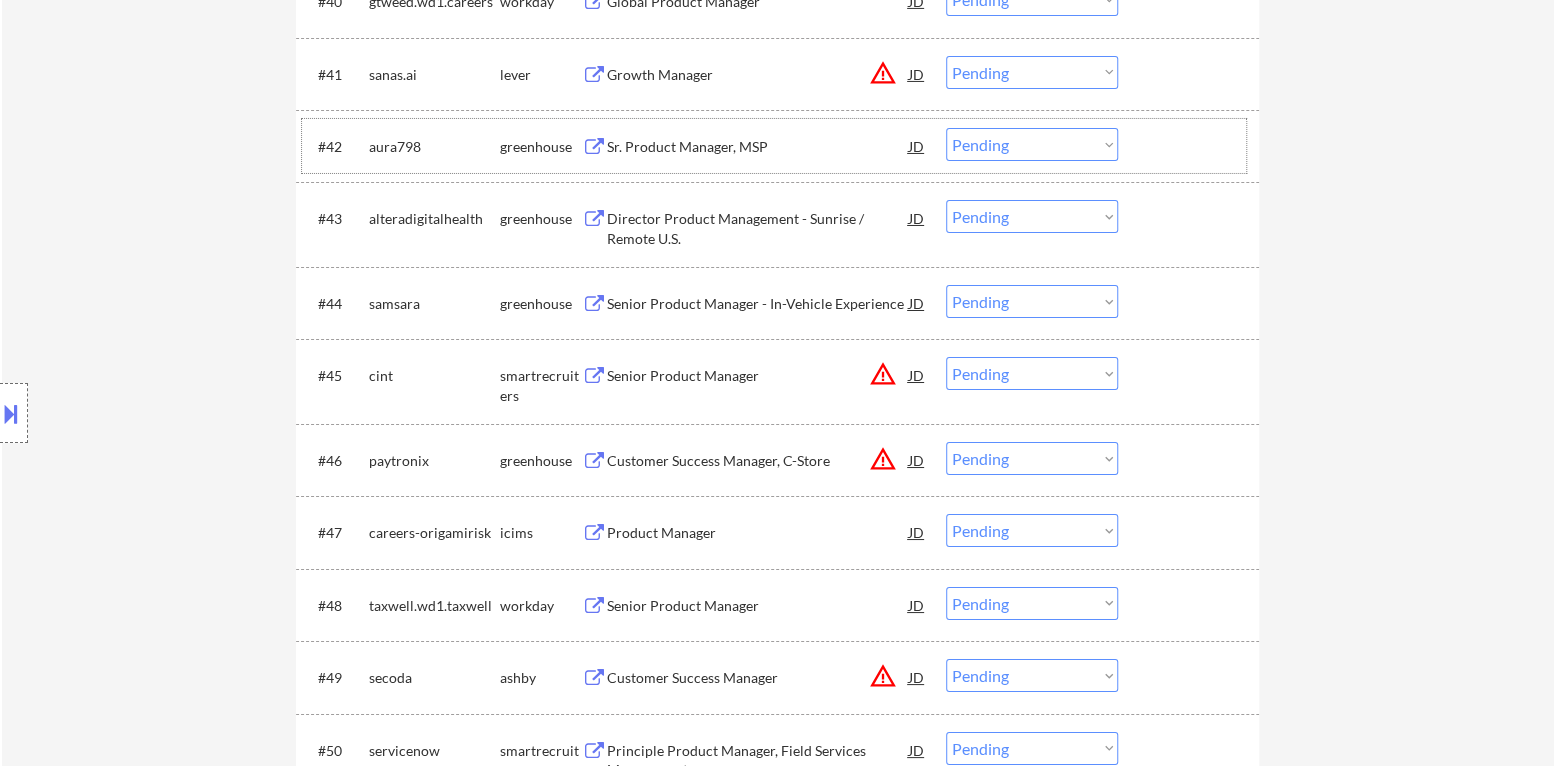 click on "warning_amber" at bounding box center (883, 73) 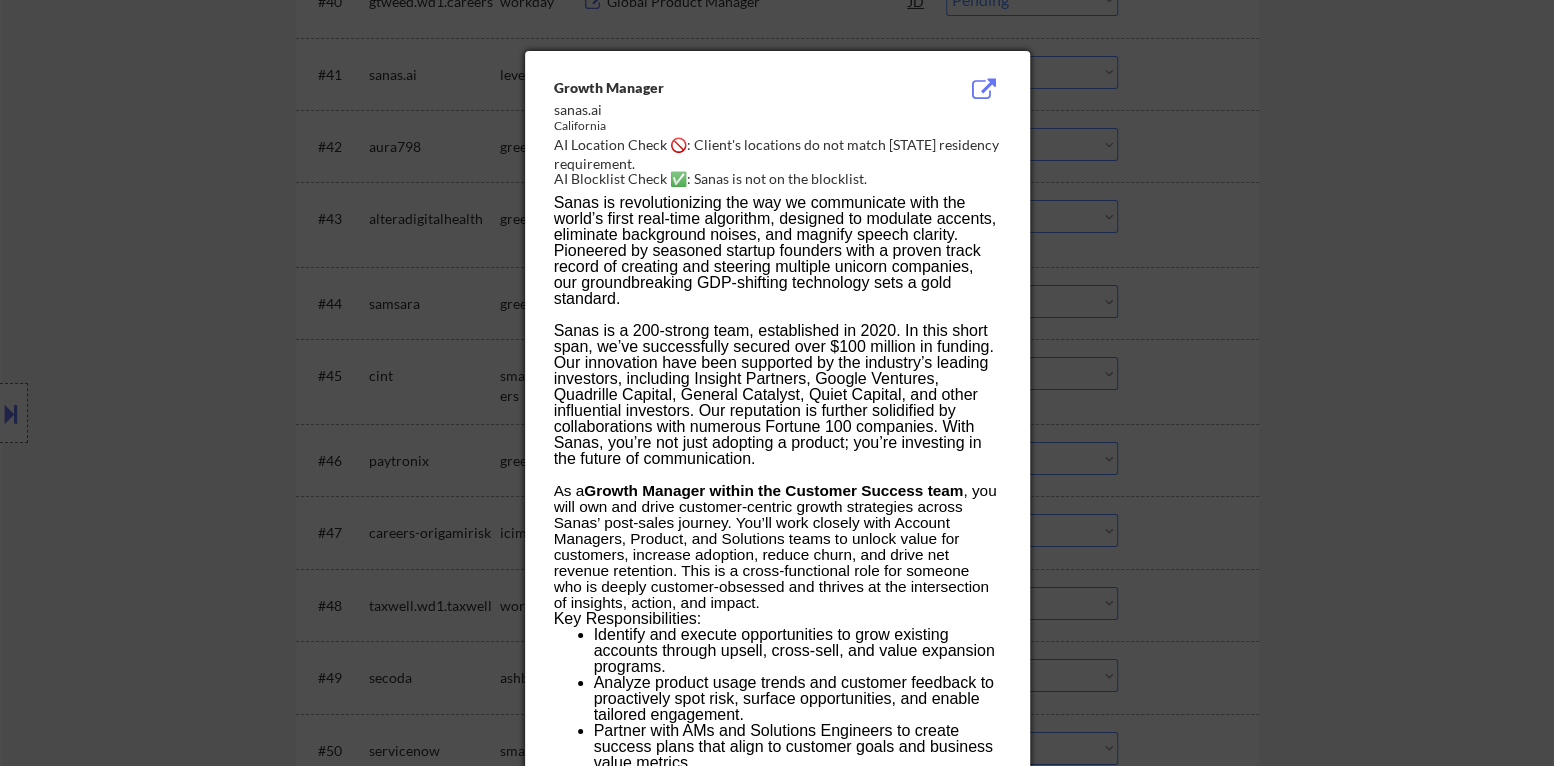 click at bounding box center [777, 383] 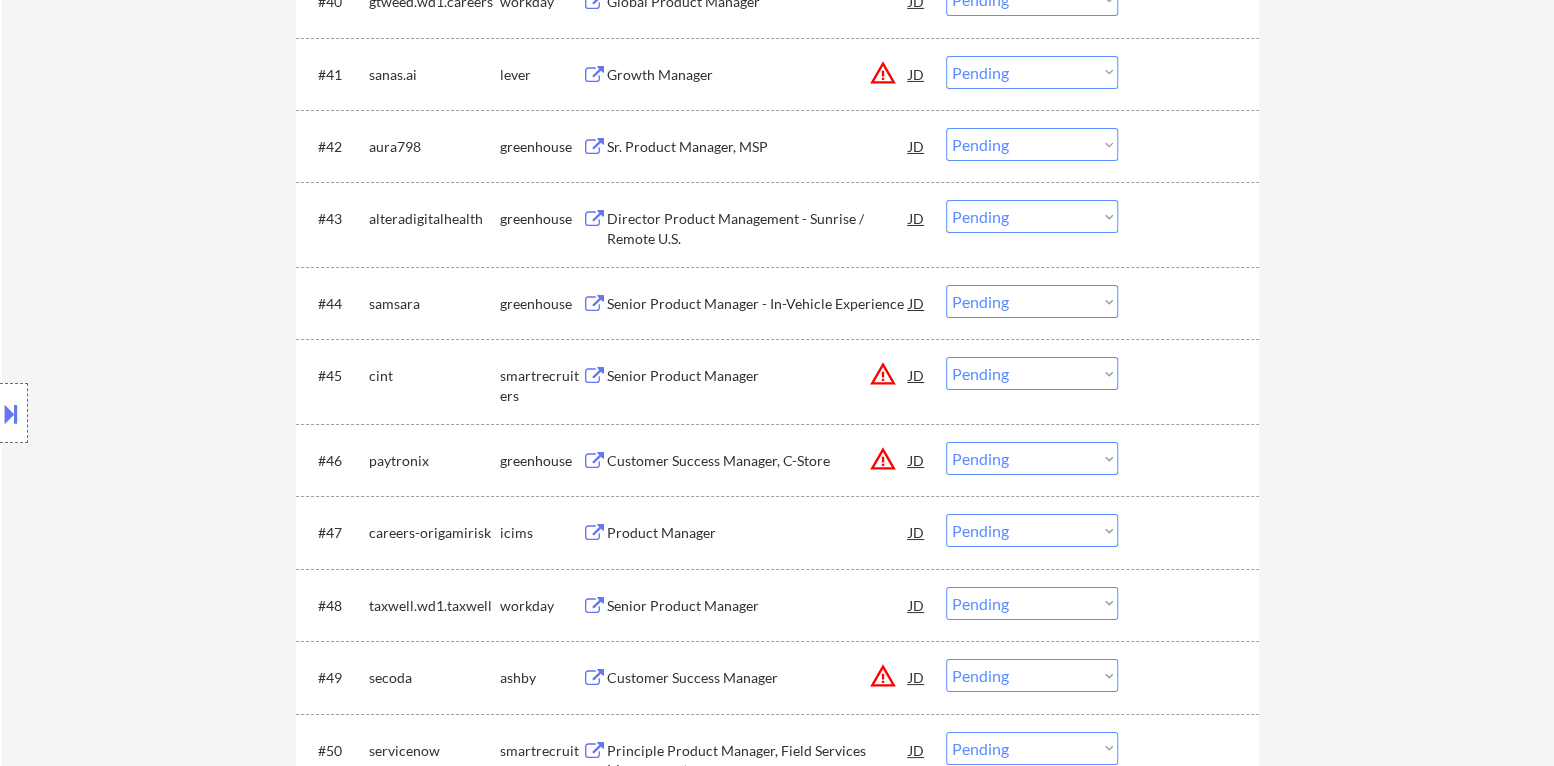 click on "Choose an option... Pending Applied Excluded (Questions) Excluded (Expired) Excluded (Location) Excluded (Bad Match) Excluded (Blocklist) Excluded (Salary) Excluded (Other)" at bounding box center (1032, 72) 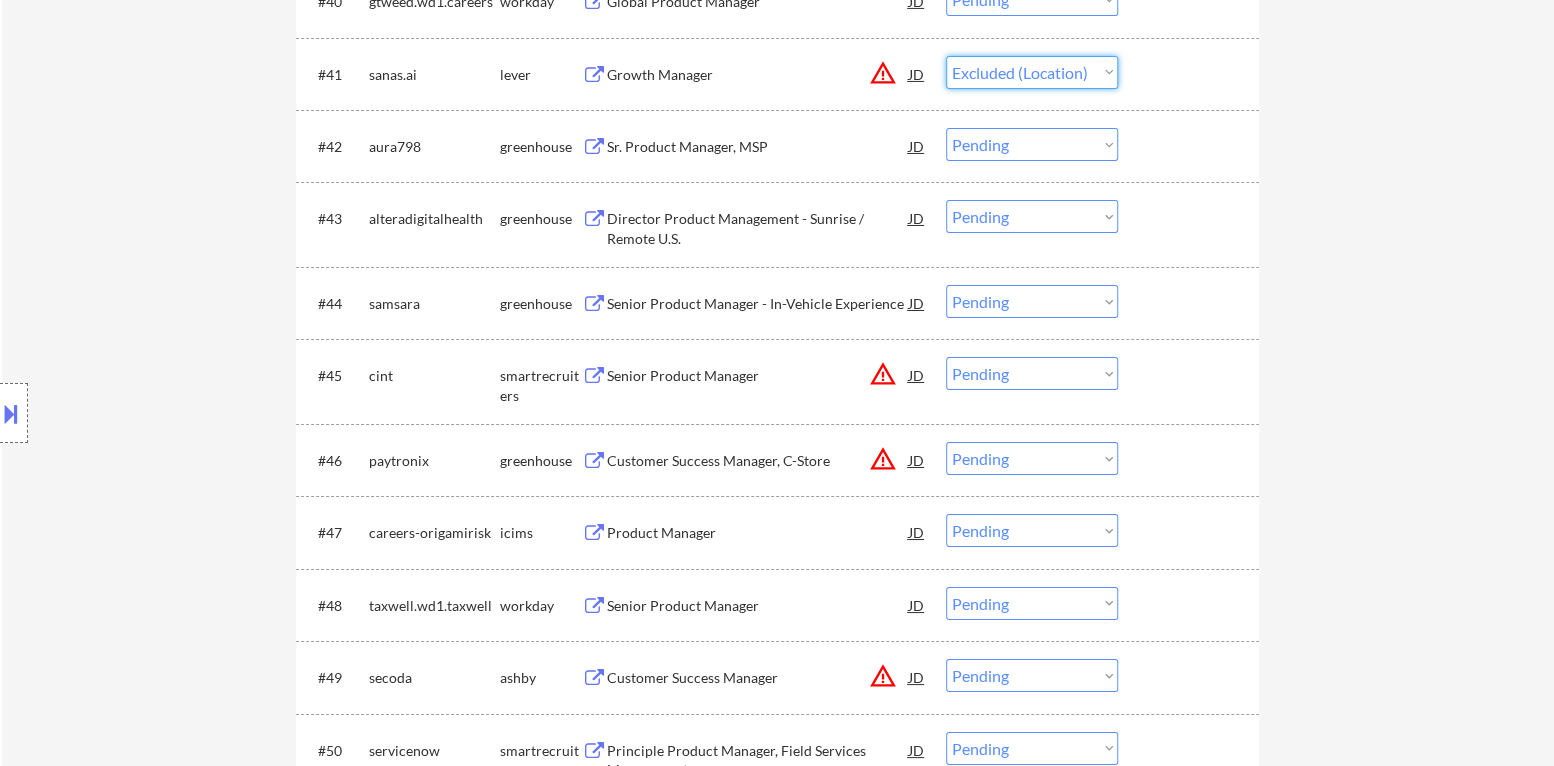 click on "Choose an option... Pending Applied Excluded (Questions) Excluded (Expired) Excluded (Location) Excluded (Bad Match) Excluded (Blocklist) Excluded (Salary) Excluded (Other)" at bounding box center (1032, 72) 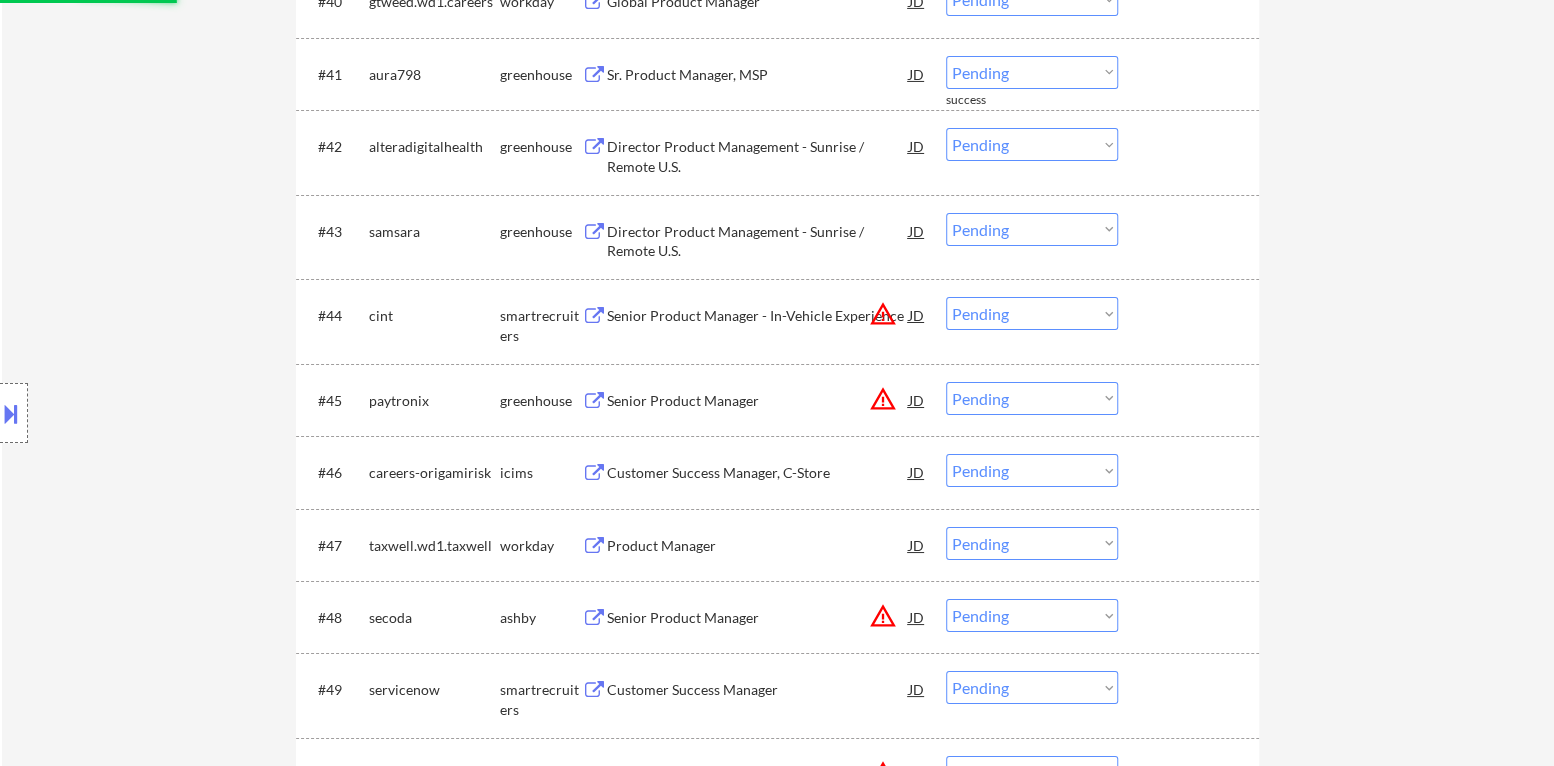 click on "Sr. Product Manager, MSP" at bounding box center [758, 75] 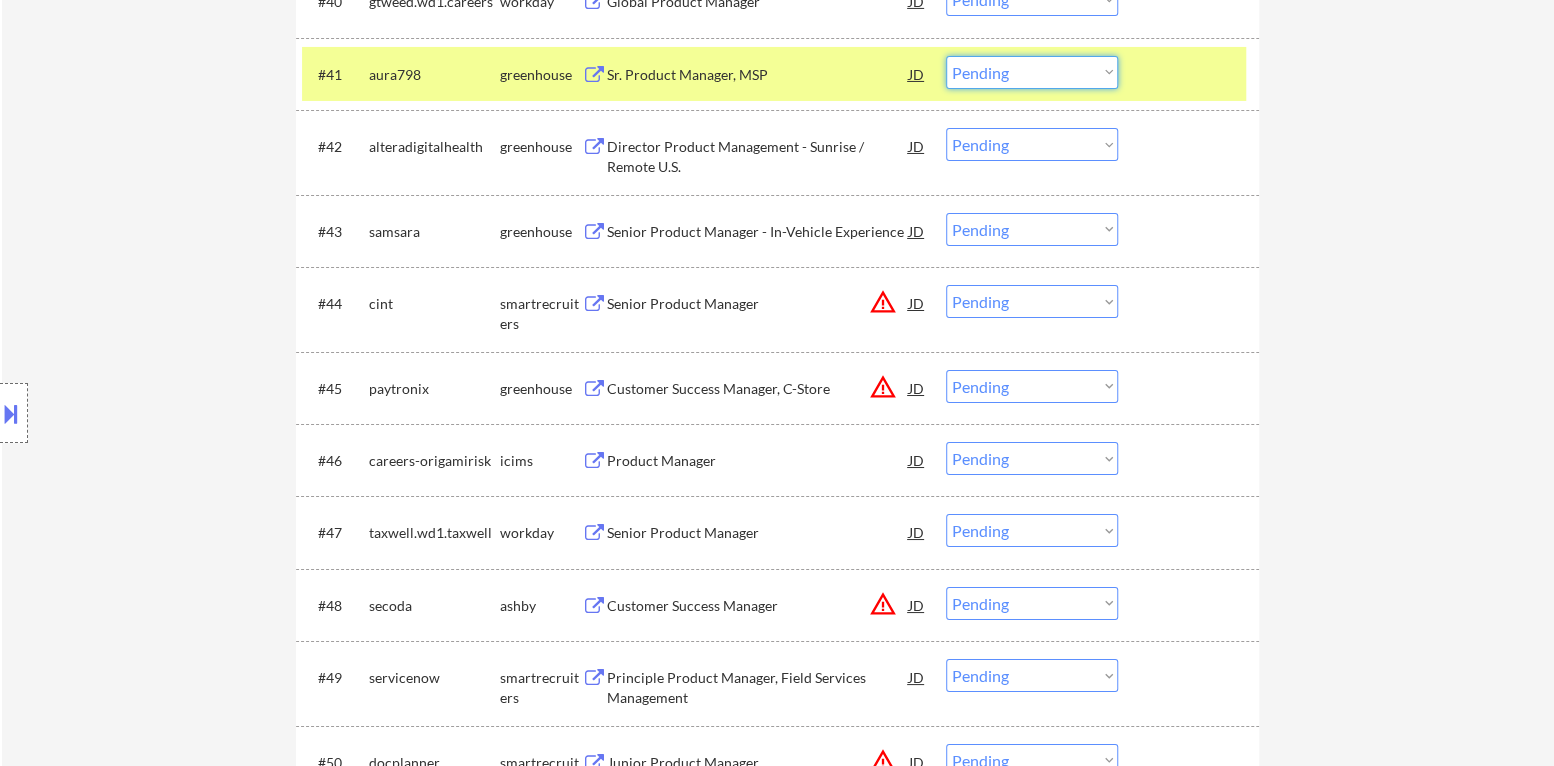 click on "Choose an option... Pending Applied Excluded (Questions) Excluded (Expired) Excluded (Location) Excluded (Bad Match) Excluded (Blocklist) Excluded (Salary) Excluded (Other)" at bounding box center [1032, 72] 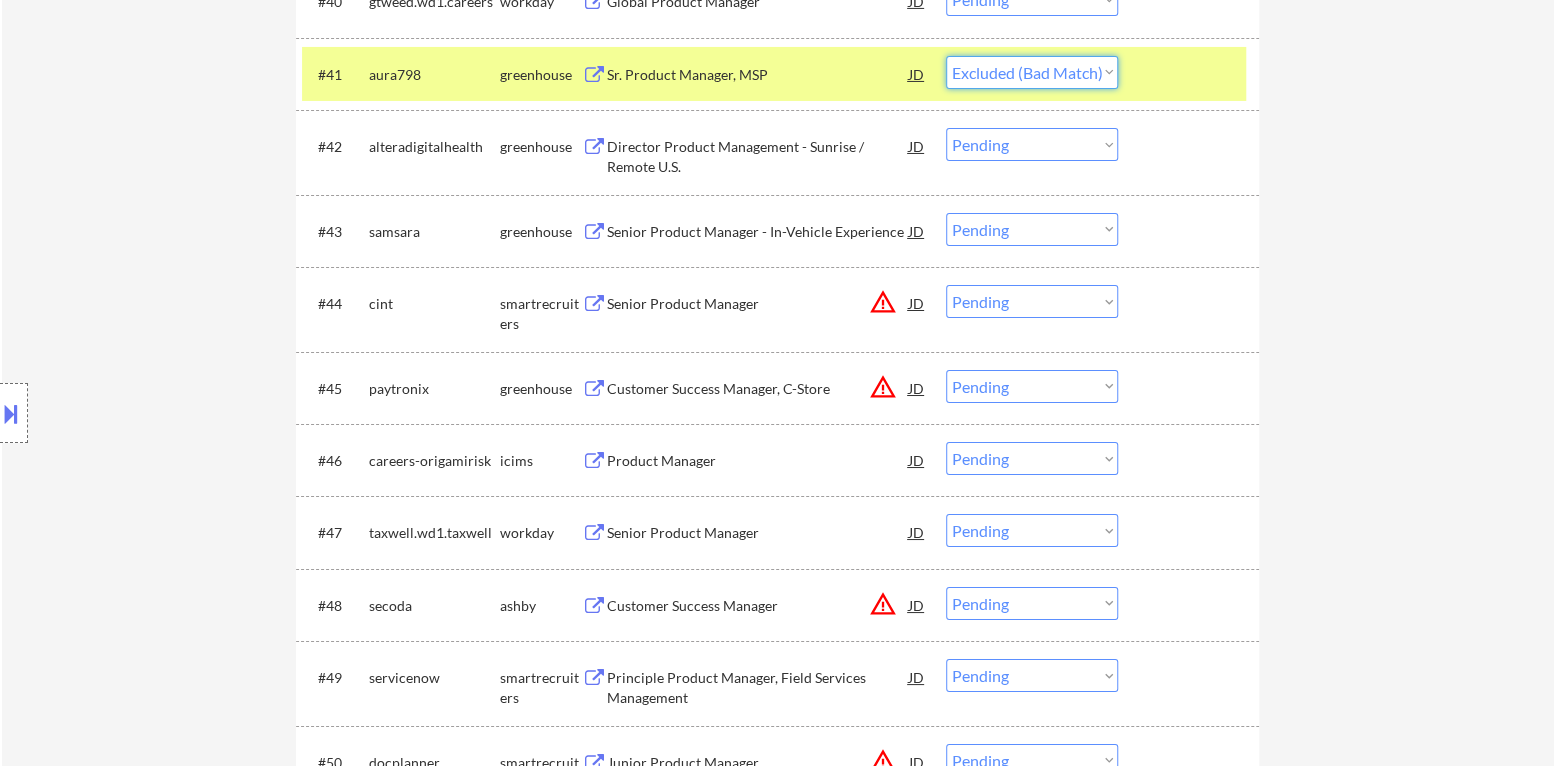 click on "Choose an option... Pending Applied Excluded (Questions) Excluded (Expired) Excluded (Location) Excluded (Bad Match) Excluded (Blocklist) Excluded (Salary) Excluded (Other)" at bounding box center [1032, 72] 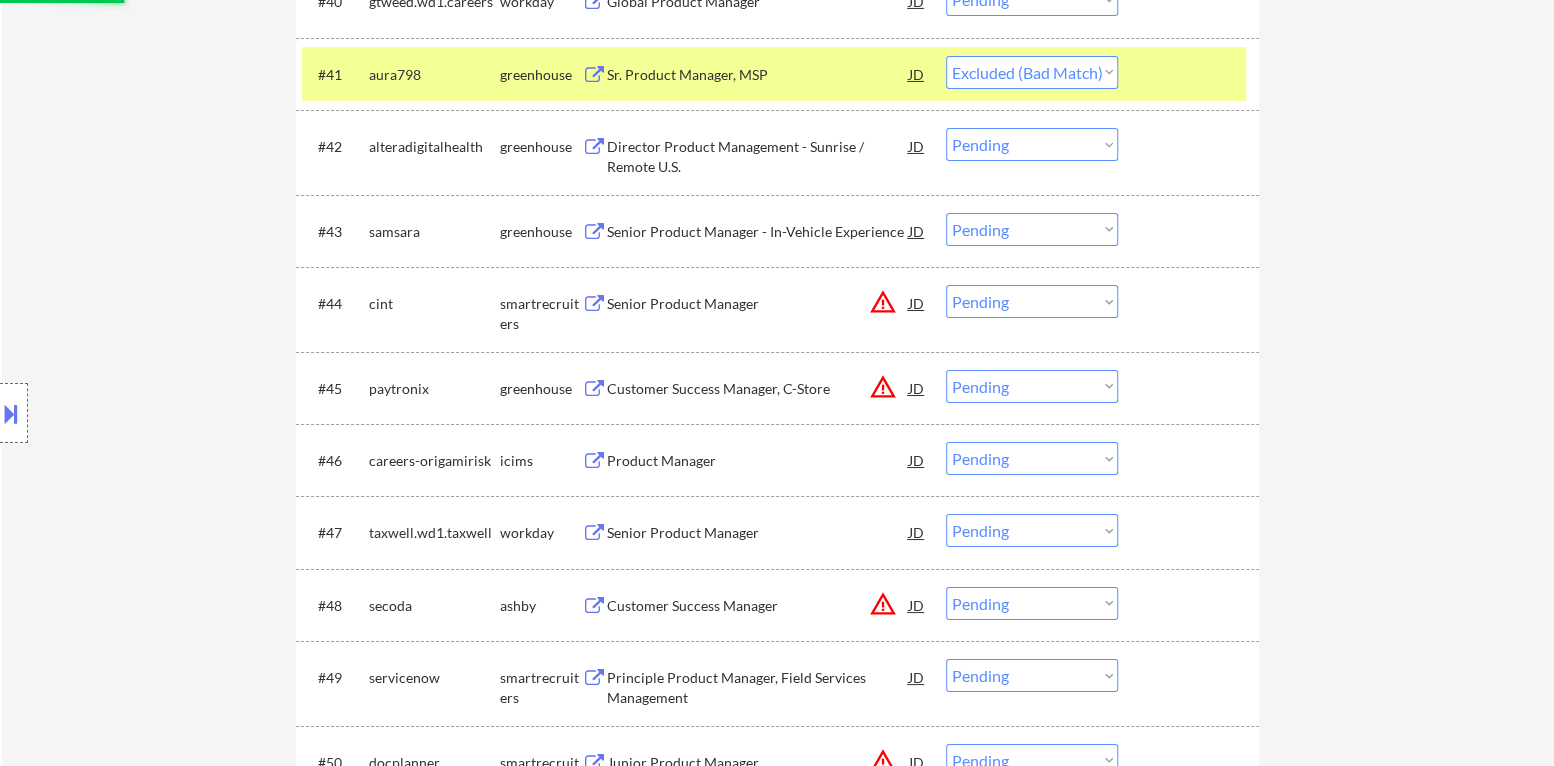 click at bounding box center [1191, 74] 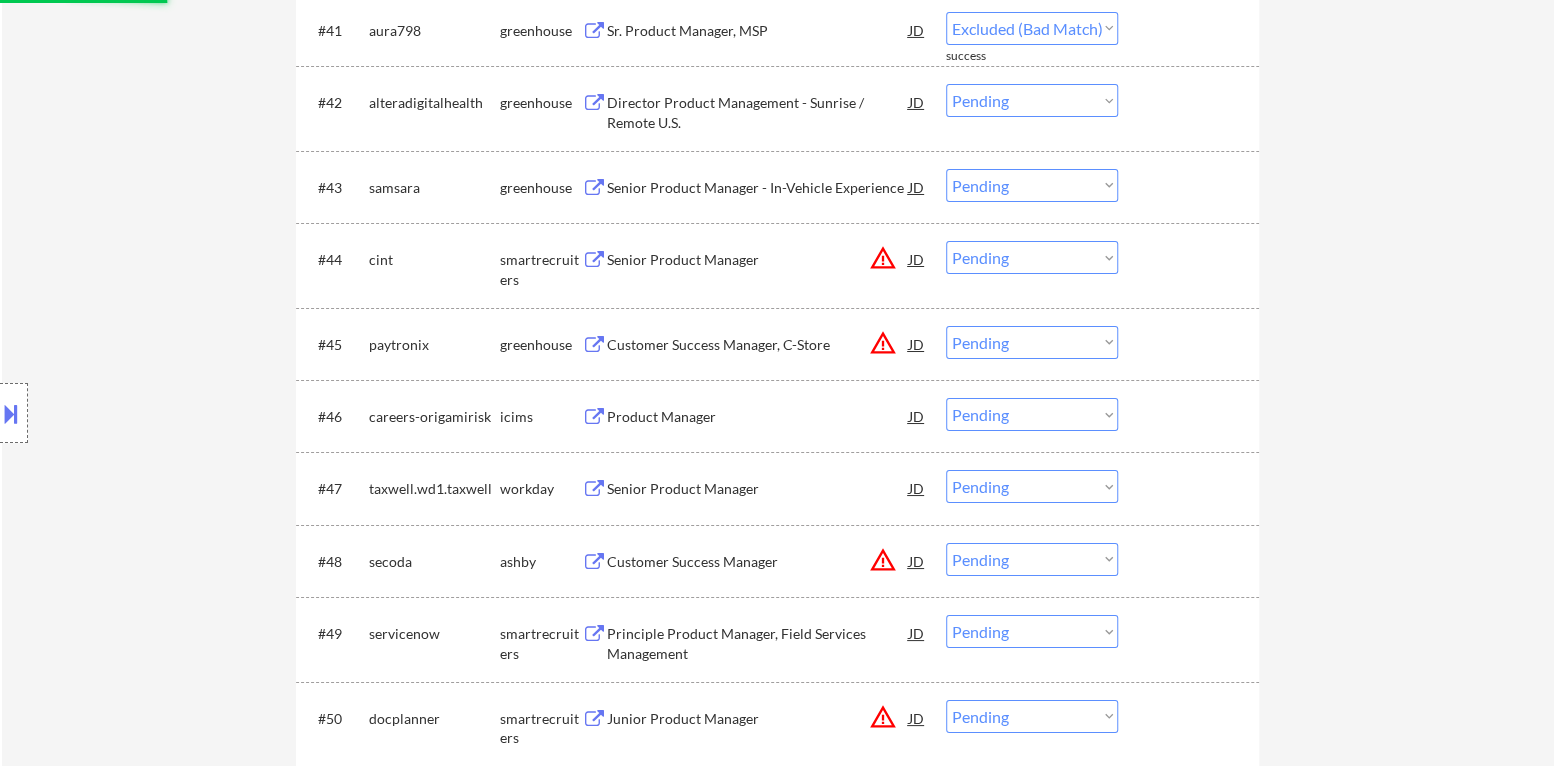 scroll, scrollTop: 3899, scrollLeft: 0, axis: vertical 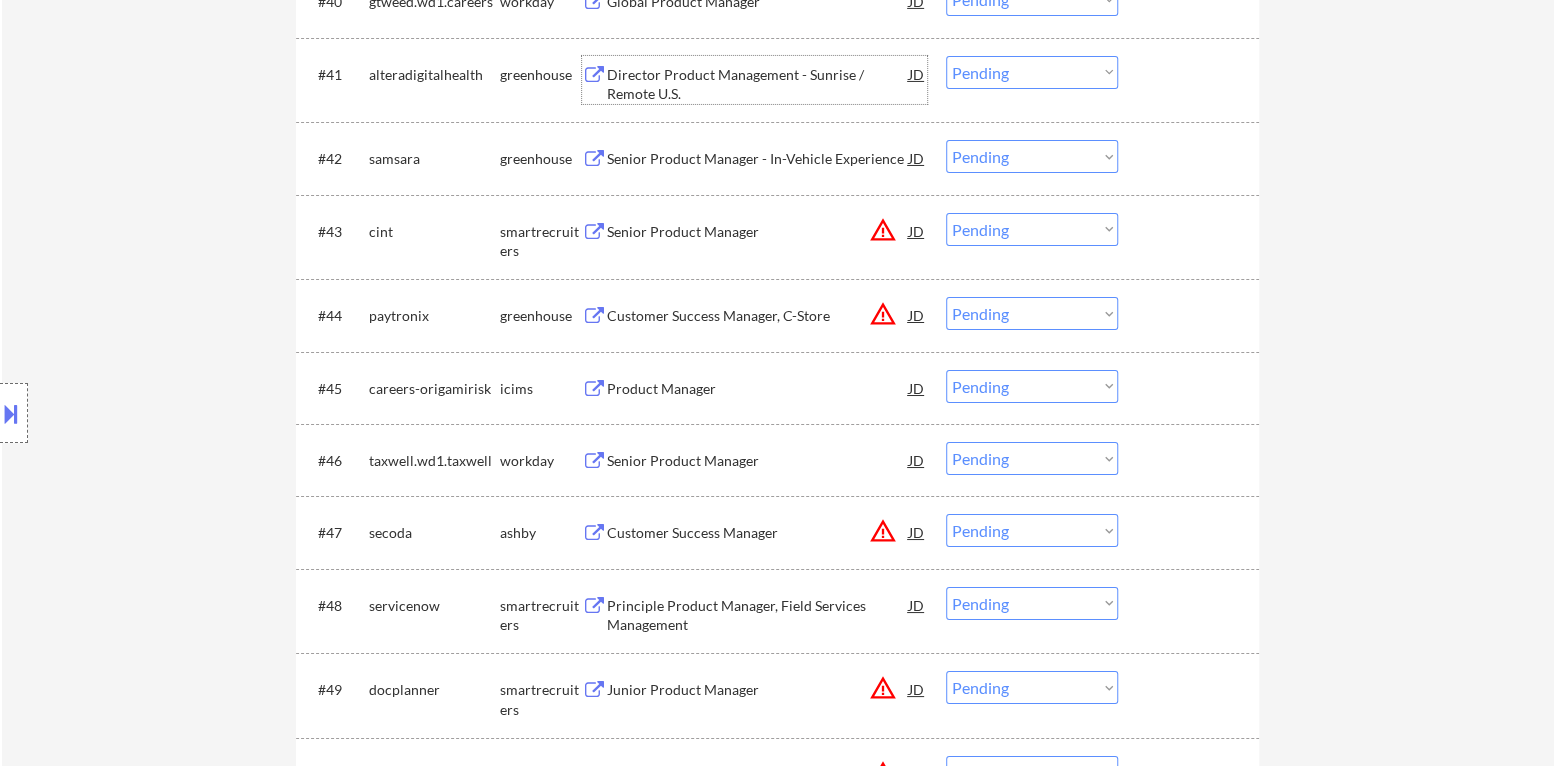 click on "Director Product Management - Sunrise / Remote U.S." at bounding box center [758, 84] 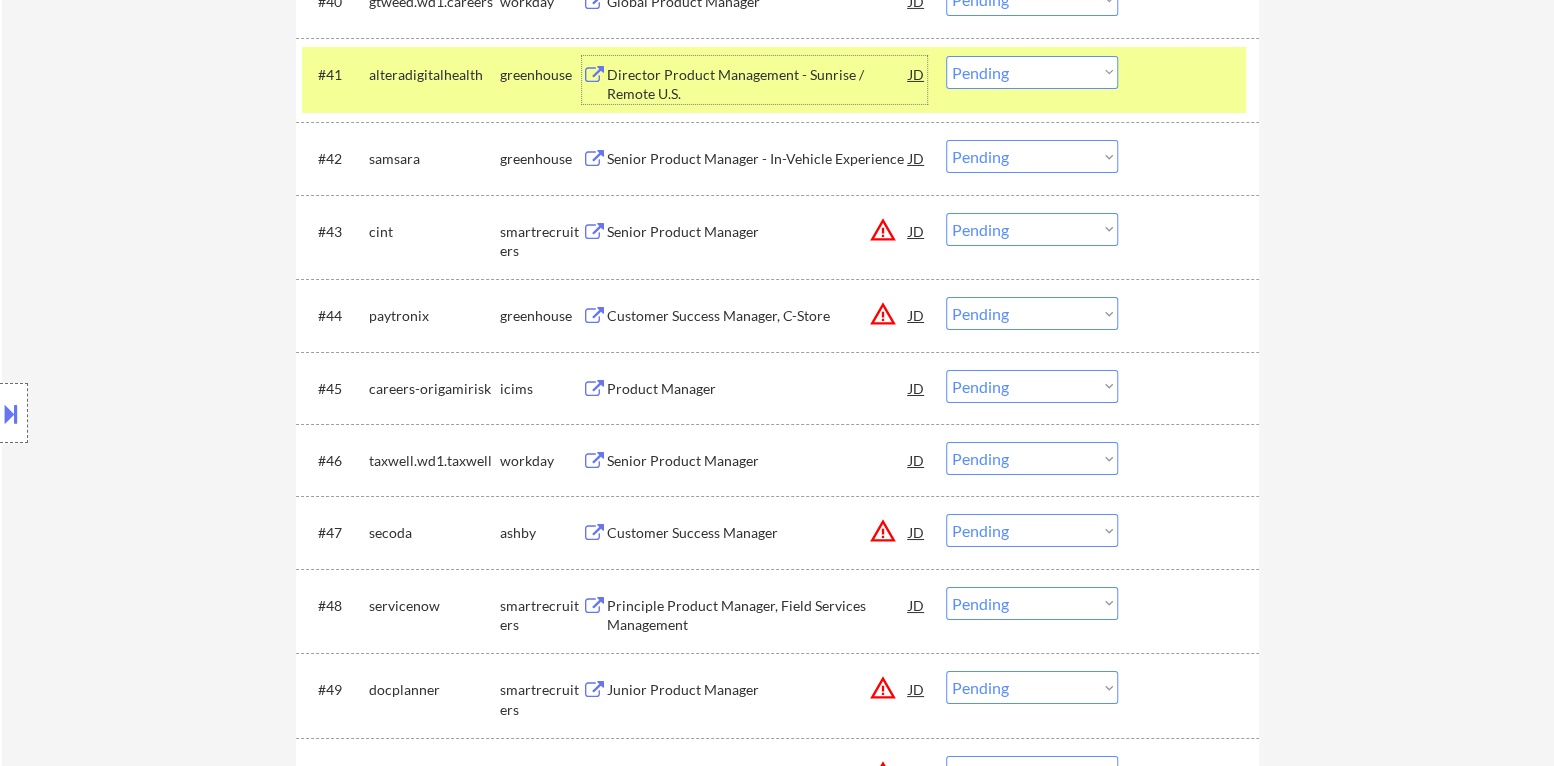 click at bounding box center [1191, 74] 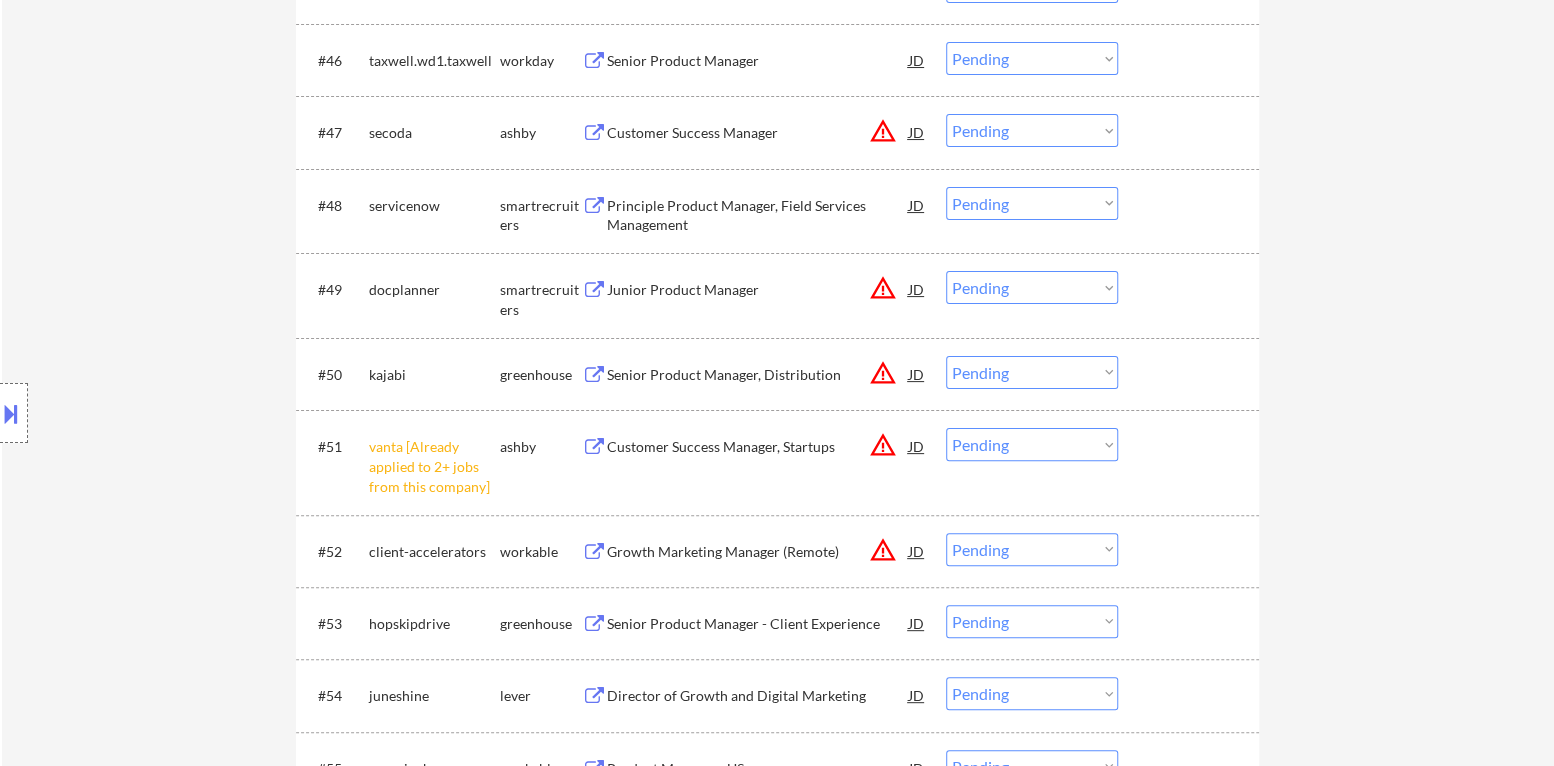scroll, scrollTop: 4300, scrollLeft: 0, axis: vertical 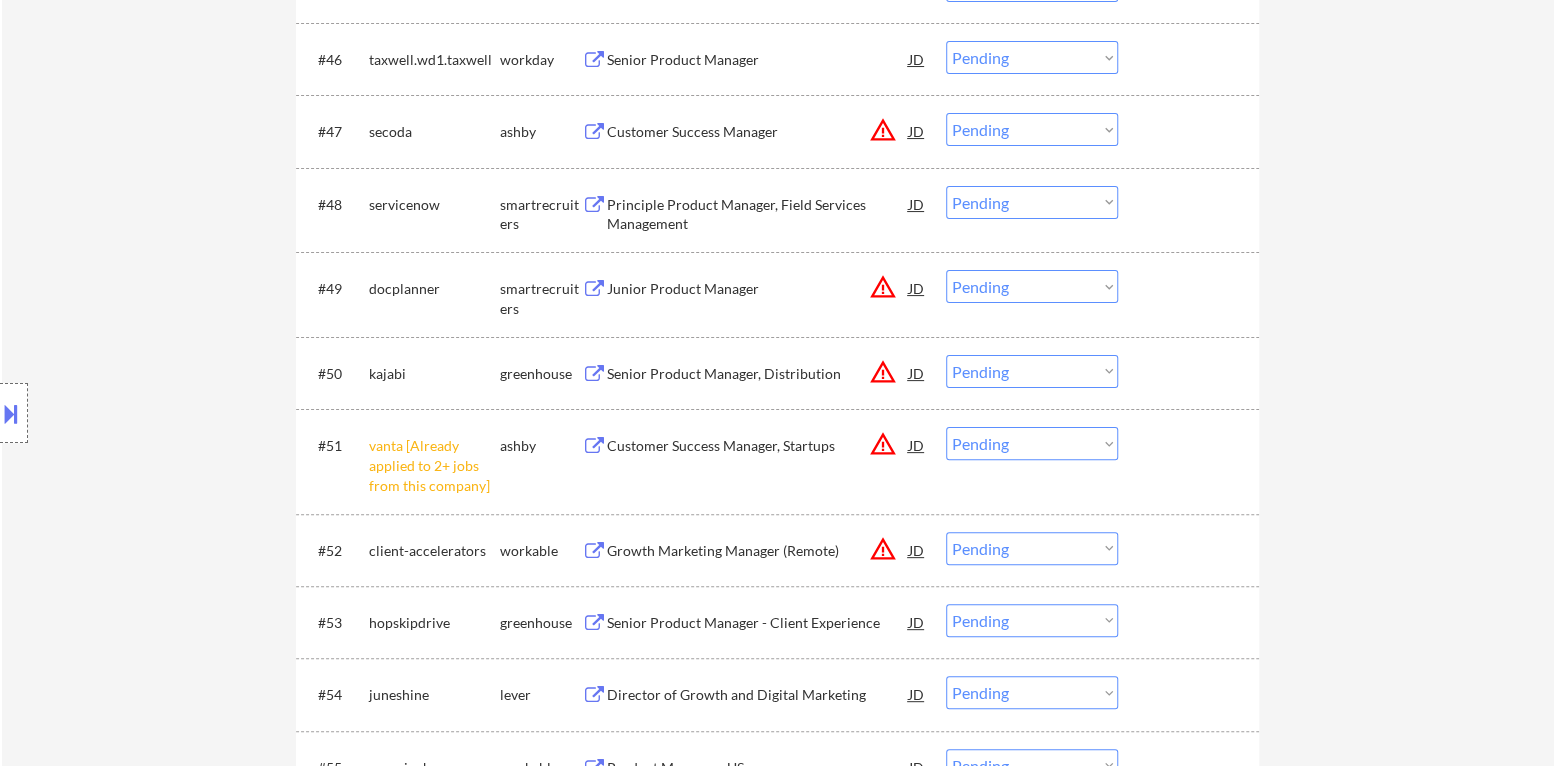 click on "Choose an option... Pending Applied Excluded (Questions) Excluded (Expired) Excluded (Location) Excluded (Bad Match) Excluded (Blocklist) Excluded (Salary) Excluded (Other)" at bounding box center (1032, 443) 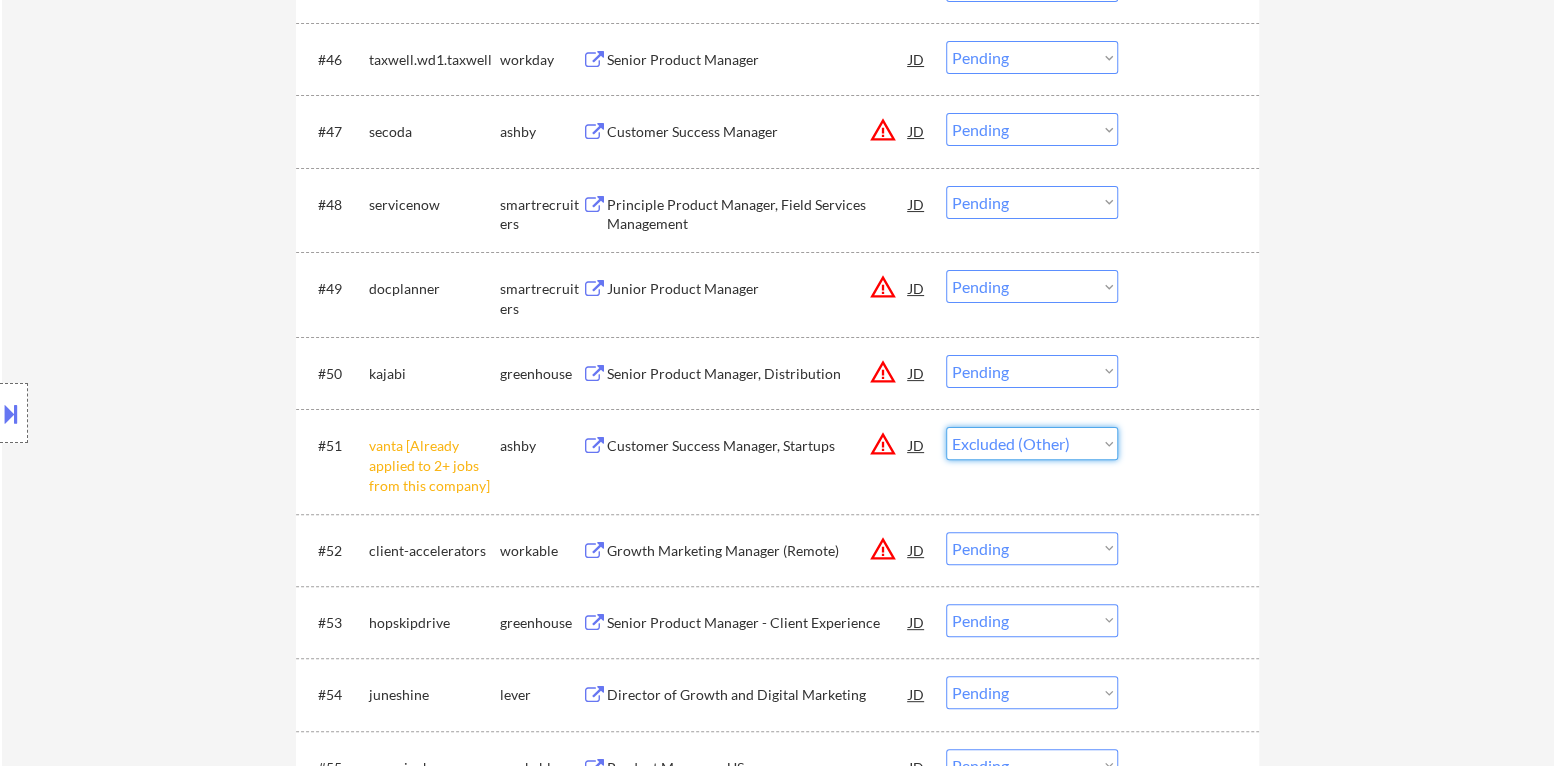 click on "Choose an option... Pending Applied Excluded (Questions) Excluded (Expired) Excluded (Location) Excluded (Bad Match) Excluded (Blocklist) Excluded (Salary) Excluded (Other)" at bounding box center (1032, 443) 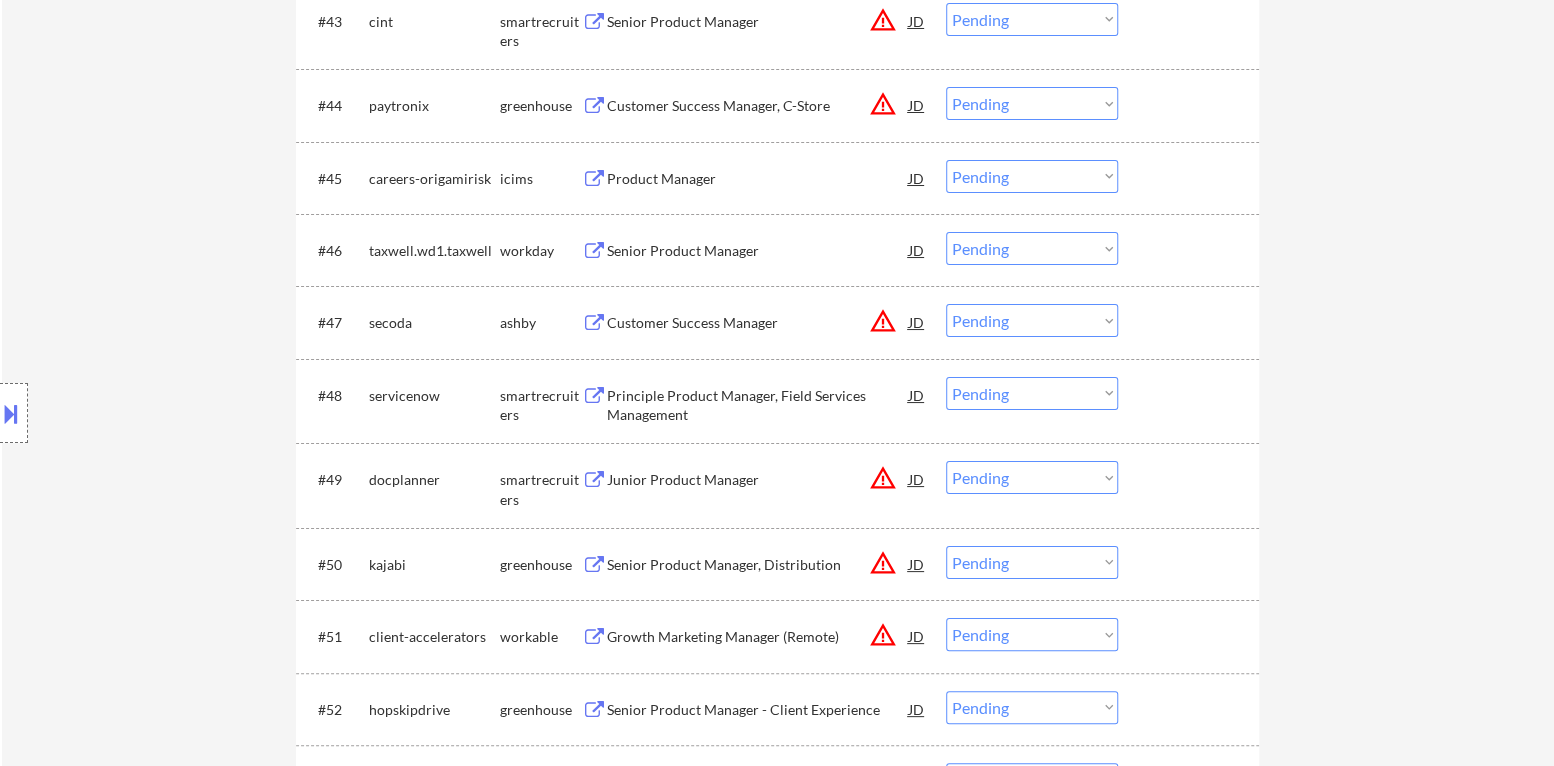 scroll, scrollTop: 4099, scrollLeft: 0, axis: vertical 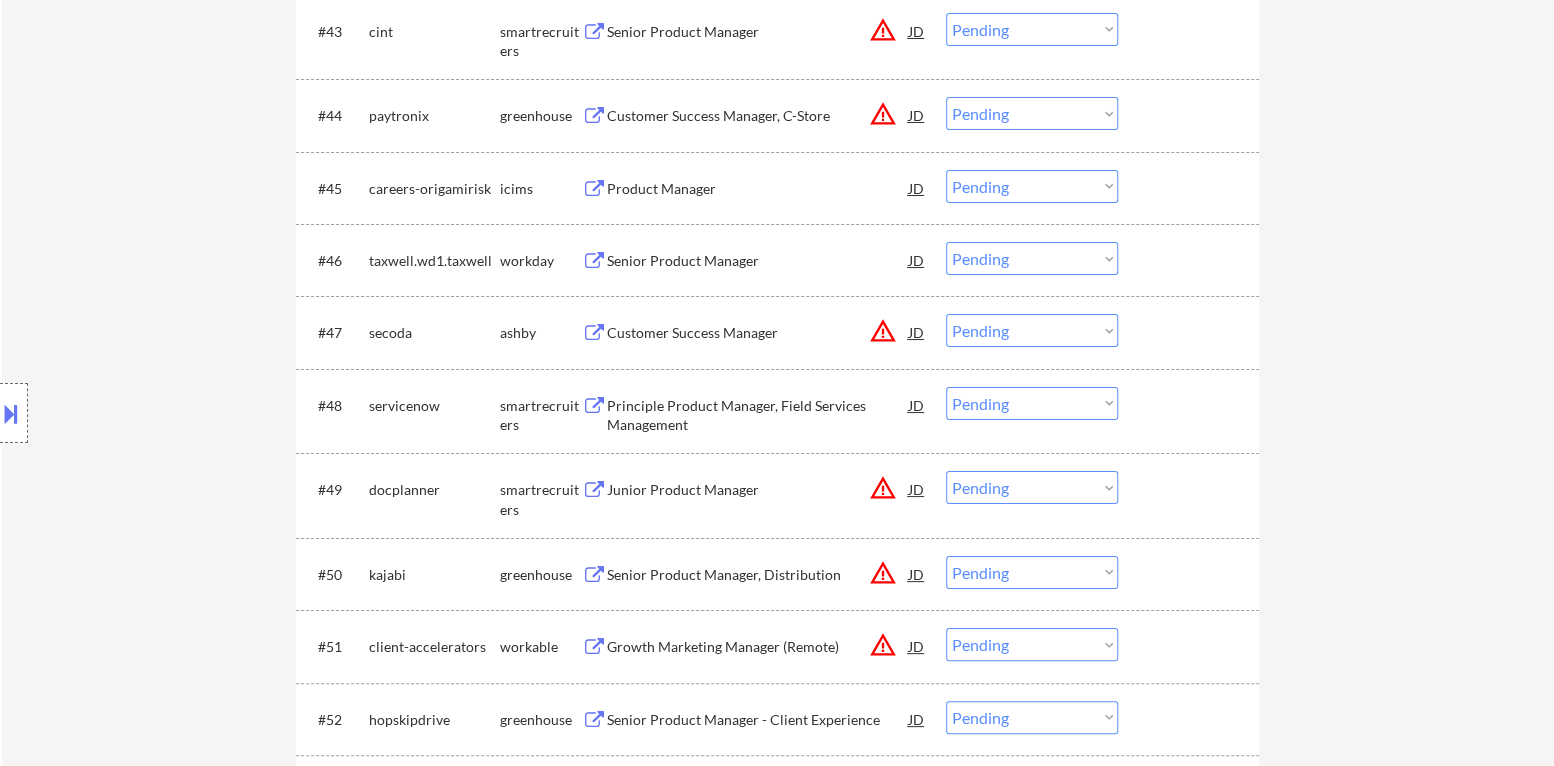 click on "Product Manager" at bounding box center (758, 189) 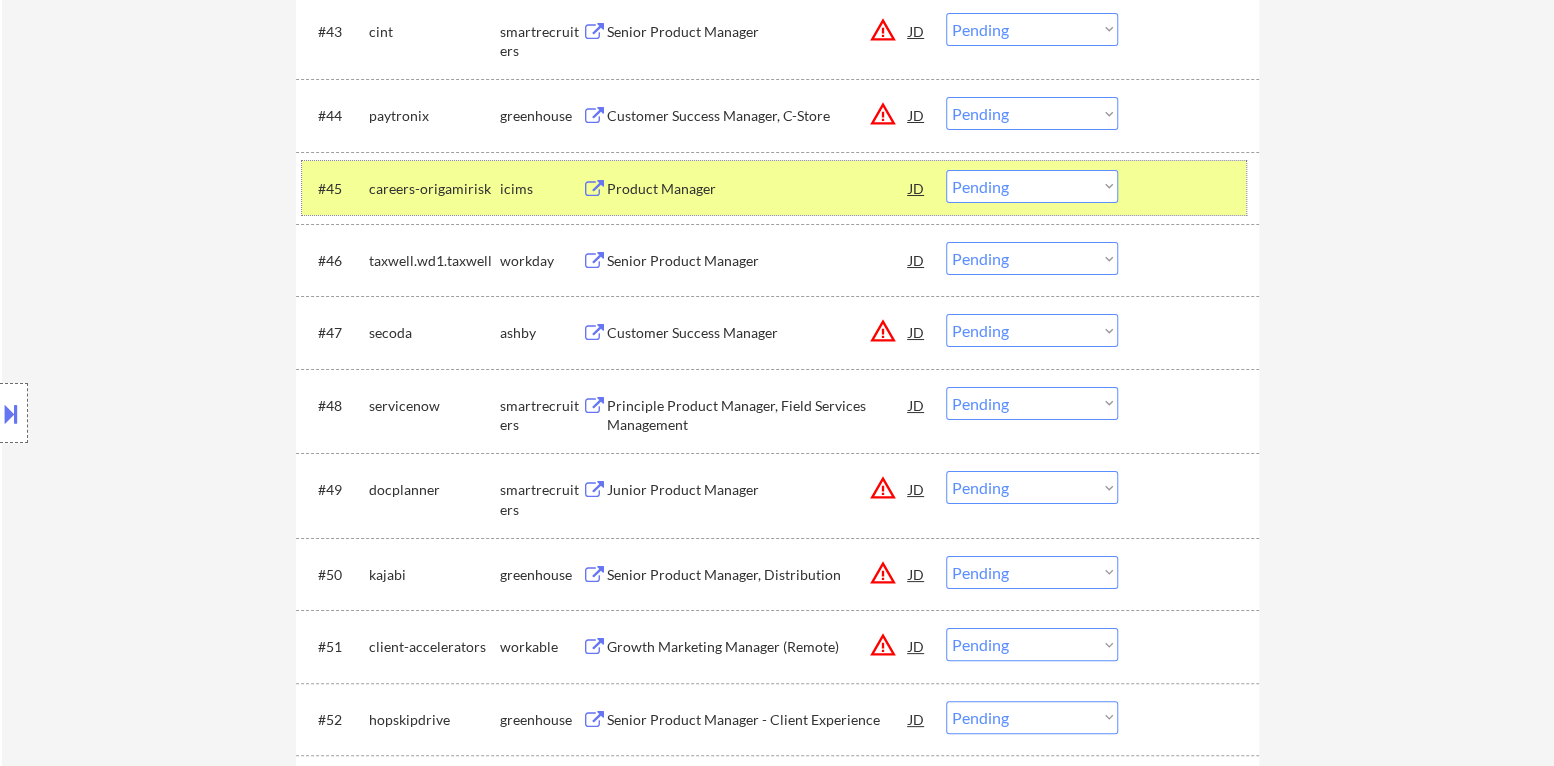 click at bounding box center [1191, 188] 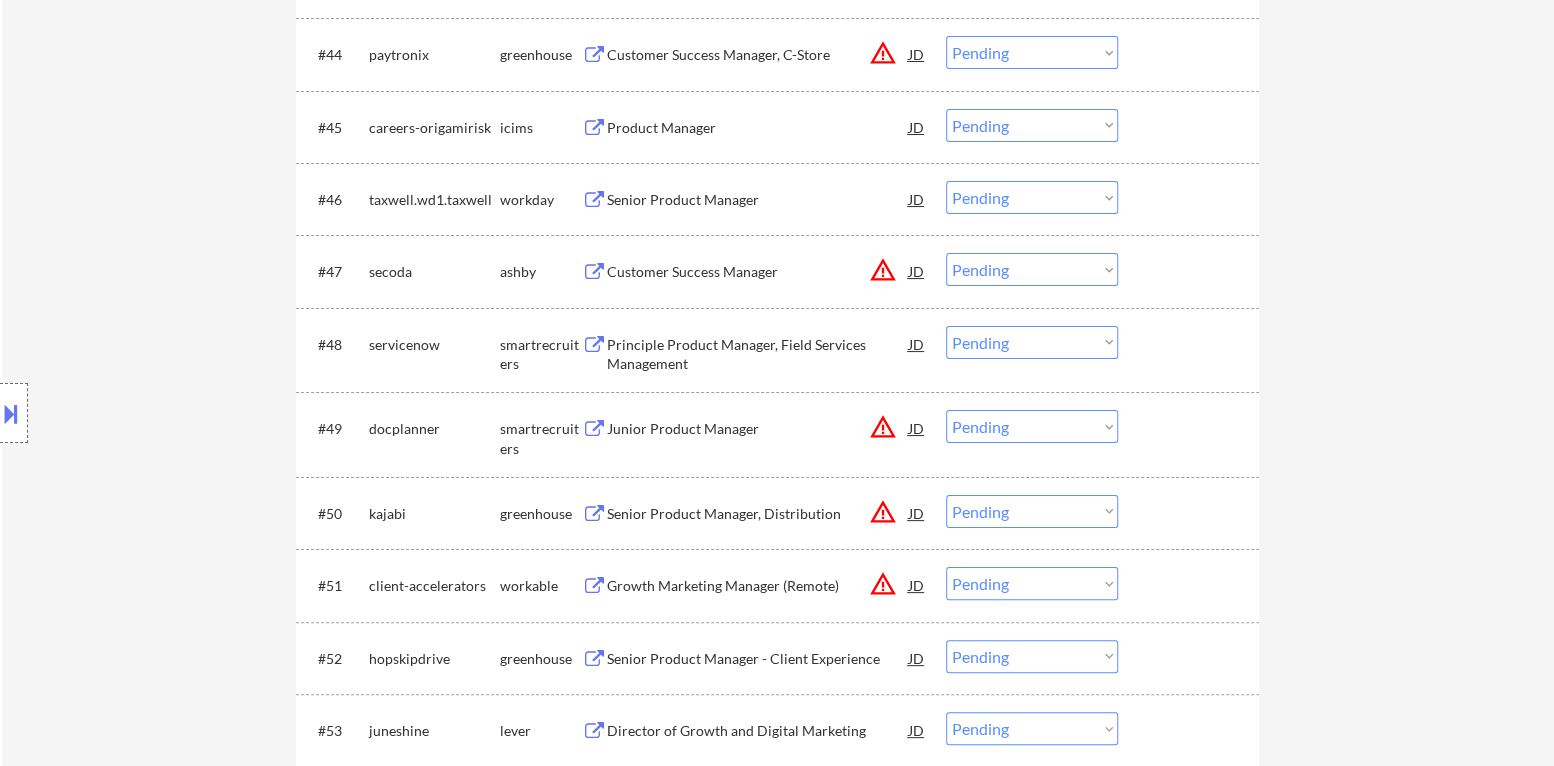 scroll, scrollTop: 4199, scrollLeft: 0, axis: vertical 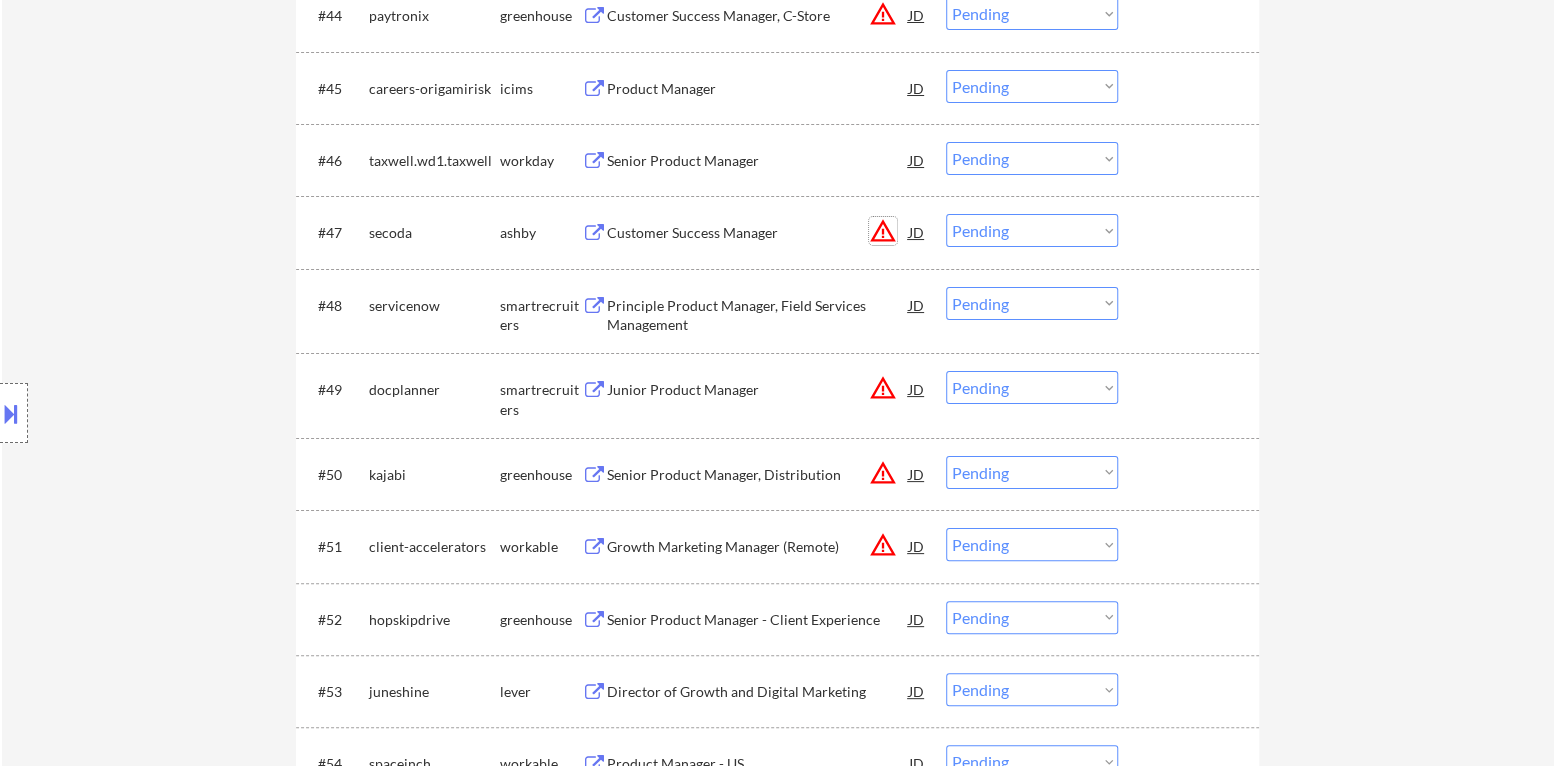 click on "warning_amber" at bounding box center (883, 231) 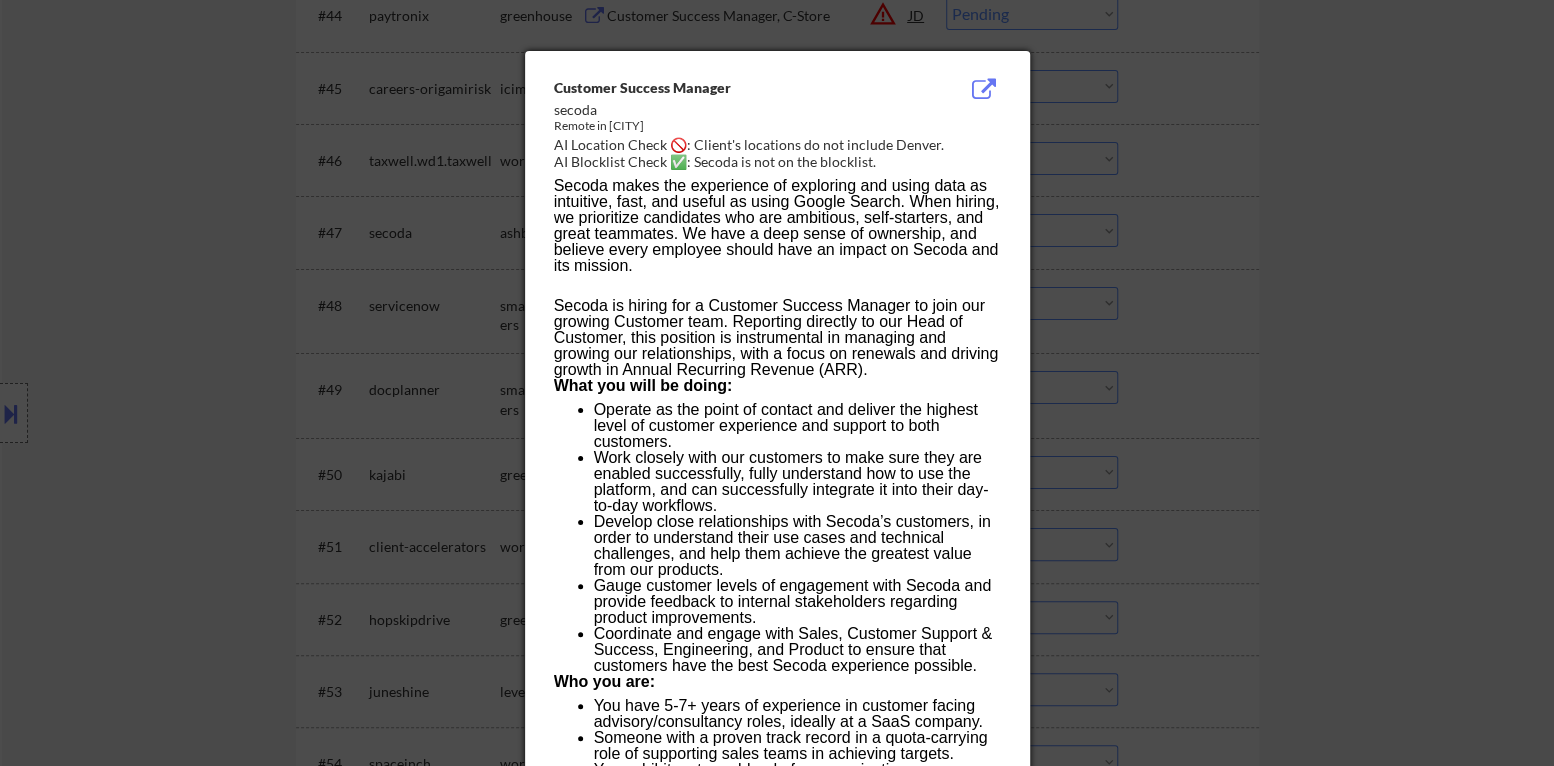 click at bounding box center (777, 383) 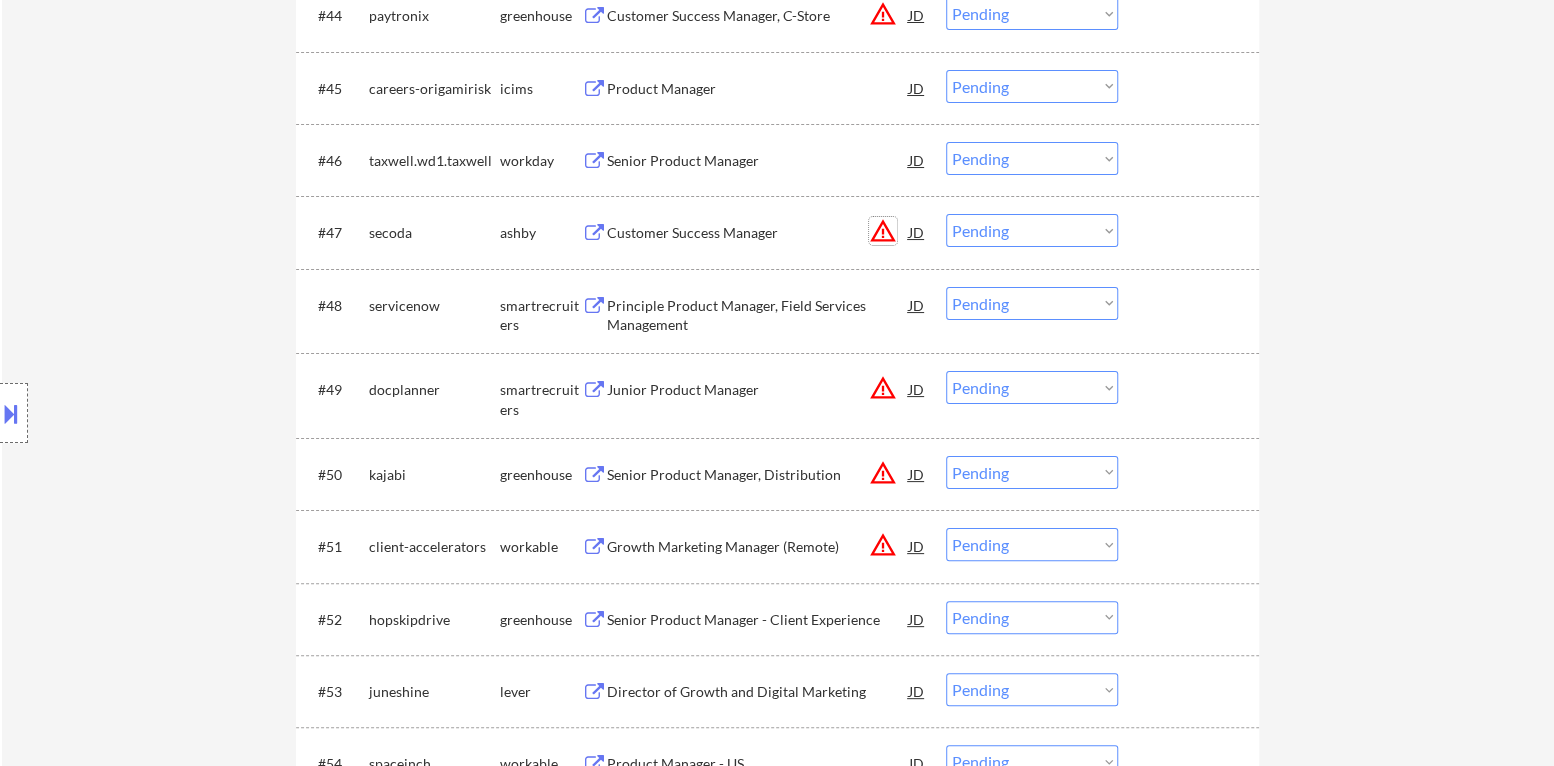 click on "warning_amber" at bounding box center (883, 231) 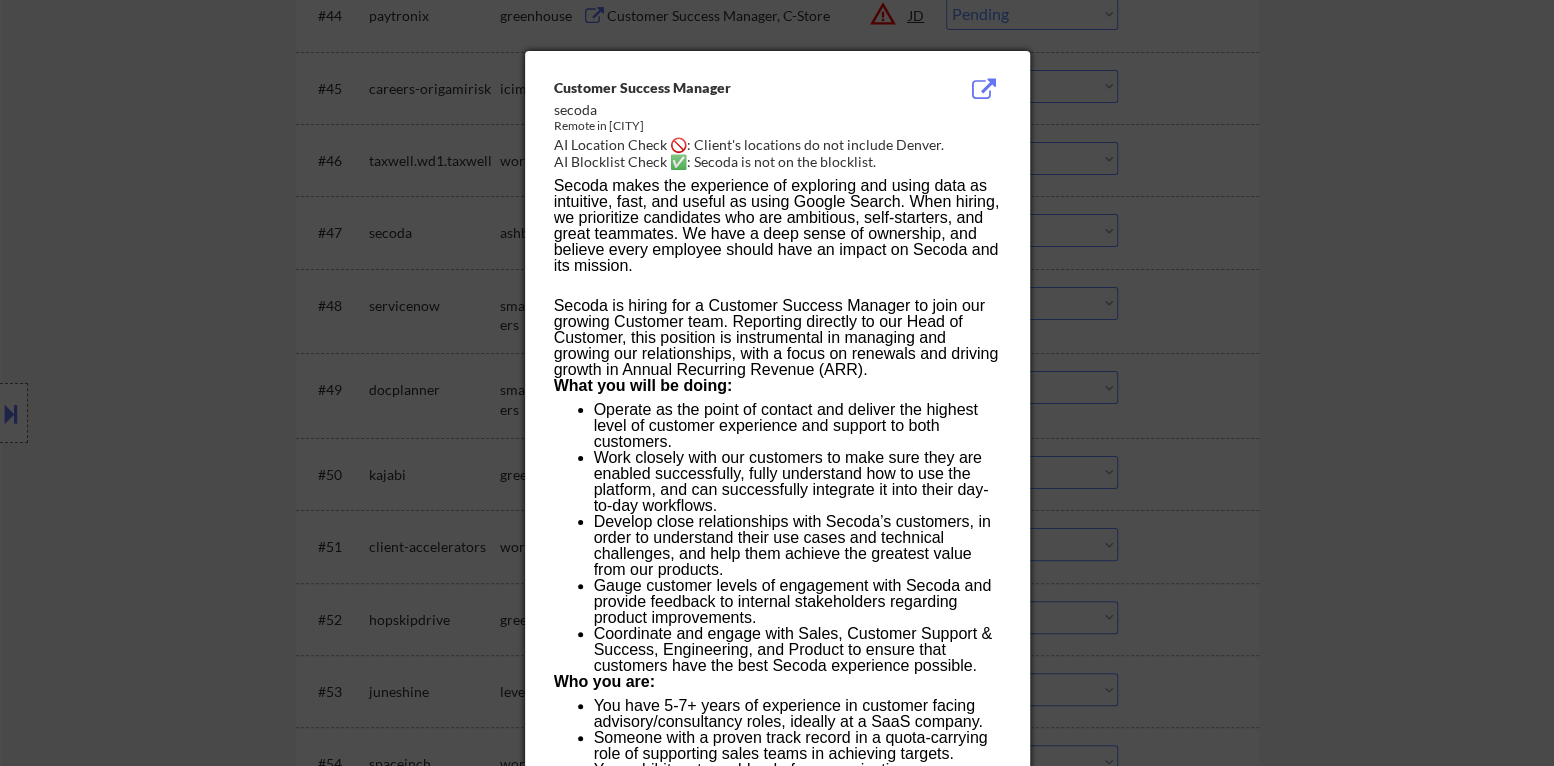 click at bounding box center (777, 383) 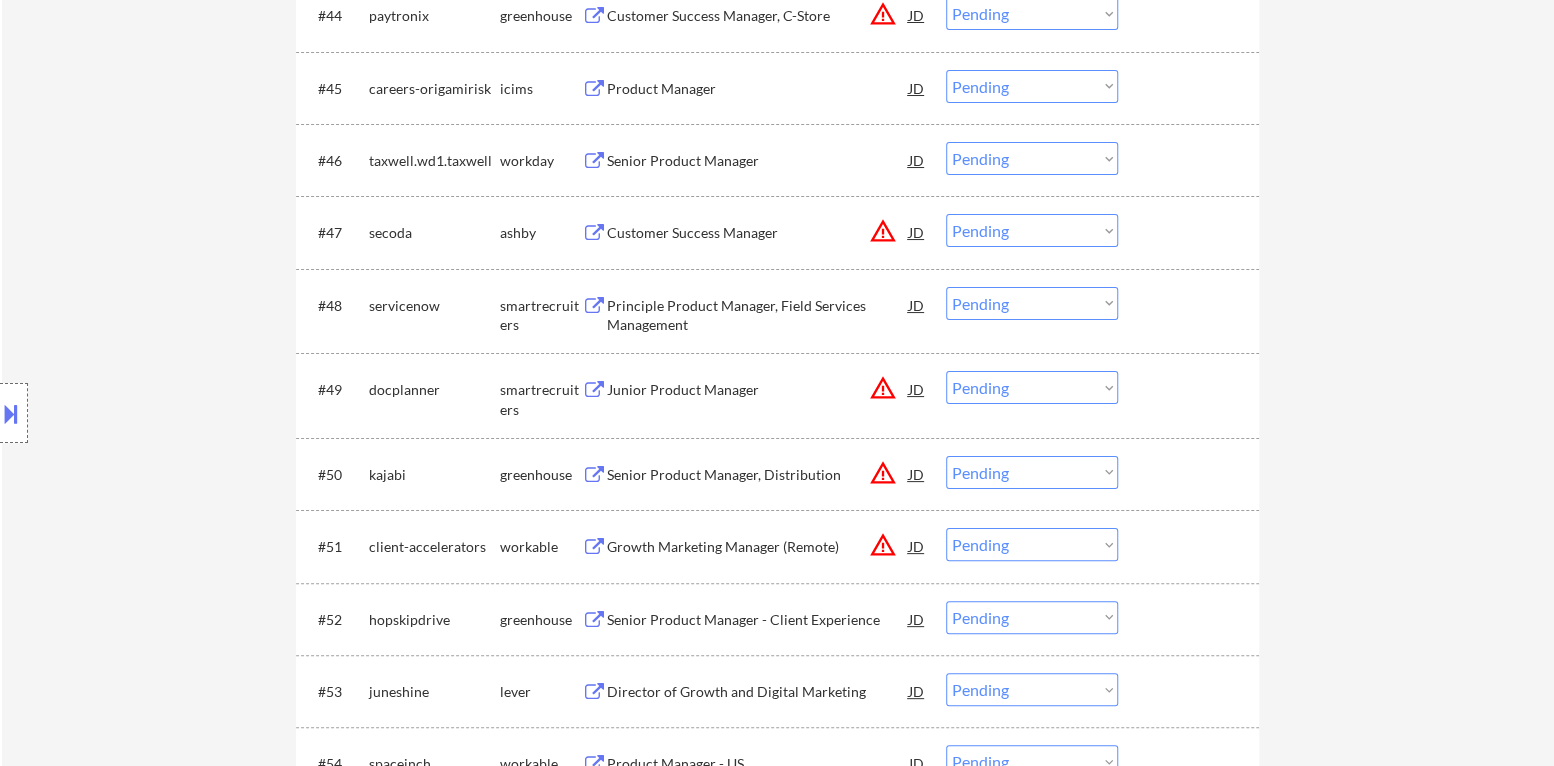 click on "warning_amber" at bounding box center [883, 231] 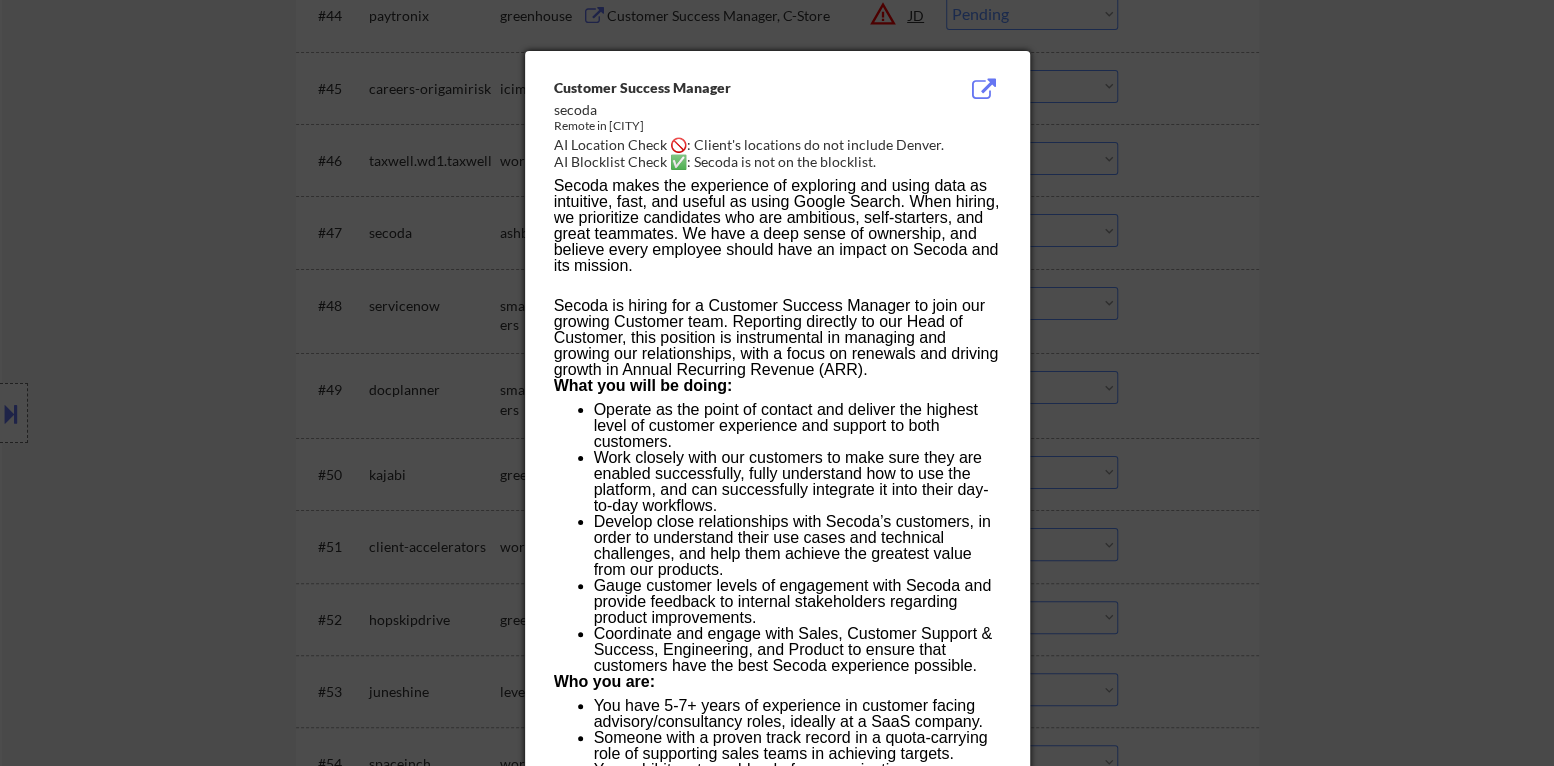 click at bounding box center [777, 383] 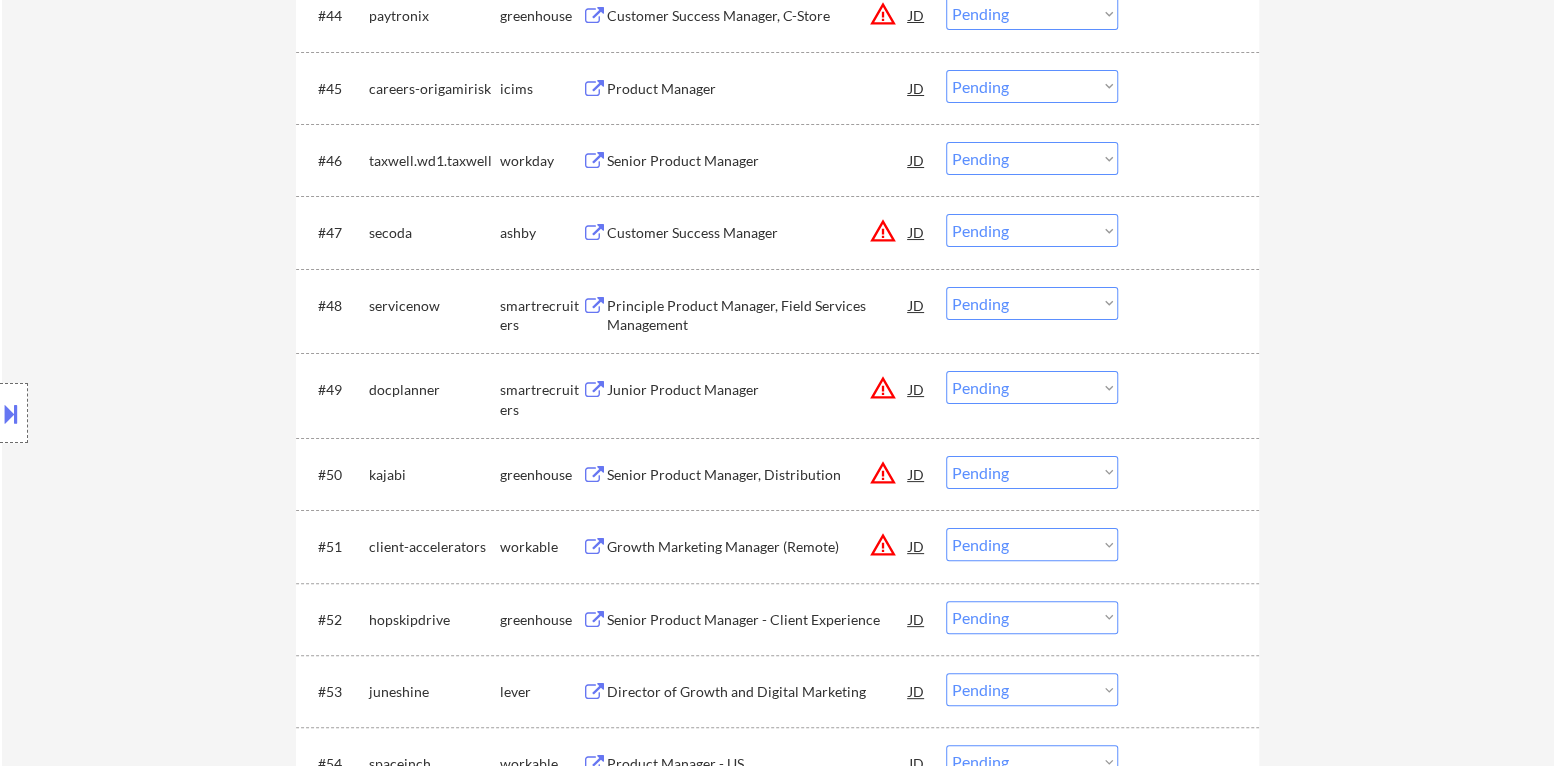 click on "Choose an option... Pending Applied Excluded (Questions) Excluded (Expired) Excluded (Location) Excluded (Bad Match) Excluded (Blocklist) Excluded (Salary) Excluded (Other)" at bounding box center [1032, 230] 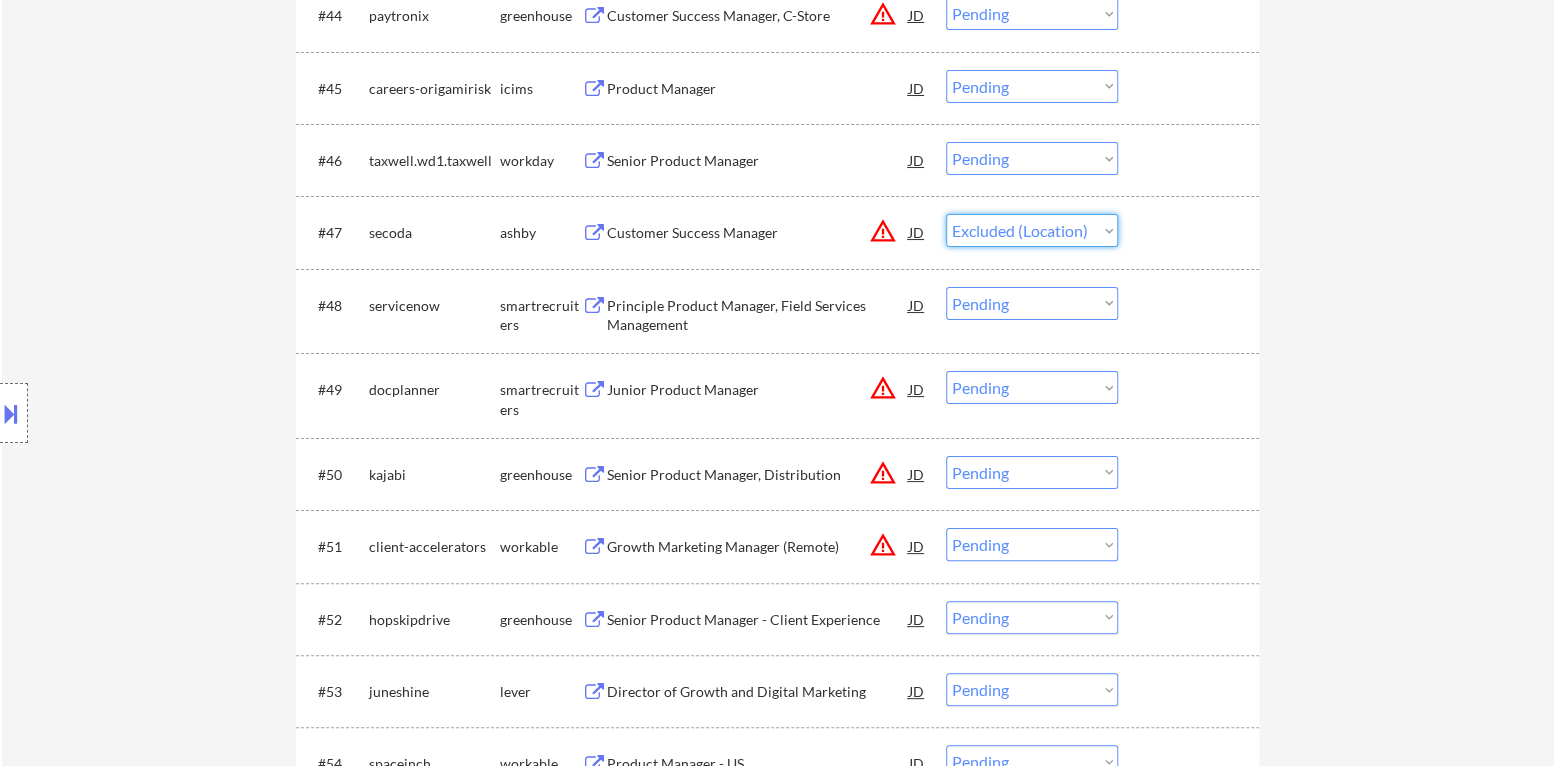 click on "Choose an option... Pending Applied Excluded (Questions) Excluded (Expired) Excluded (Location) Excluded (Bad Match) Excluded (Blocklist) Excluded (Salary) Excluded (Other)" at bounding box center [1032, 230] 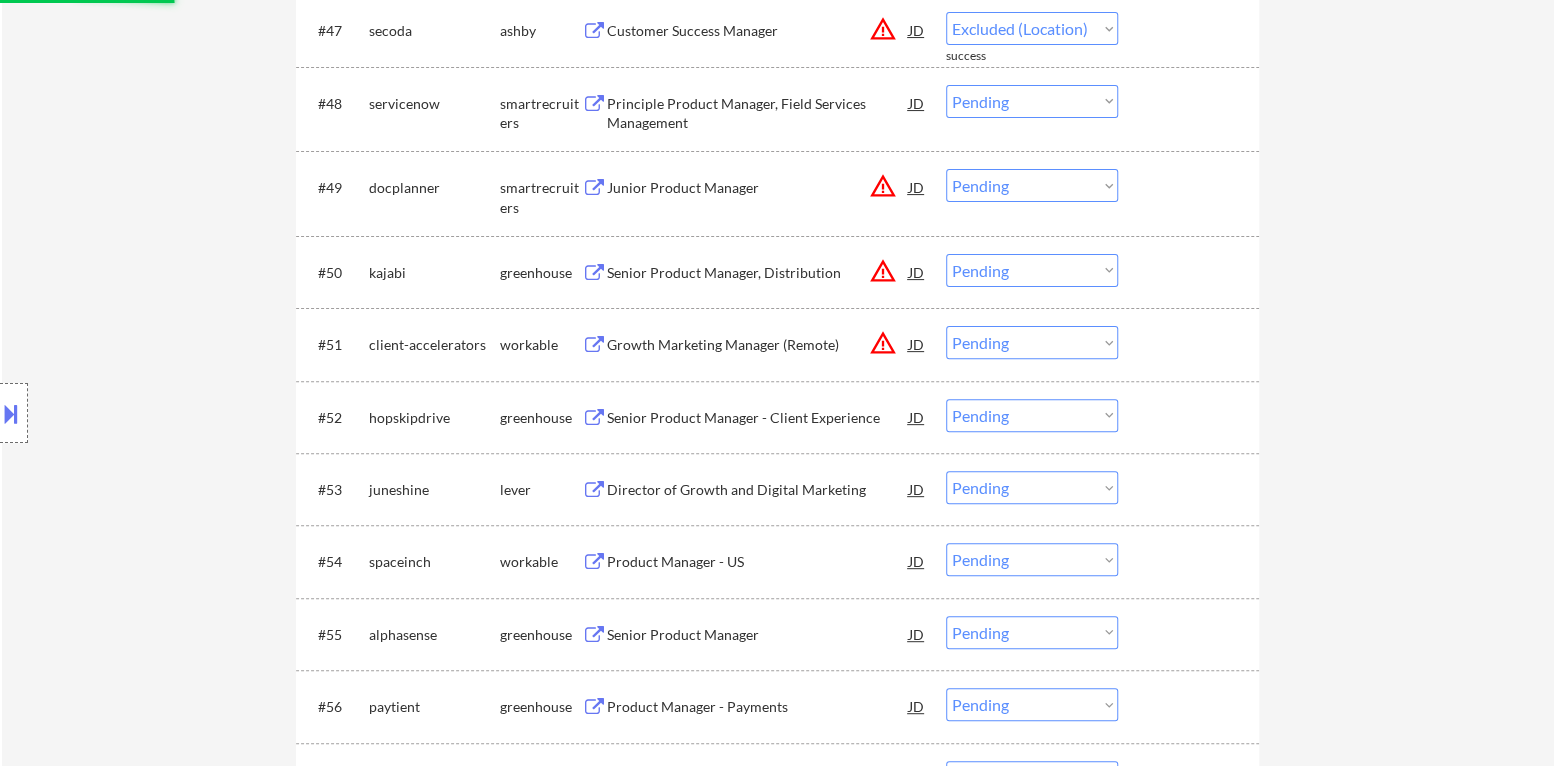 scroll, scrollTop: 4500, scrollLeft: 0, axis: vertical 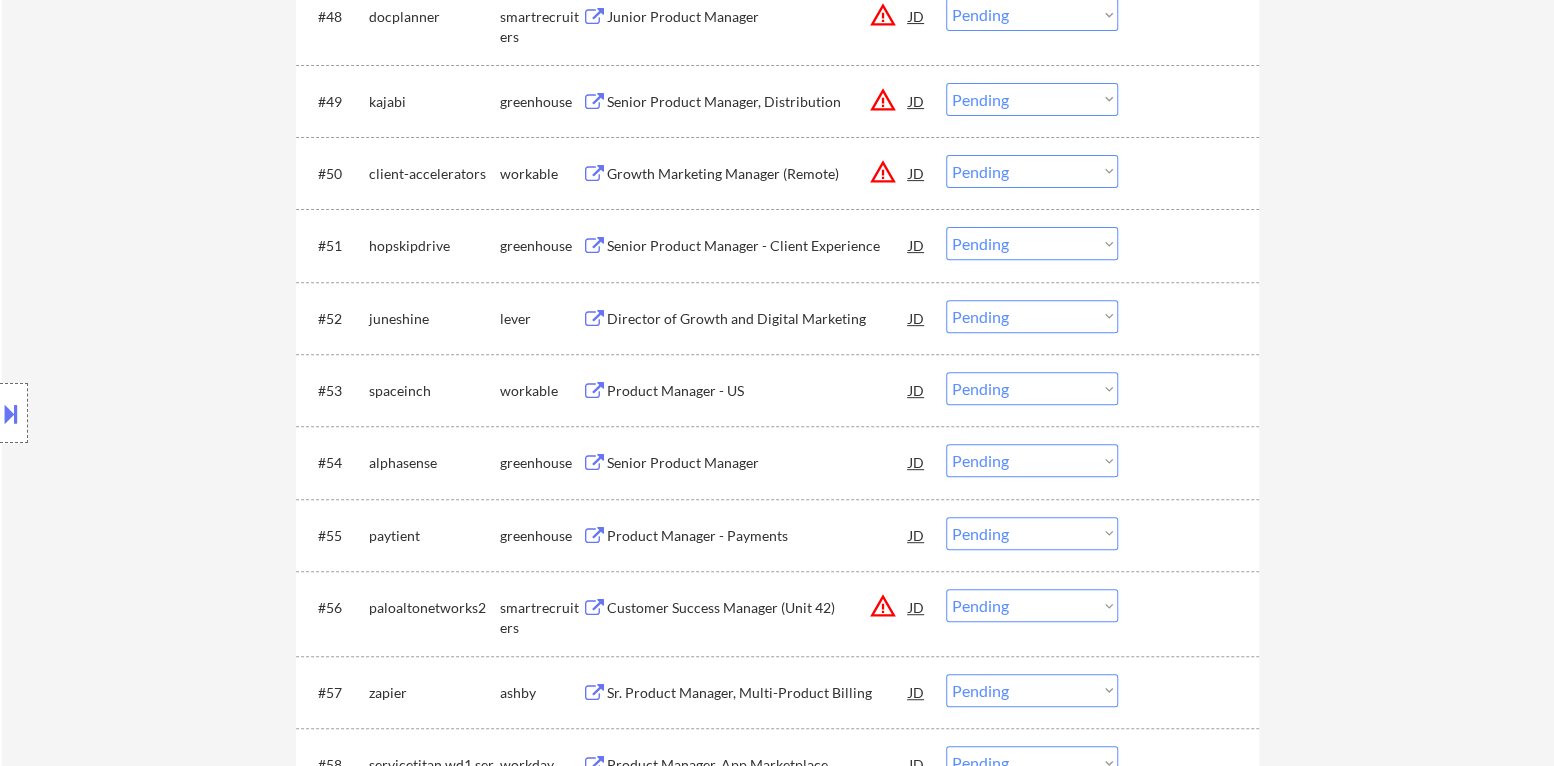 click on "Senior Product Manager - Client Experience" at bounding box center (758, 245) 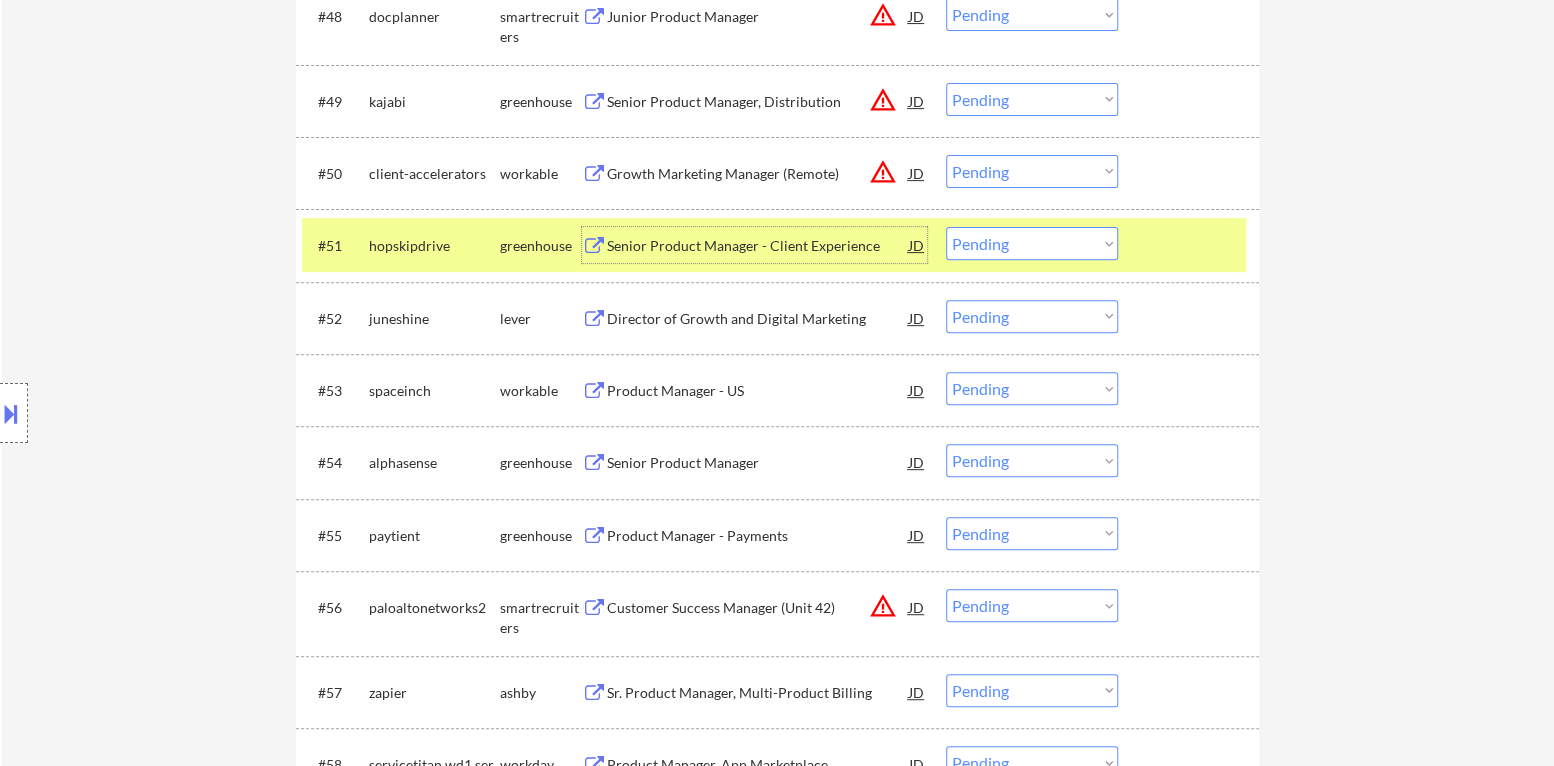 click on "Choose an option... Pending Applied Excluded (Questions) Excluded (Expired) Excluded (Location) Excluded (Bad Match) Excluded (Blocklist) Excluded (Salary) Excluded (Other)" at bounding box center (1032, 243) 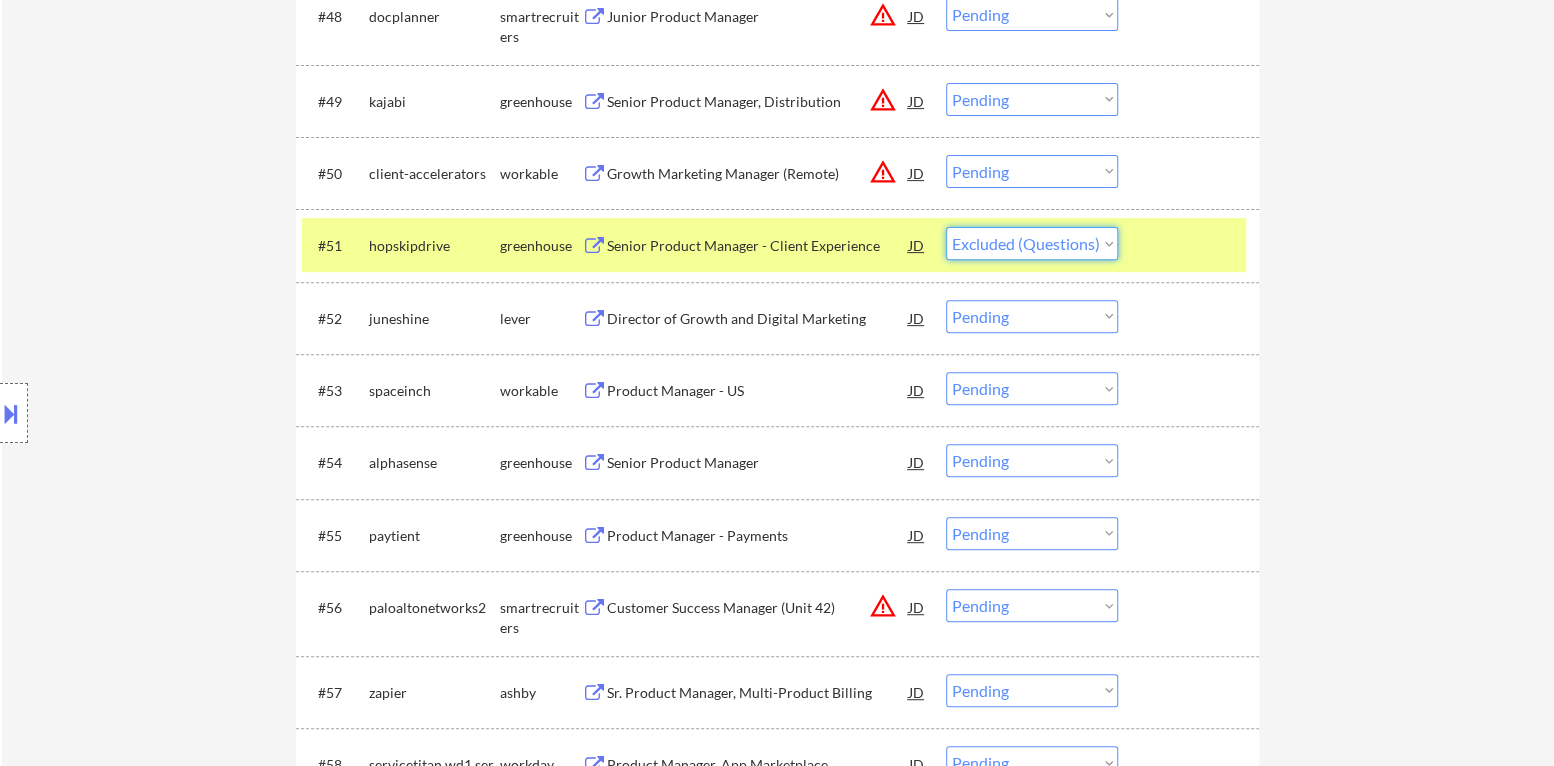 click on "Choose an option... Pending Applied Excluded (Questions) Excluded (Expired) Excluded (Location) Excluded (Bad Match) Excluded (Blocklist) Excluded (Salary) Excluded (Other)" at bounding box center [1032, 243] 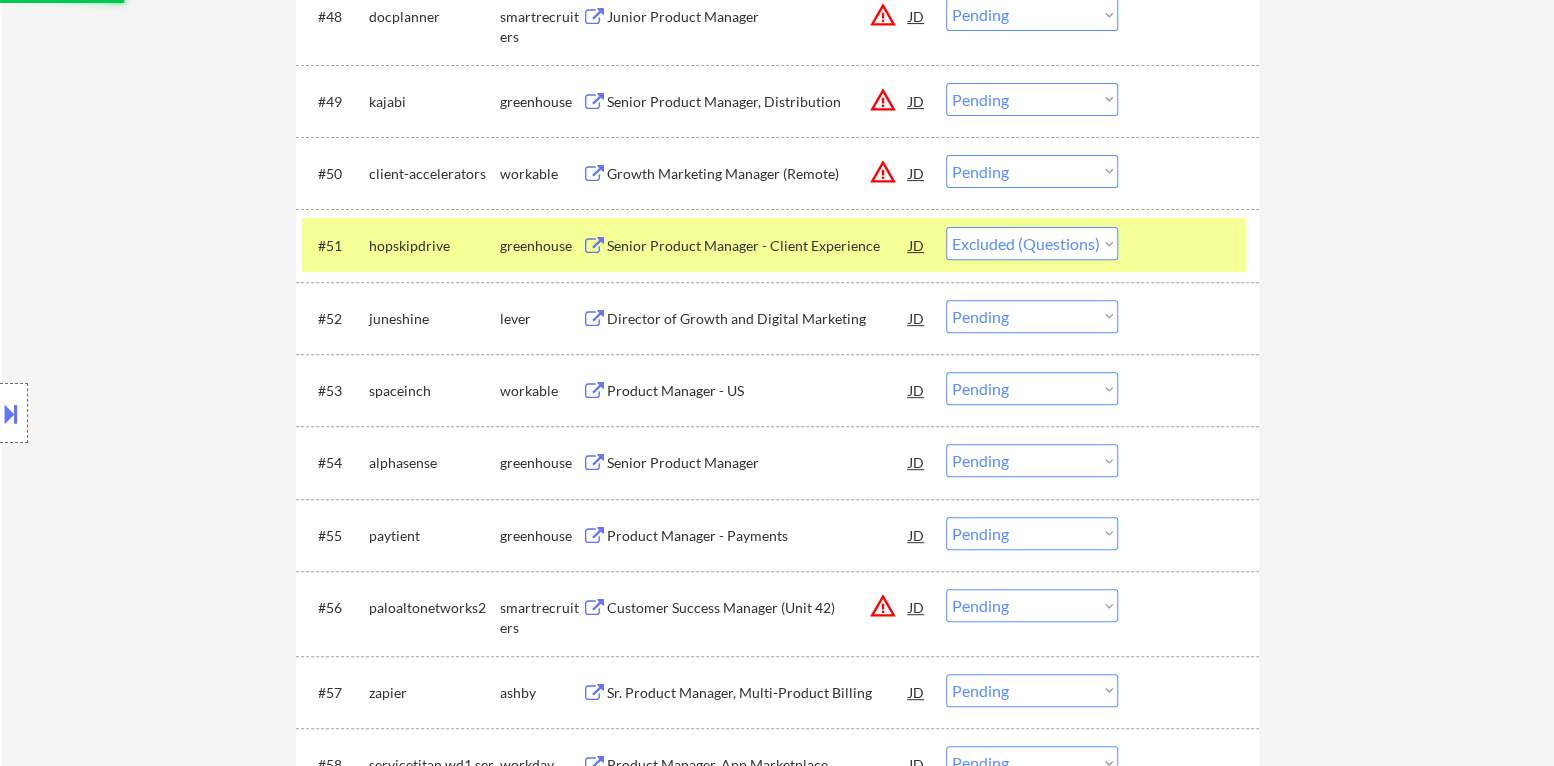 click at bounding box center (1191, 245) 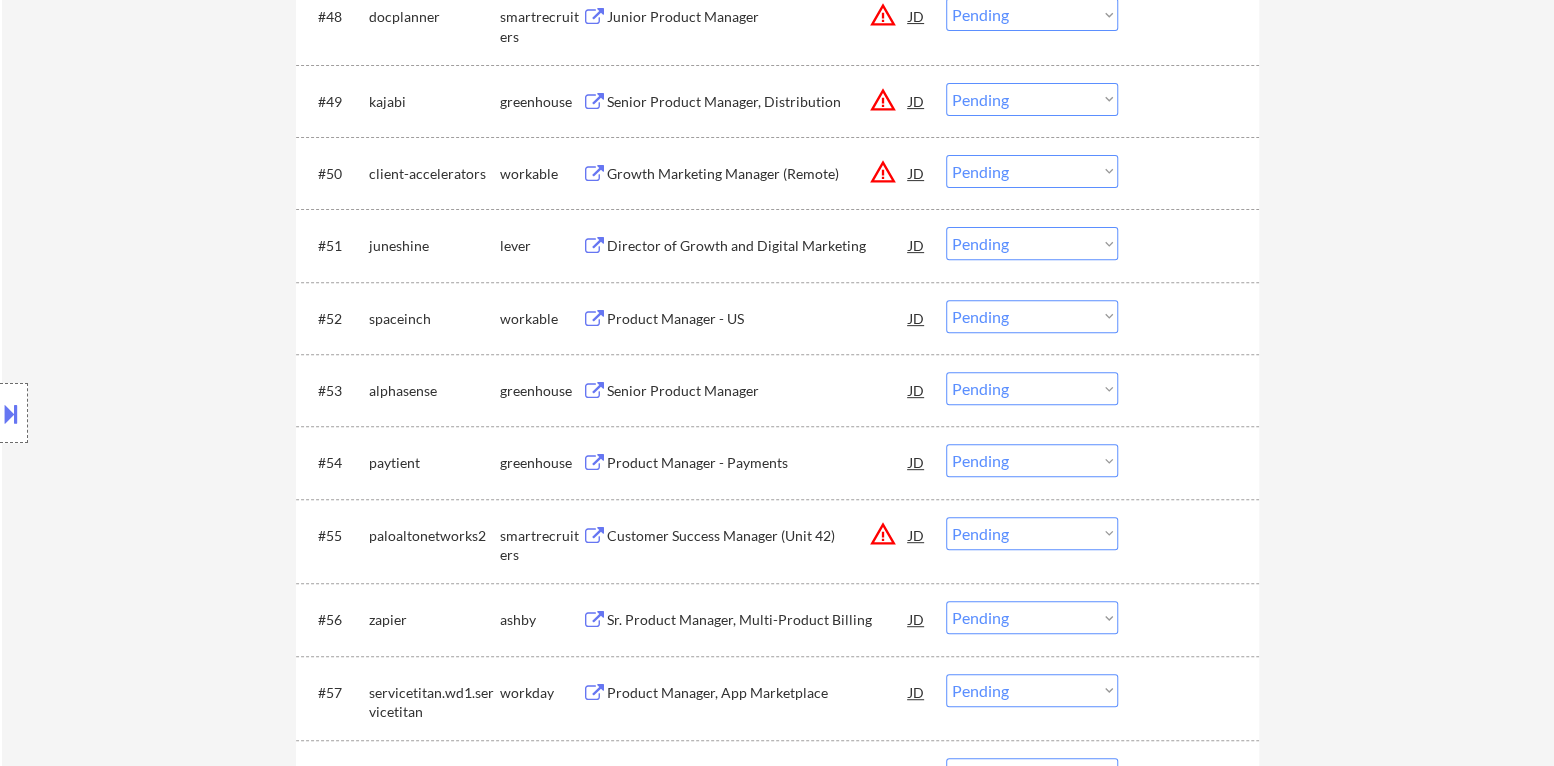 click on "Director of Growth and Digital Marketing" at bounding box center (758, 246) 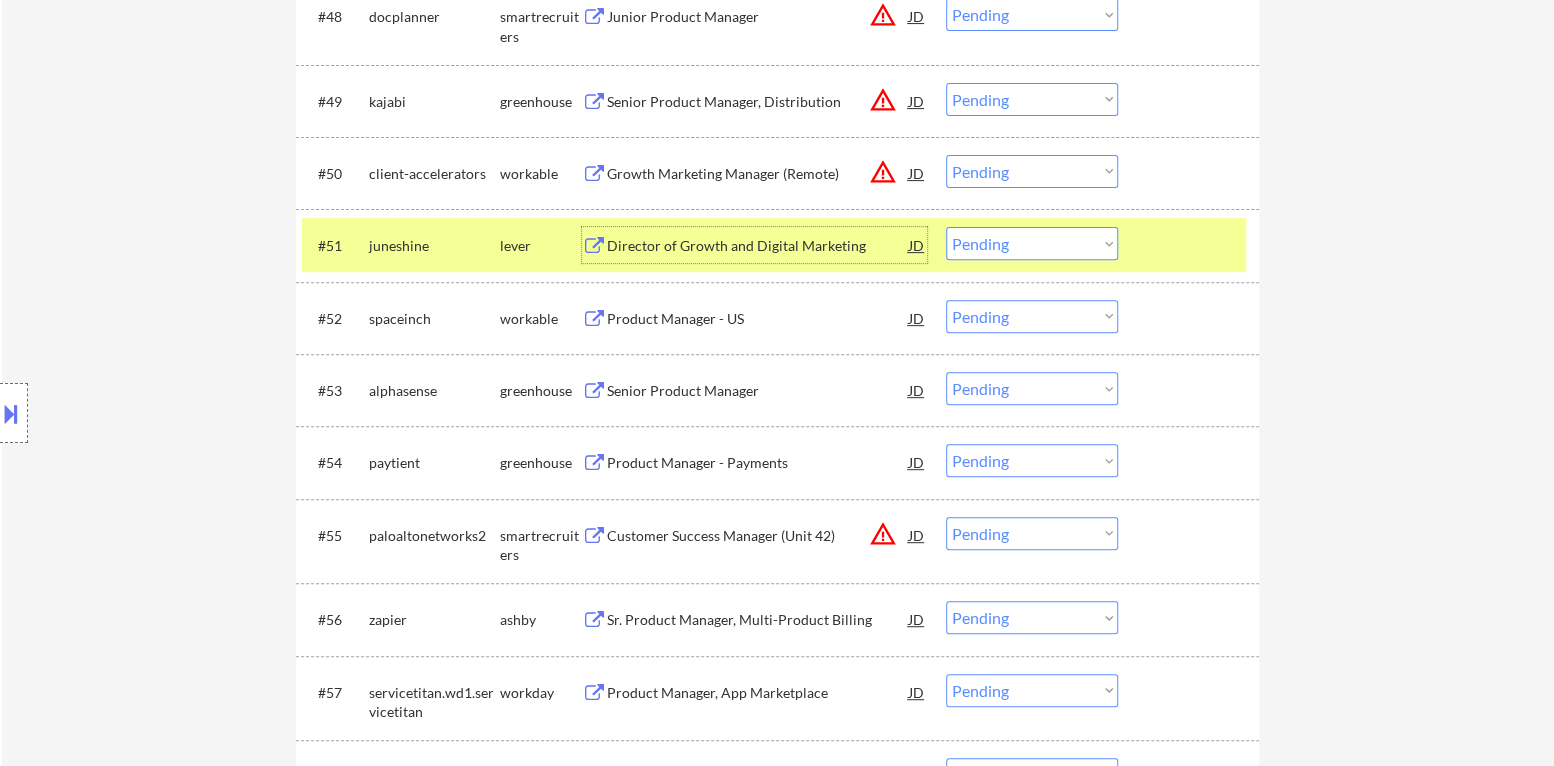 click on "Choose an option... Pending Applied Excluded (Questions) Excluded (Expired) Excluded (Location) Excluded (Bad Match) Excluded (Blocklist) Excluded (Salary) Excluded (Other)" at bounding box center [1032, 243] 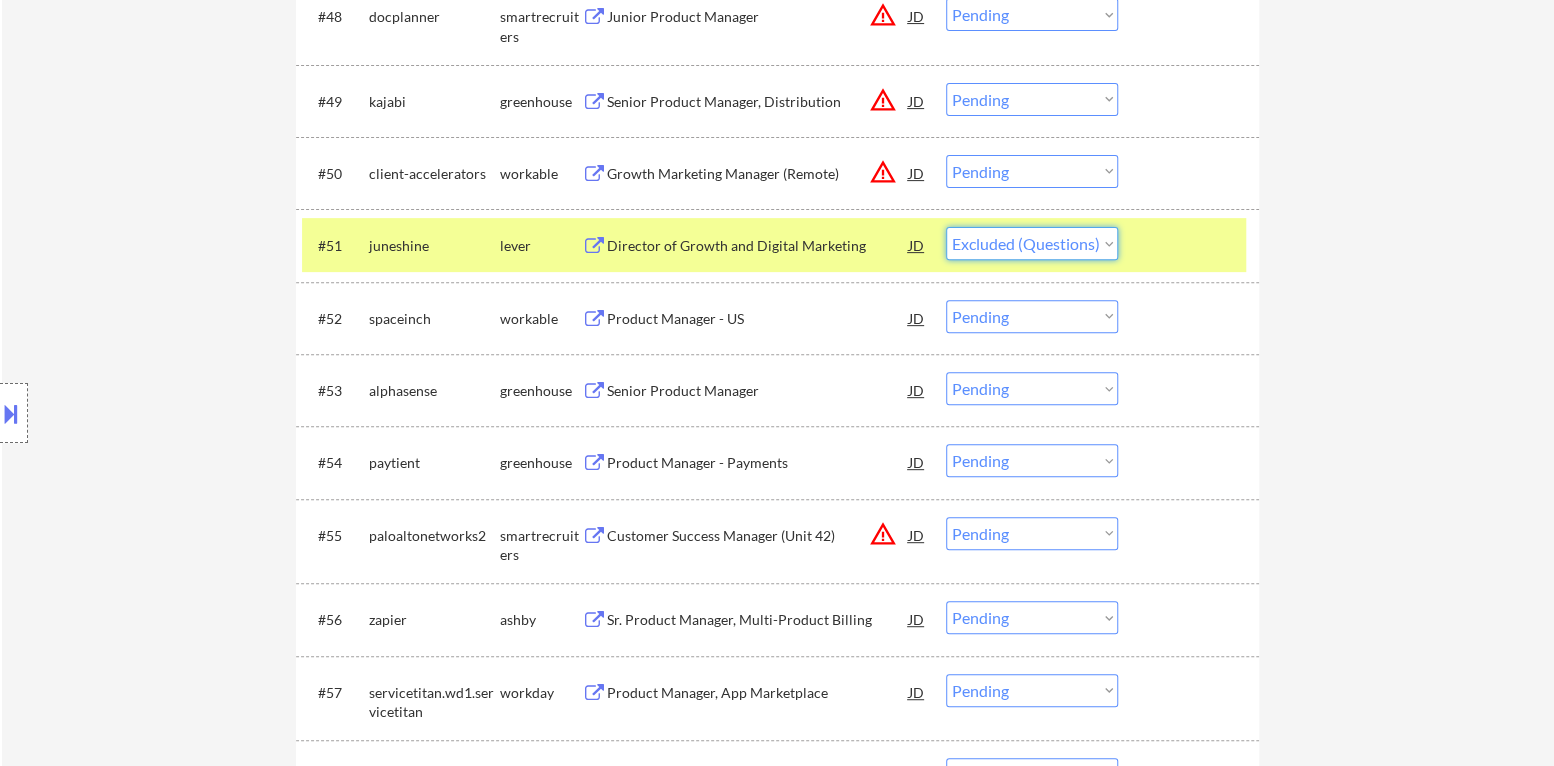 click on "Choose an option... Pending Applied Excluded (Questions) Excluded (Expired) Excluded (Location) Excluded (Bad Match) Excluded (Blocklist) Excluded (Salary) Excluded (Other)" at bounding box center [1032, 243] 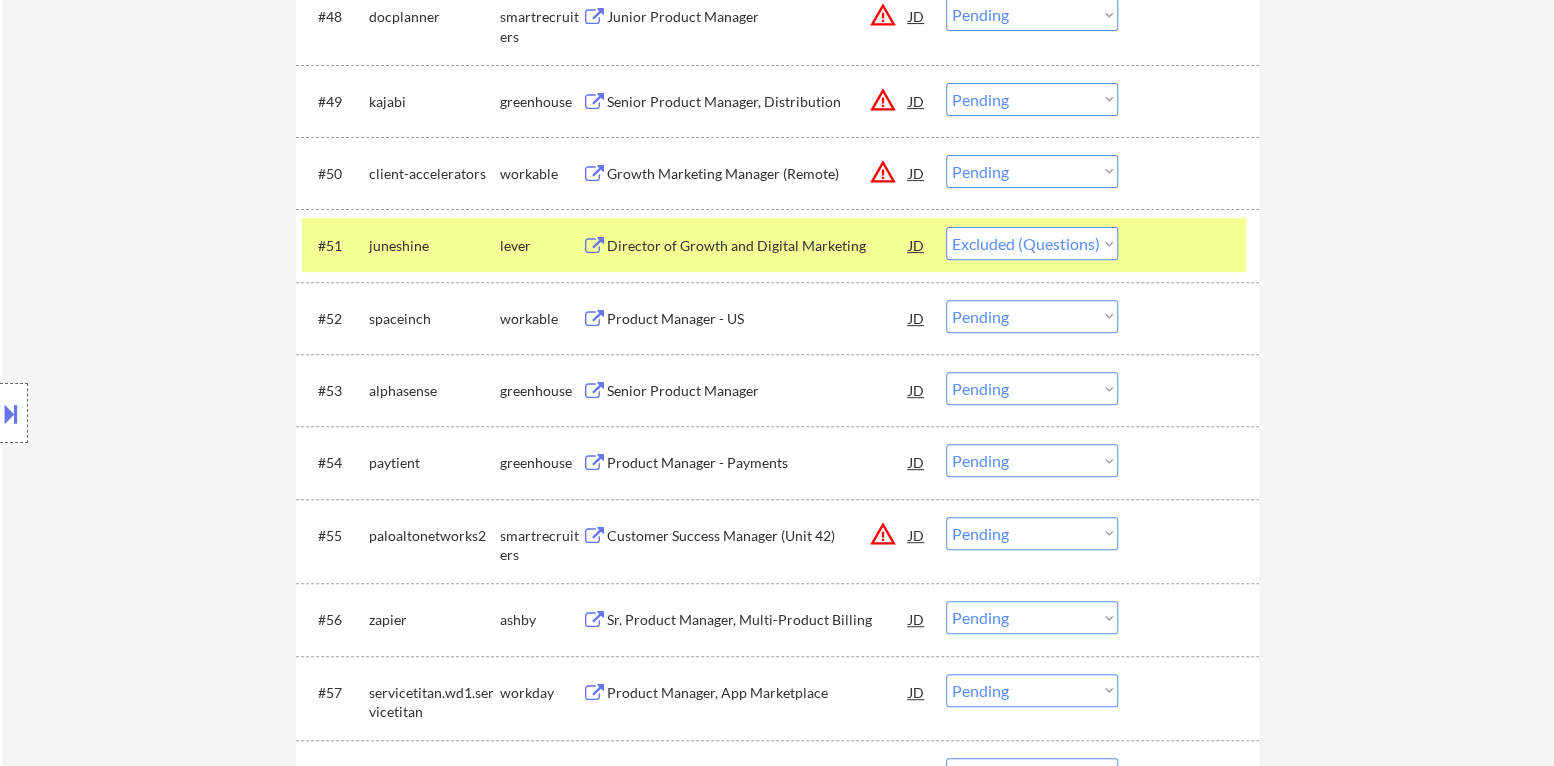 click at bounding box center [1191, 245] 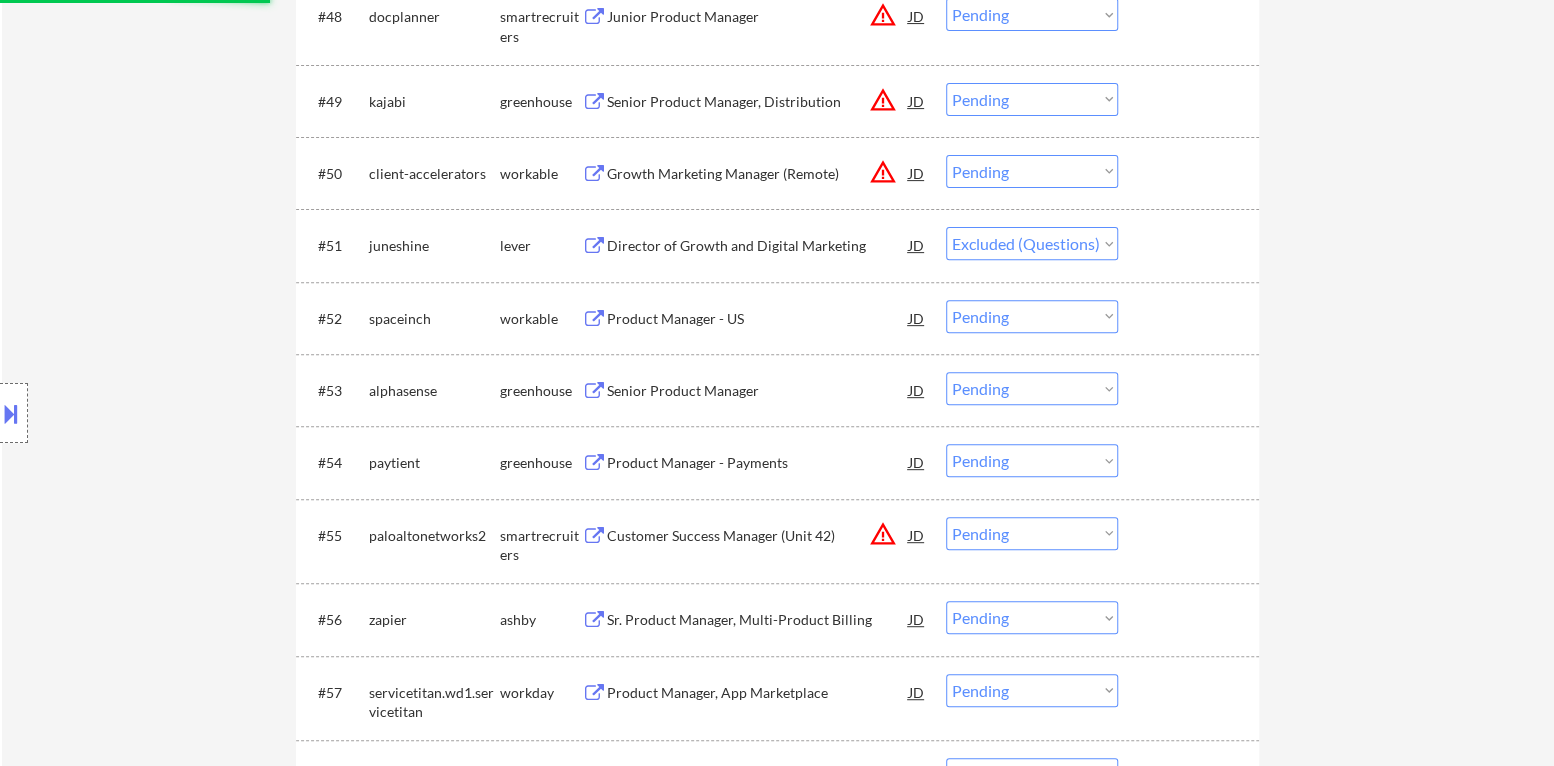 click on "Product Manager - US" at bounding box center [758, 319] 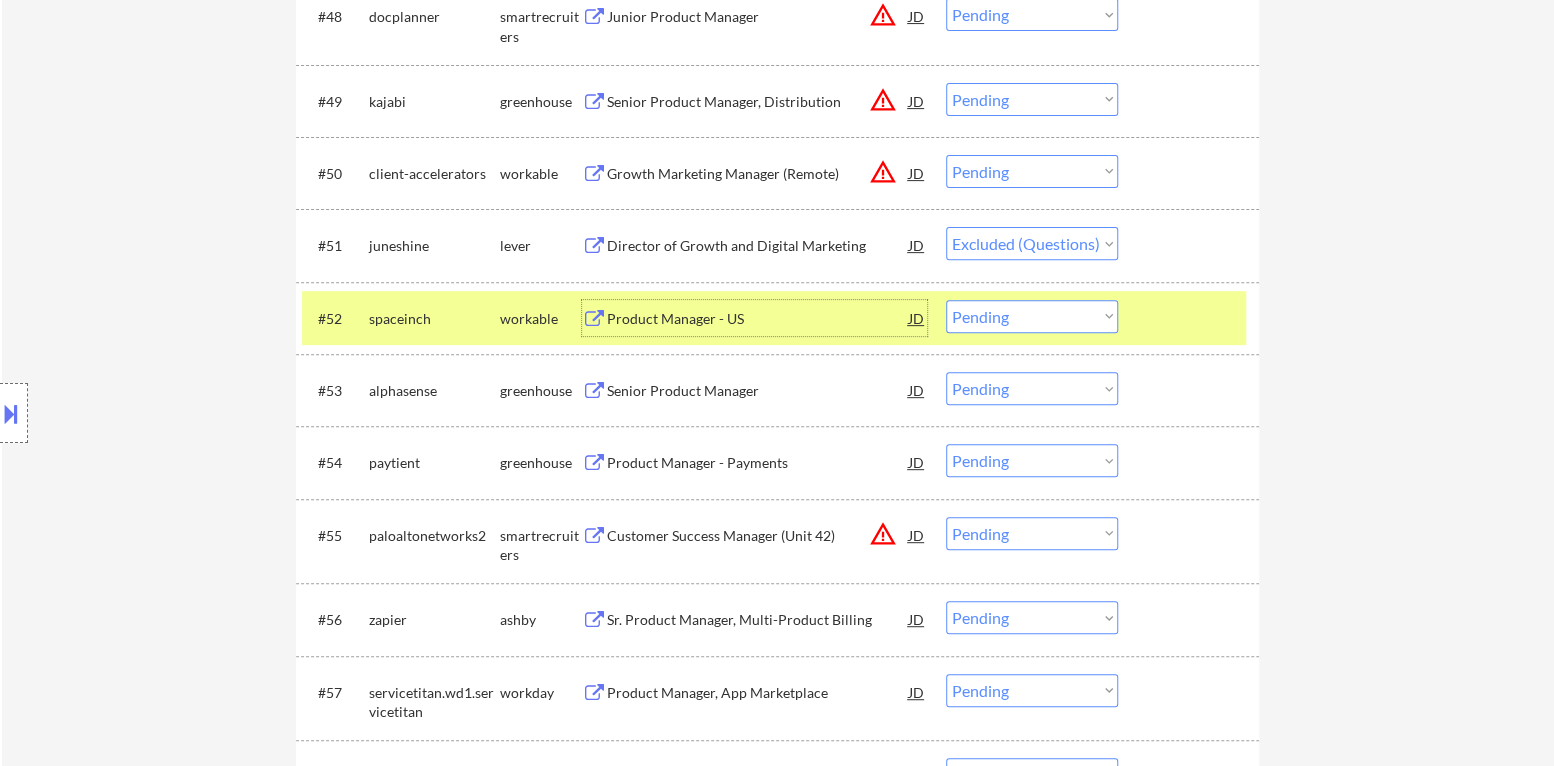 click on "Choose an option... Pending Applied Excluded (Questions) Excluded (Expired) Excluded (Location) Excluded (Bad Match) Excluded (Blocklist) Excluded (Salary) Excluded (Other)" at bounding box center [1032, 316] 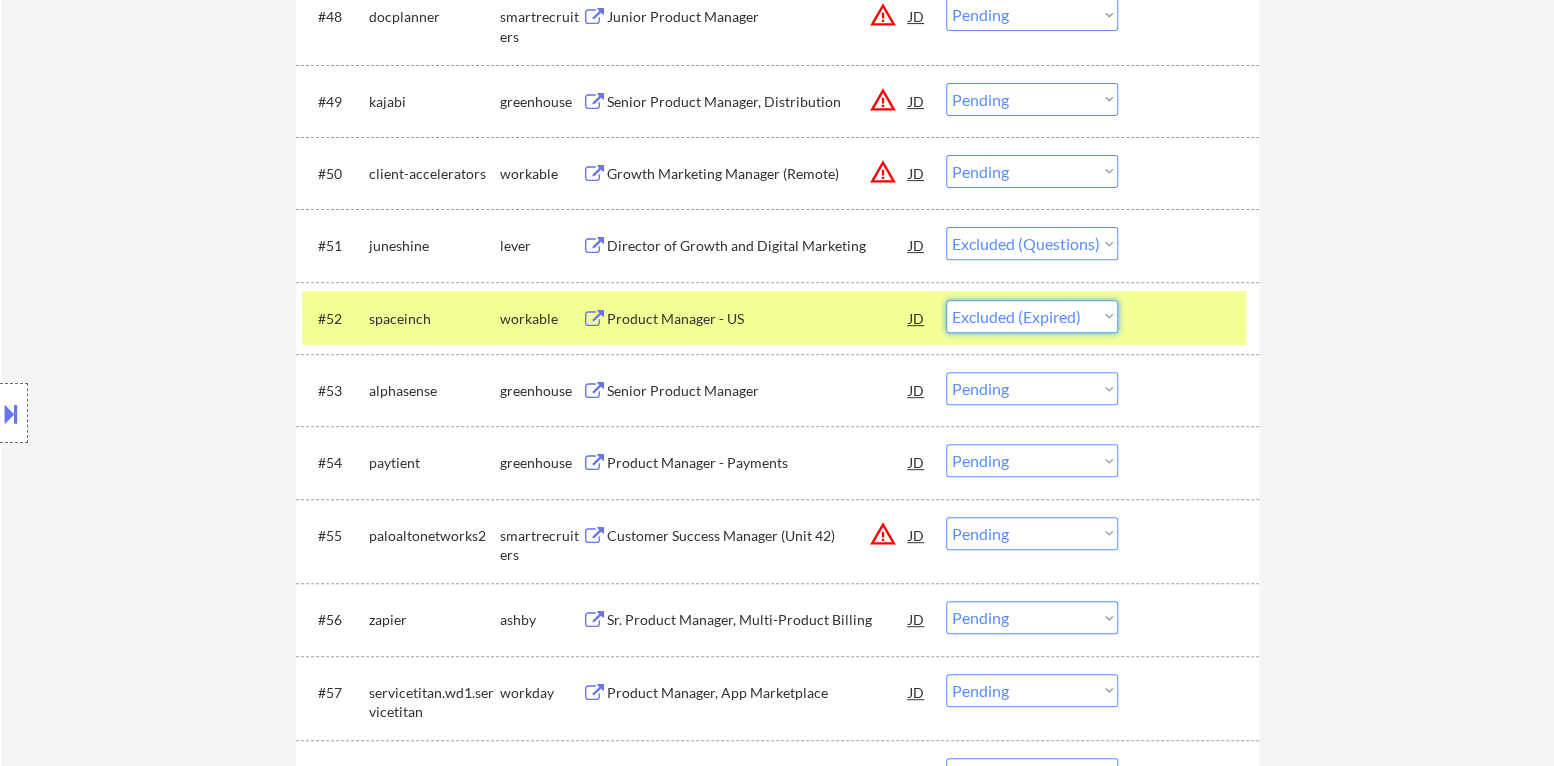 click on "Choose an option... Pending Applied Excluded (Questions) Excluded (Expired) Excluded (Location) Excluded (Bad Match) Excluded (Blocklist) Excluded (Salary) Excluded (Other)" at bounding box center [1032, 316] 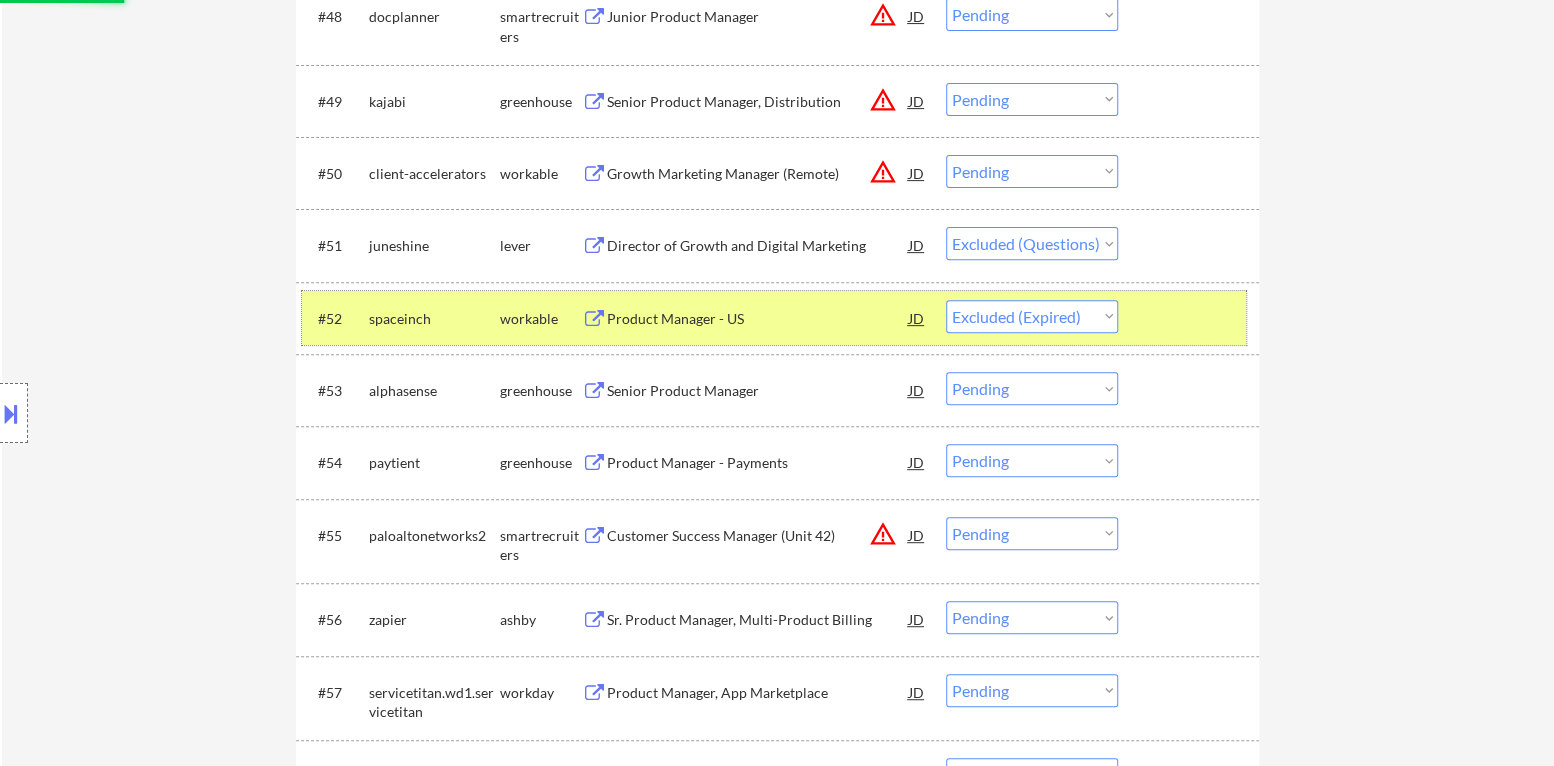 click at bounding box center [1191, 318] 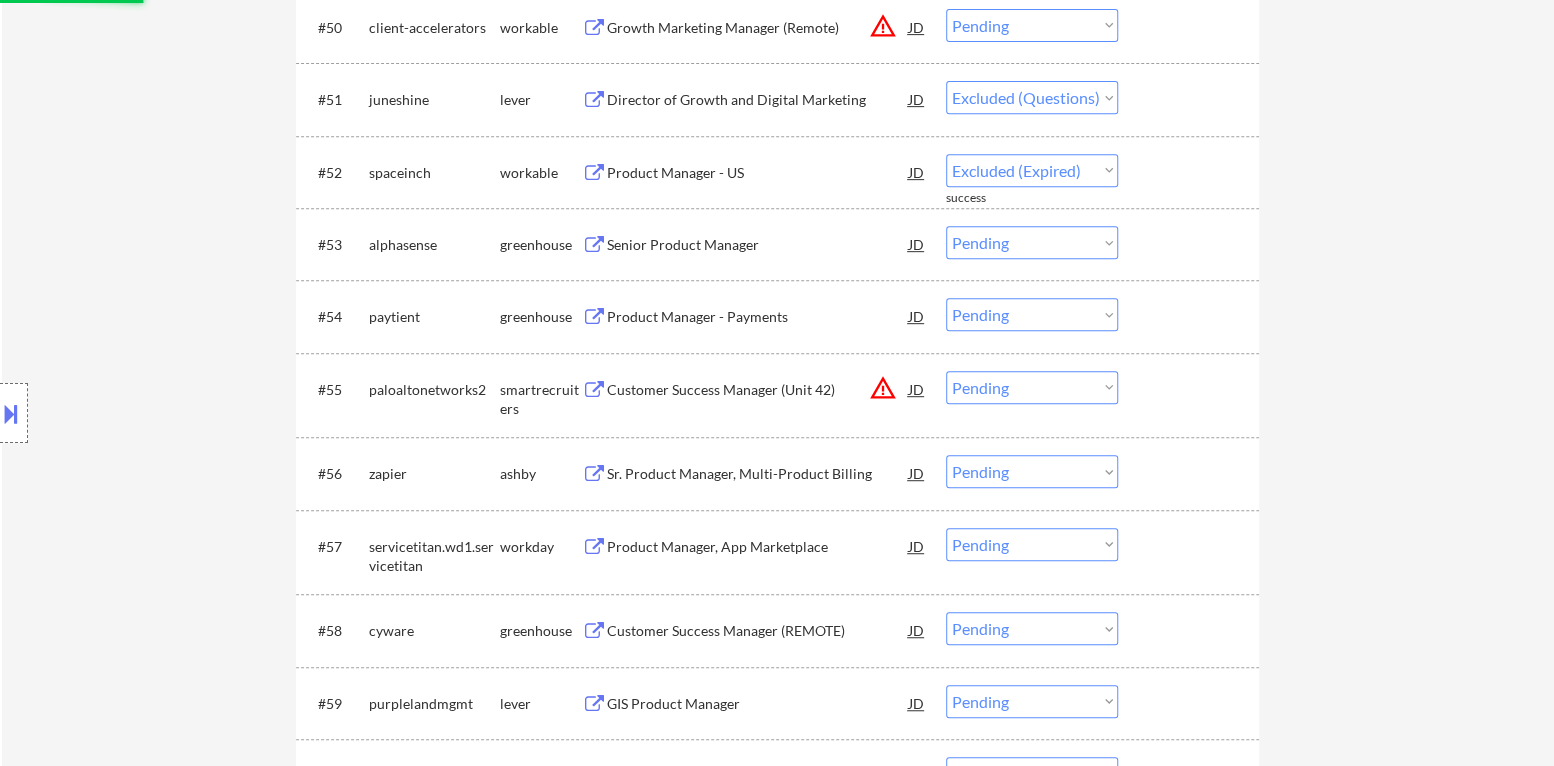 scroll, scrollTop: 4700, scrollLeft: 0, axis: vertical 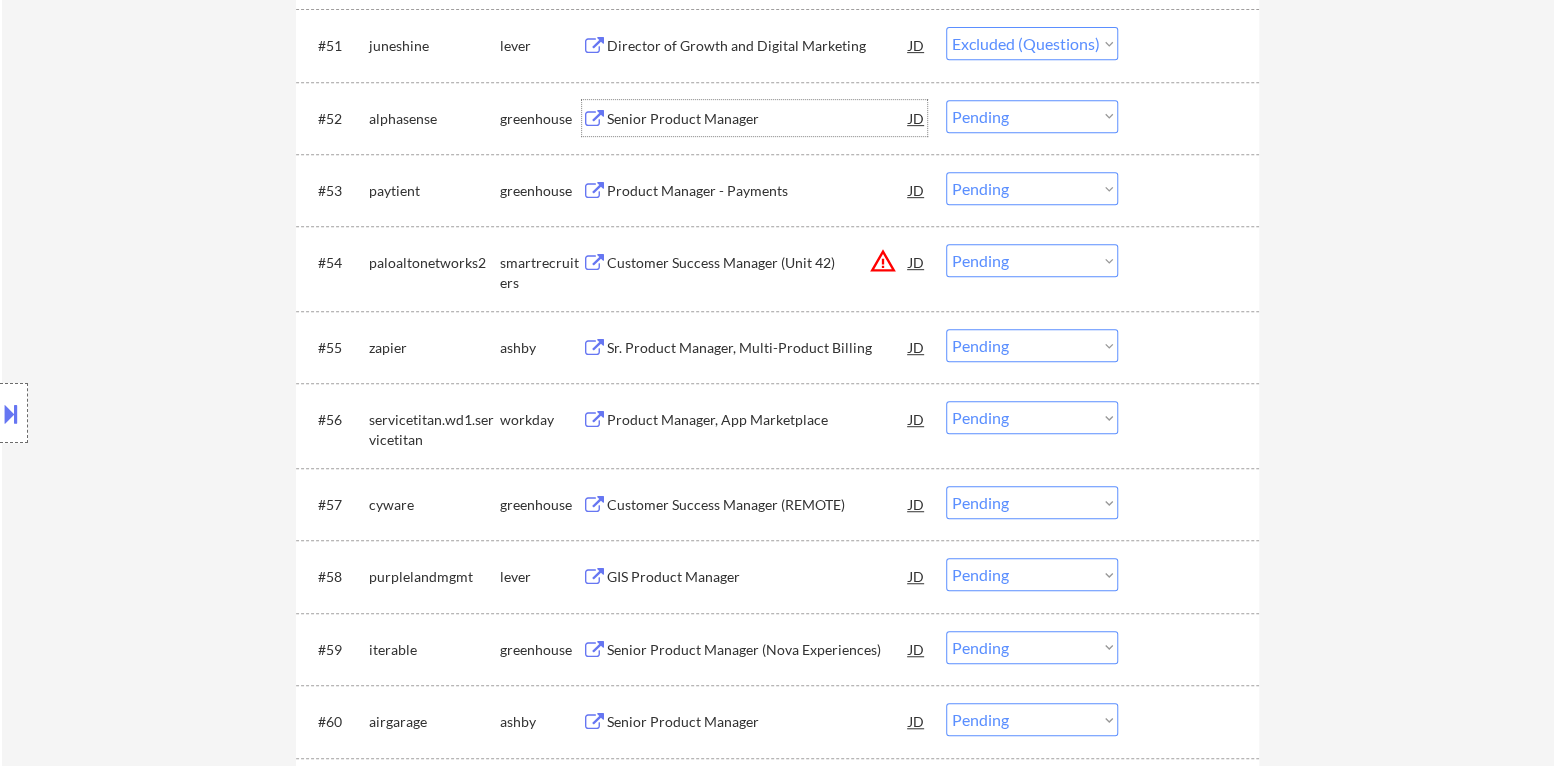 click on "Senior Product Manager" at bounding box center [758, 118] 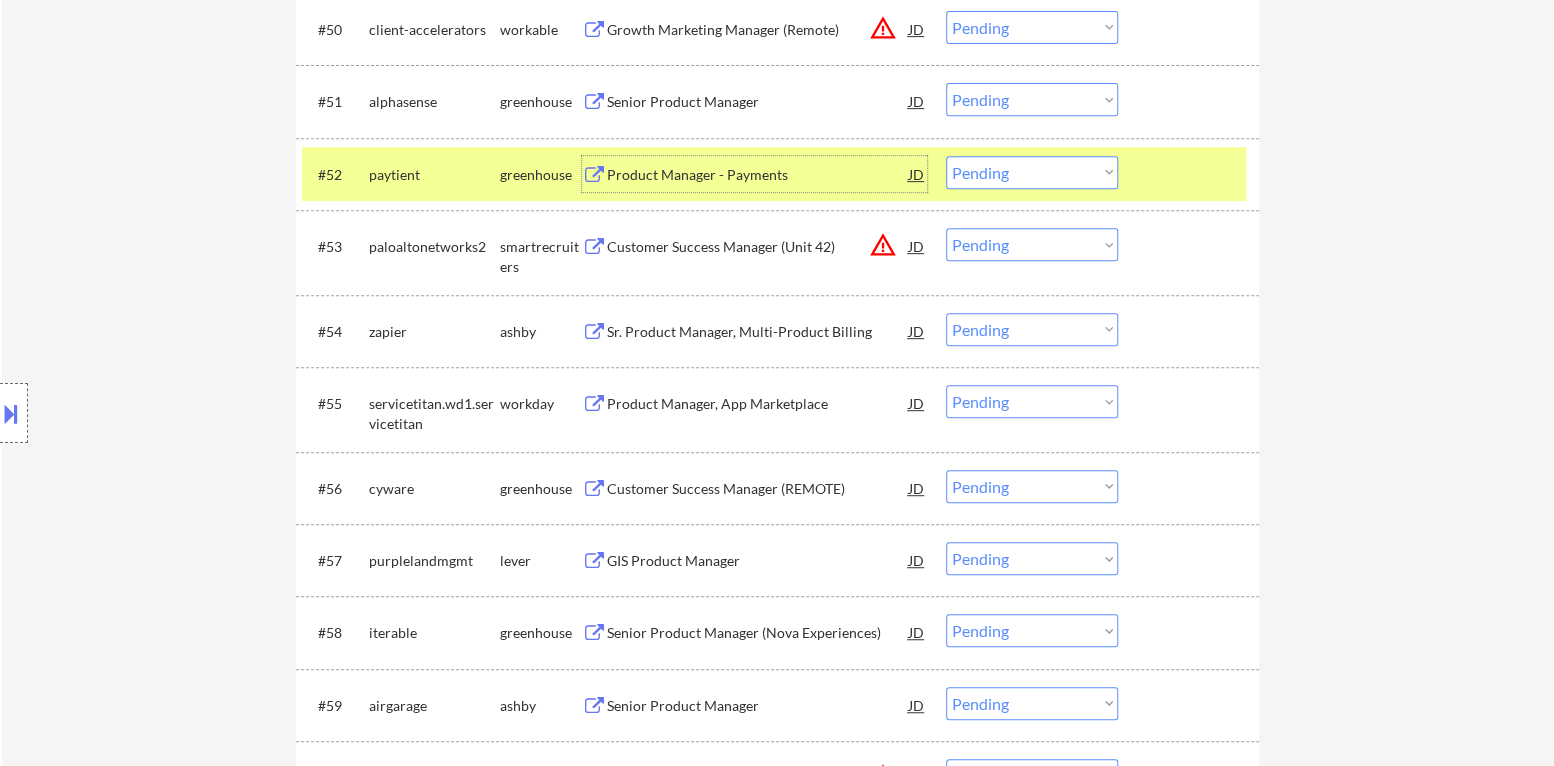 scroll, scrollTop: 4600, scrollLeft: 0, axis: vertical 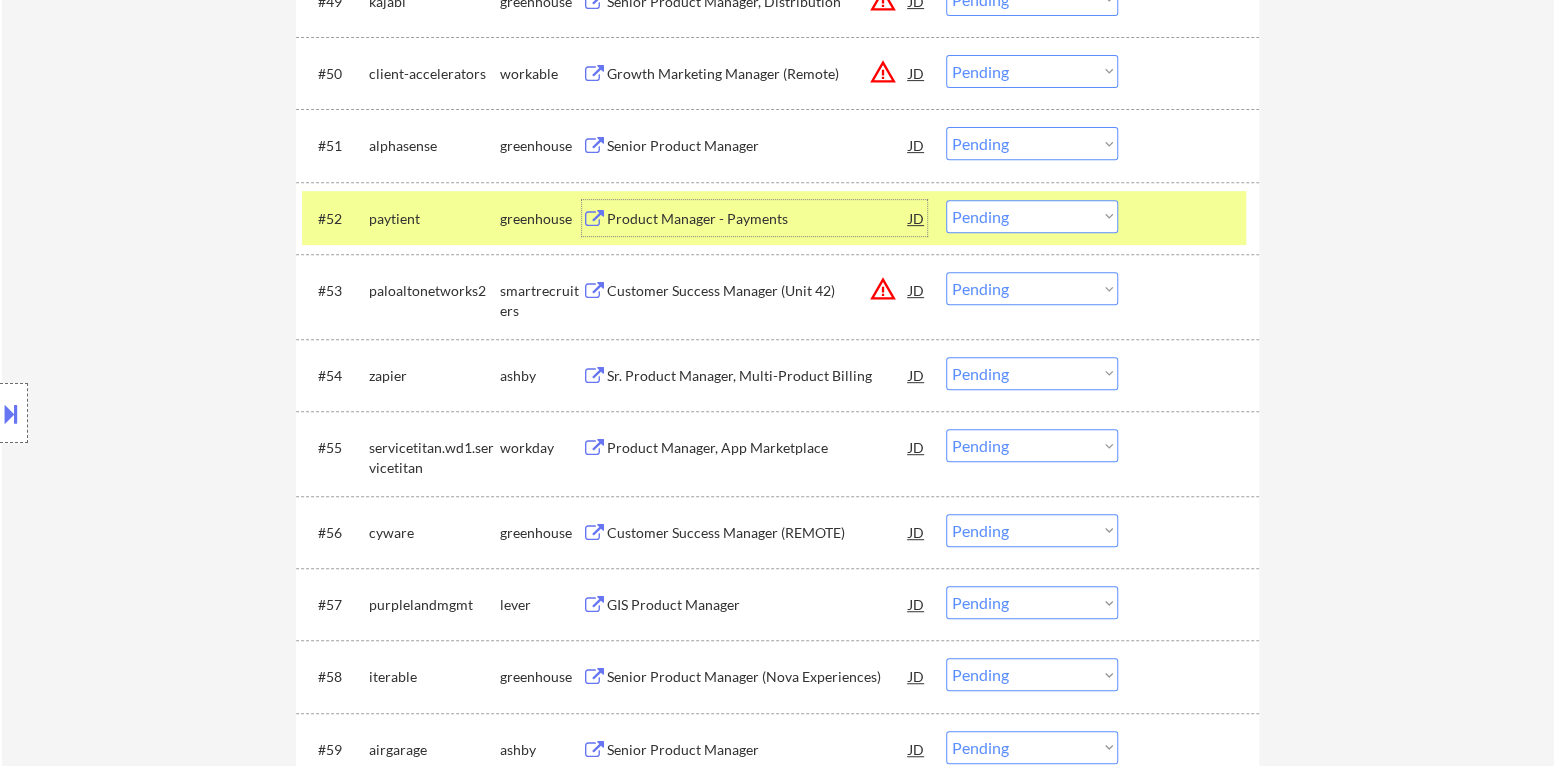 click at bounding box center (1191, 218) 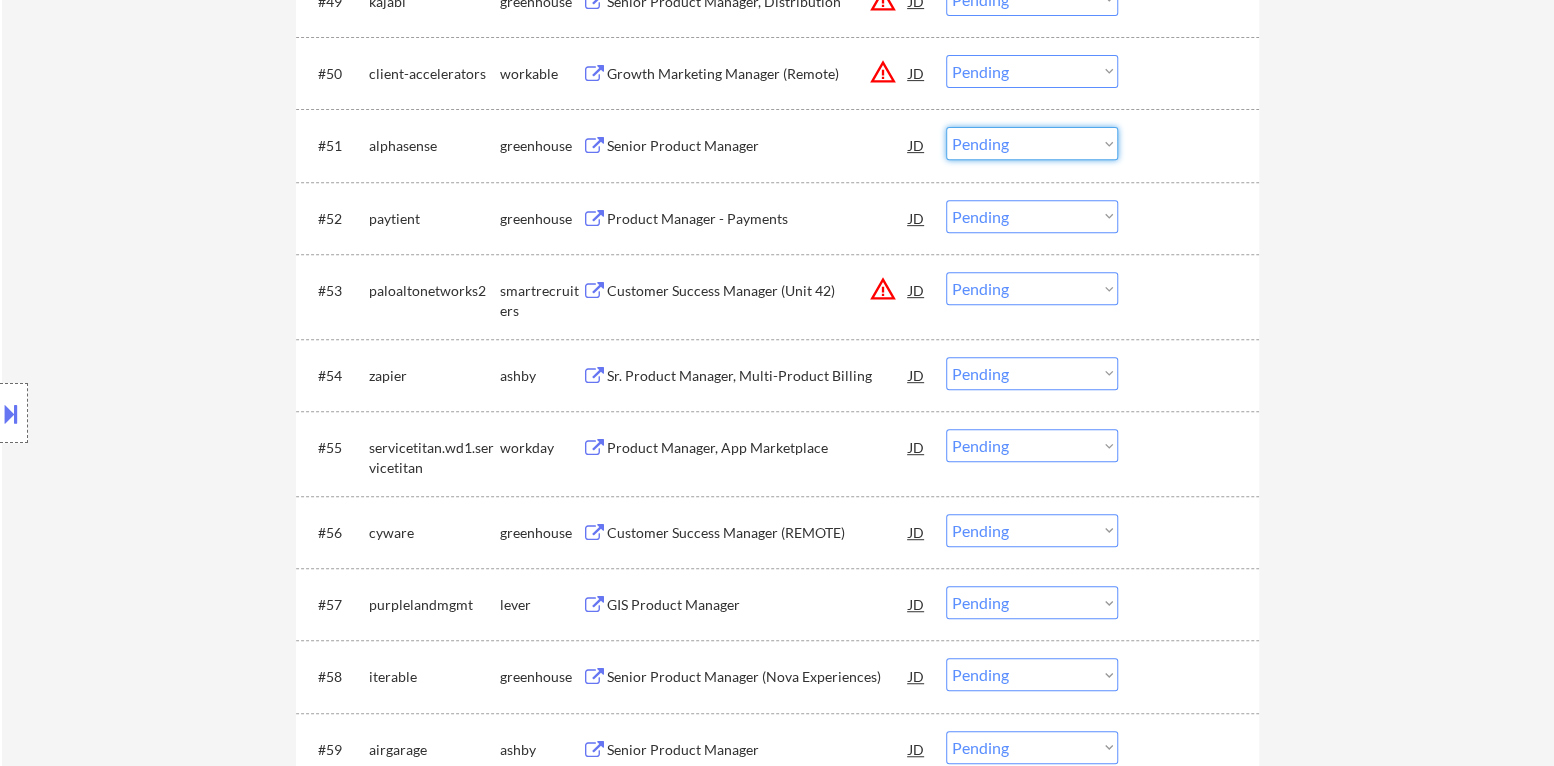 click on "Choose an option... Pending Applied Excluded (Questions) Excluded (Expired) Excluded (Location) Excluded (Bad Match) Excluded (Blocklist) Excluded (Salary) Excluded (Other)" at bounding box center [1032, 143] 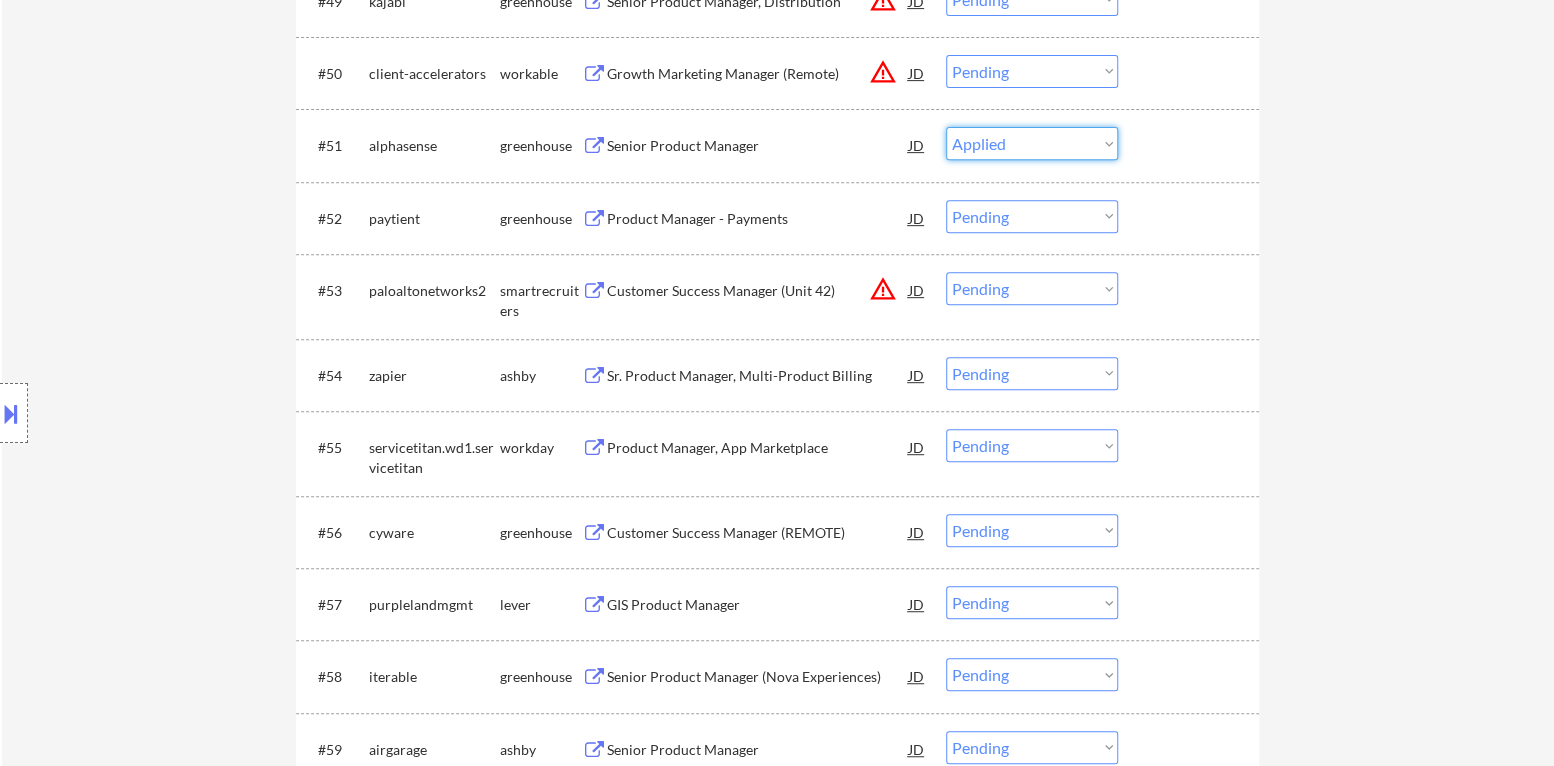 click on "Choose an option... Pending Applied Excluded (Questions) Excluded (Expired) Excluded (Location) Excluded (Bad Match) Excluded (Blocklist) Excluded (Salary) Excluded (Other)" at bounding box center (1032, 143) 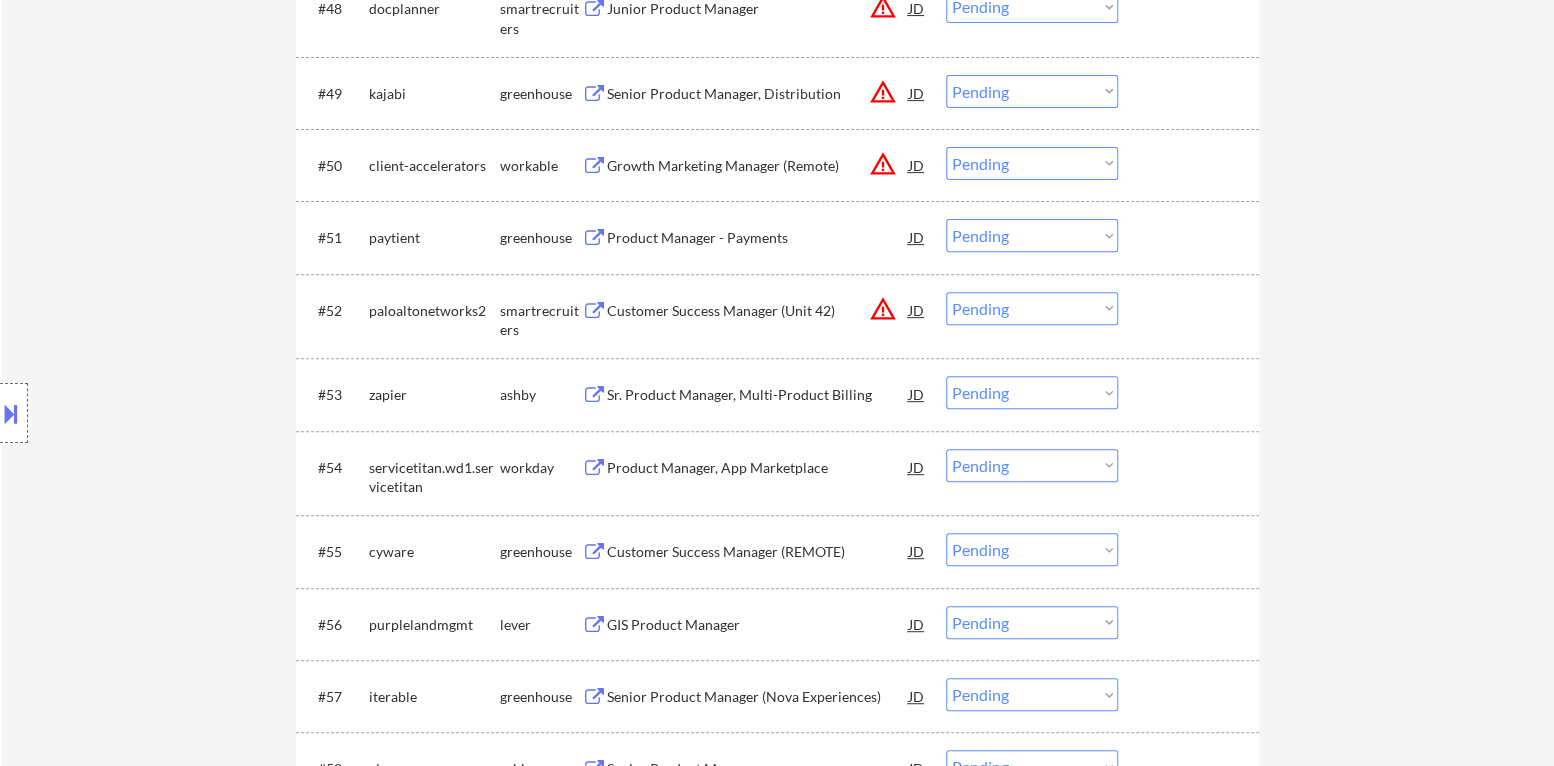 scroll, scrollTop: 4500, scrollLeft: 0, axis: vertical 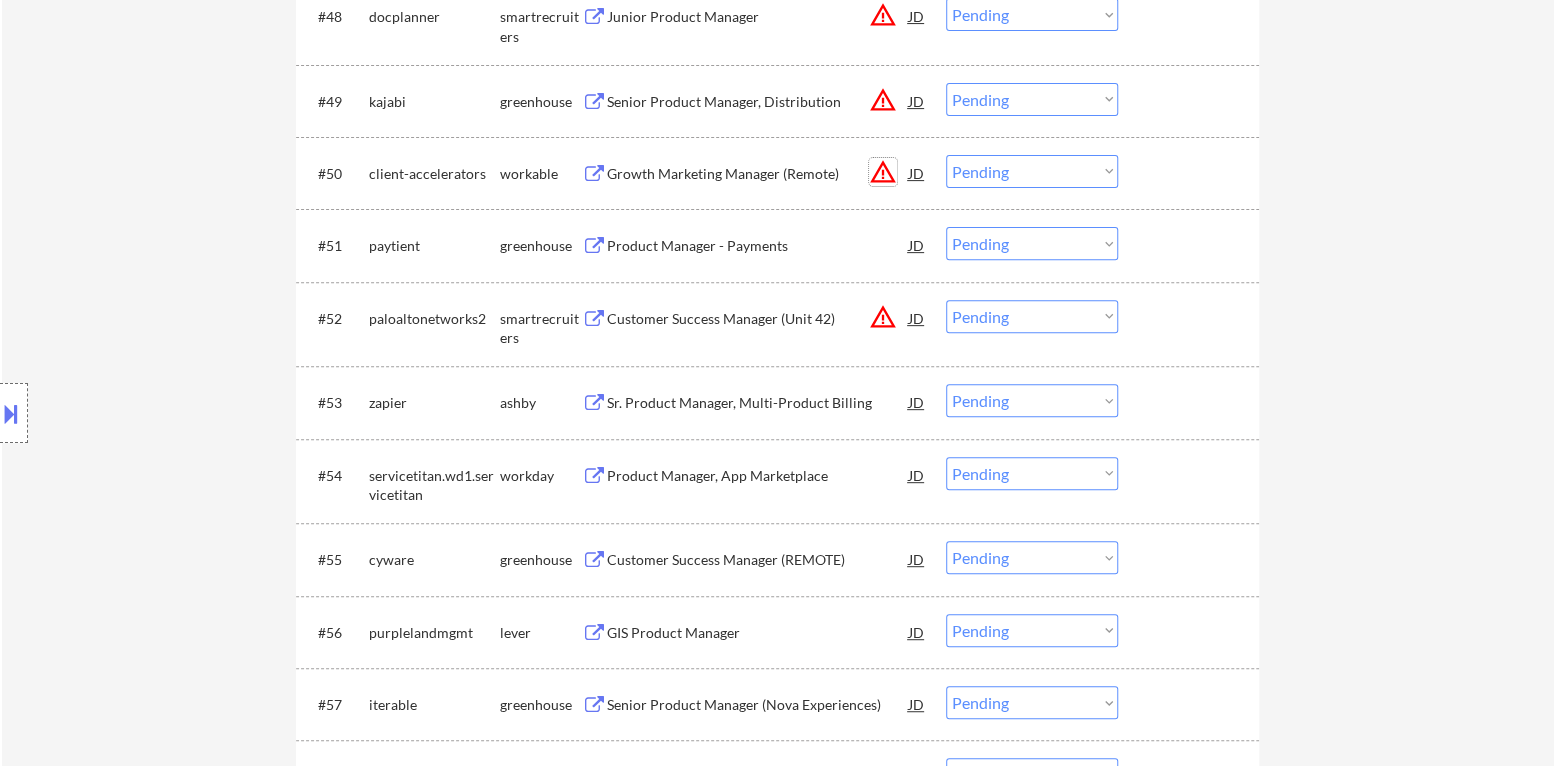 click on "warning_amber" at bounding box center (883, 172) 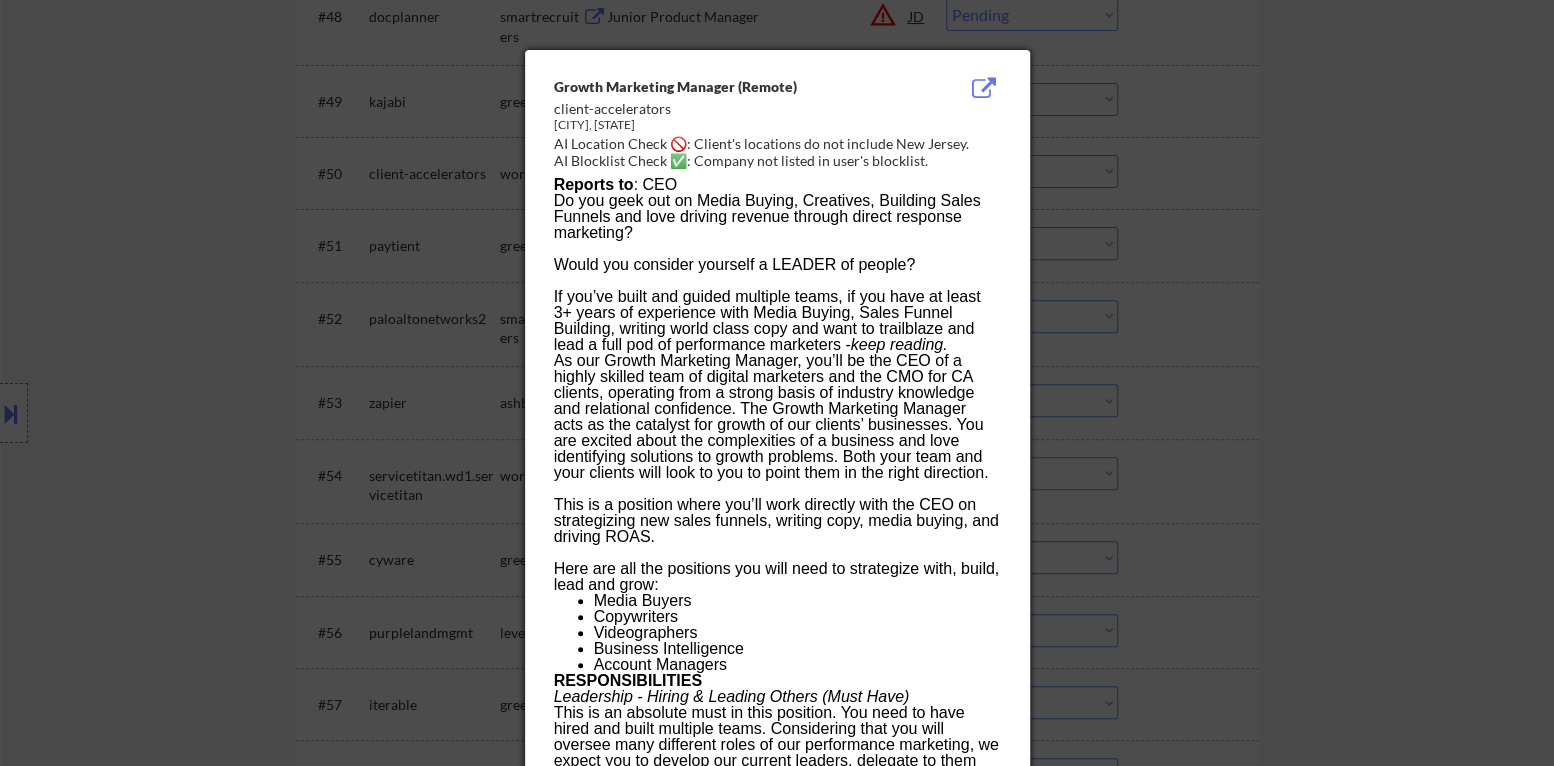 click at bounding box center (777, 383) 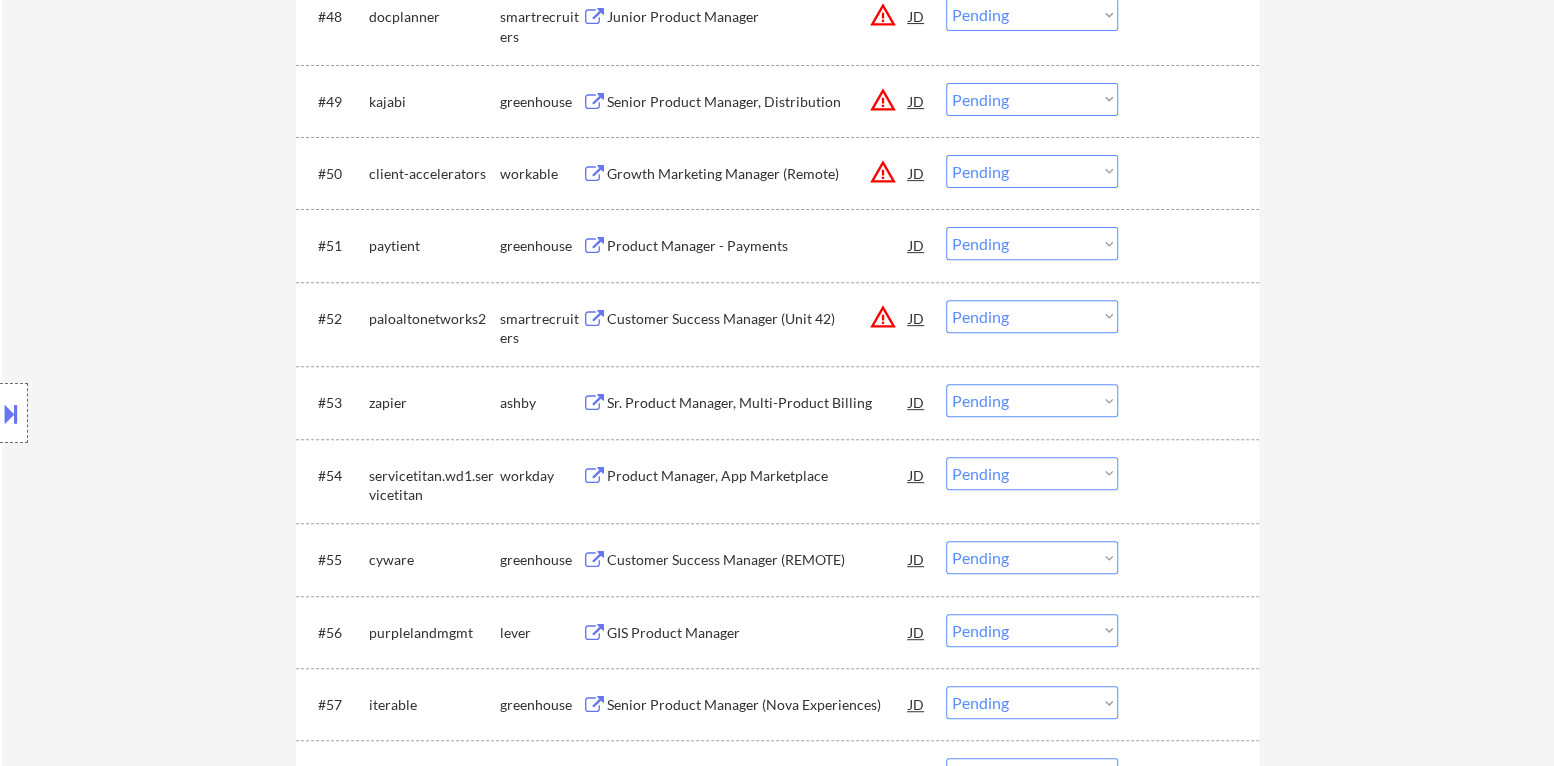 click on "warning_amber" at bounding box center (883, 100) 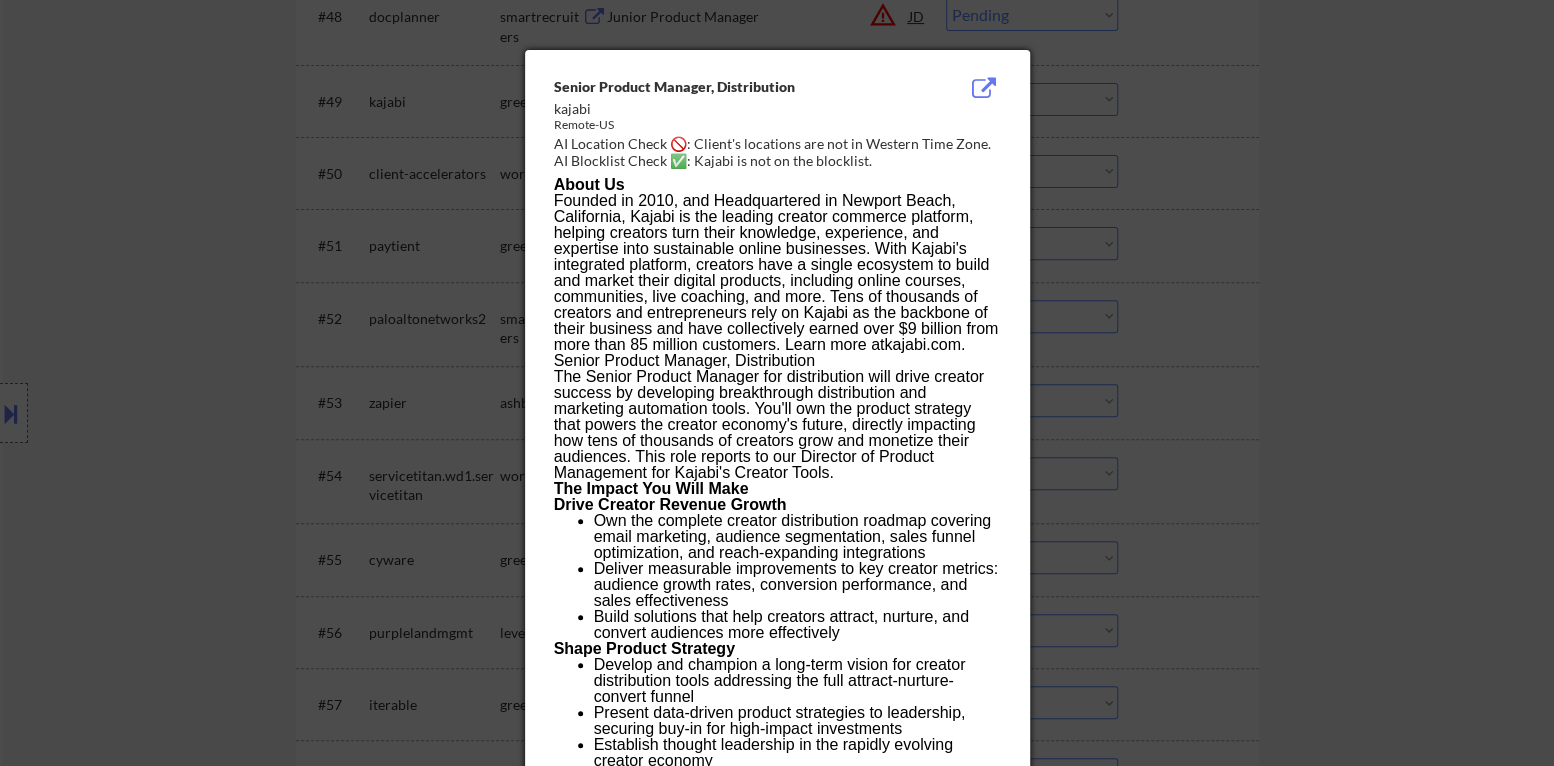 click at bounding box center [777, 383] 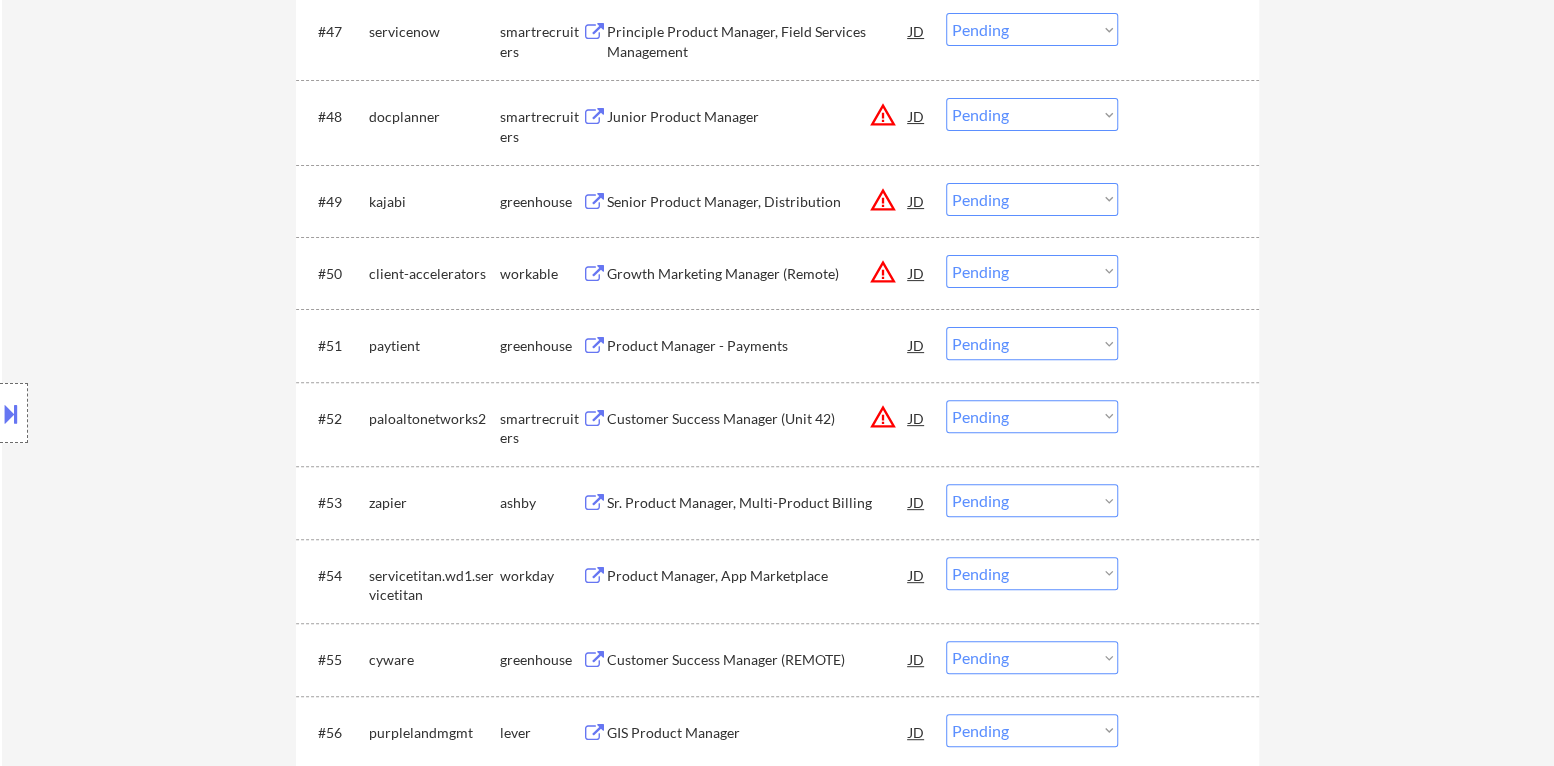 click on "Choose an option... Pending Applied Excluded (Questions) Excluded (Expired) Excluded (Location) Excluded (Bad Match) Excluded (Blocklist) Excluded (Salary) Excluded (Other)" at bounding box center (1032, 199) 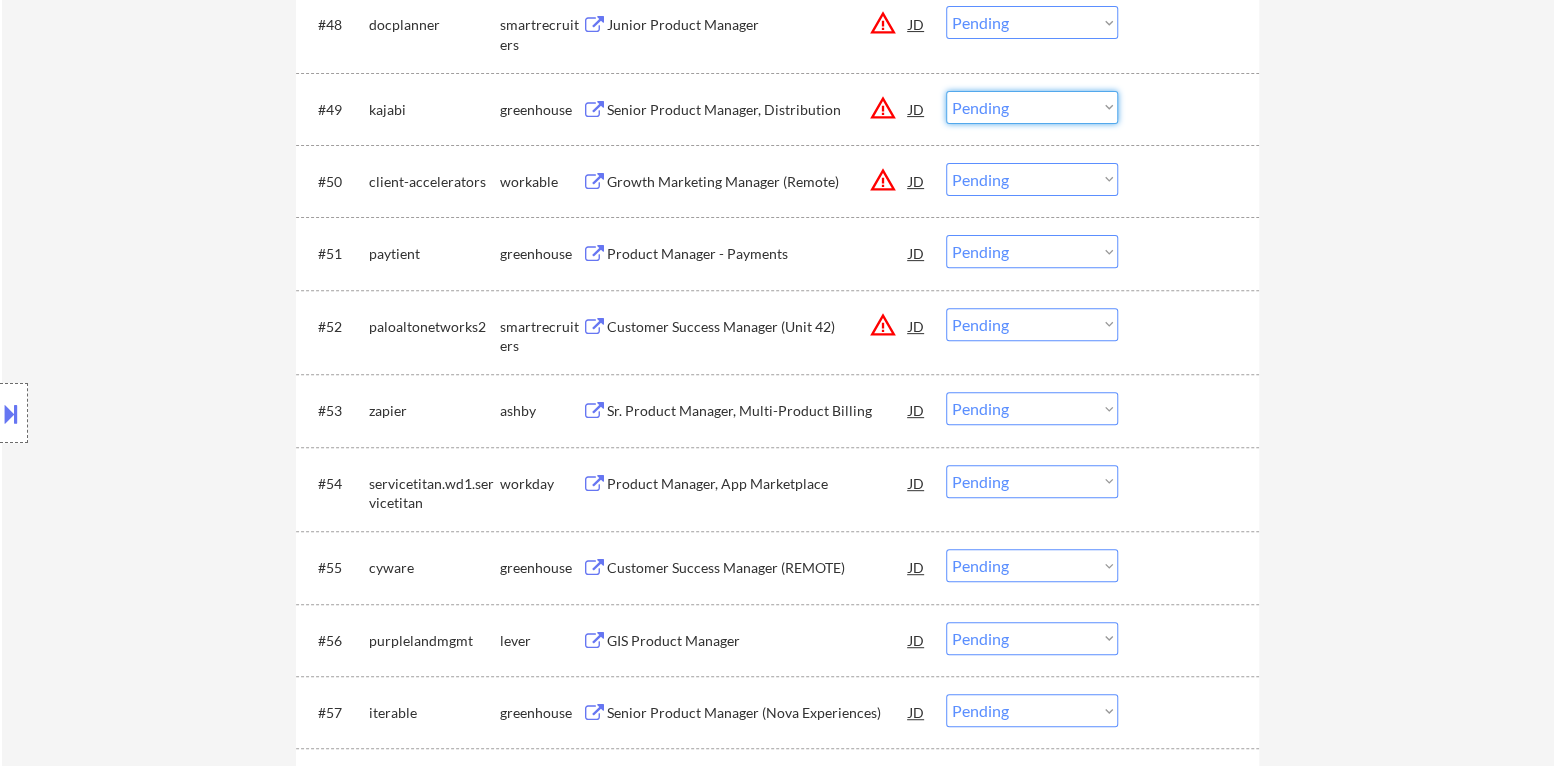 scroll, scrollTop: 4500, scrollLeft: 0, axis: vertical 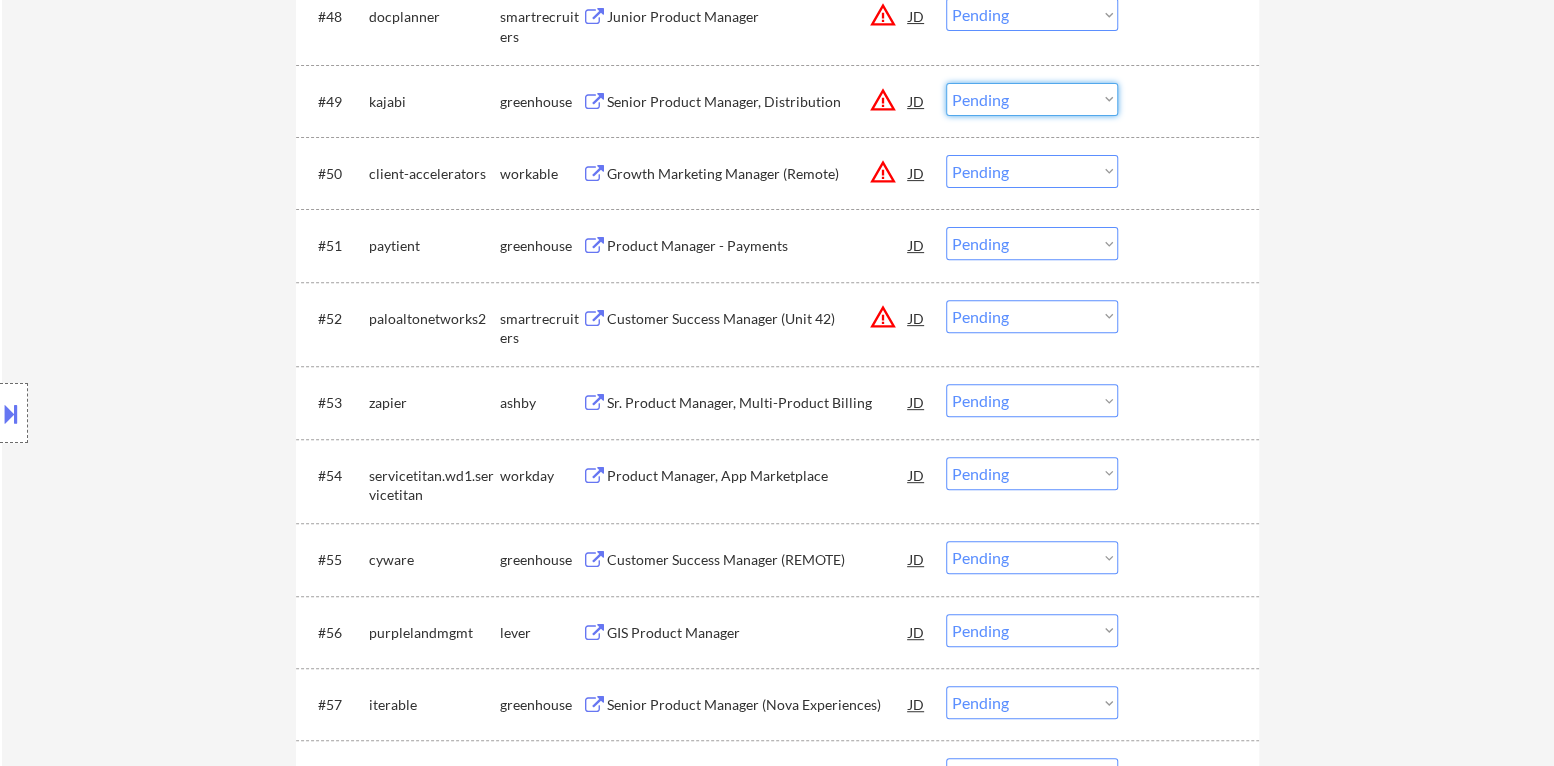 click on "Choose an option... Pending Applied Excluded (Questions) Excluded (Expired) Excluded (Location) Excluded (Bad Match) Excluded (Blocklist) Excluded (Salary) Excluded (Other)" at bounding box center [1032, 99] 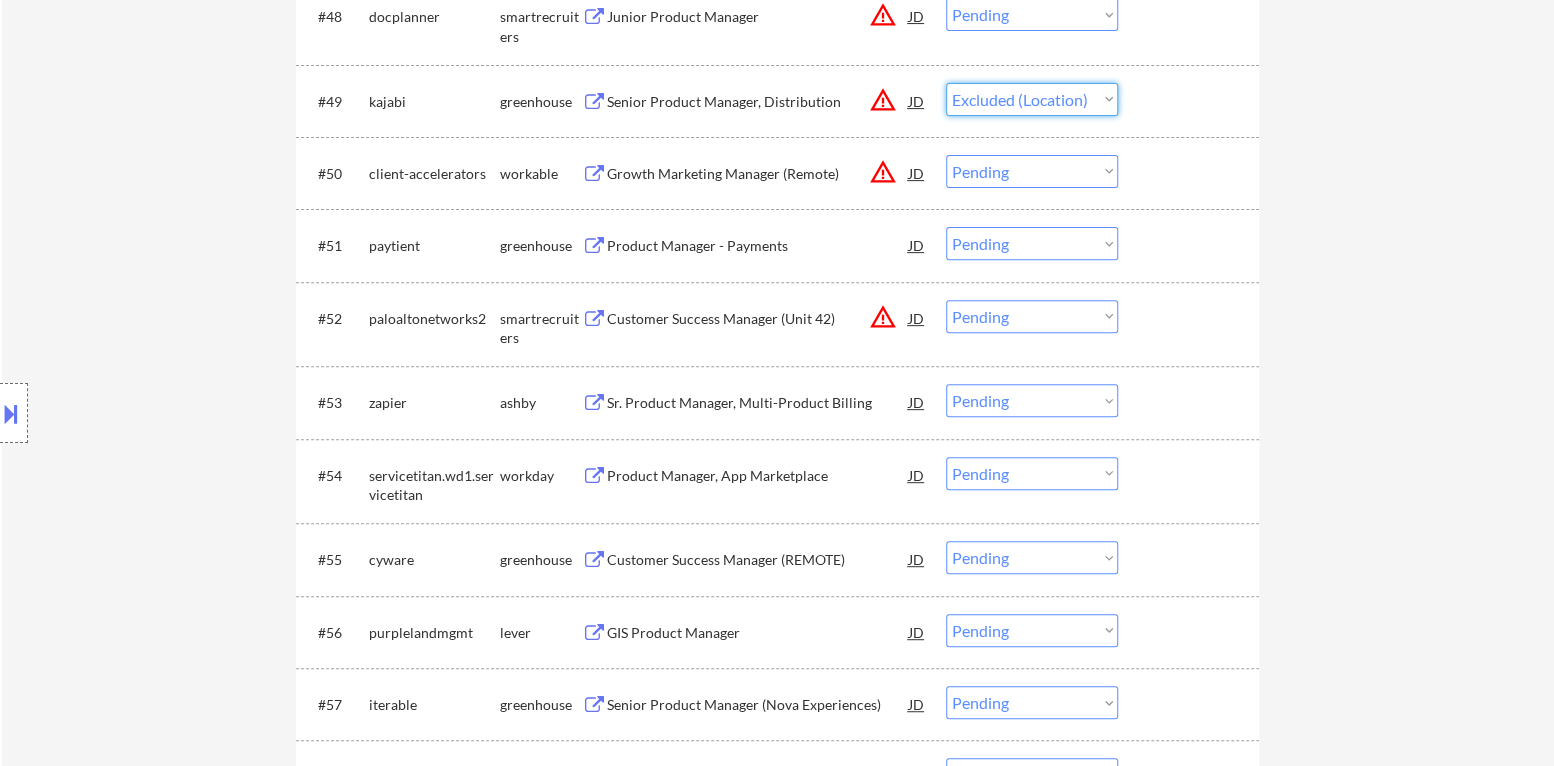 click on "Choose an option... Pending Applied Excluded (Questions) Excluded (Expired) Excluded (Location) Excluded (Bad Match) Excluded (Blocklist) Excluded (Salary) Excluded (Other)" at bounding box center (1032, 99) 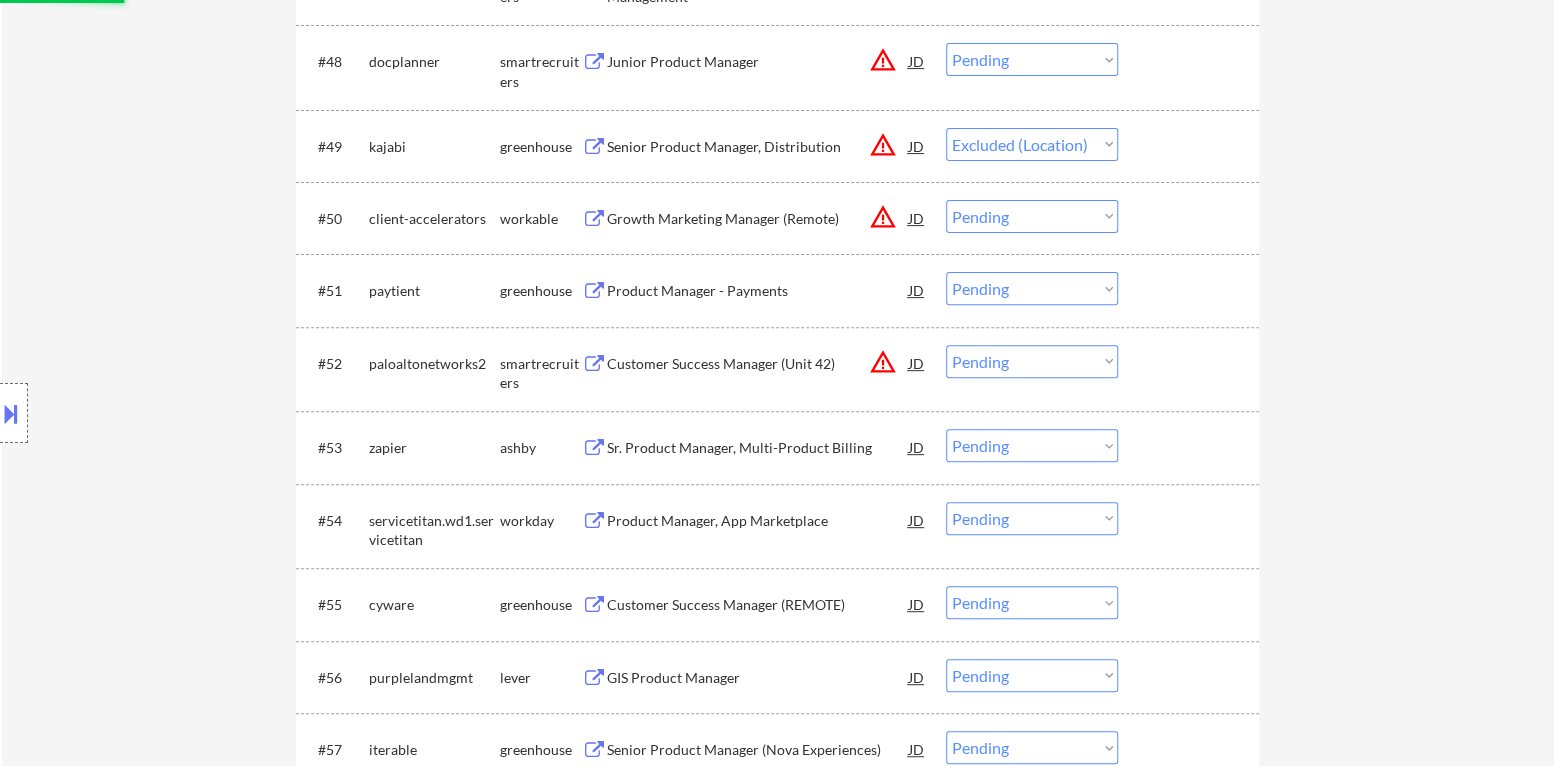 scroll, scrollTop: 4400, scrollLeft: 0, axis: vertical 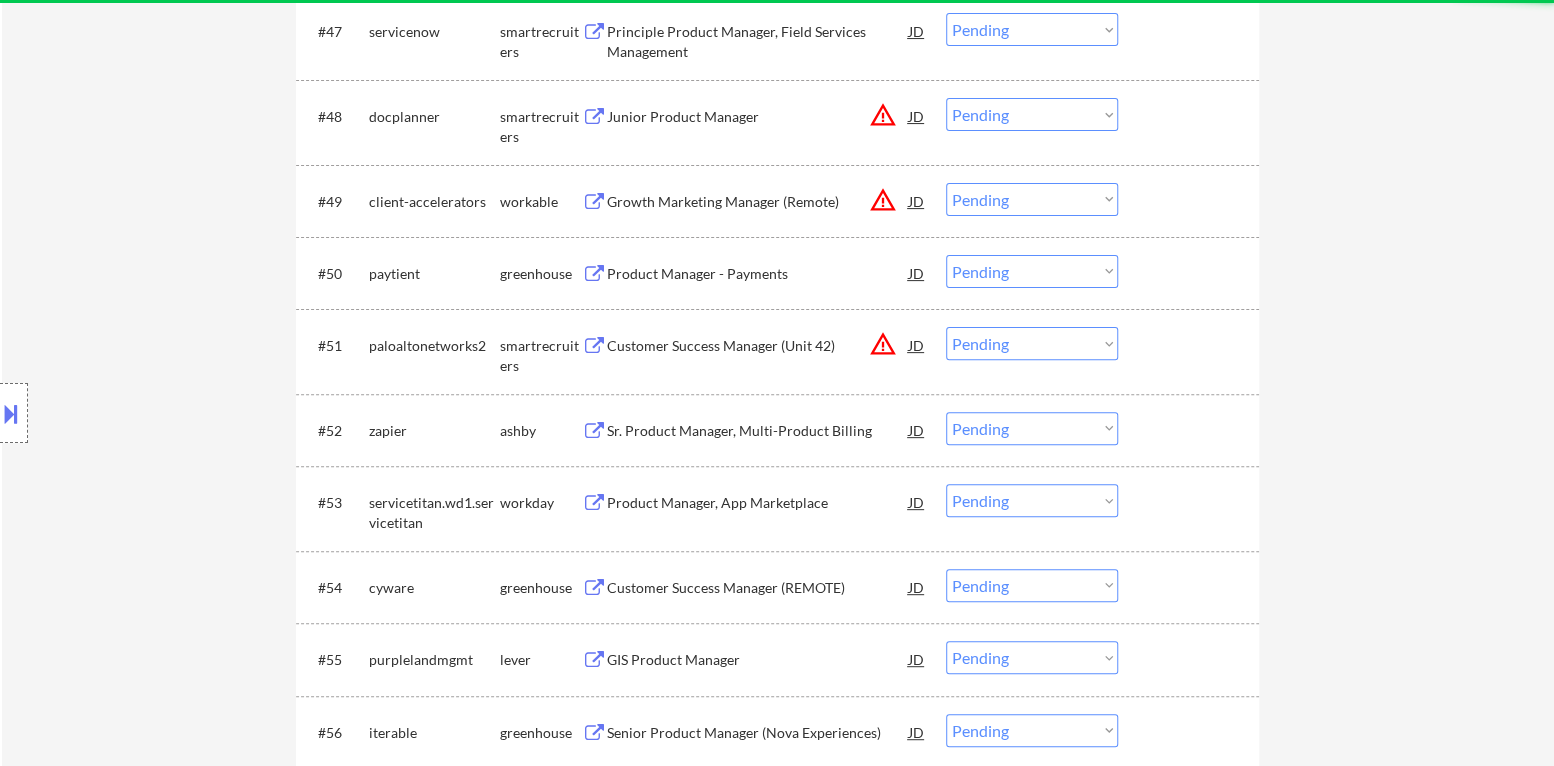 click on "warning_amber" at bounding box center [883, 115] 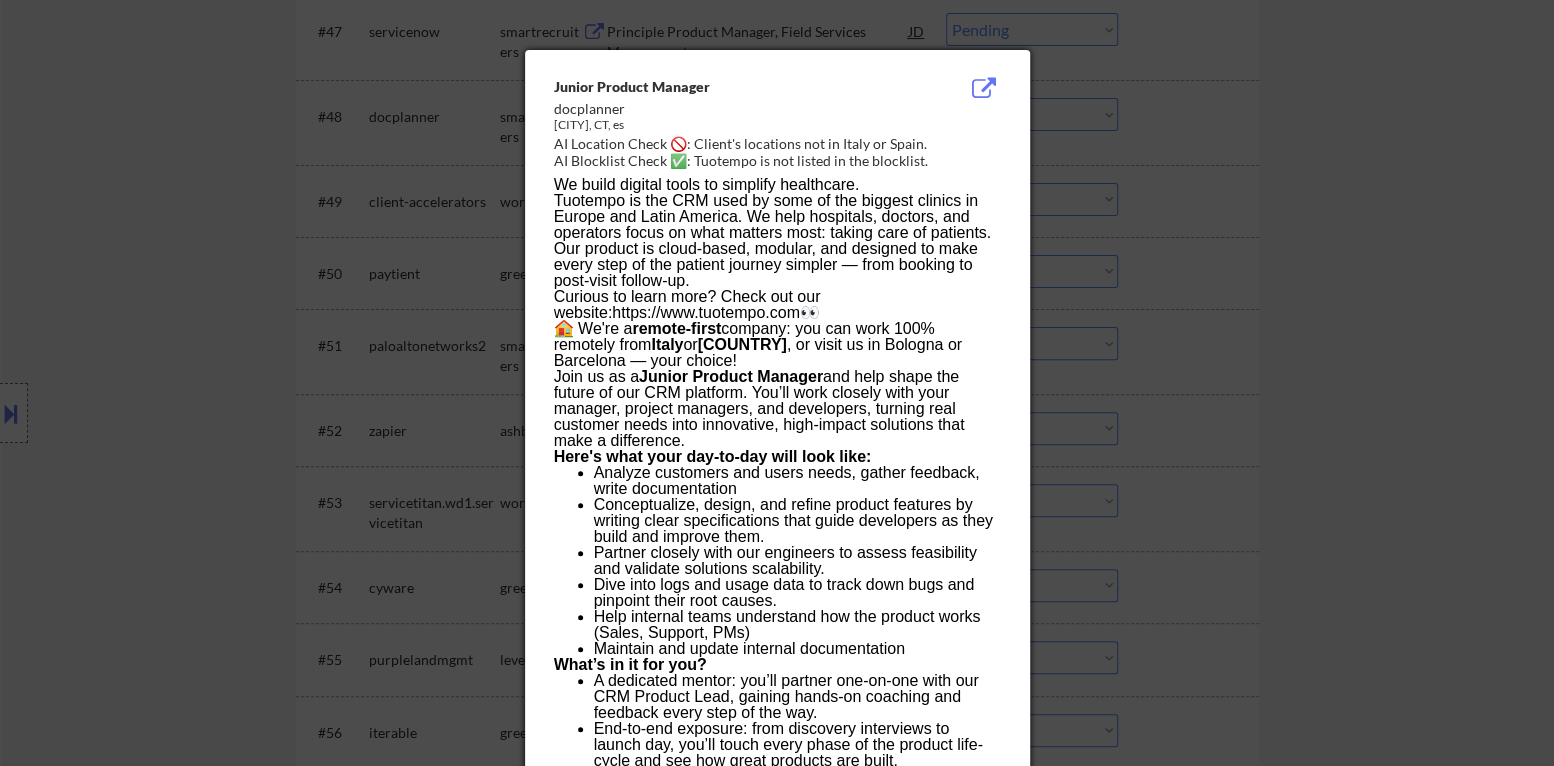 click at bounding box center (777, 383) 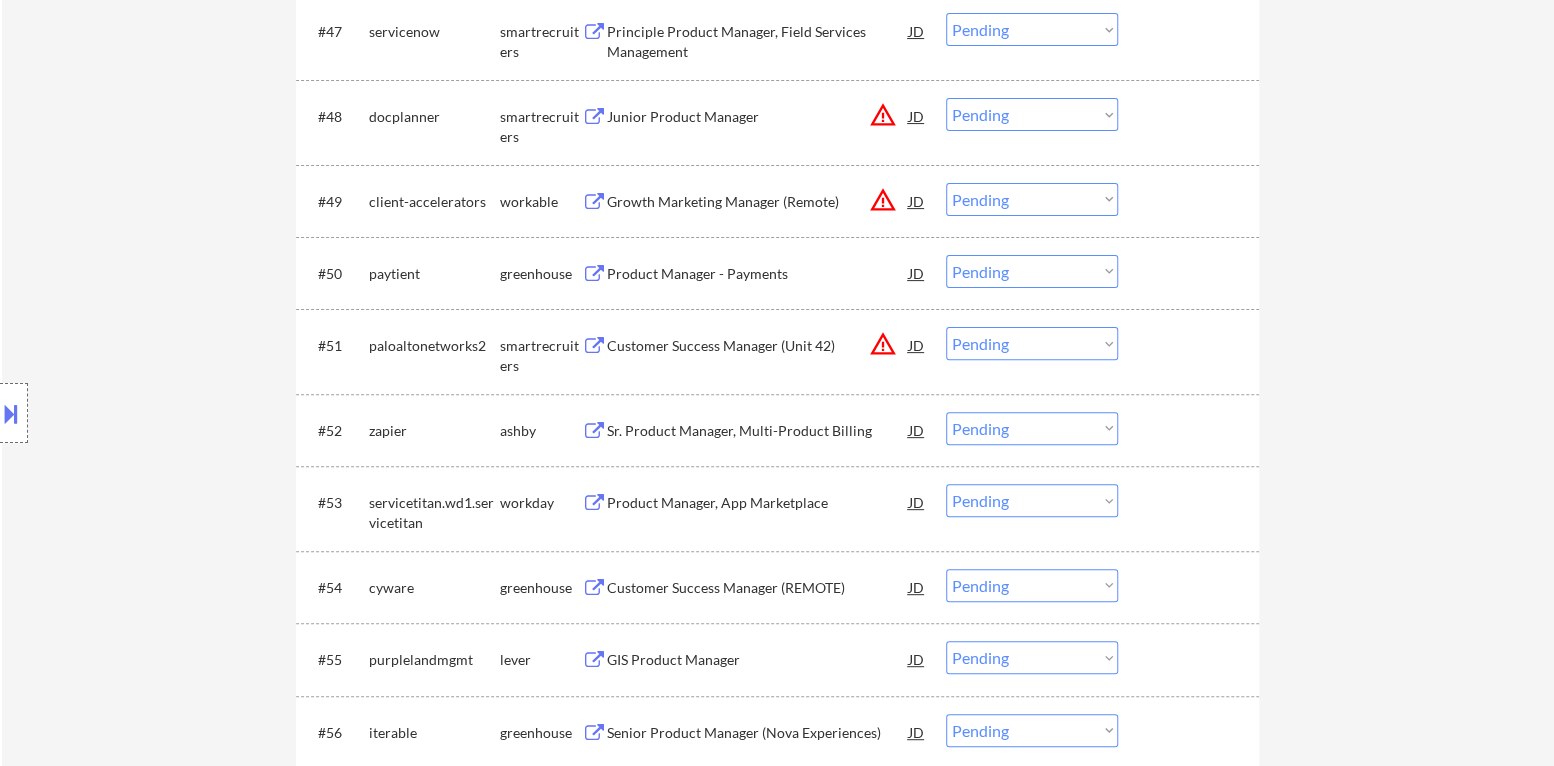 click on "Choose an option... Pending Applied Excluded (Questions) Excluded (Expired) Excluded (Location) Excluded (Bad Match) Excluded (Blocklist) Excluded (Salary) Excluded (Other)" at bounding box center [1032, 114] 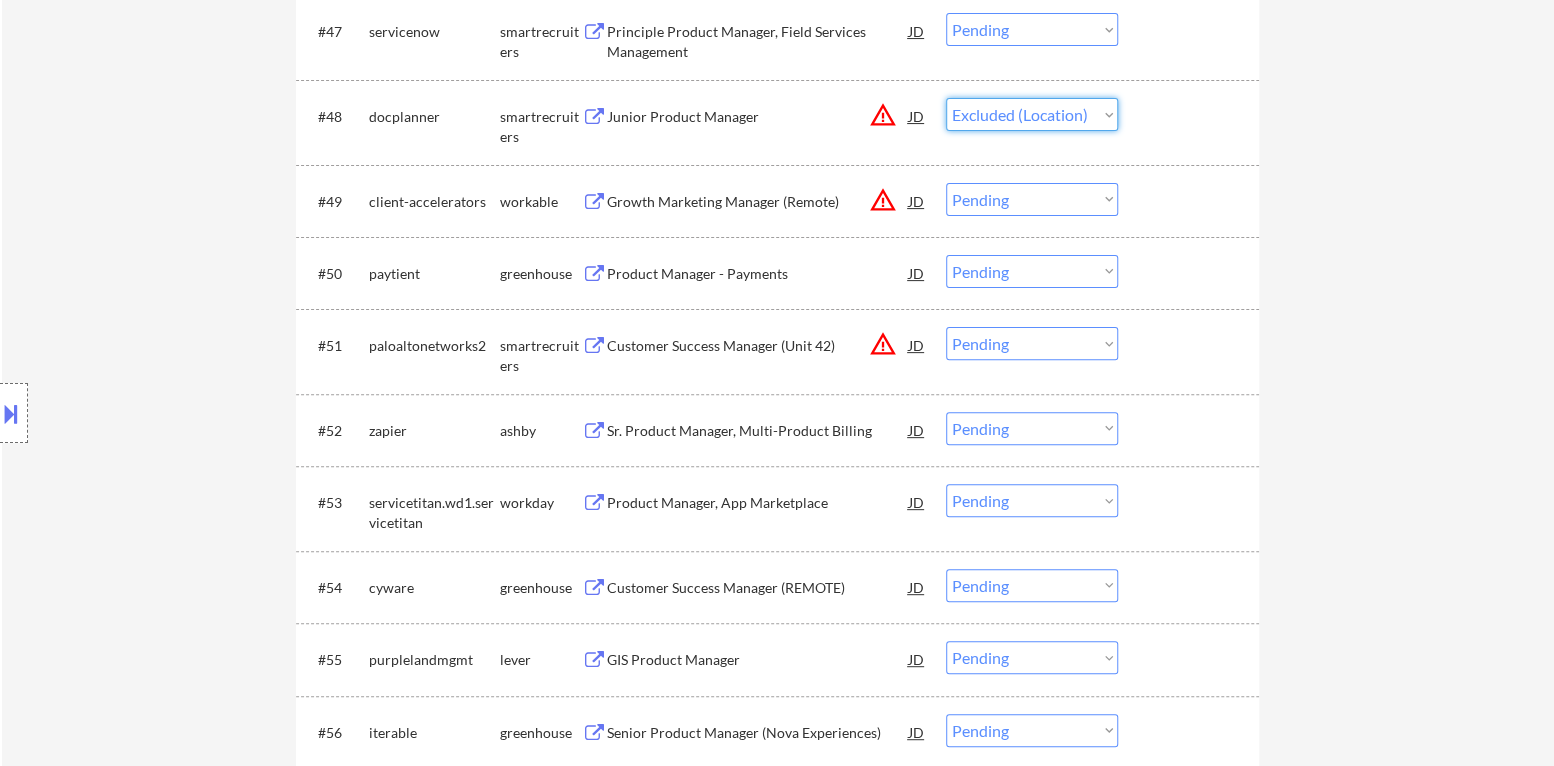 click on "Choose an option... Pending Applied Excluded (Questions) Excluded (Expired) Excluded (Location) Excluded (Bad Match) Excluded (Blocklist) Excluded (Salary) Excluded (Other)" at bounding box center [1032, 114] 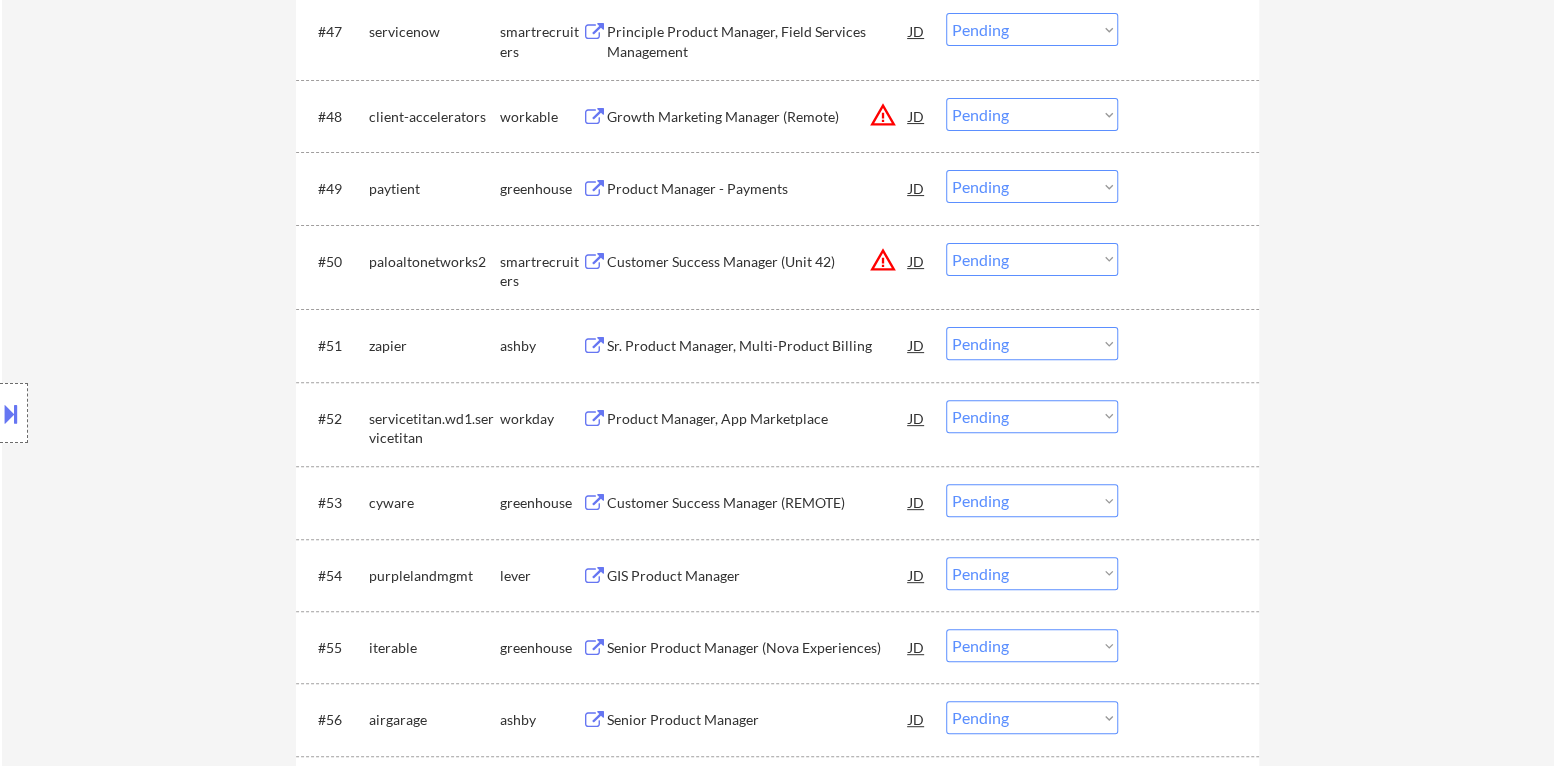 click on "Choose an option... Pending Applied Excluded (Questions) Excluded (Expired) Excluded (Location) Excluded (Bad Match) Excluded (Blocklist) Excluded (Salary) Excluded (Other)" at bounding box center (1032, 114) 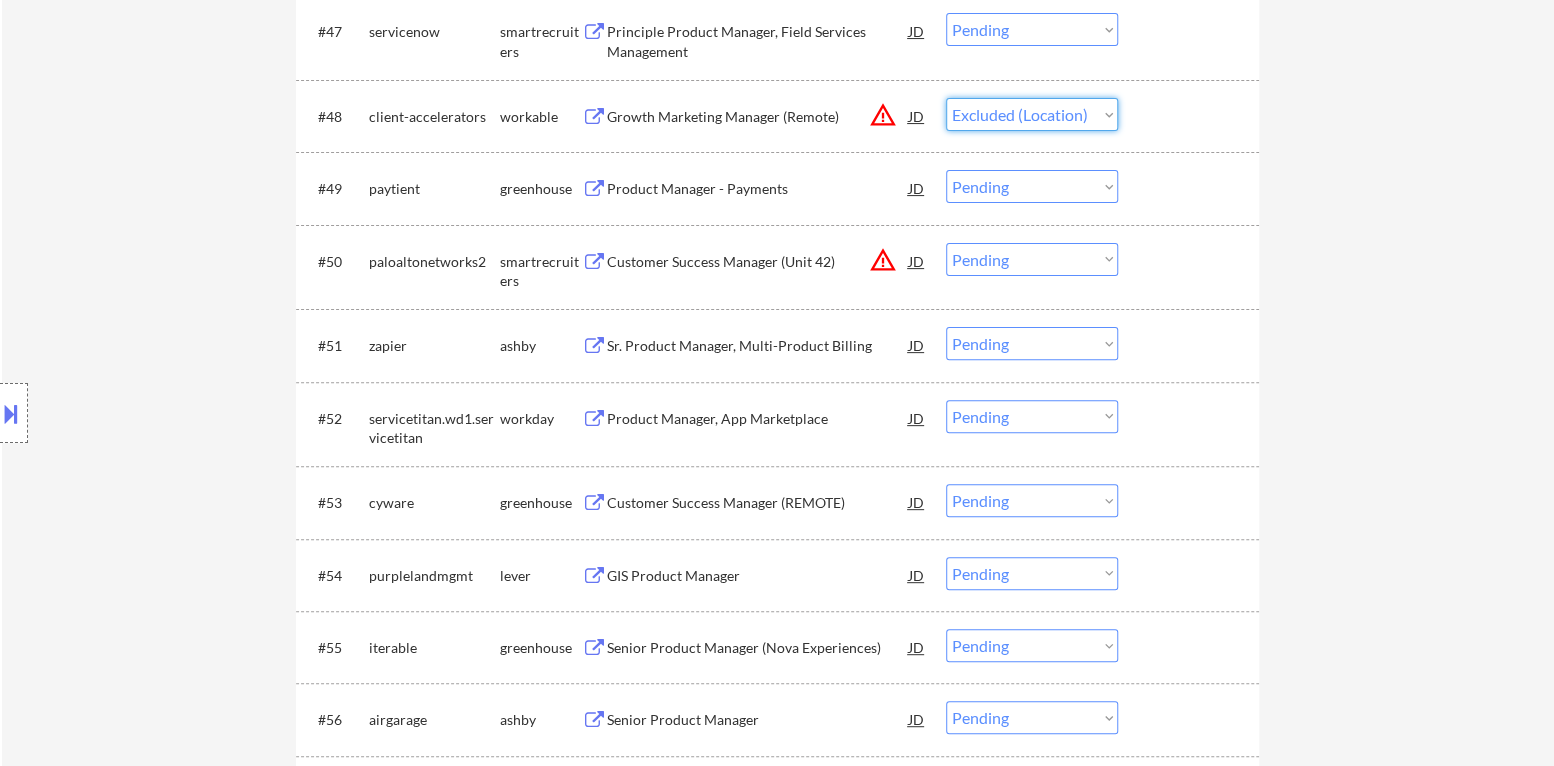 click on "Choose an option... Pending Applied Excluded (Questions) Excluded (Expired) Excluded (Location) Excluded (Bad Match) Excluded (Blocklist) Excluded (Salary) Excluded (Other)" at bounding box center [1032, 114] 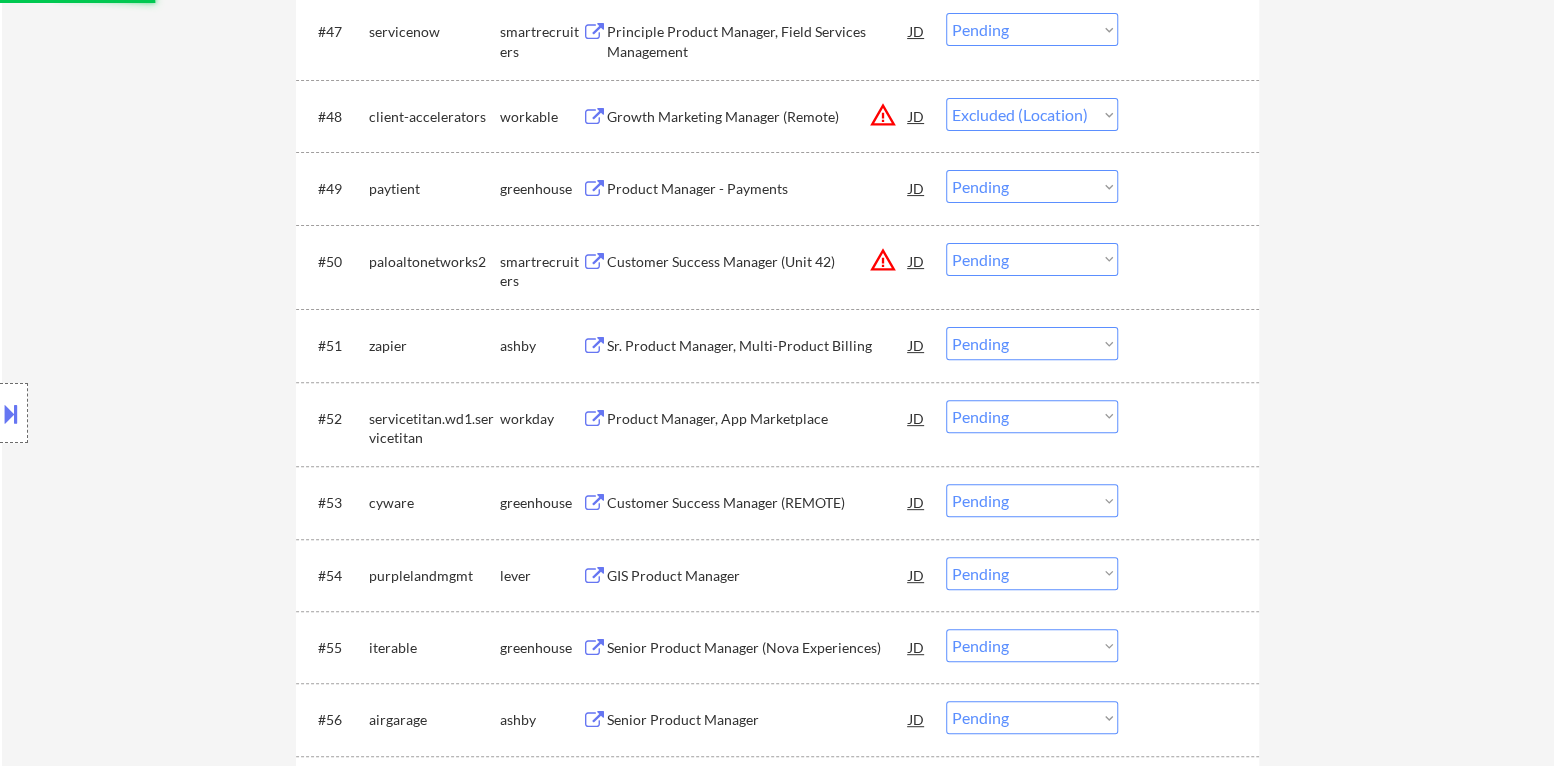 click on "warning_amber" at bounding box center [883, 260] 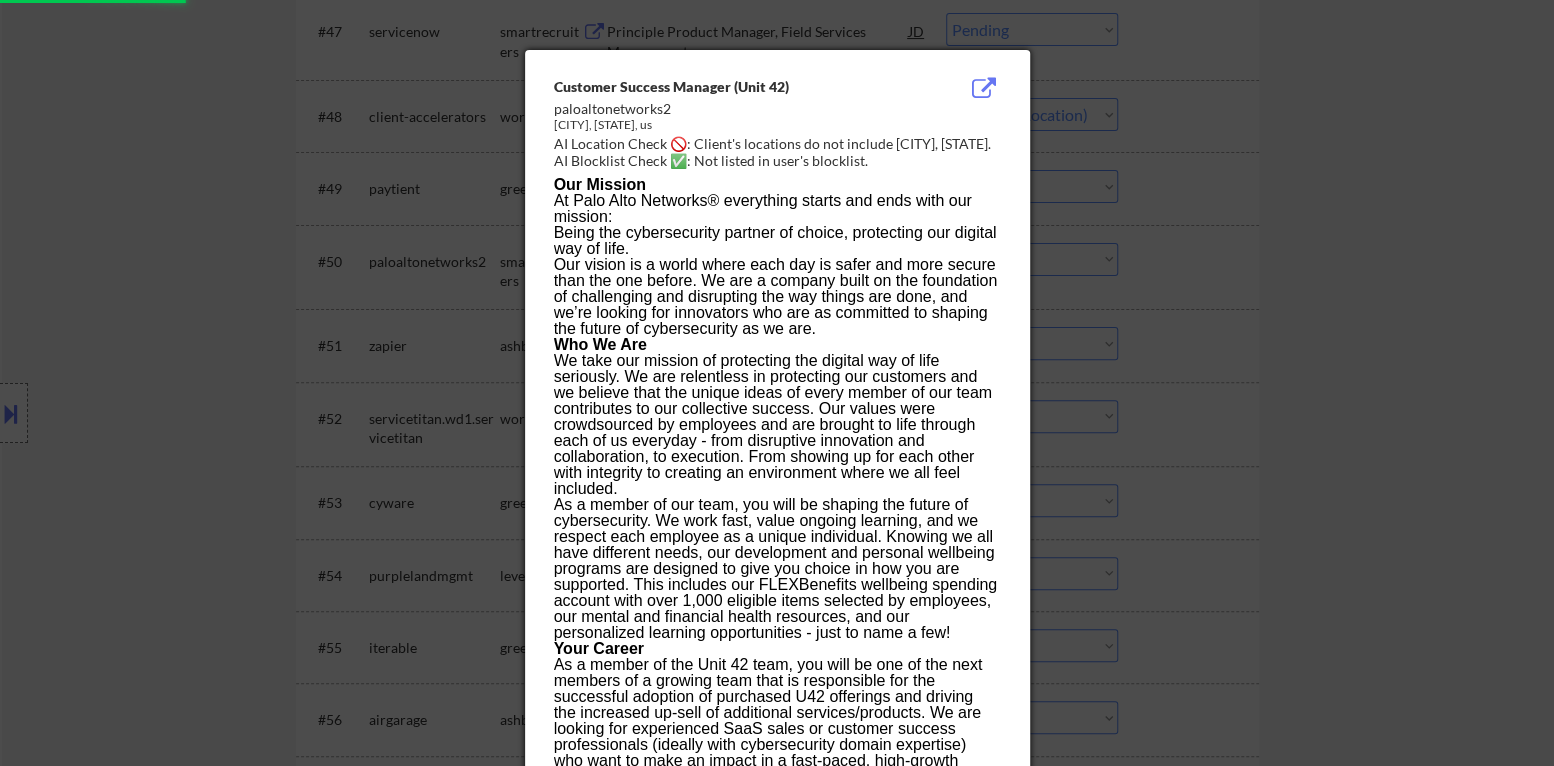 click at bounding box center [777, 383] 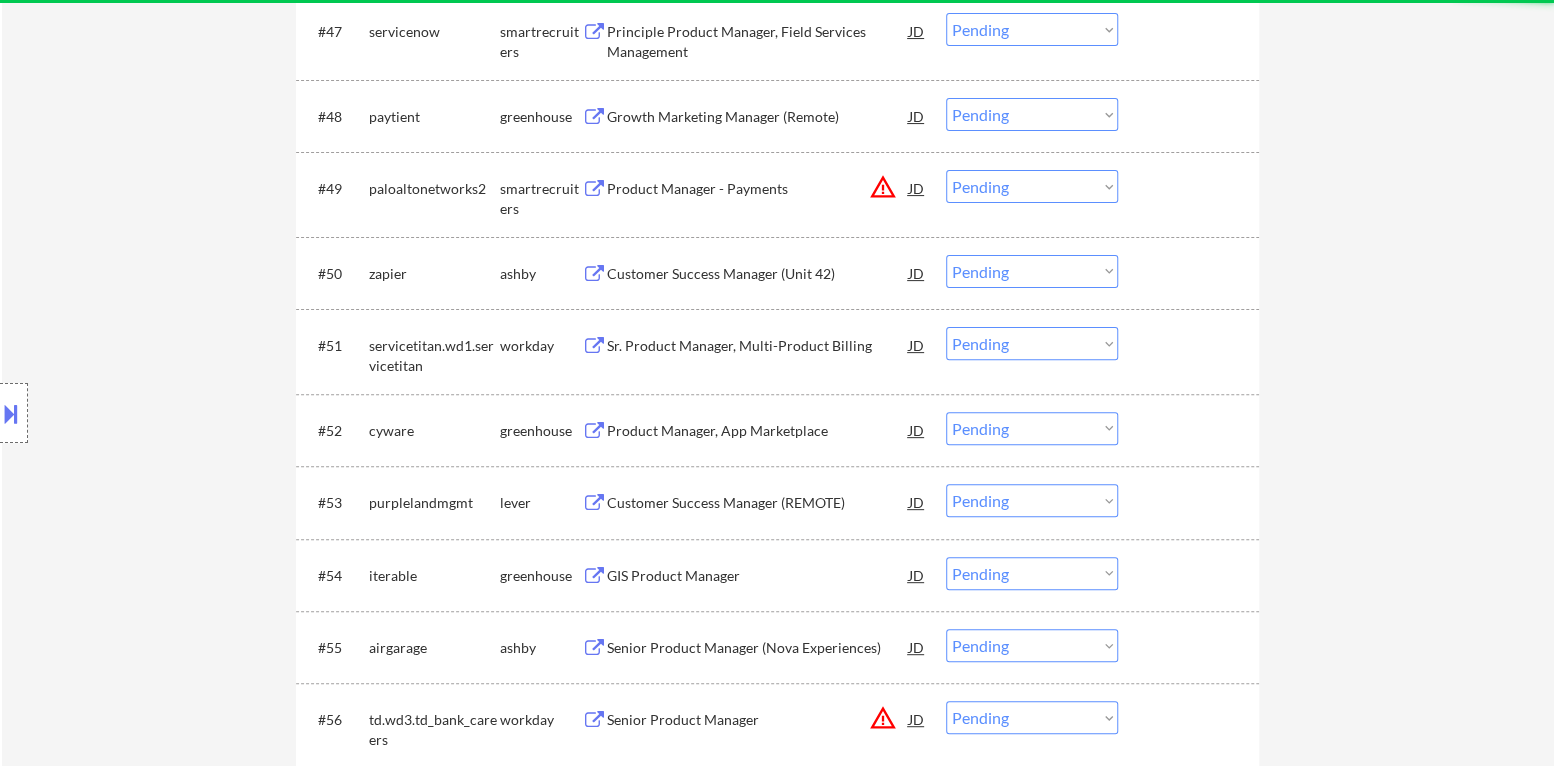 click on "Choose an option... Pending Applied Excluded (Questions) Excluded (Expired) Excluded (Location) Excluded (Bad Match) Excluded (Blocklist) Excluded (Salary) Excluded (Other)" at bounding box center (1032, 186) 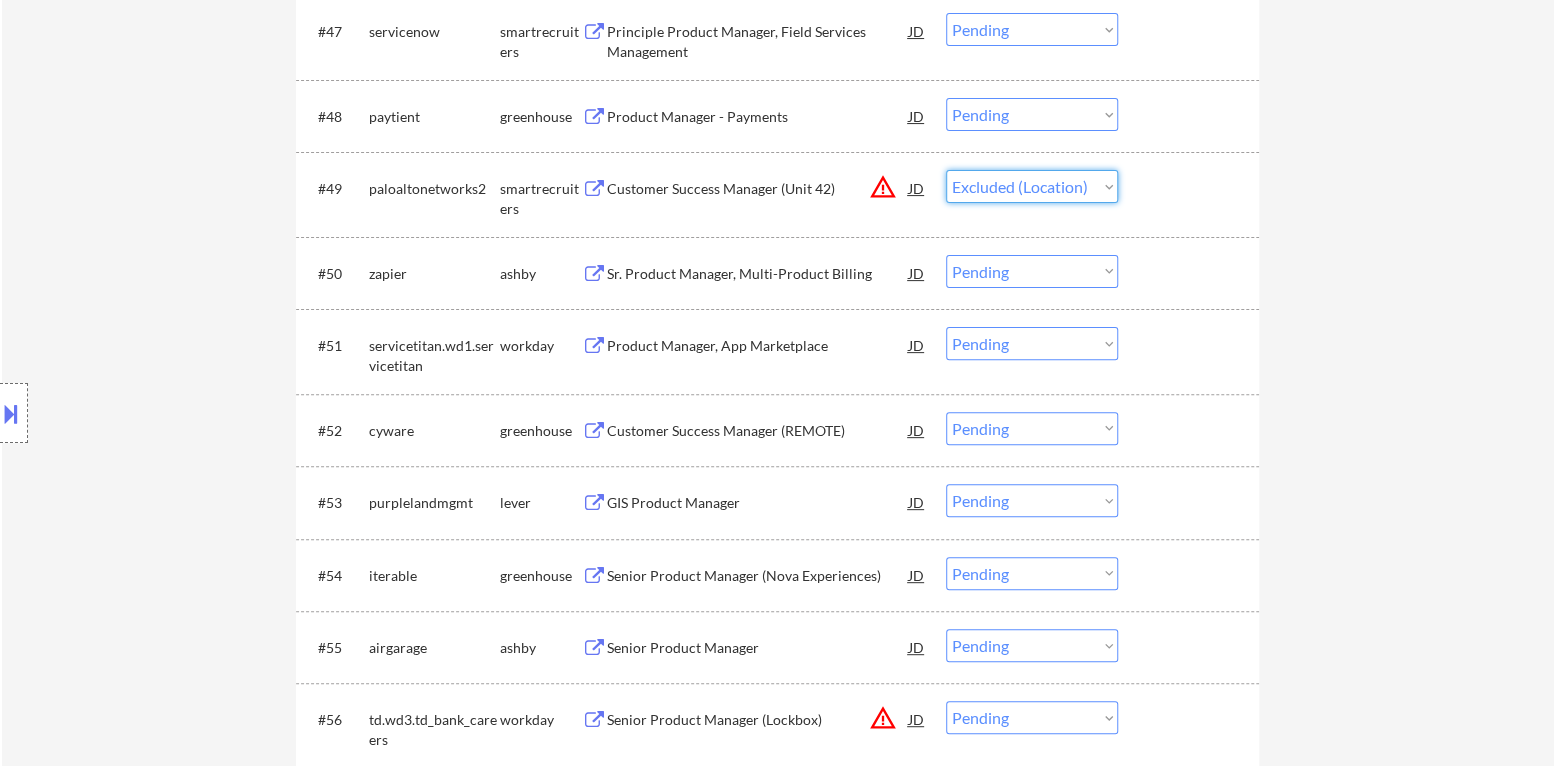 click on "Choose an option... Pending Applied Excluded (Questions) Excluded (Expired) Excluded (Location) Excluded (Bad Match) Excluded (Blocklist) Excluded (Salary) Excluded (Other)" at bounding box center (1032, 186) 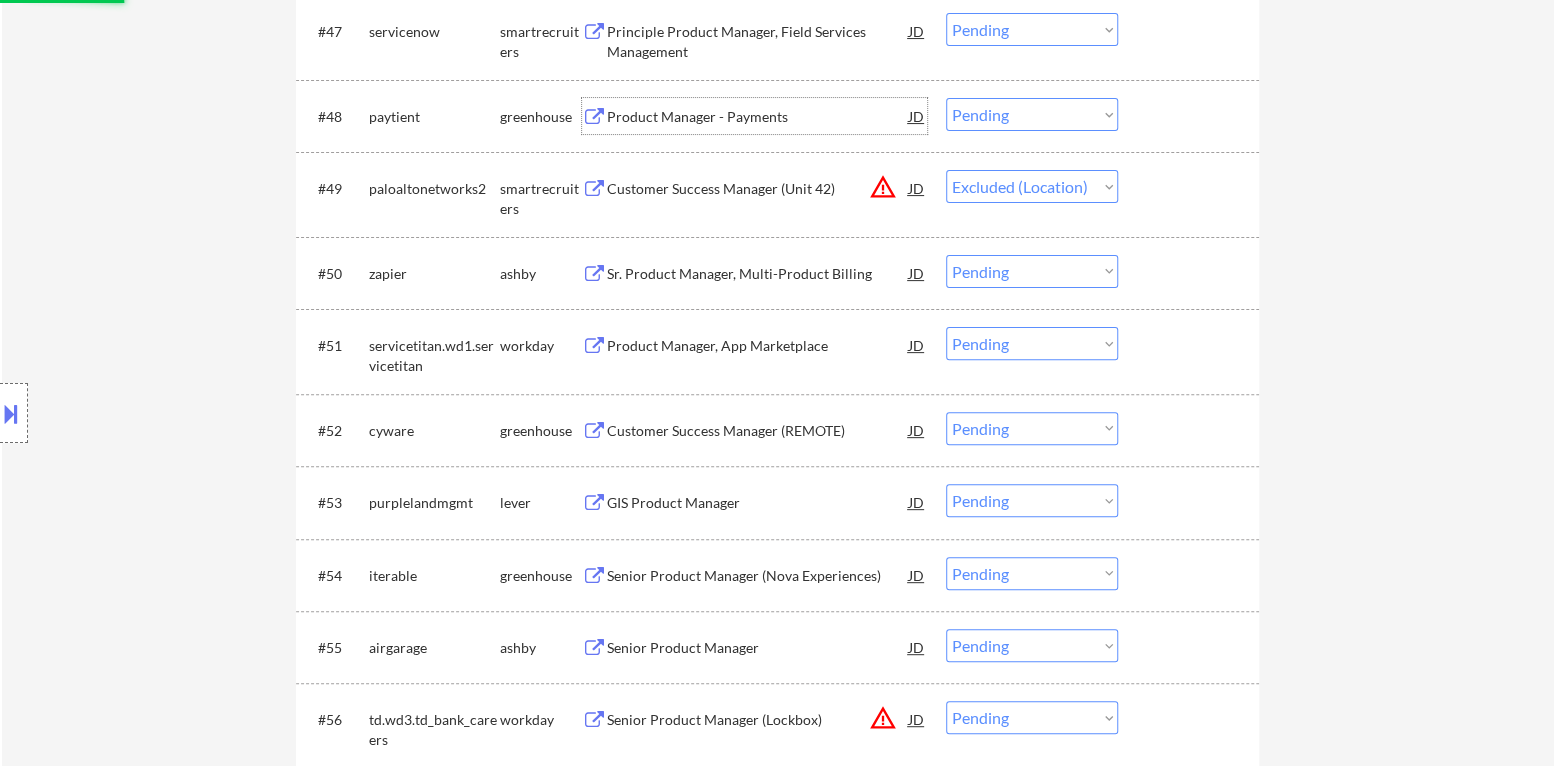 click on "Product Manager - Payments" at bounding box center (758, 117) 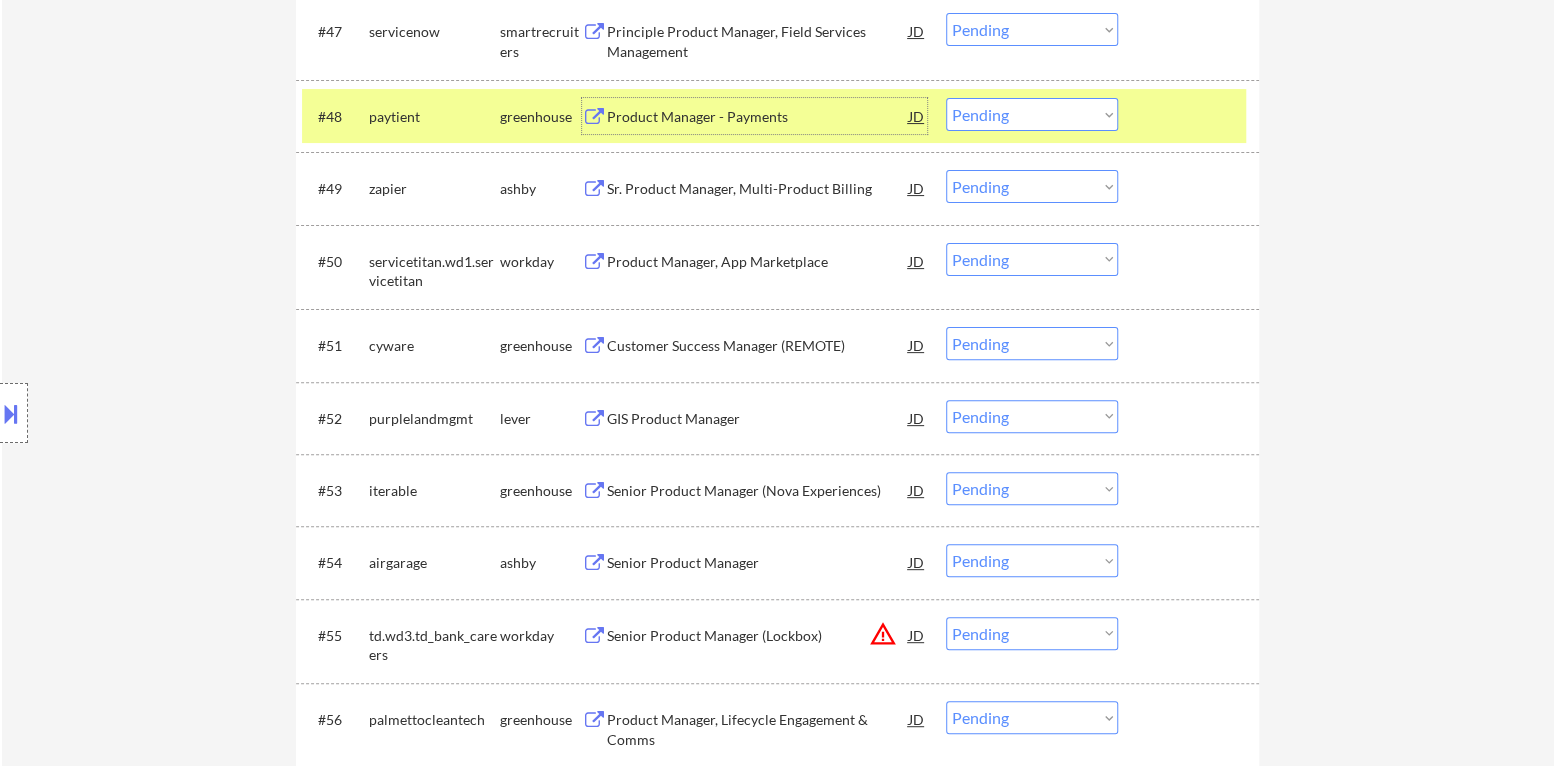 click on "Choose an option... Pending Applied Excluded (Questions) Excluded (Expired) Excluded (Location) Excluded (Bad Match) Excluded (Blocklist) Excluded (Salary) Excluded (Other)" at bounding box center [1032, 114] 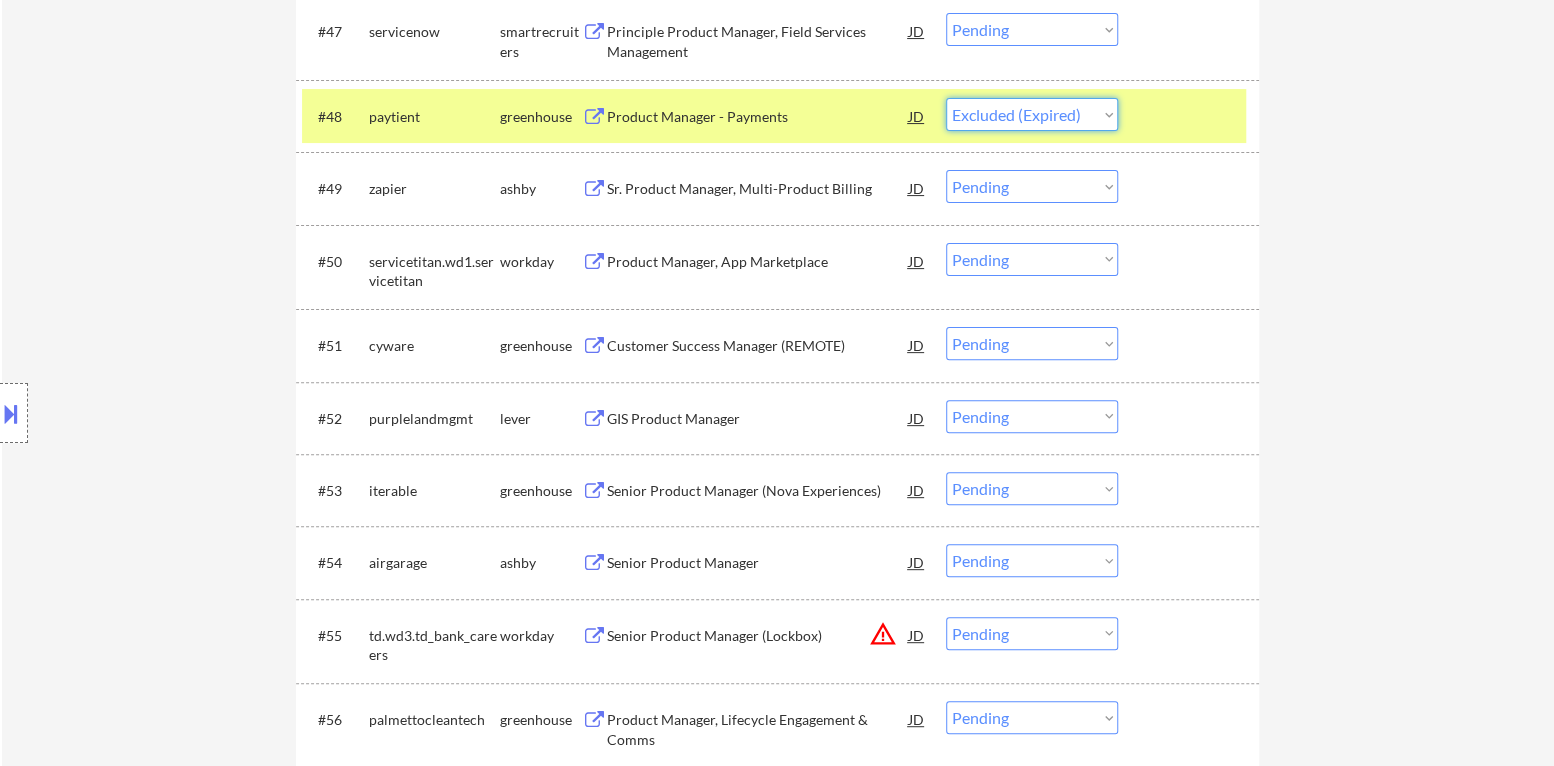 click on "Choose an option... Pending Applied Excluded (Questions) Excluded (Expired) Excluded (Location) Excluded (Bad Match) Excluded (Blocklist) Excluded (Salary) Excluded (Other)" at bounding box center (1032, 114) 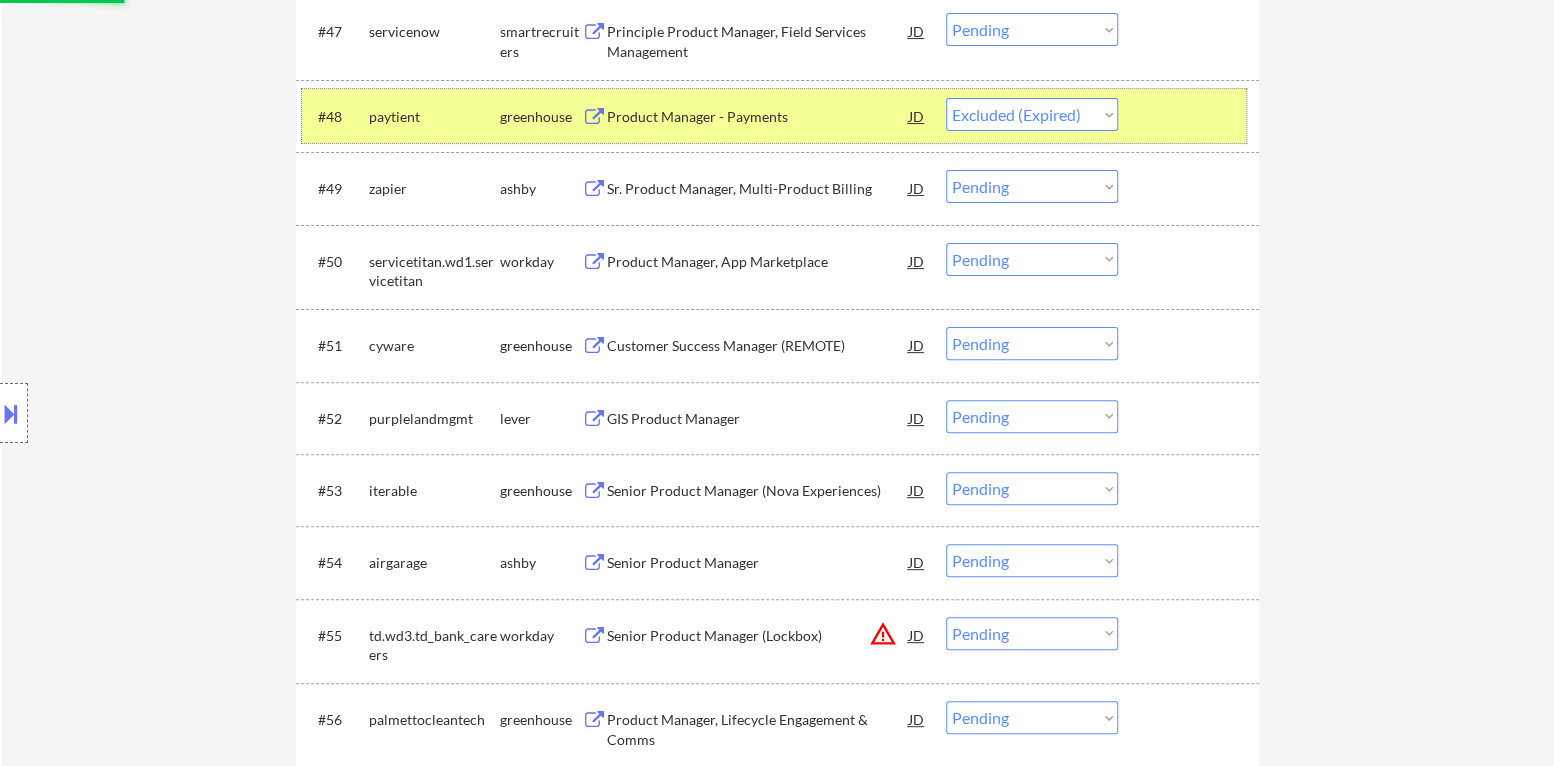 click at bounding box center [1191, 116] 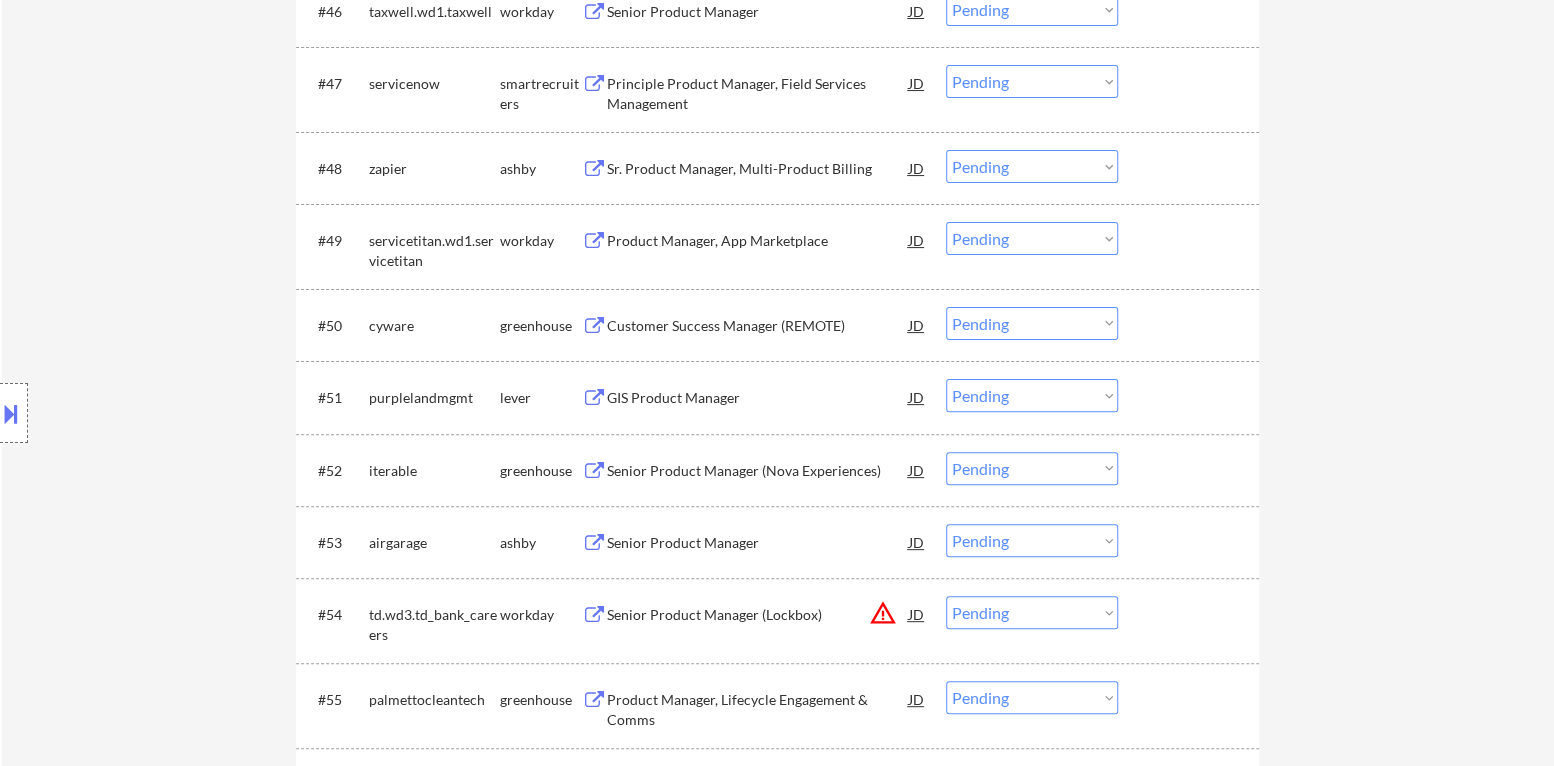 scroll, scrollTop: 4400, scrollLeft: 0, axis: vertical 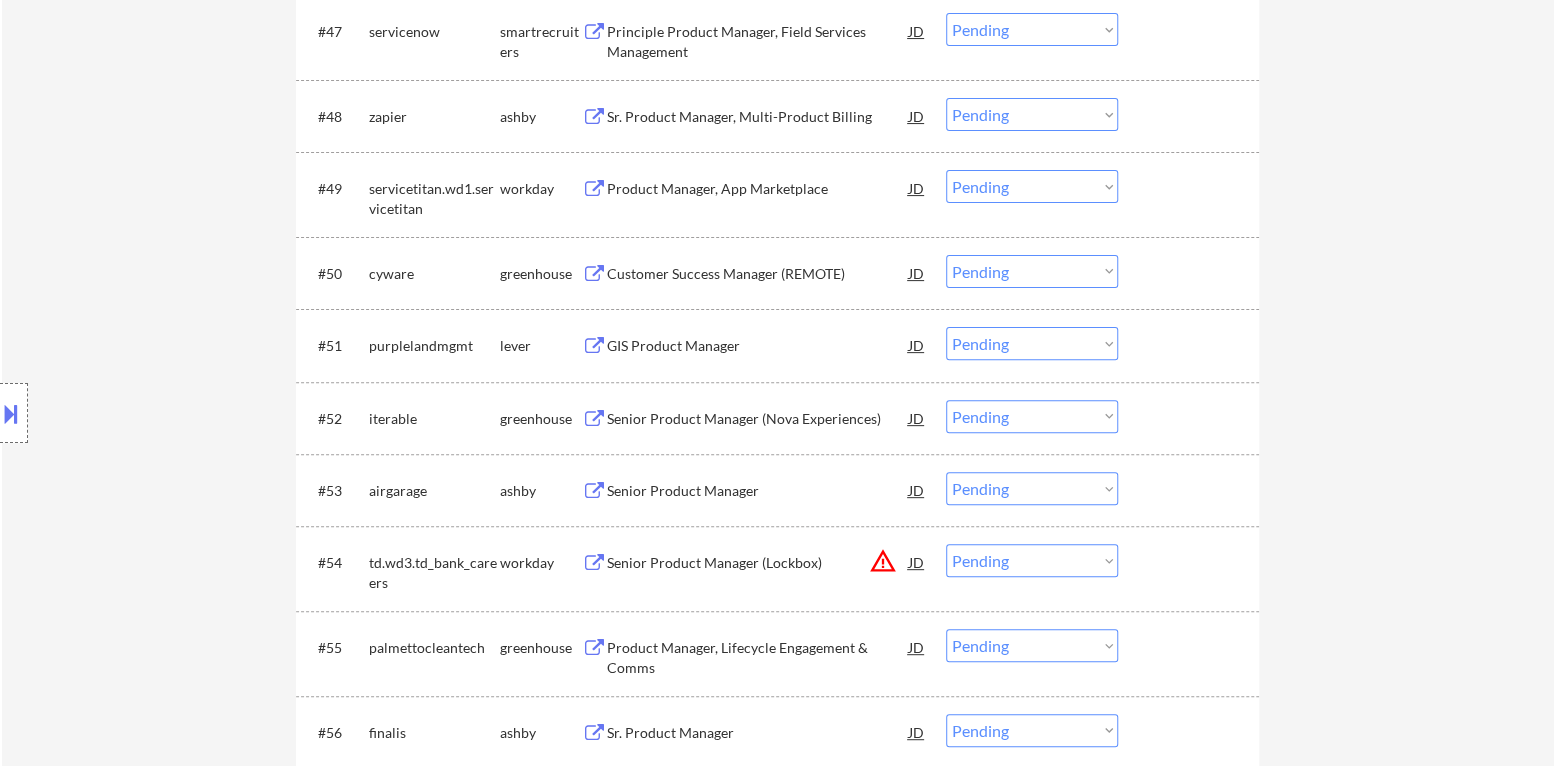 click on "Sr. Product Manager, Multi-Product Billing" at bounding box center (758, 117) 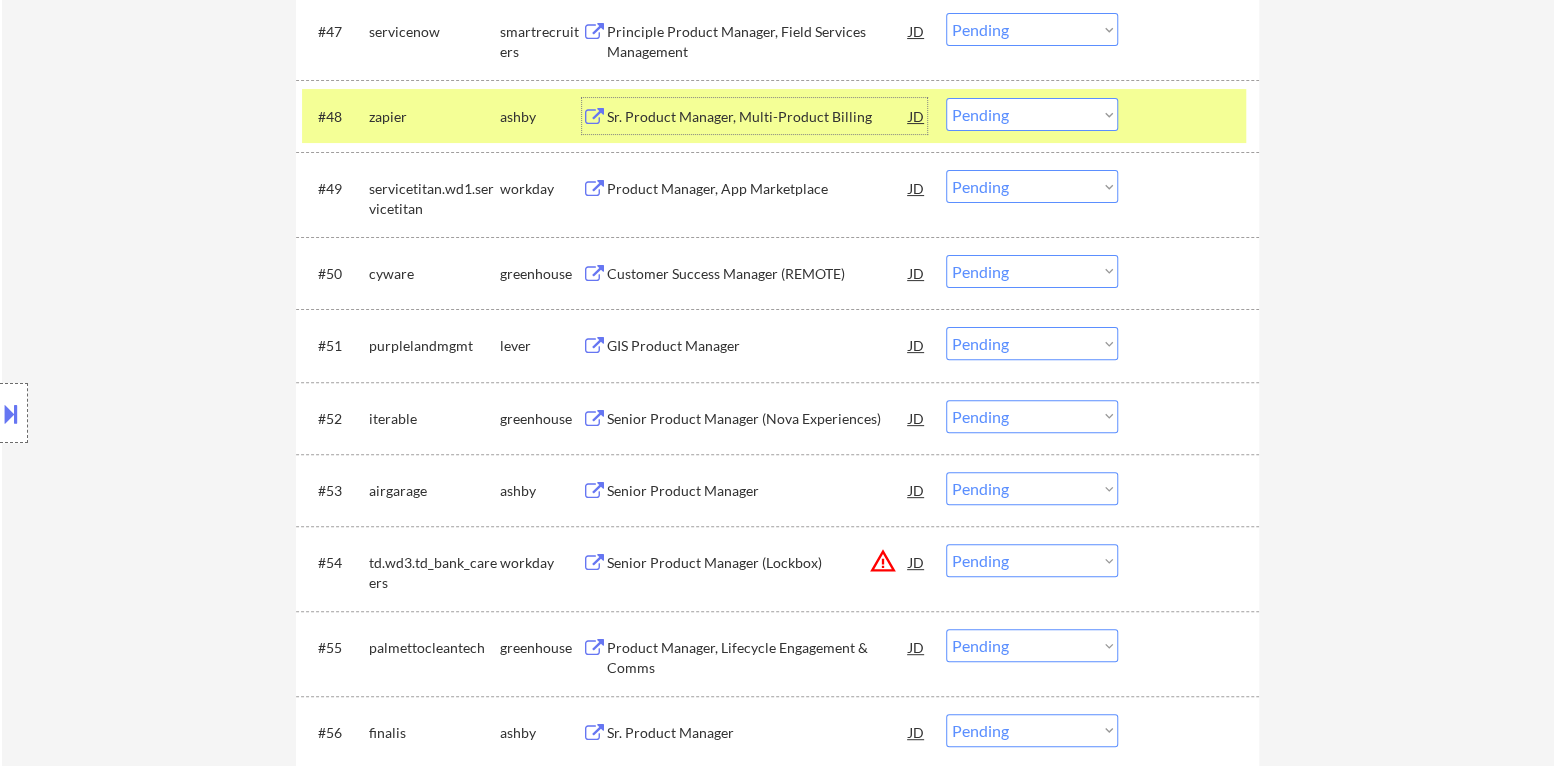 click on "#48 zapier ashby Sr. Product Manager, Multi-Product Billing  JD warning_amber Choose an option... Pending Applied Excluded (Questions) Excluded (Expired) Excluded (Location) Excluded (Bad Match) Excluded (Blocklist) Excluded (Salary) Excluded (Other)" at bounding box center [774, 116] 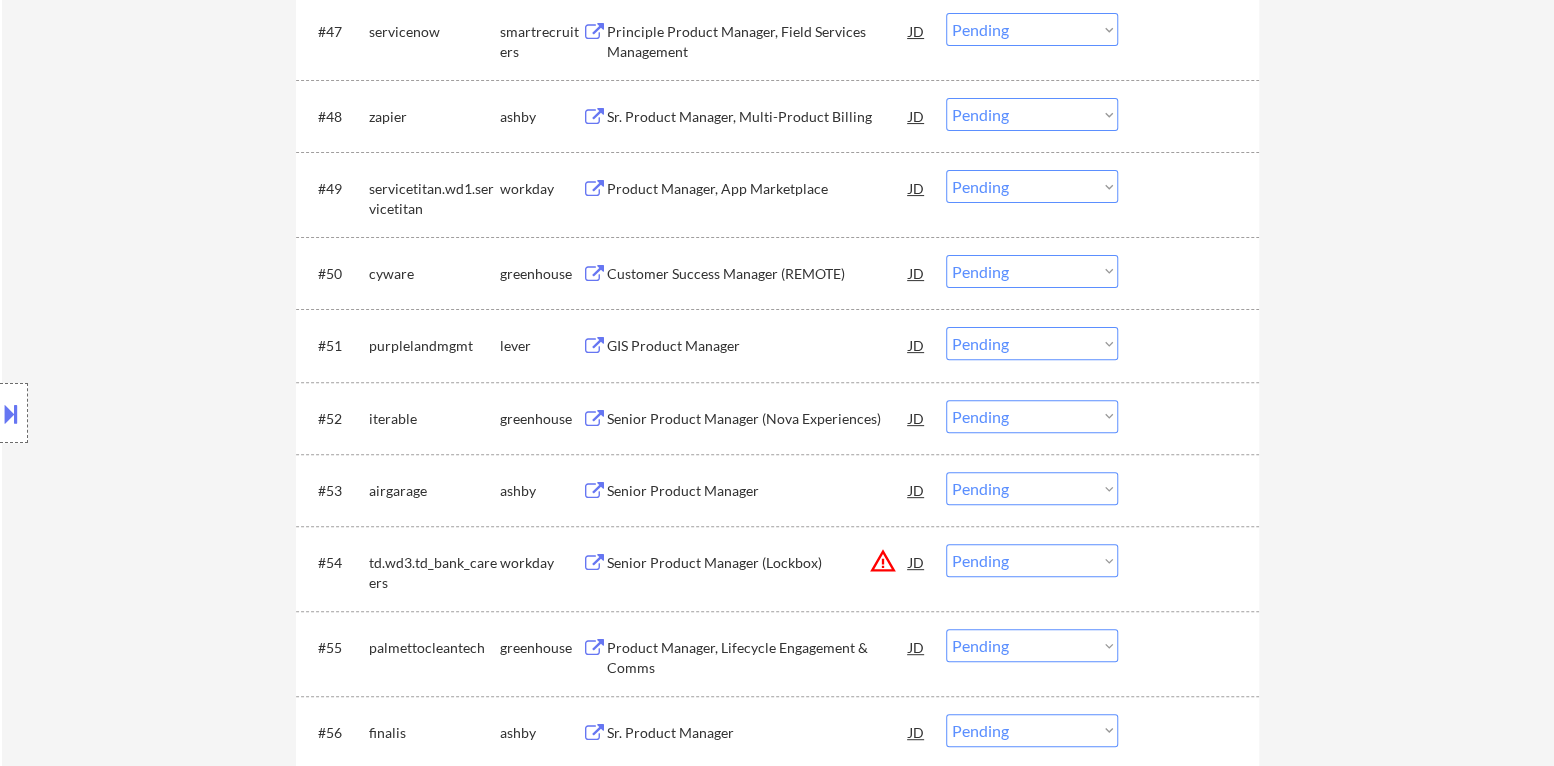 click on "Choose an option... Pending Applied Excluded (Questions) Excluded (Expired) Excluded (Location) Excluded (Bad Match) Excluded (Blocklist) Excluded (Salary) Excluded (Other)" at bounding box center [1032, 114] 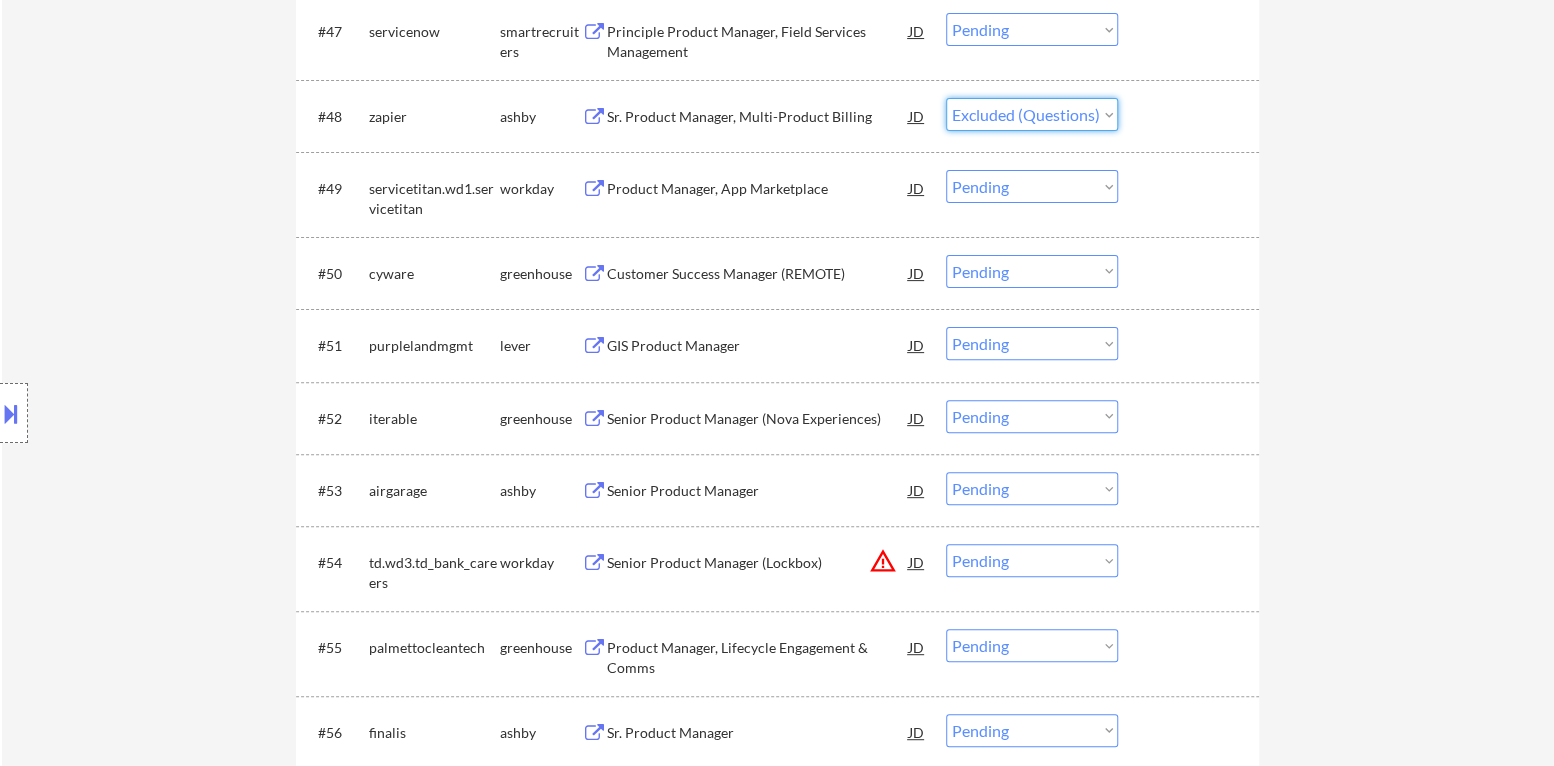 click on "Choose an option... Pending Applied Excluded (Questions) Excluded (Expired) Excluded (Location) Excluded (Bad Match) Excluded (Blocklist) Excluded (Salary) Excluded (Other)" at bounding box center (1032, 114) 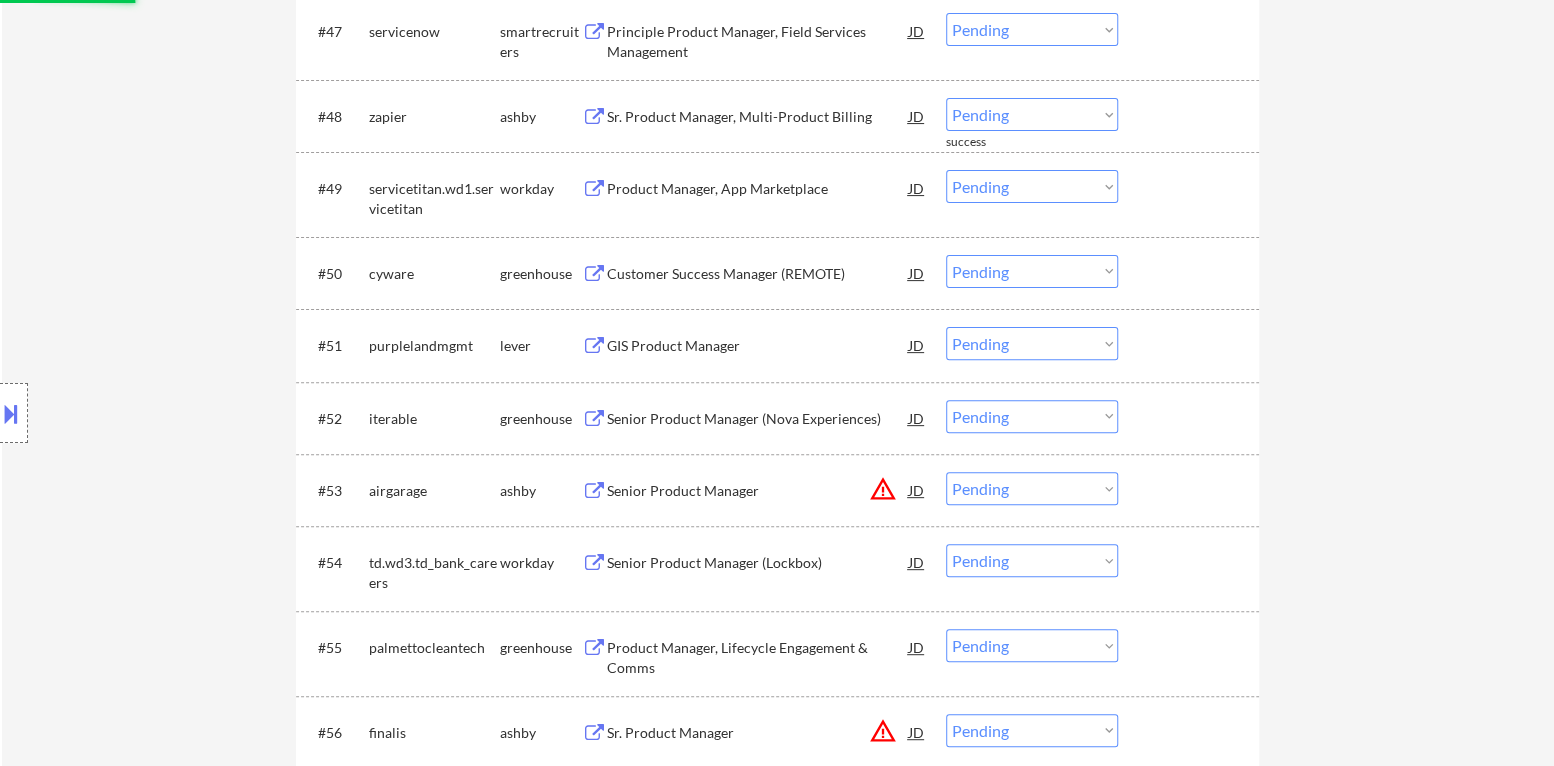 scroll, scrollTop: 4500, scrollLeft: 0, axis: vertical 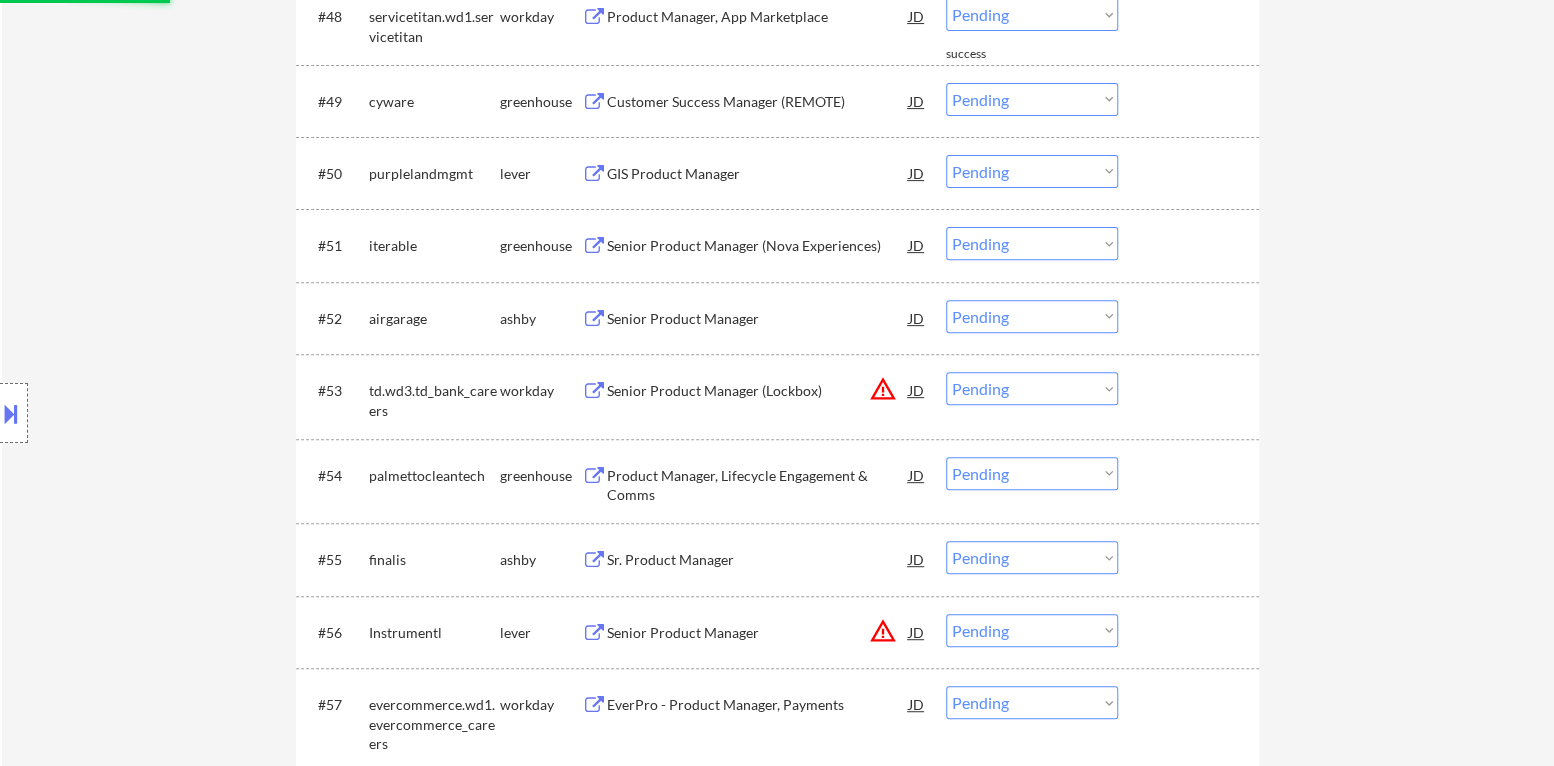 click on "Customer Success Manager (REMOTE)" at bounding box center (758, 102) 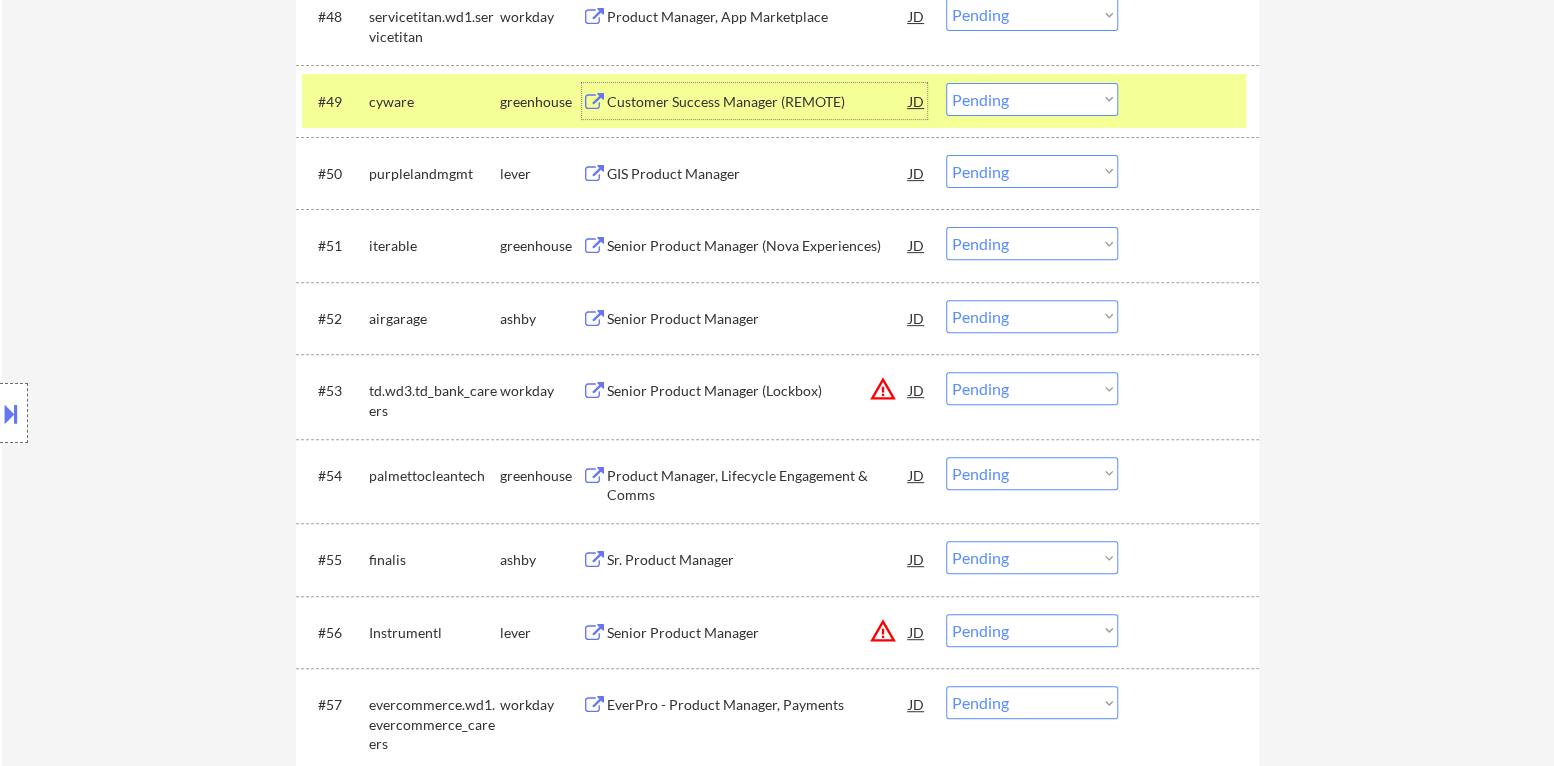 click on "Choose an option... Pending Applied Excluded (Questions) Excluded (Expired) Excluded (Location) Excluded (Bad Match) Excluded (Blocklist) Excluded (Salary) Excluded (Other)" at bounding box center (1032, 99) 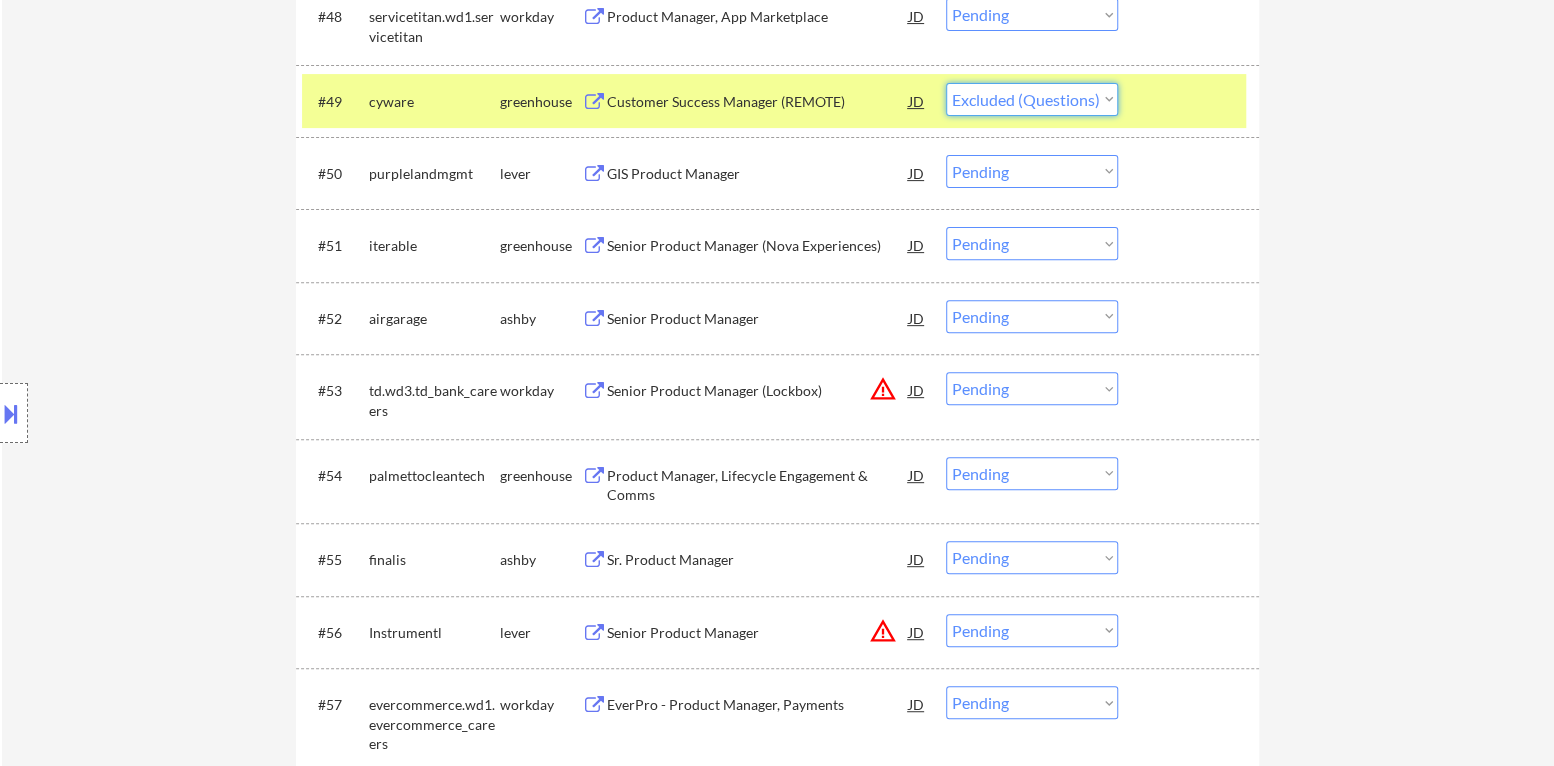 click on "Choose an option... Pending Applied Excluded (Questions) Excluded (Expired) Excluded (Location) Excluded (Bad Match) Excluded (Blocklist) Excluded (Salary) Excluded (Other)" at bounding box center [1032, 99] 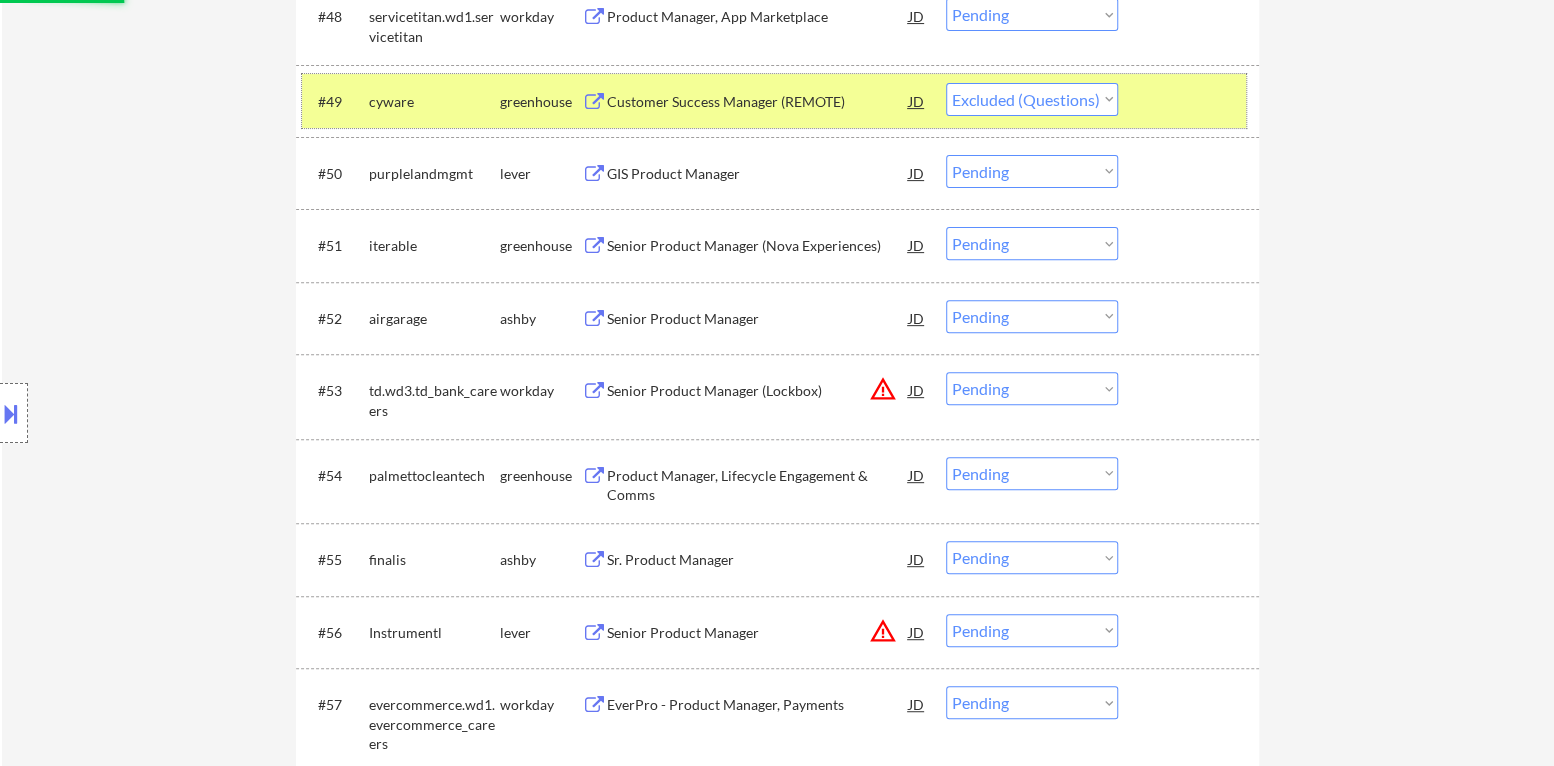 click at bounding box center (1191, 101) 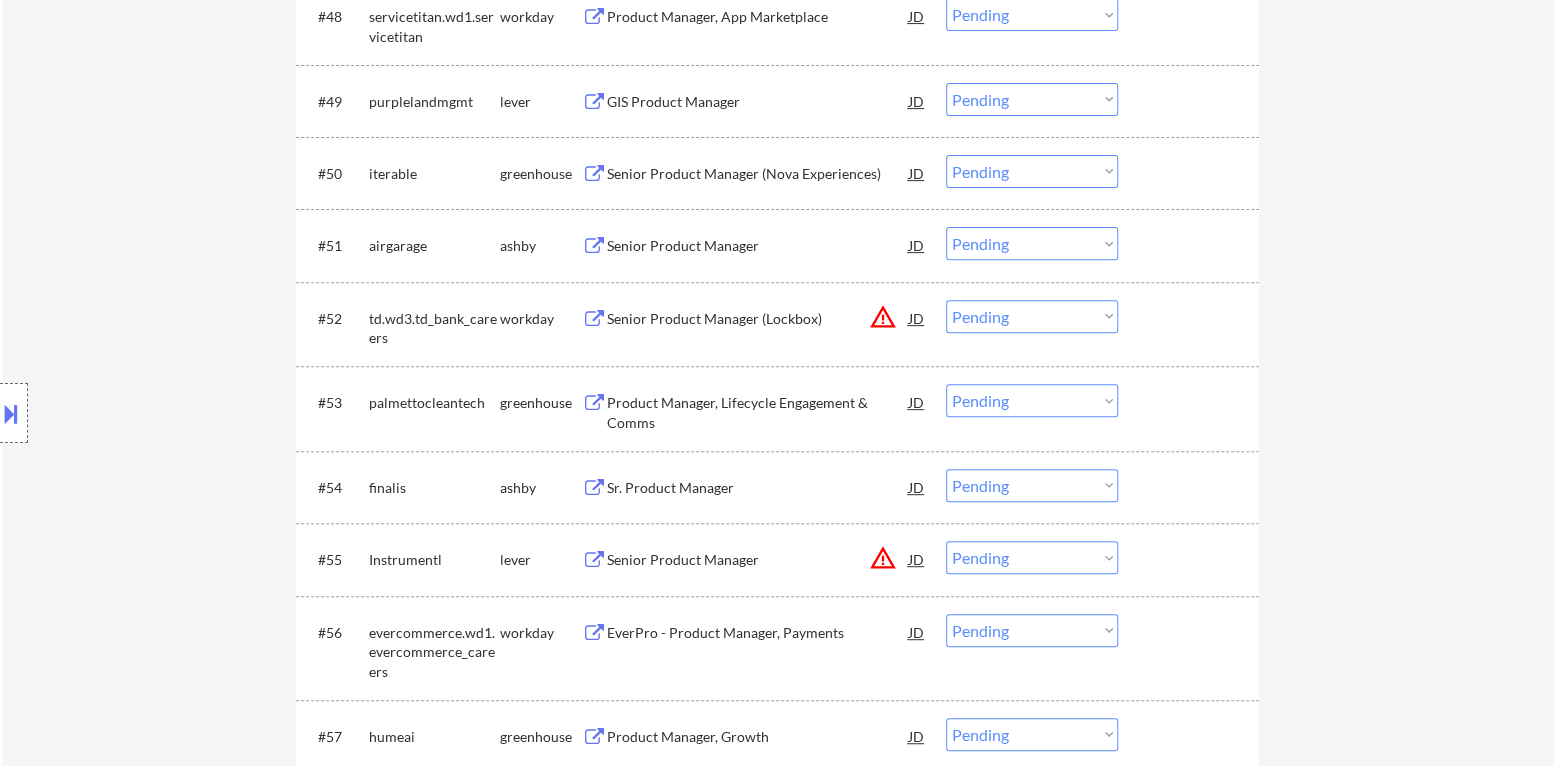 click on "GIS Product Manager" at bounding box center (758, 102) 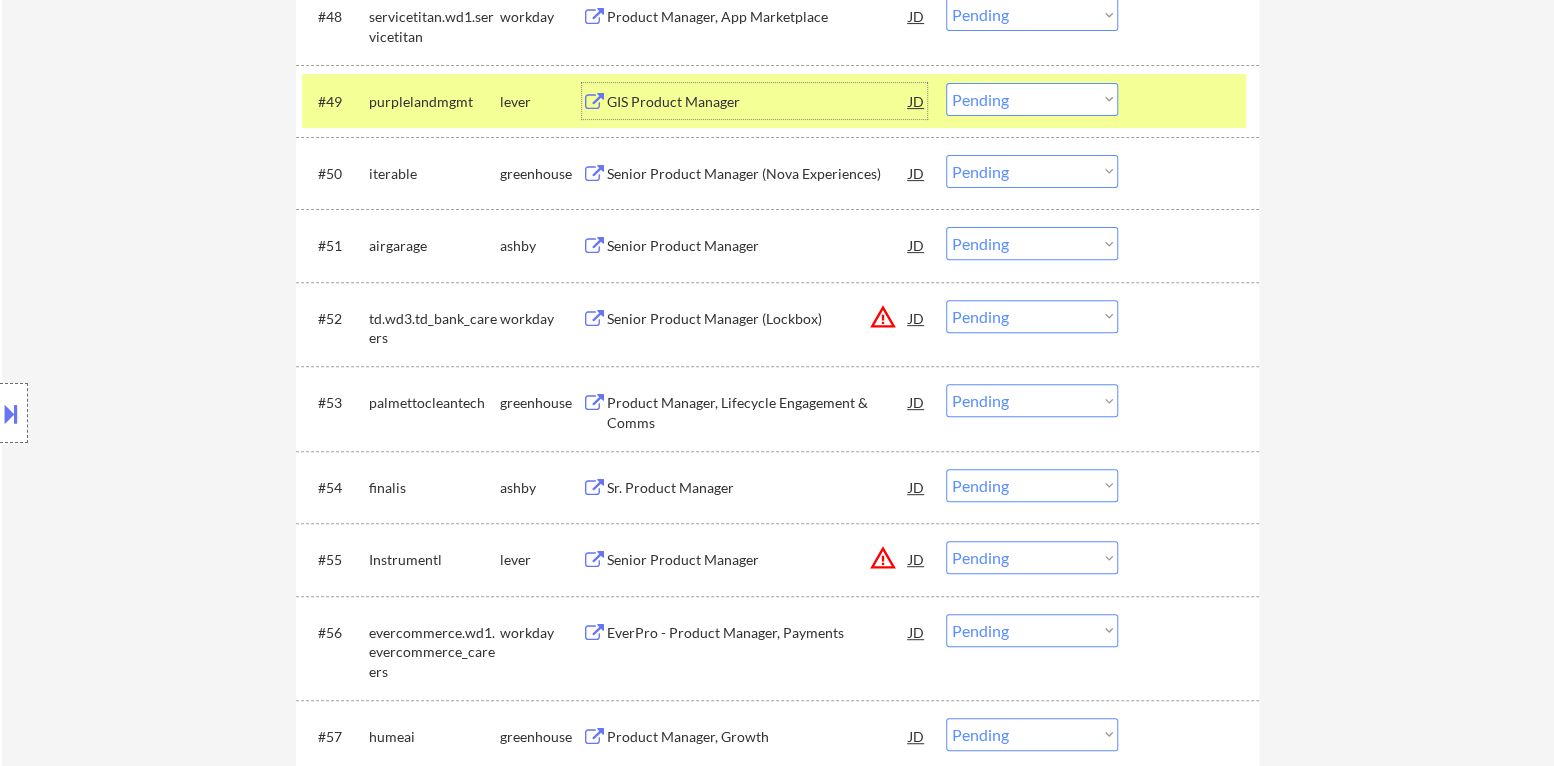 click on "Choose an option... Pending Applied Excluded (Questions) Excluded (Expired) Excluded (Location) Excluded (Bad Match) Excluded (Blocklist) Excluded (Salary) Excluded (Other)" at bounding box center (1032, 99) 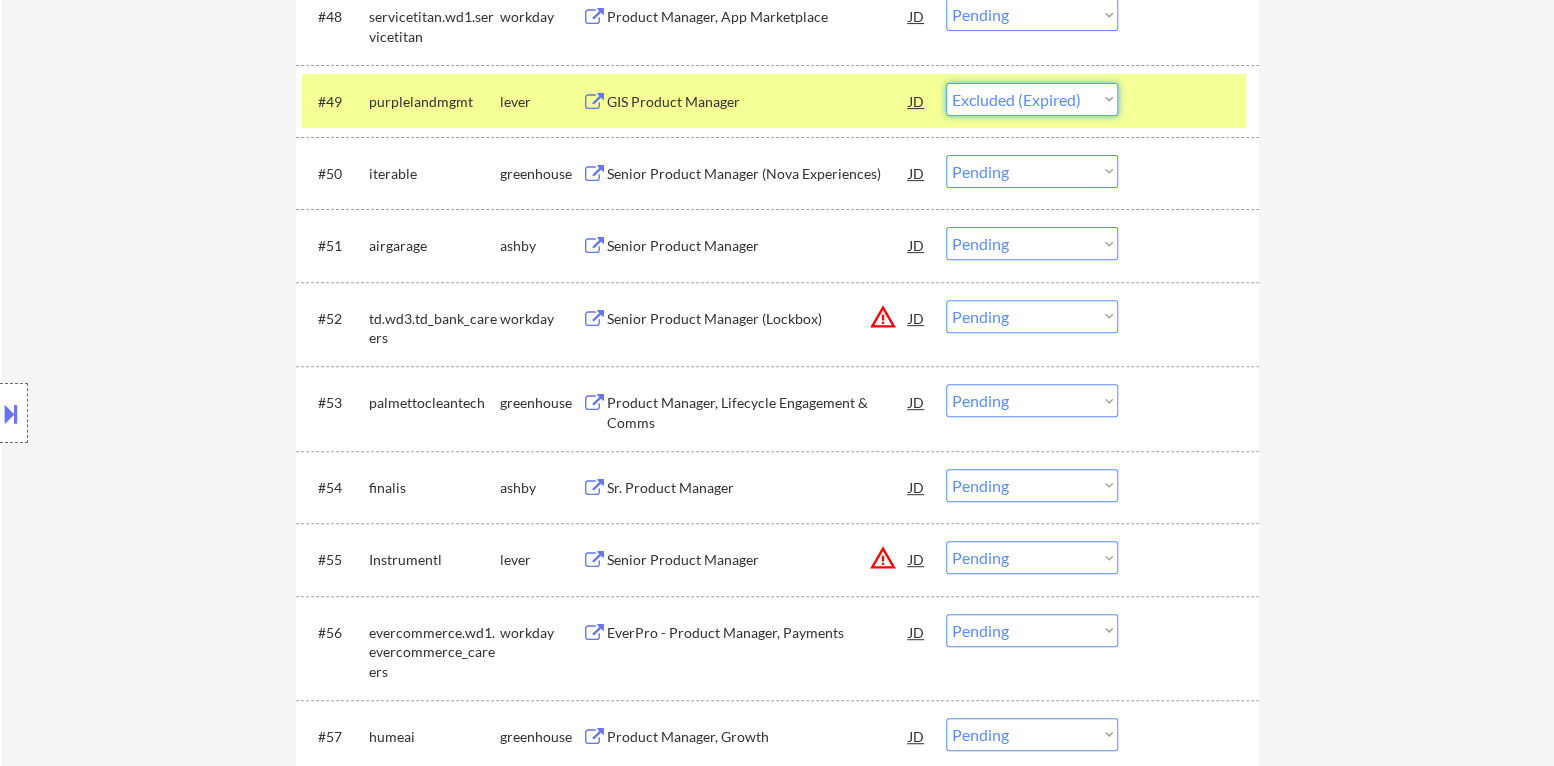 click on "Choose an option... Pending Applied Excluded (Questions) Excluded (Expired) Excluded (Location) Excluded (Bad Match) Excluded (Blocklist) Excluded (Salary) Excluded (Other)" at bounding box center [1032, 99] 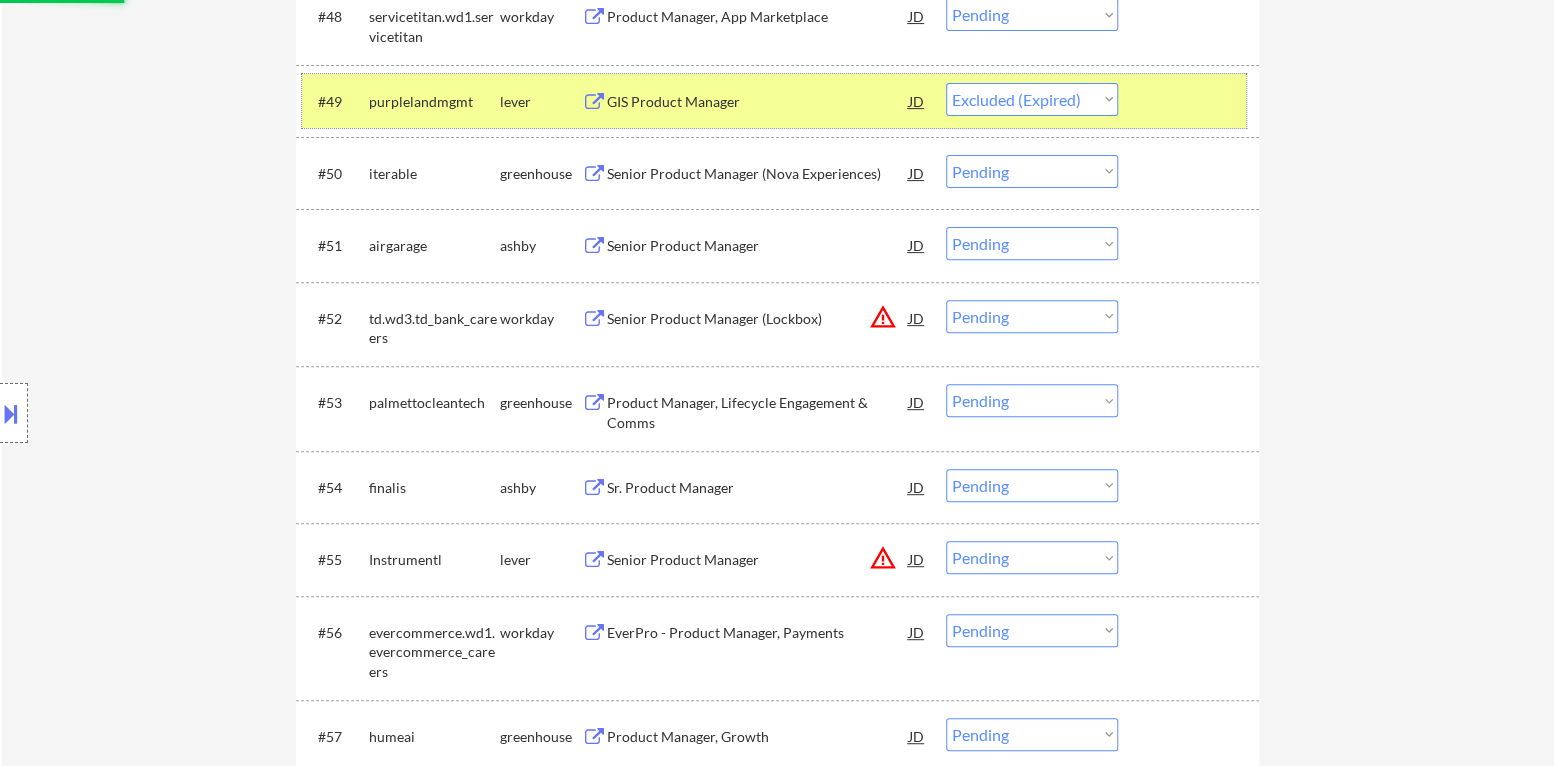 click at bounding box center [1191, 101] 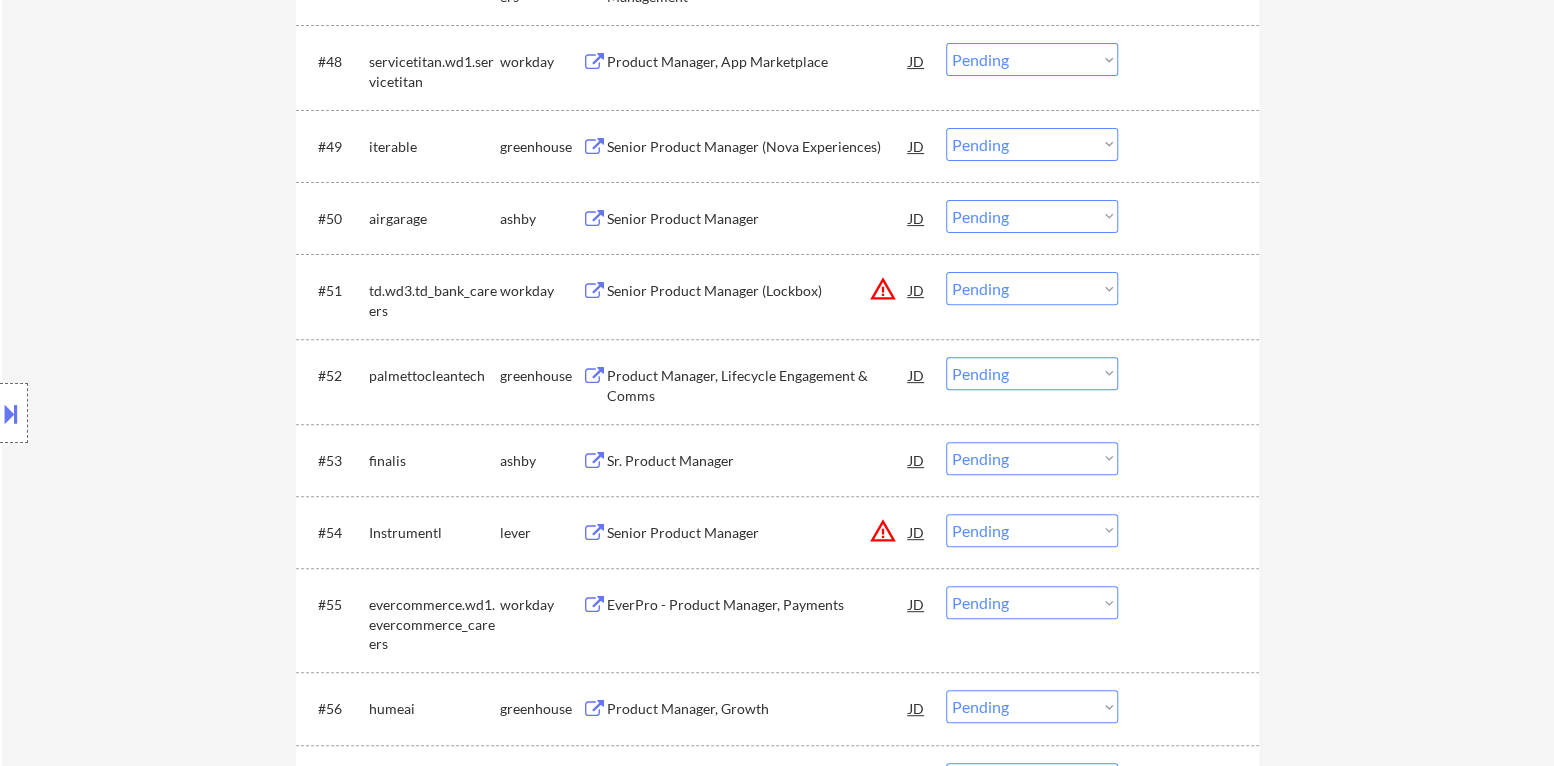 scroll, scrollTop: 4400, scrollLeft: 0, axis: vertical 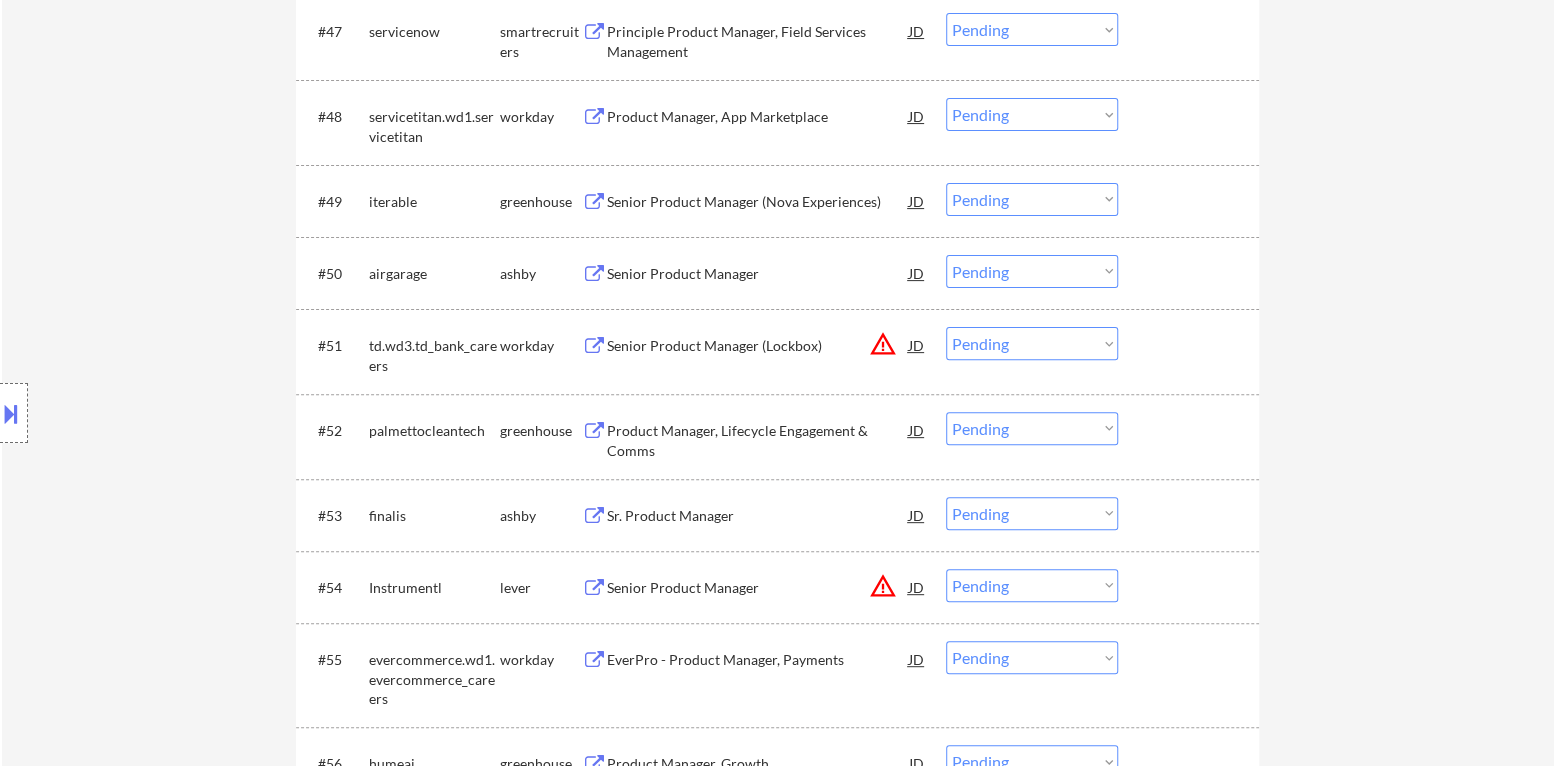 click on "Senior Product Manager (Nova Experiences)" at bounding box center (758, 201) 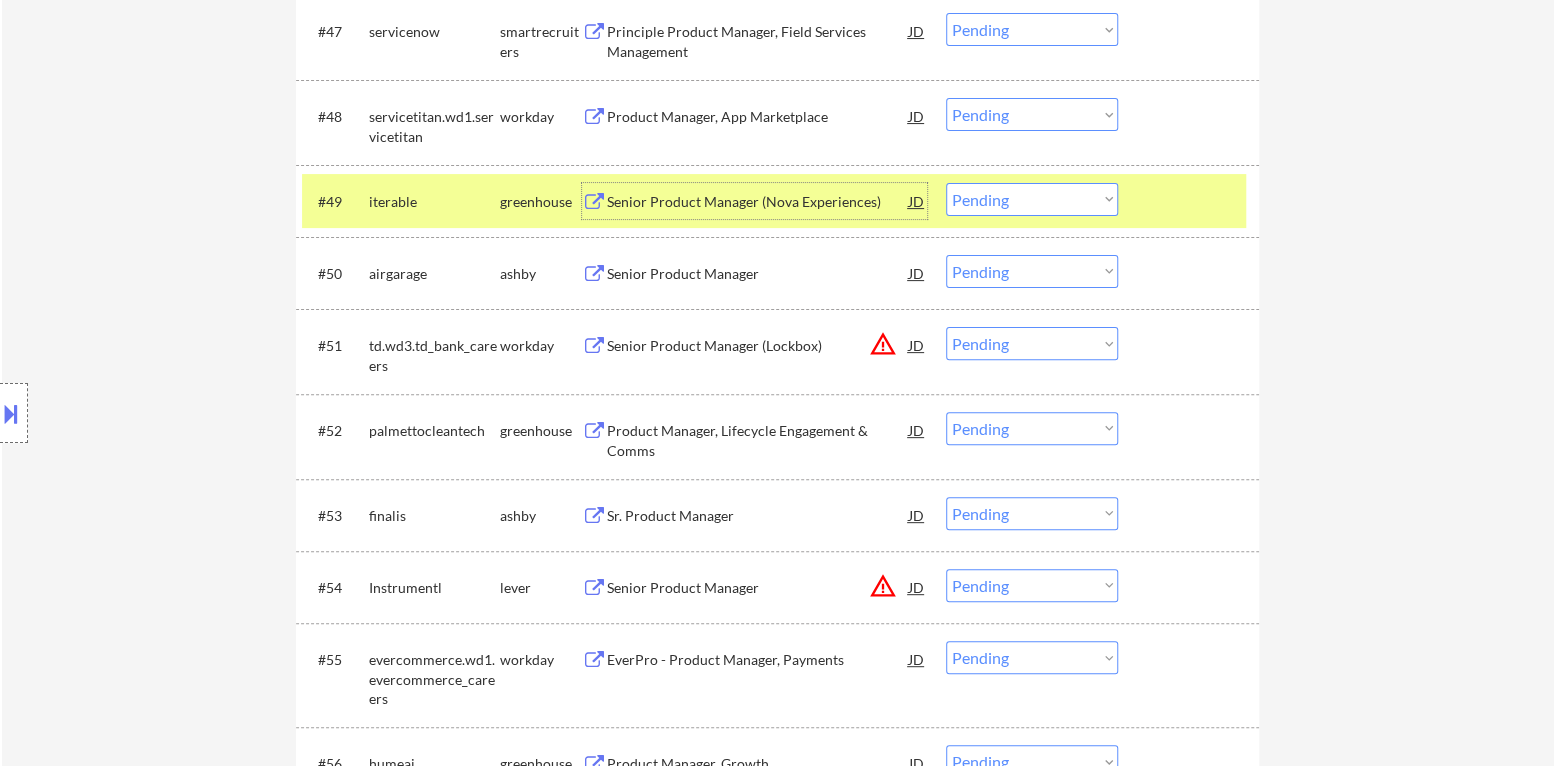 click on "Choose an option... Pending Applied Excluded (Questions) Excluded (Expired) Excluded (Location) Excluded (Bad Match) Excluded (Blocklist) Excluded (Salary) Excluded (Other)" at bounding box center [1032, 199] 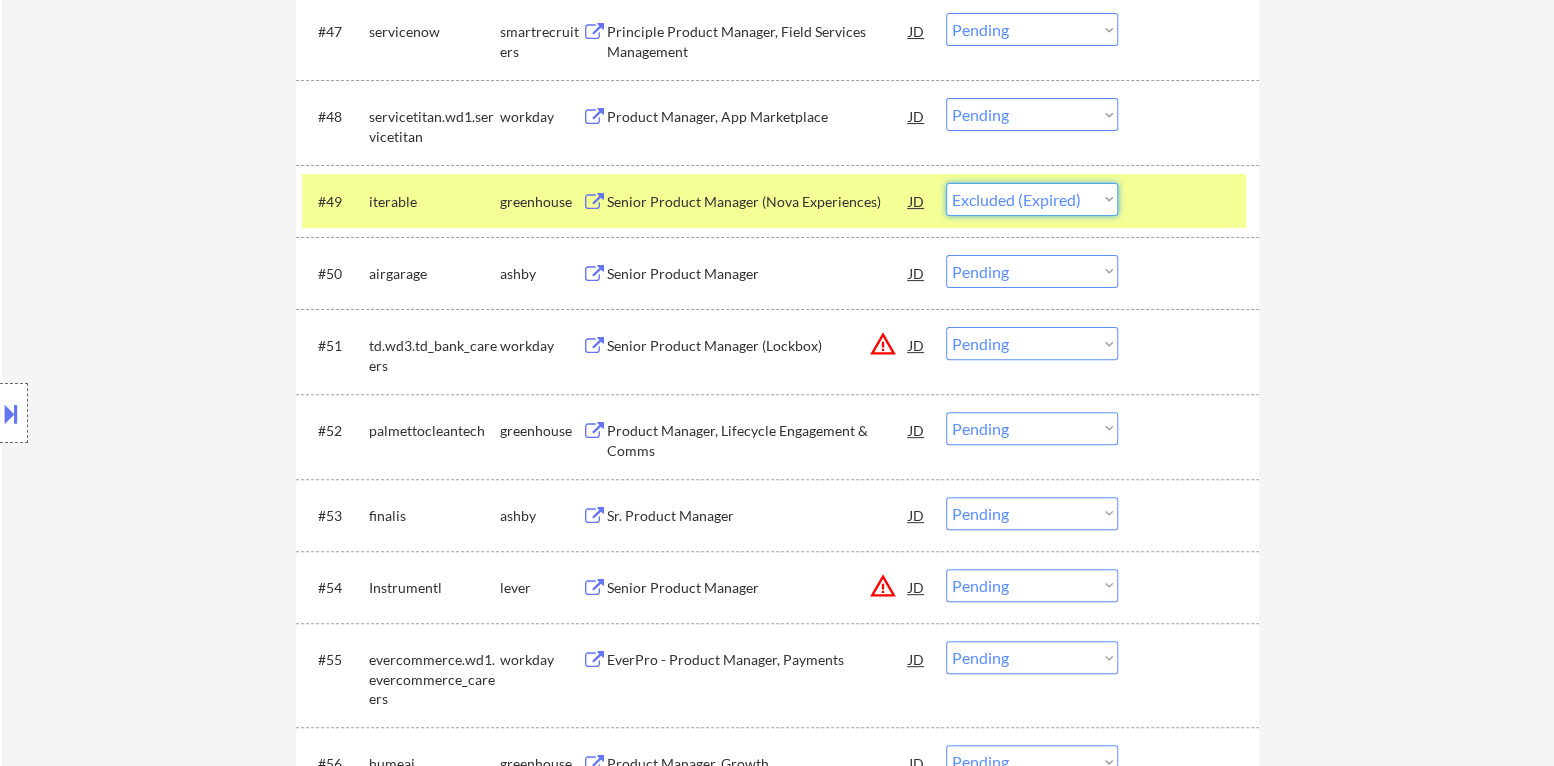 click on "Choose an option... Pending Applied Excluded (Questions) Excluded (Expired) Excluded (Location) Excluded (Bad Match) Excluded (Blocklist) Excluded (Salary) Excluded (Other)" at bounding box center (1032, 199) 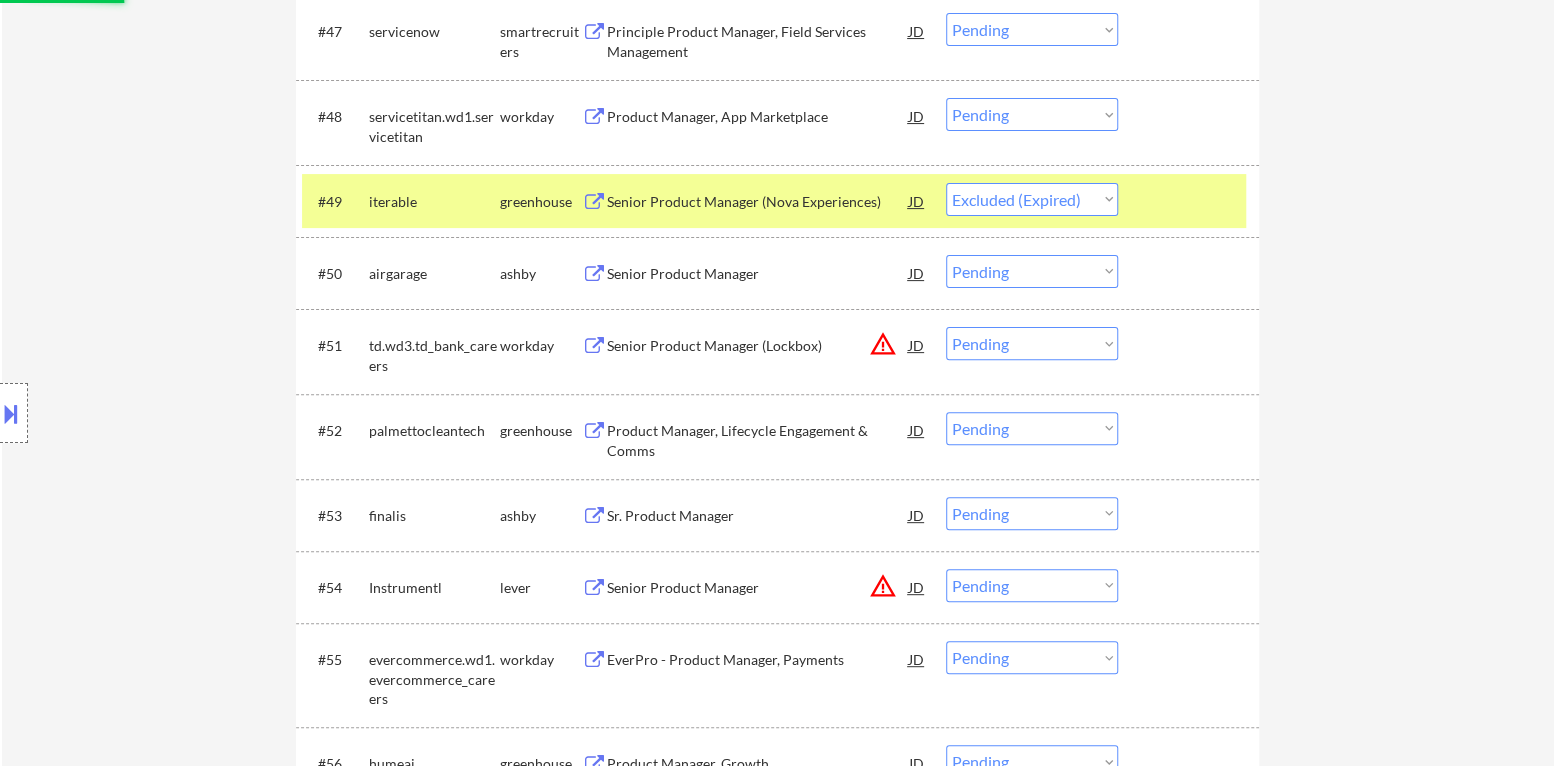 click at bounding box center [1191, 201] 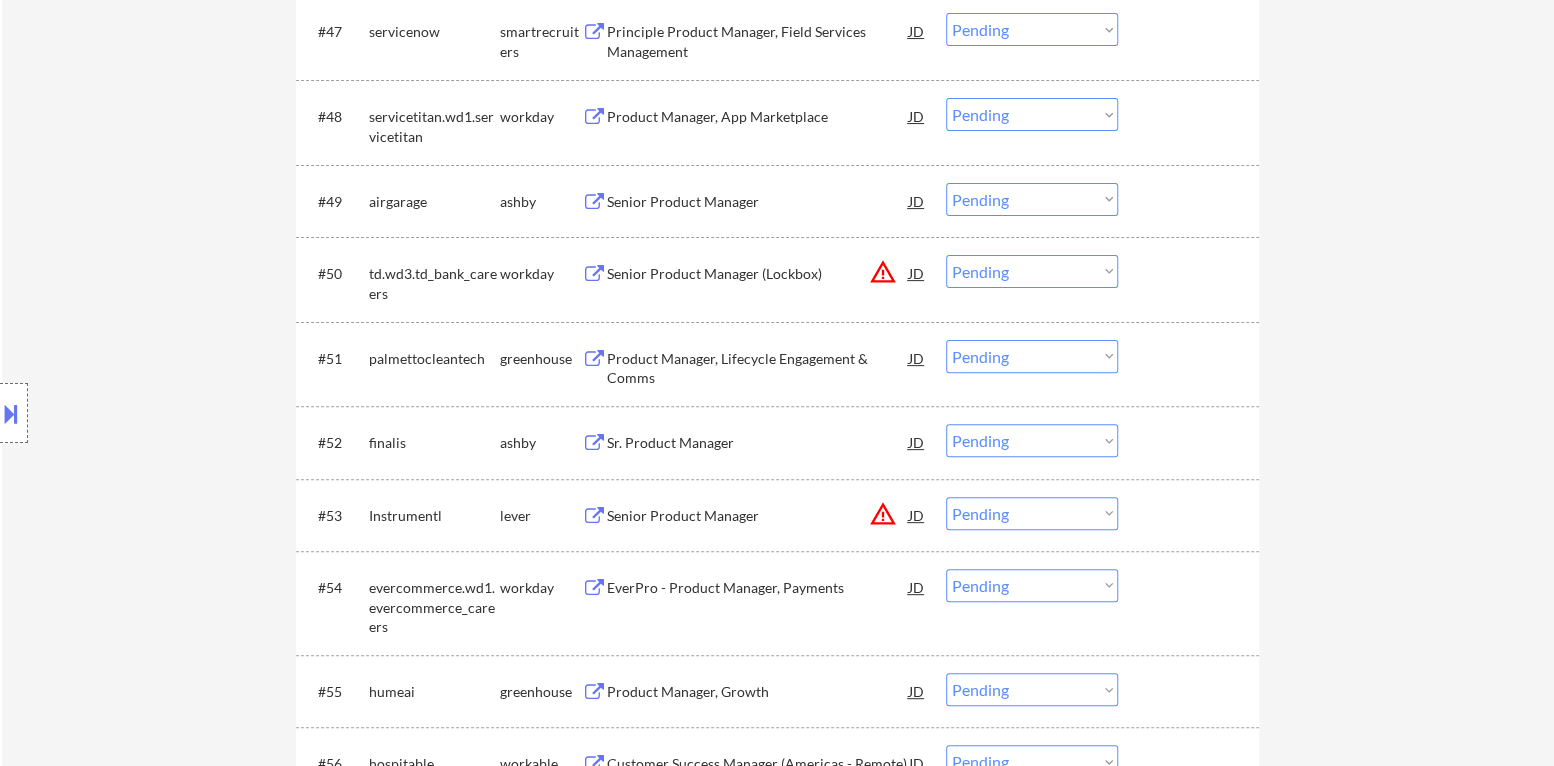 click on "Senior Product Manager" at bounding box center [758, 202] 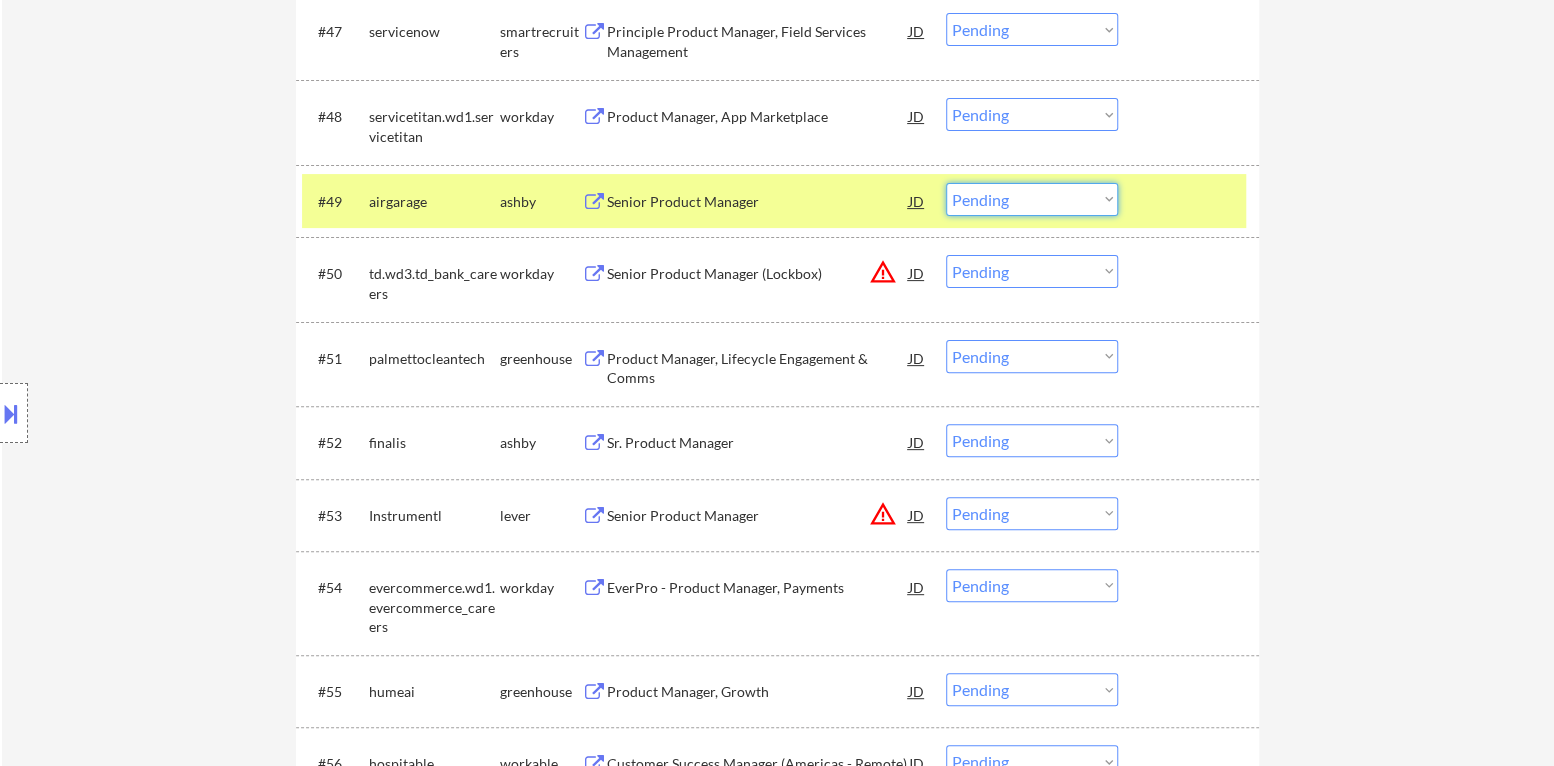 click on "Choose an option... Pending Applied Excluded (Questions) Excluded (Expired) Excluded (Location) Excluded (Bad Match) Excluded (Blocklist) Excluded (Salary) Excluded (Other)" at bounding box center (1032, 199) 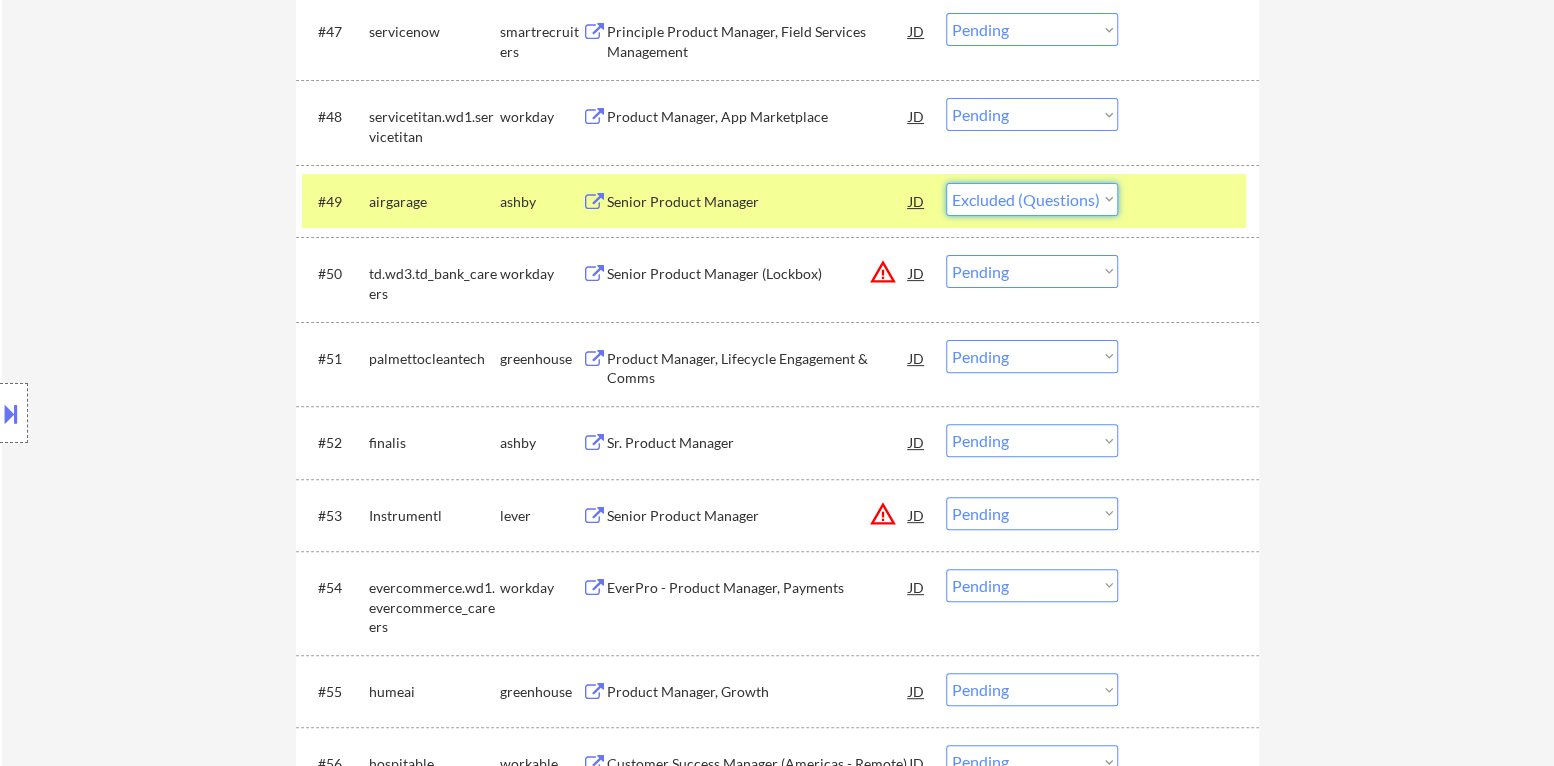 click on "Choose an option... Pending Applied Excluded (Questions) Excluded (Expired) Excluded (Location) Excluded (Bad Match) Excluded (Blocklist) Excluded (Salary) Excluded (Other)" at bounding box center (1032, 199) 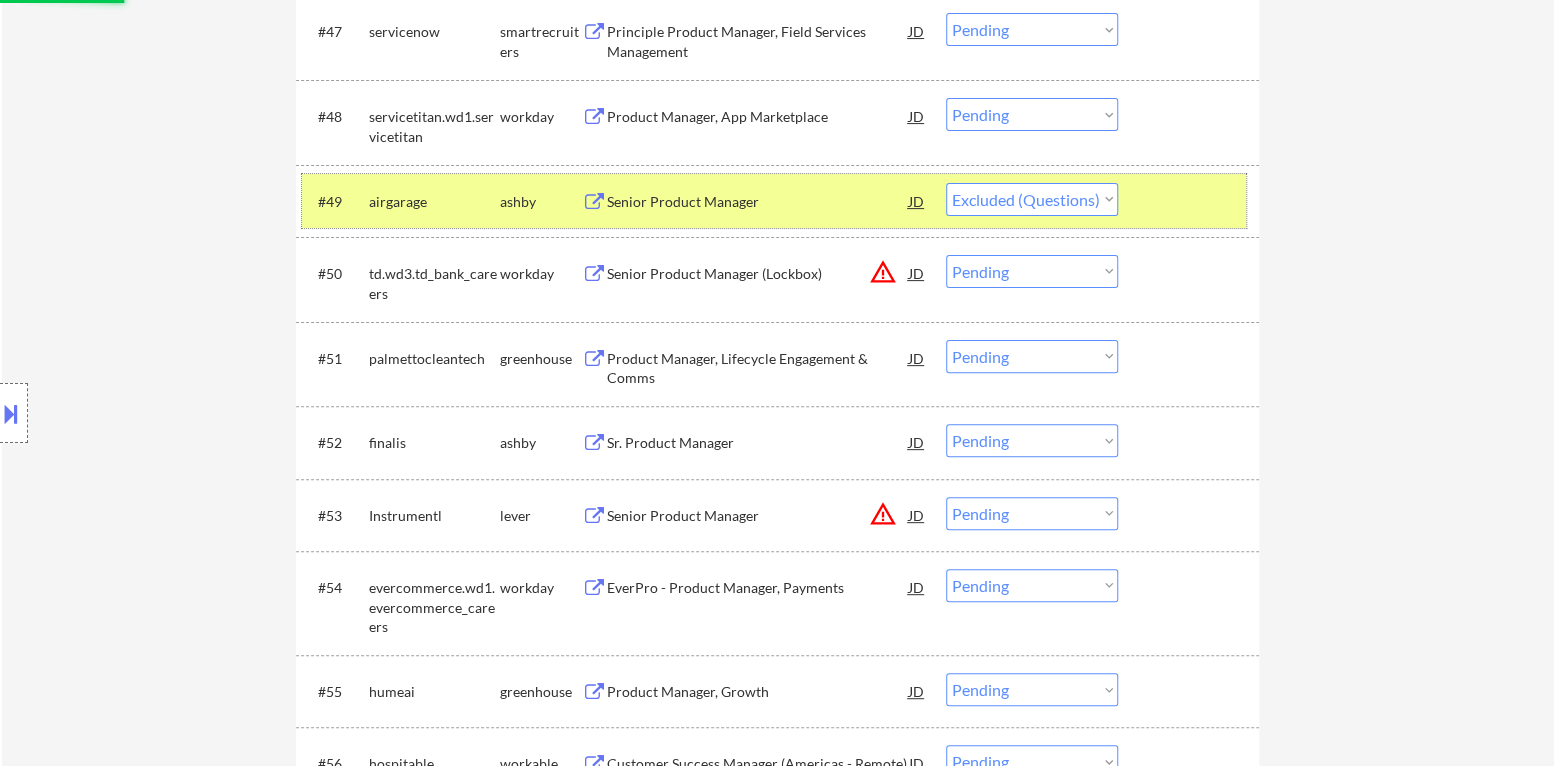 click at bounding box center [1191, 201] 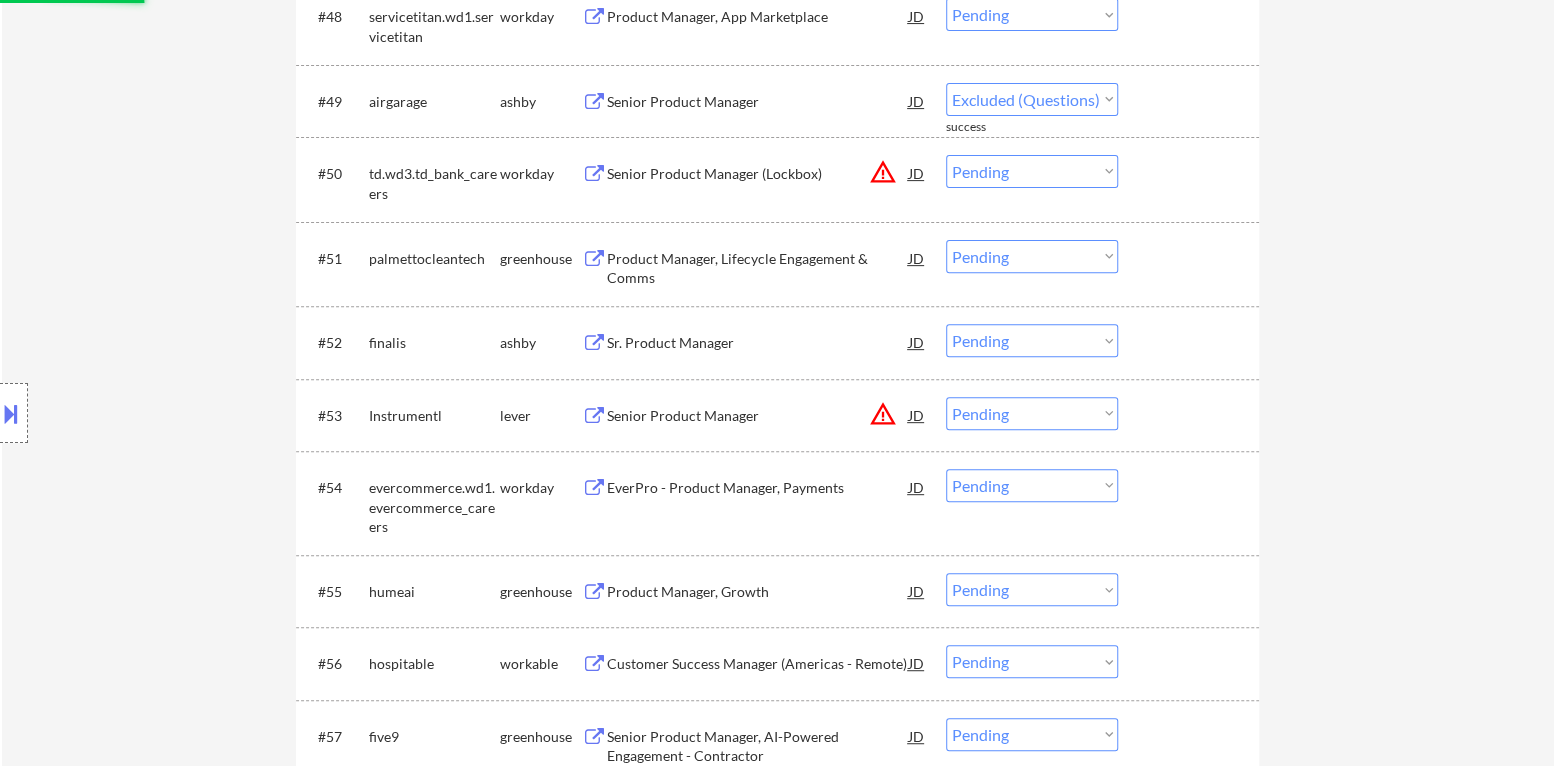 scroll, scrollTop: 4400, scrollLeft: 0, axis: vertical 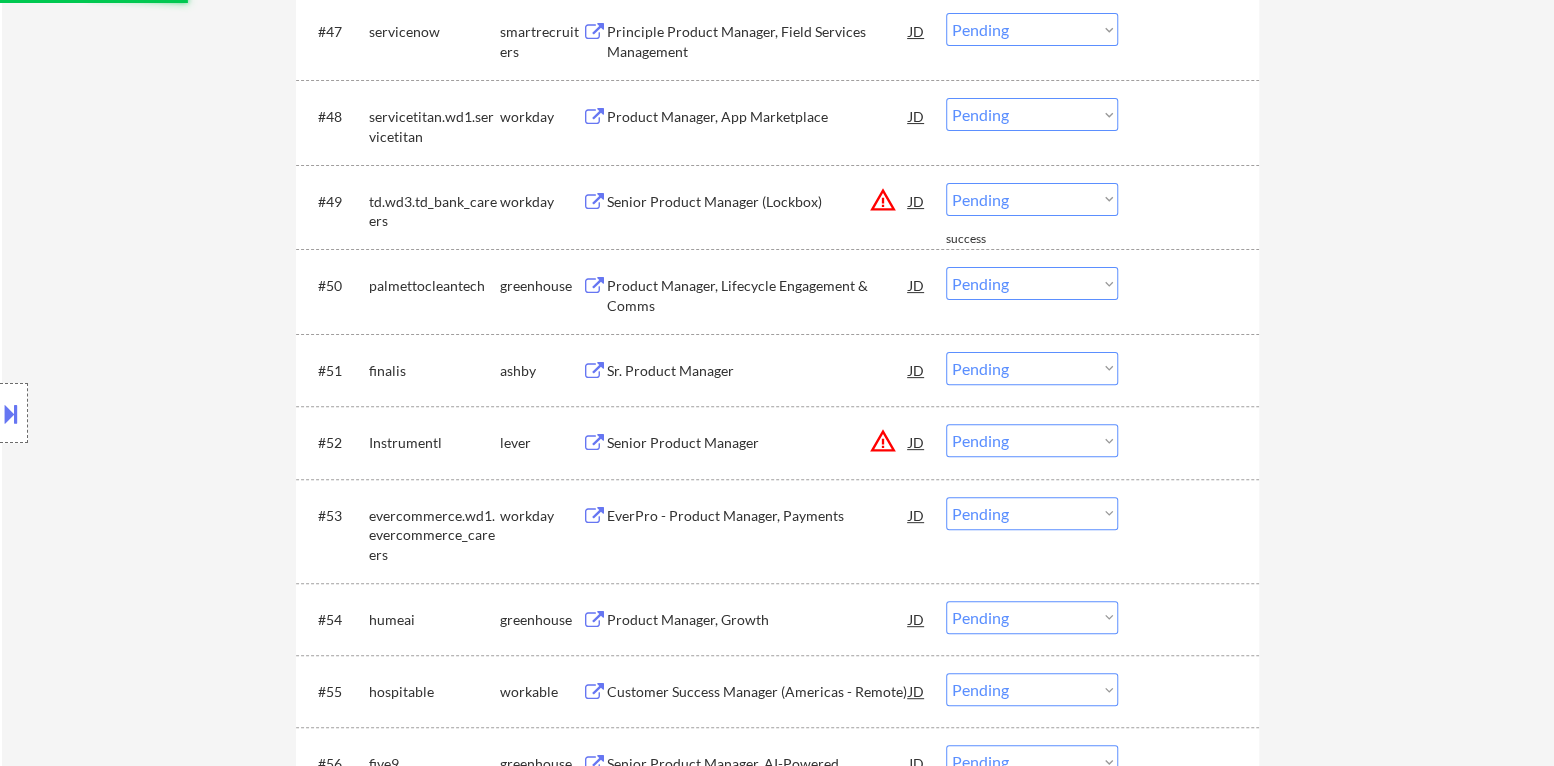 click on "warning_amber" at bounding box center [883, 200] 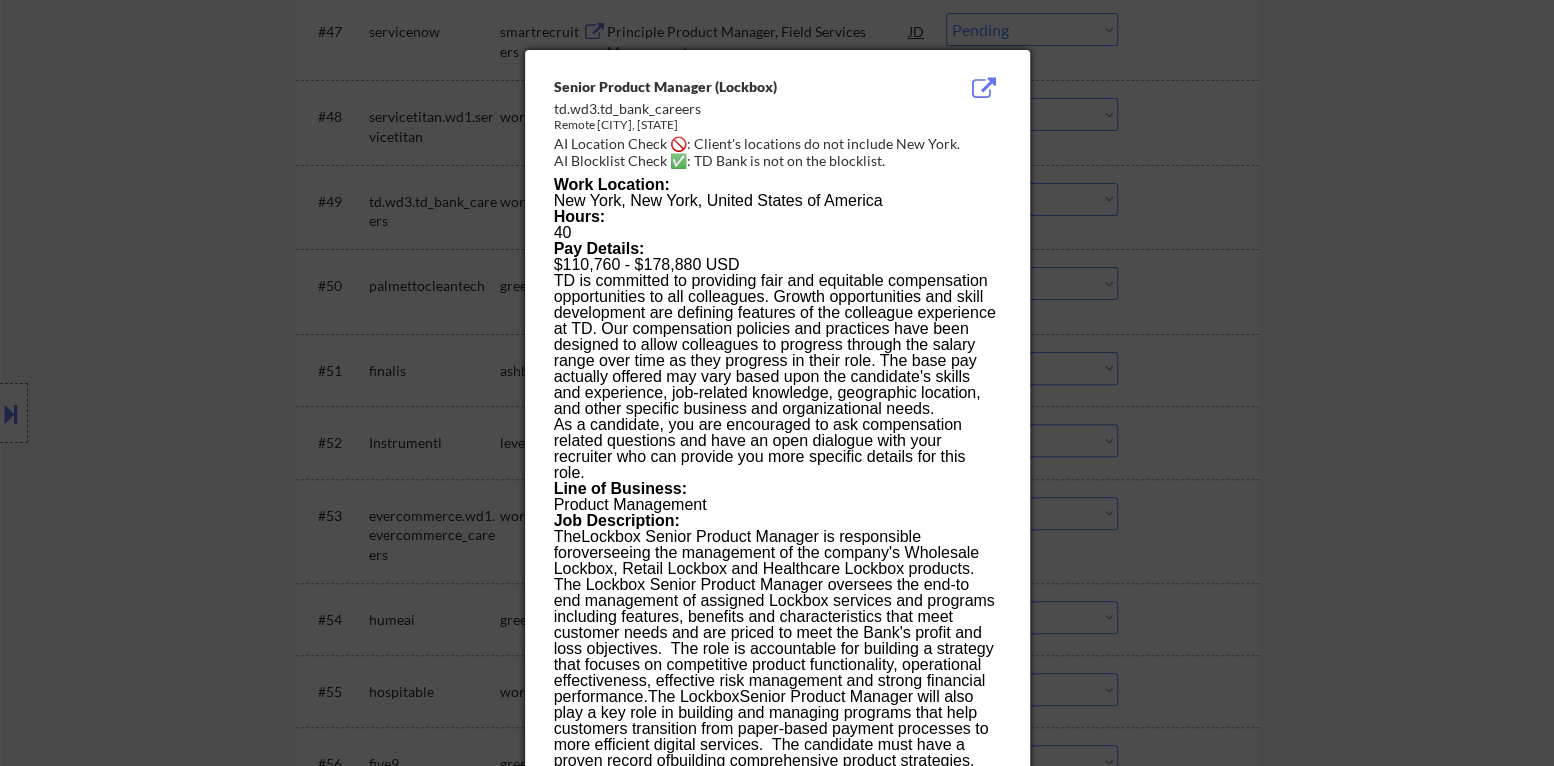 click at bounding box center [777, 383] 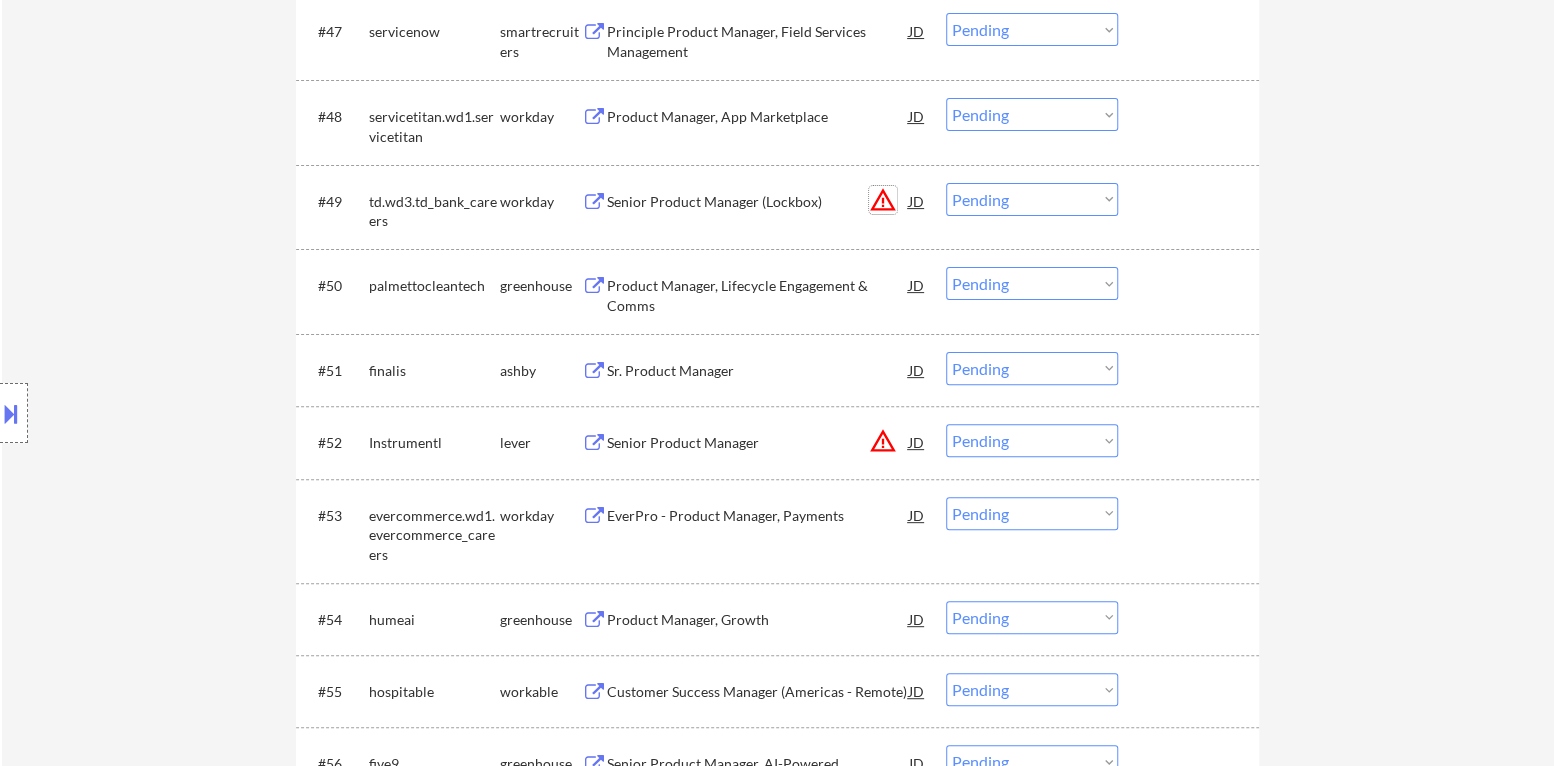 click on "warning_amber" at bounding box center [883, 200] 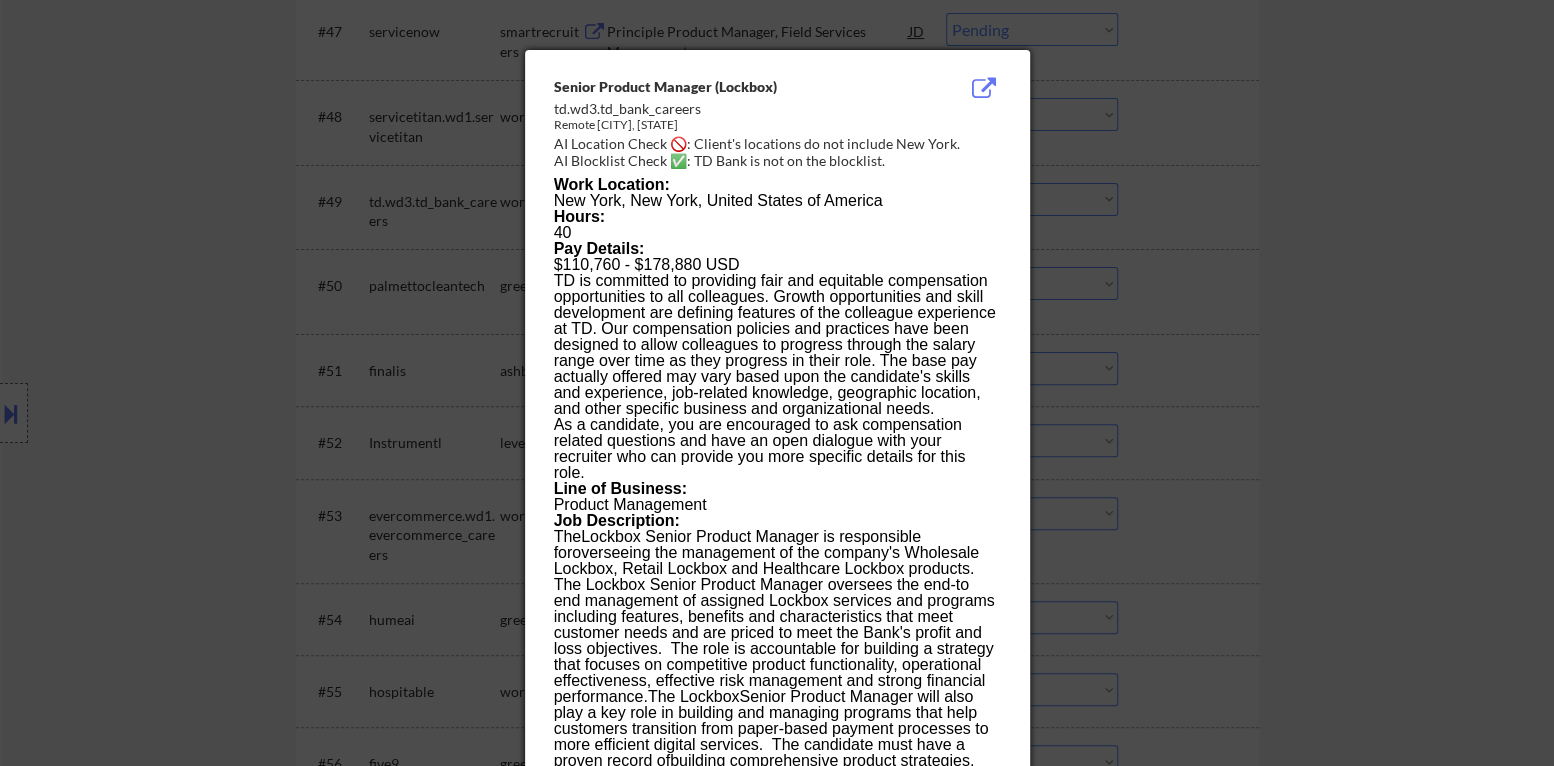 click at bounding box center (777, 383) 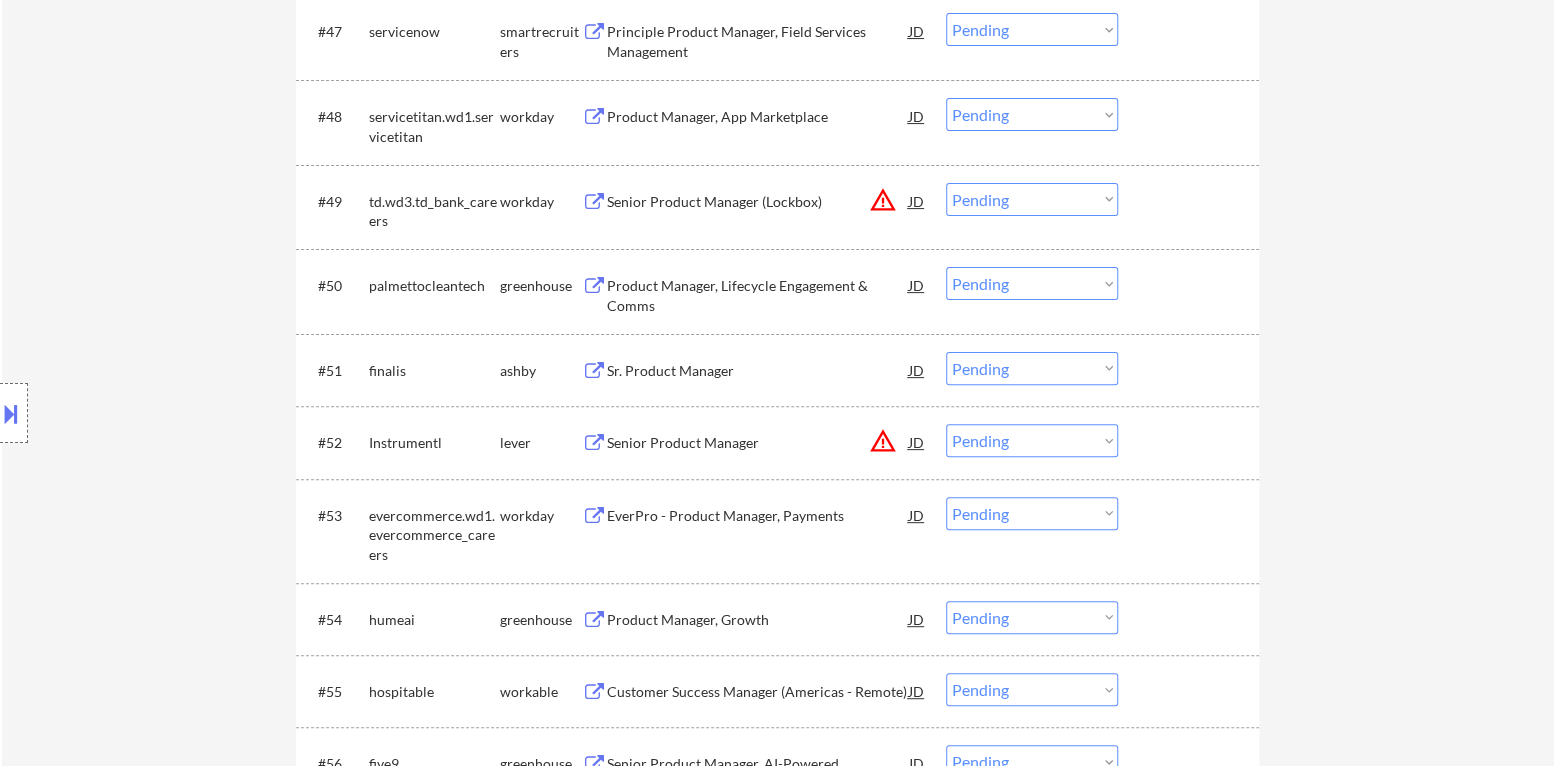 drag, startPoint x: 0, startPoint y: 409, endPoint x: 77, endPoint y: 400, distance: 77.52419 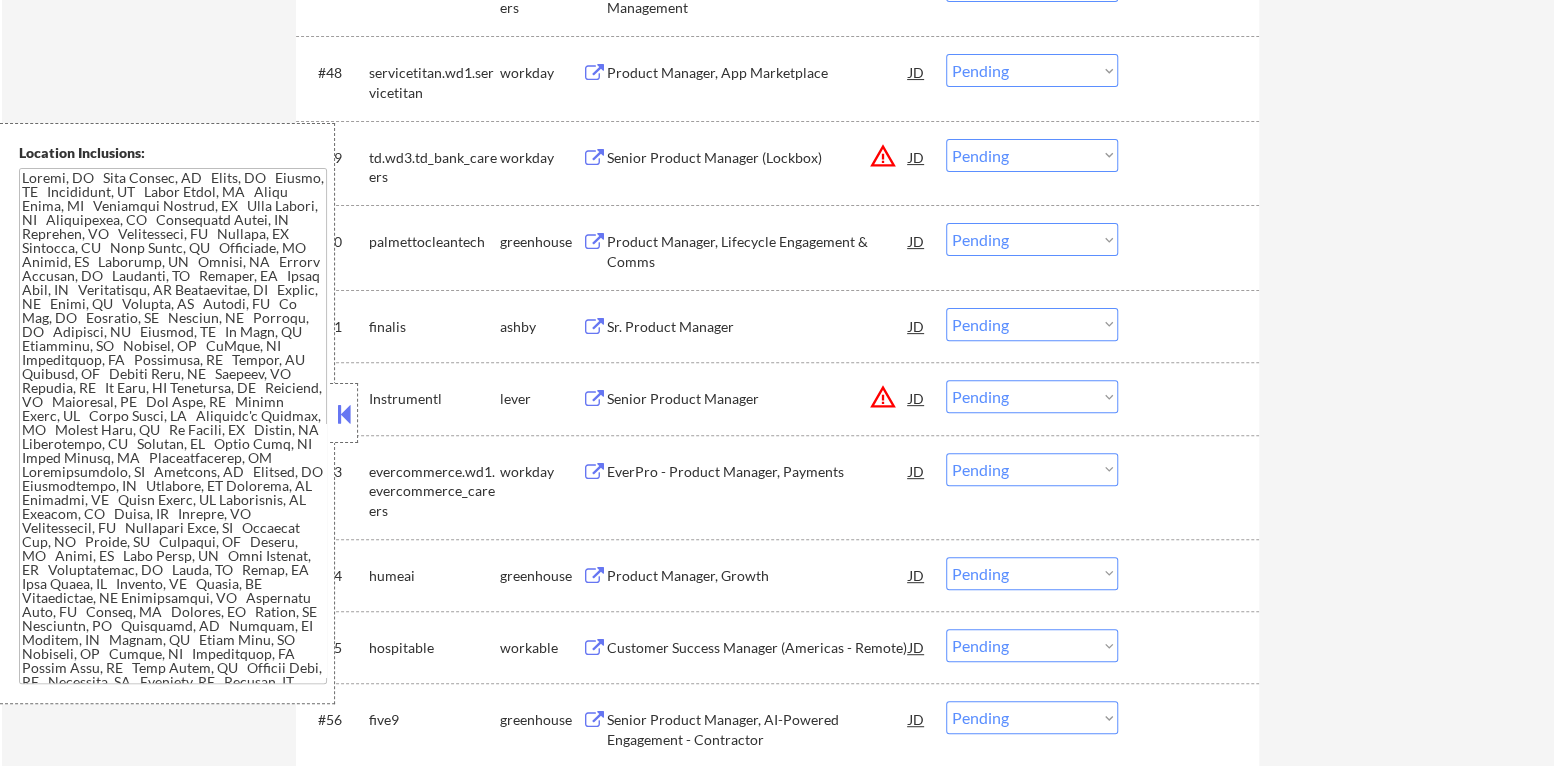 scroll, scrollTop: 4400, scrollLeft: 0, axis: vertical 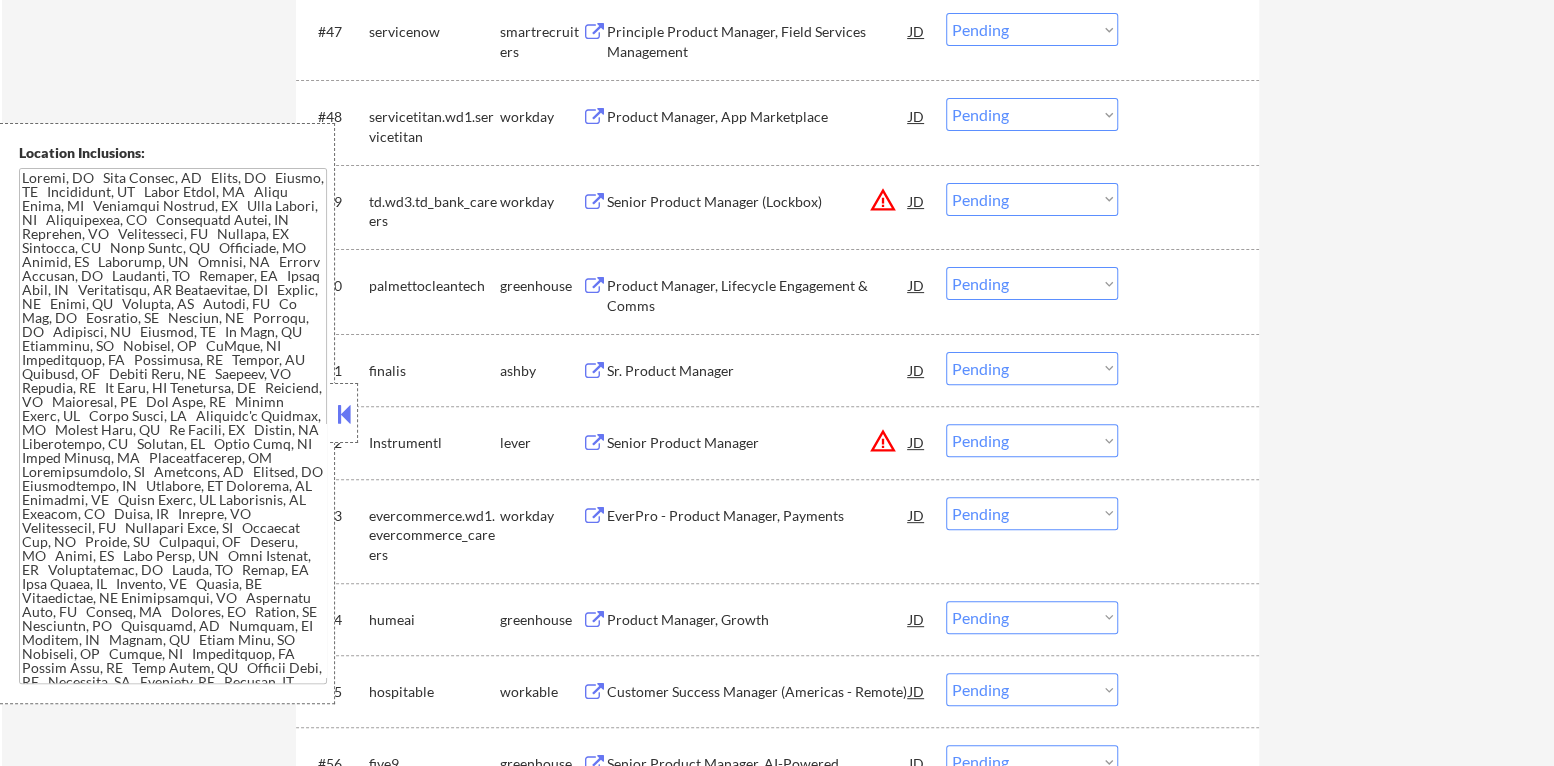 click at bounding box center (344, 414) 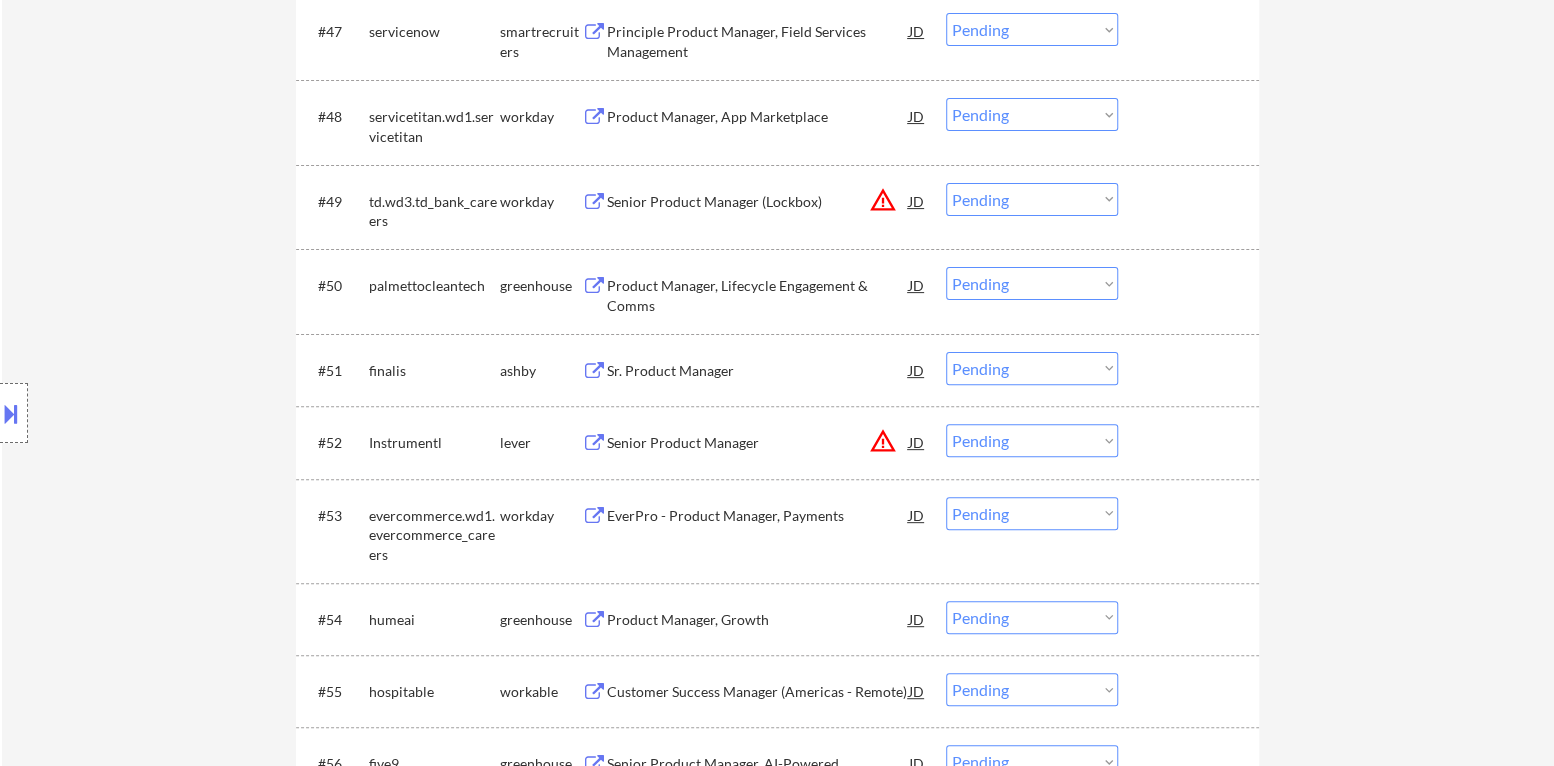 click at bounding box center (11, 413) 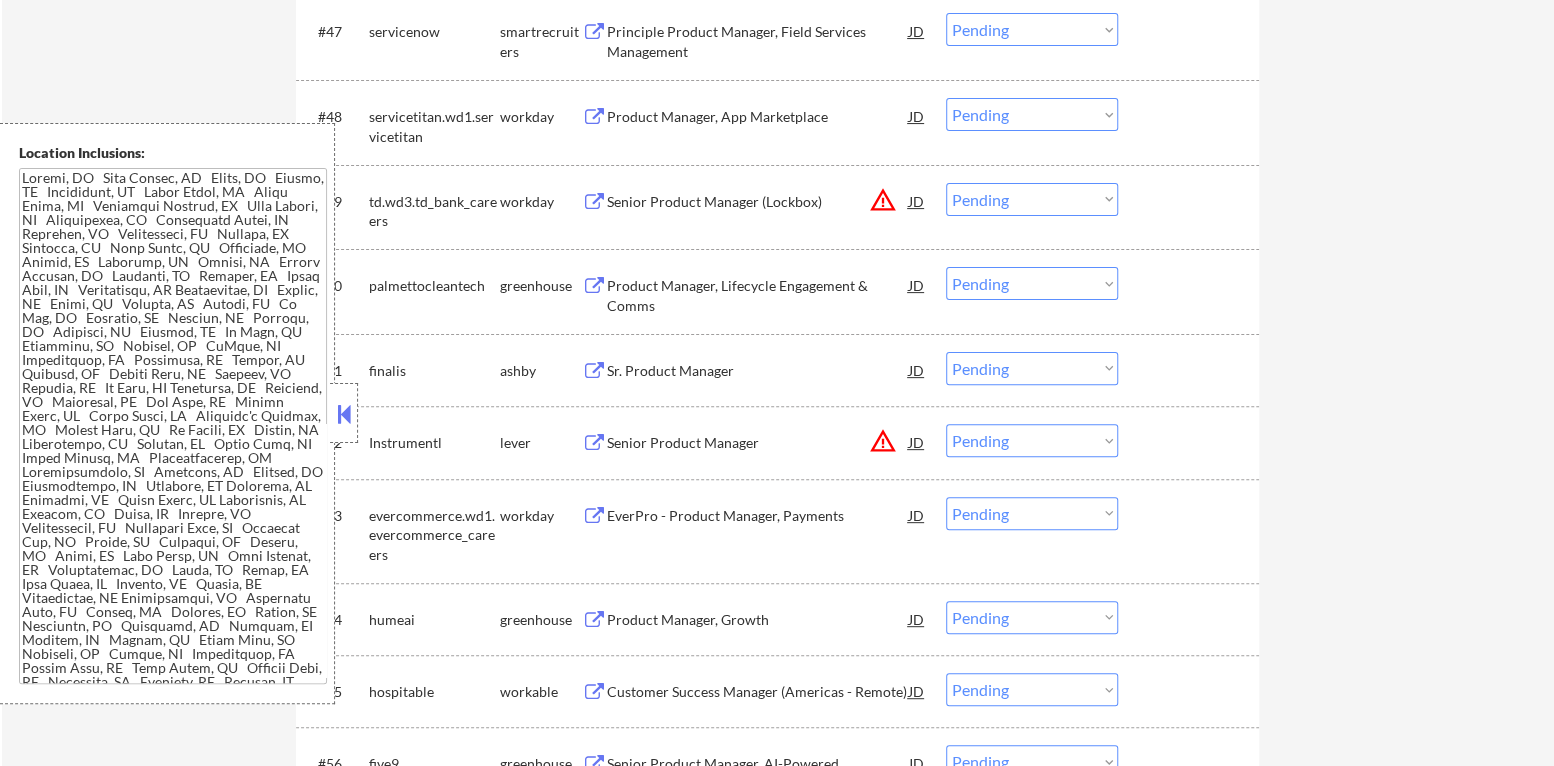 click at bounding box center [344, 414] 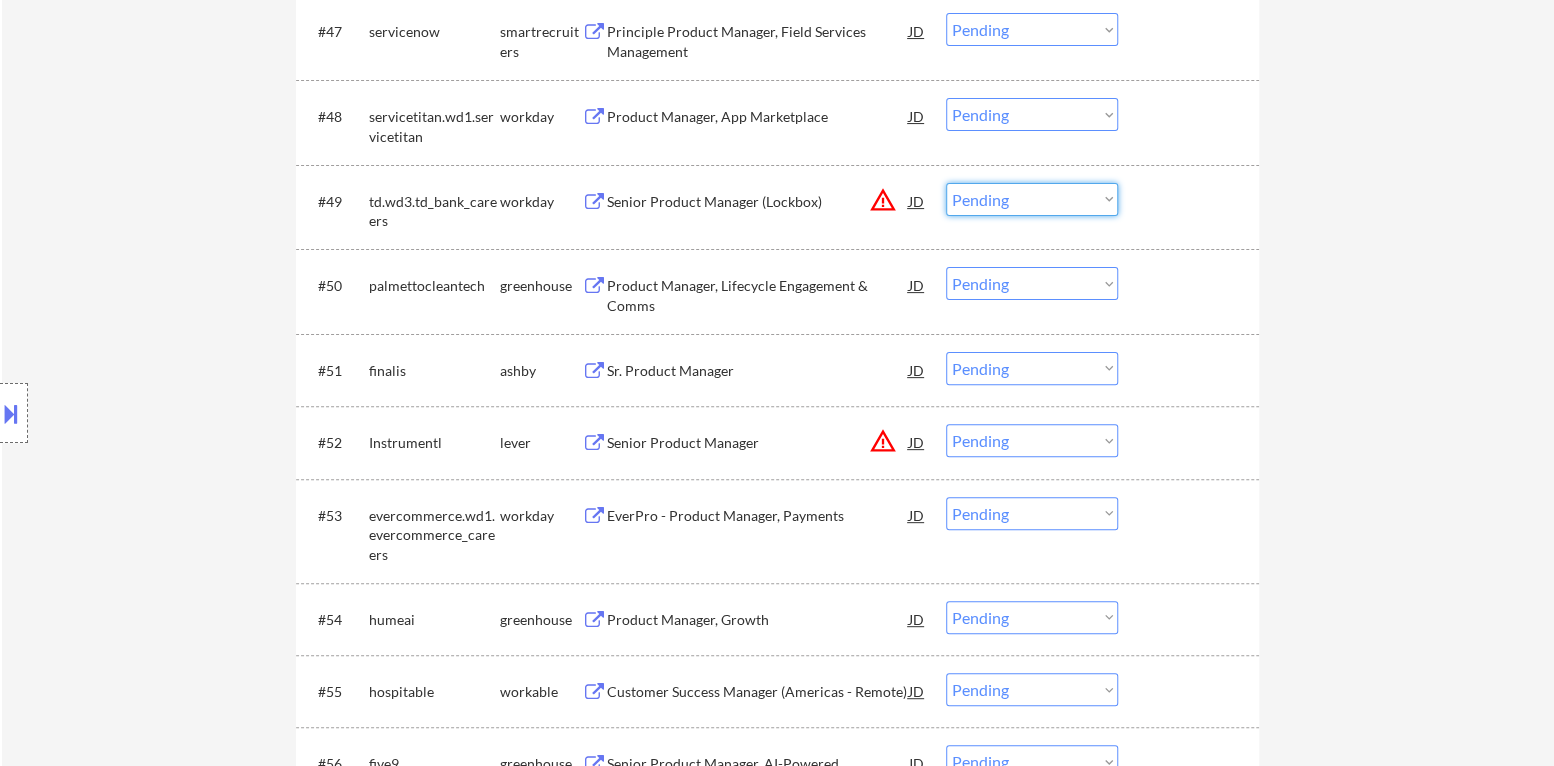 click on "Choose an option... Pending Applied Excluded (Questions) Excluded (Expired) Excluded (Location) Excluded (Bad Match) Excluded (Blocklist) Excluded (Salary) Excluded (Other)" at bounding box center [1032, 199] 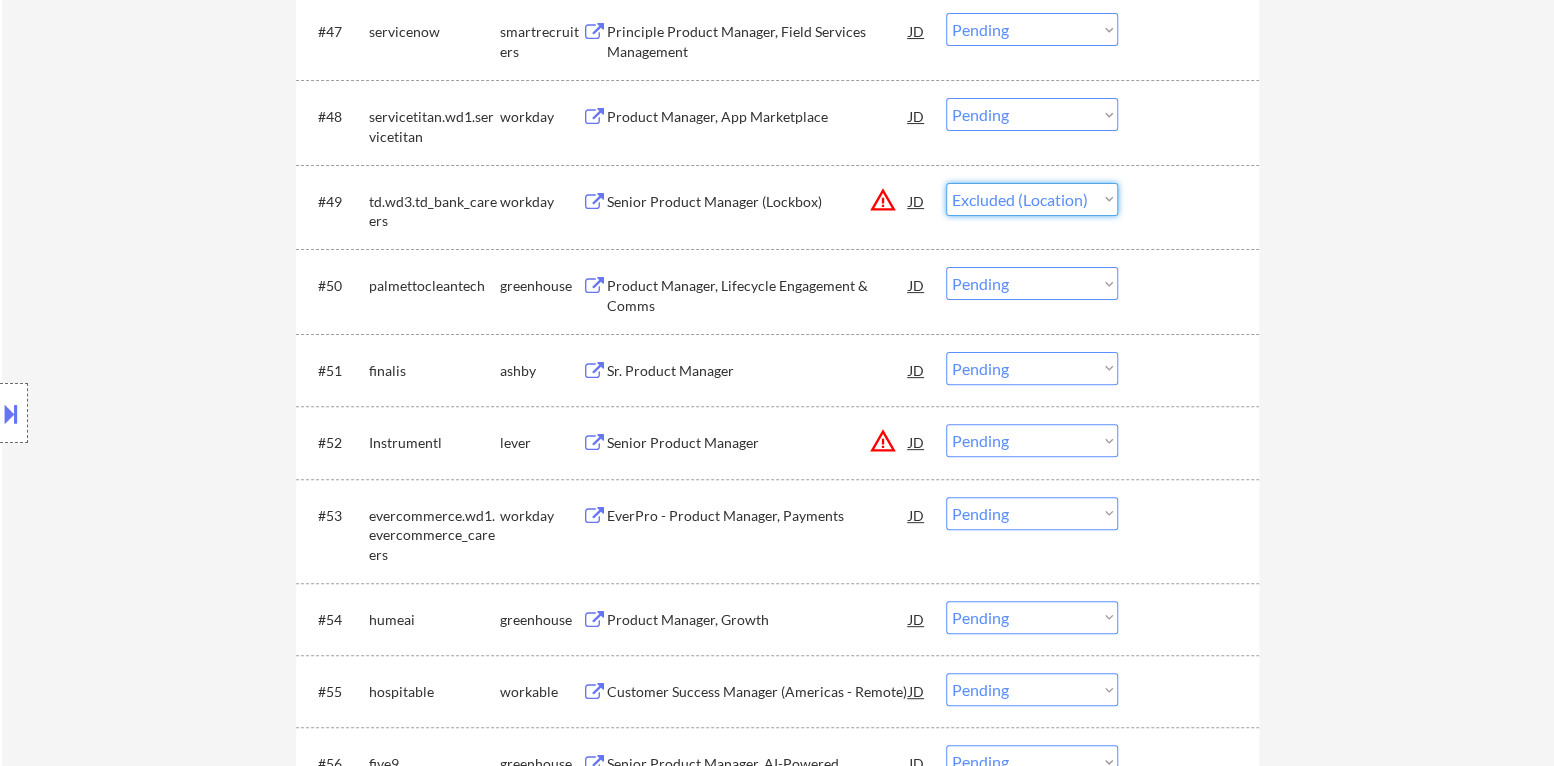 click on "Choose an option... Pending Applied Excluded (Questions) Excluded (Expired) Excluded (Location) Excluded (Bad Match) Excluded (Blocklist) Excluded (Salary) Excluded (Other)" at bounding box center [1032, 199] 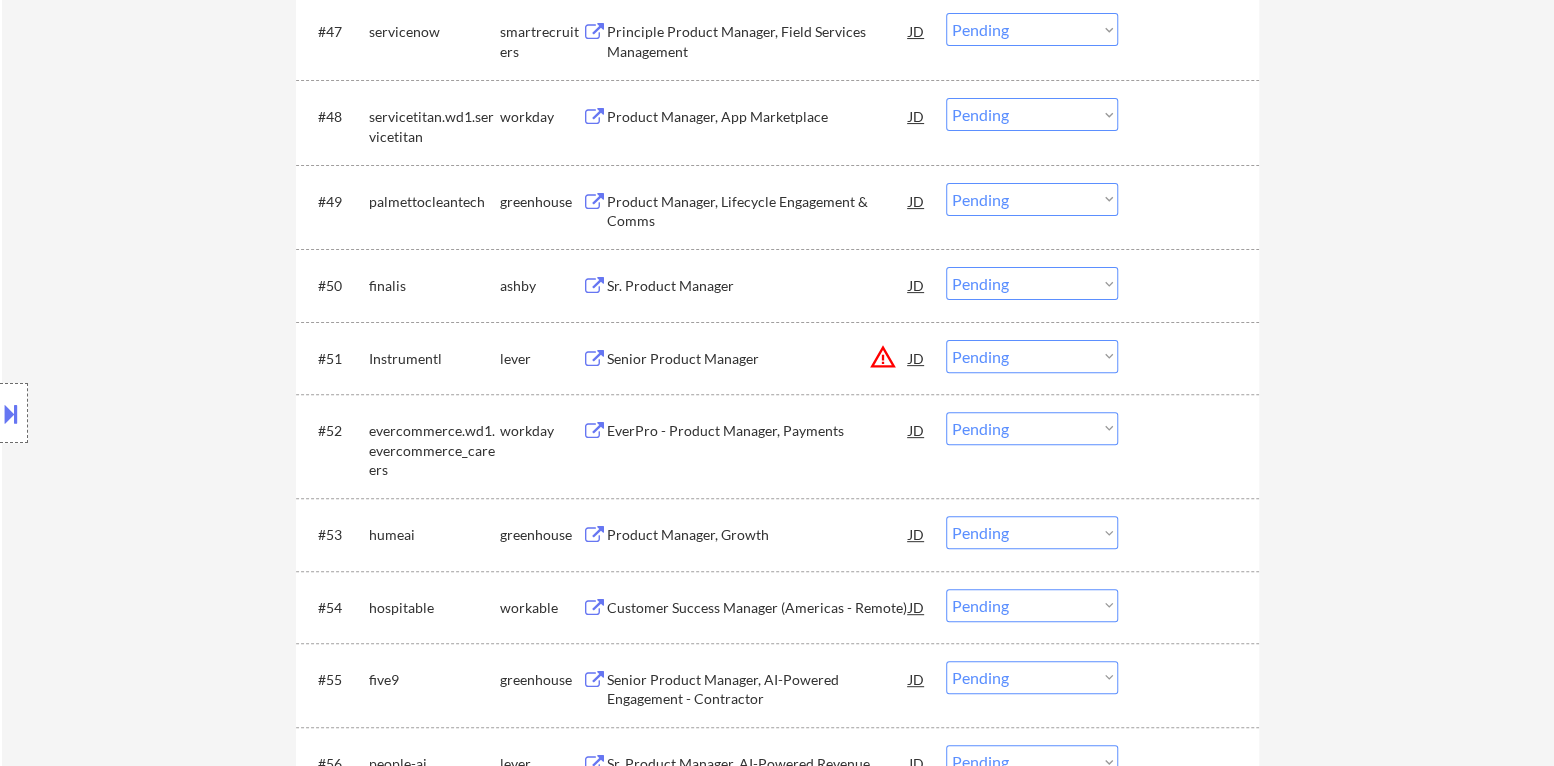 click on "Product Manager, Lifecycle Engagement & Comms" at bounding box center (758, 211) 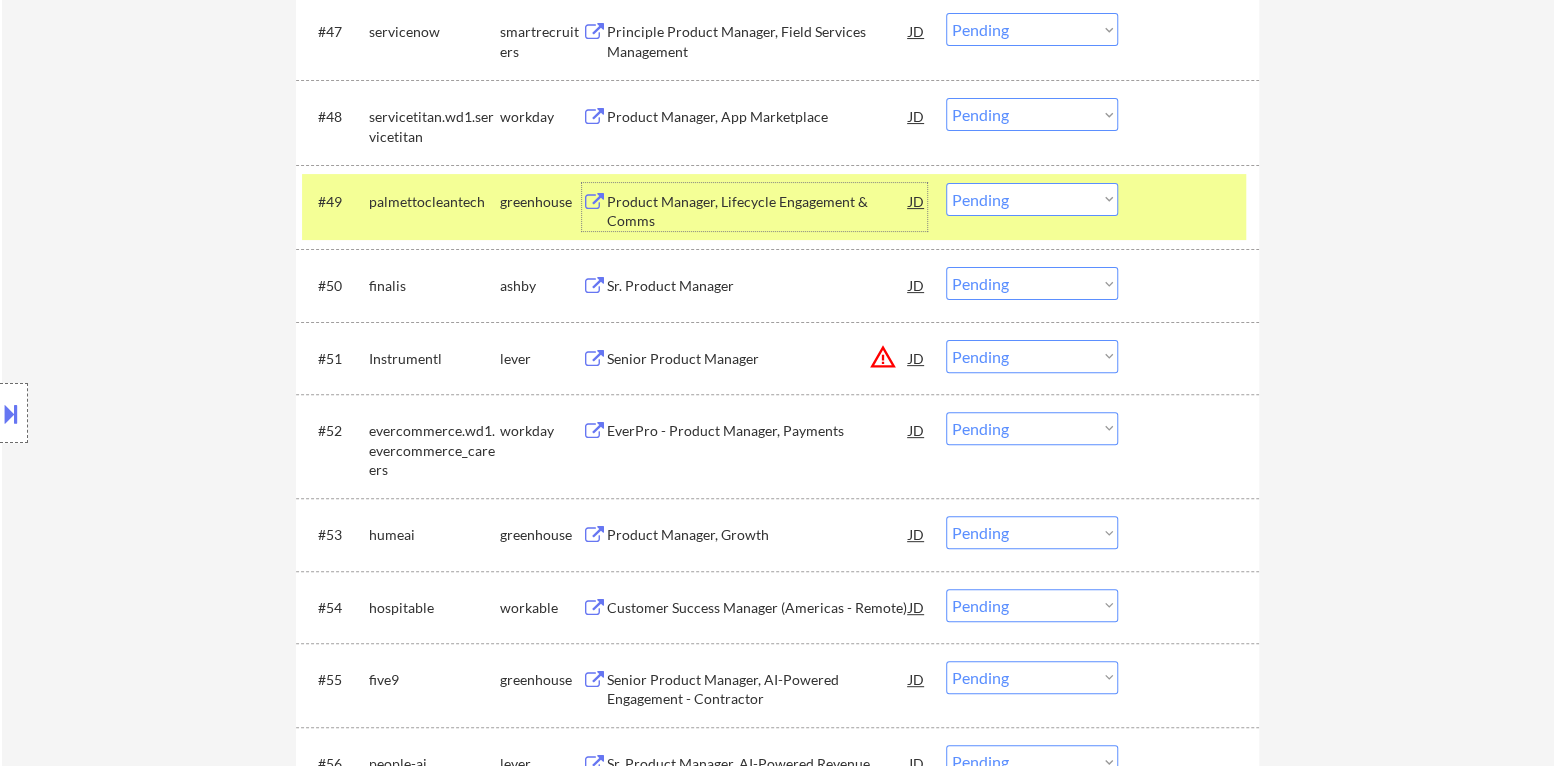 click on "Choose an option... Pending Applied Excluded (Questions) Excluded (Expired) Excluded (Location) Excluded (Bad Match) Excluded (Blocklist) Excluded (Salary) Excluded (Other)" at bounding box center [1032, 199] 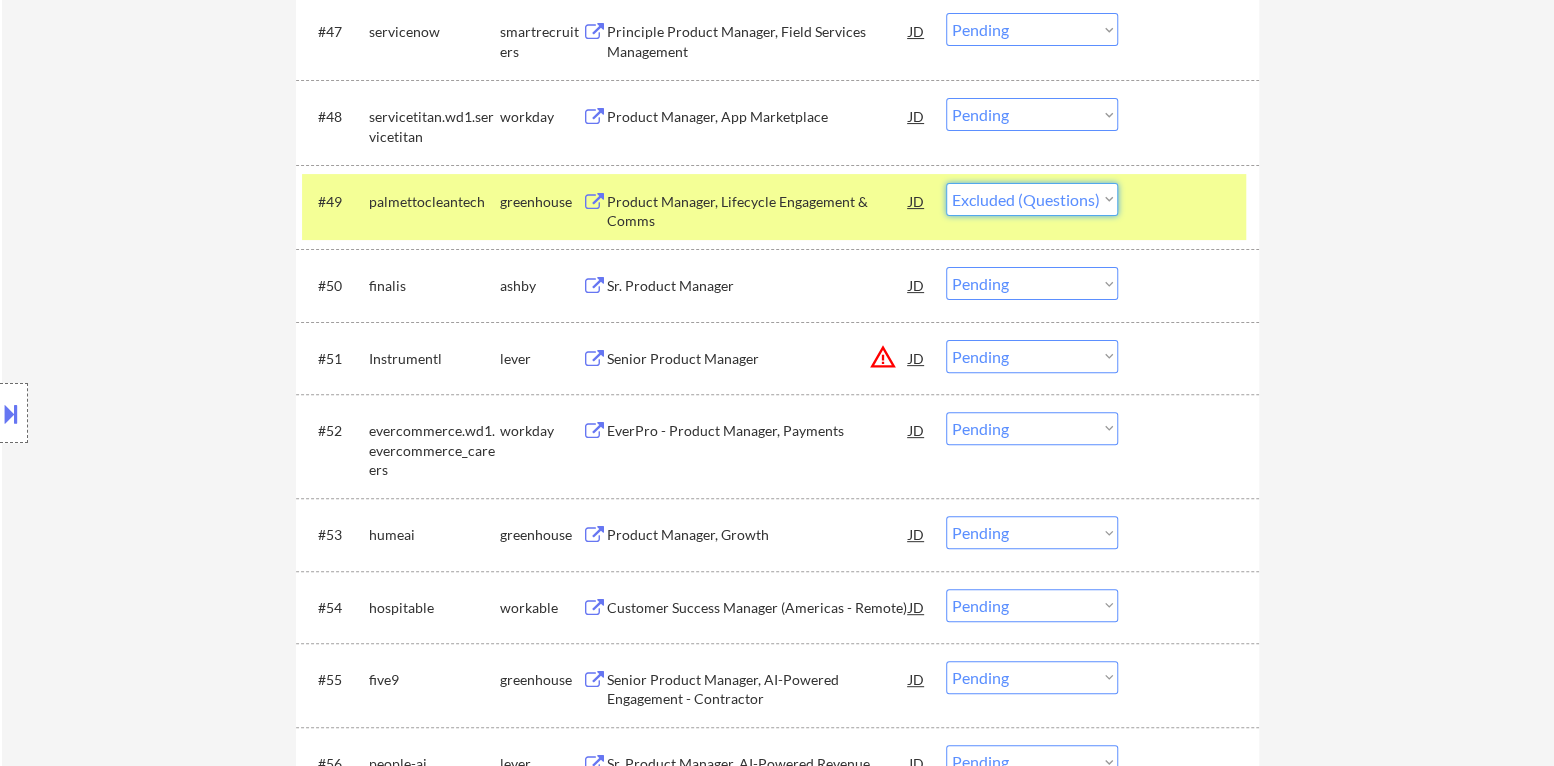 click on "Choose an option... Pending Applied Excluded (Questions) Excluded (Expired) Excluded (Location) Excluded (Bad Match) Excluded (Blocklist) Excluded (Salary) Excluded (Other)" at bounding box center [1032, 199] 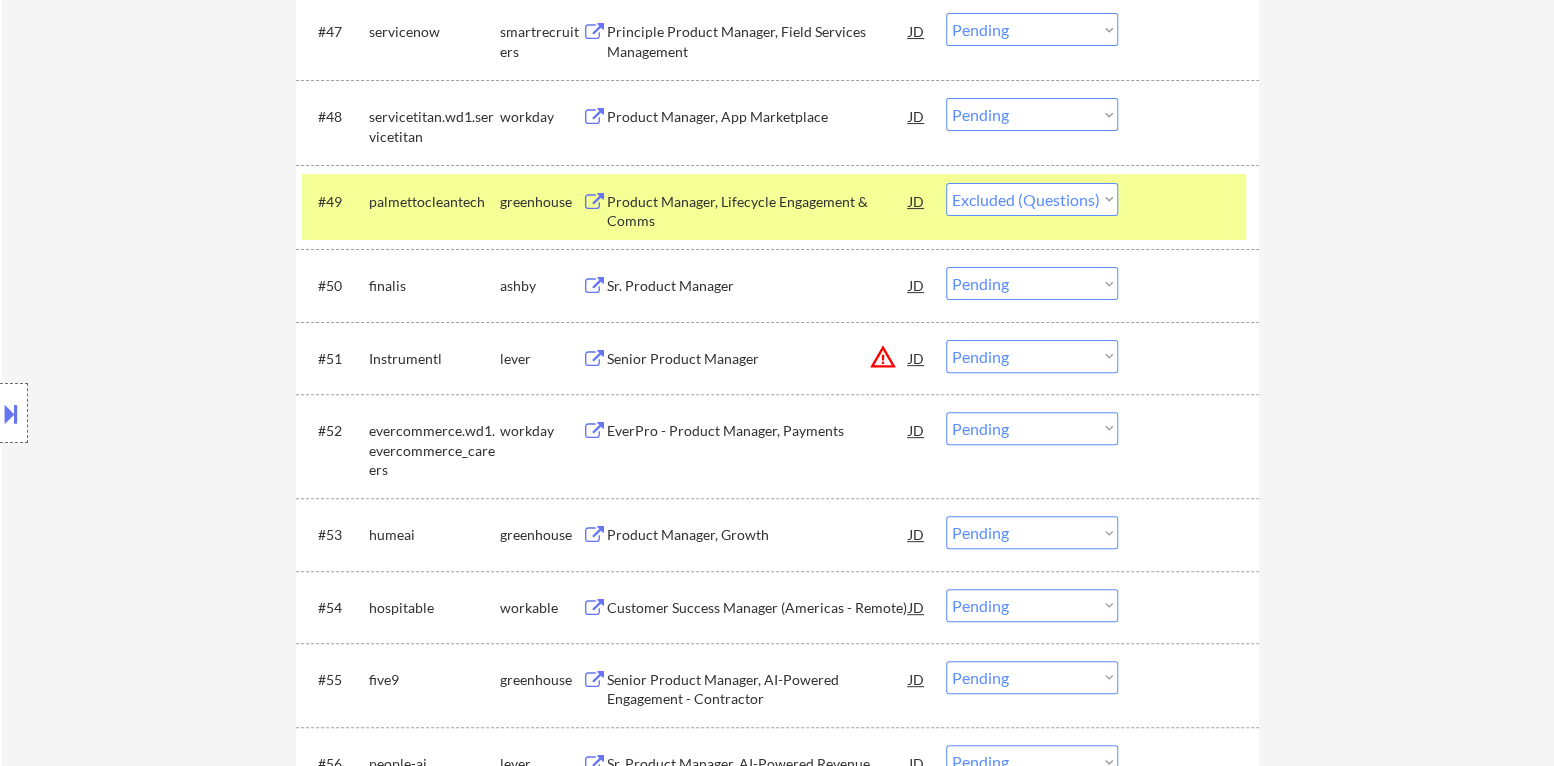 click on "#[NUMBER] palmettocleantech greenhouse Product Manager, Lifecycle Engagement & Comms JD warning_amber Choose an option... Pending Applied Excluded (Questions) Excluded (Expired) Excluded (Location) Excluded (Bad Match) Excluded (Blocklist) Excluded (Salary) Excluded (Other)" at bounding box center (774, 207) 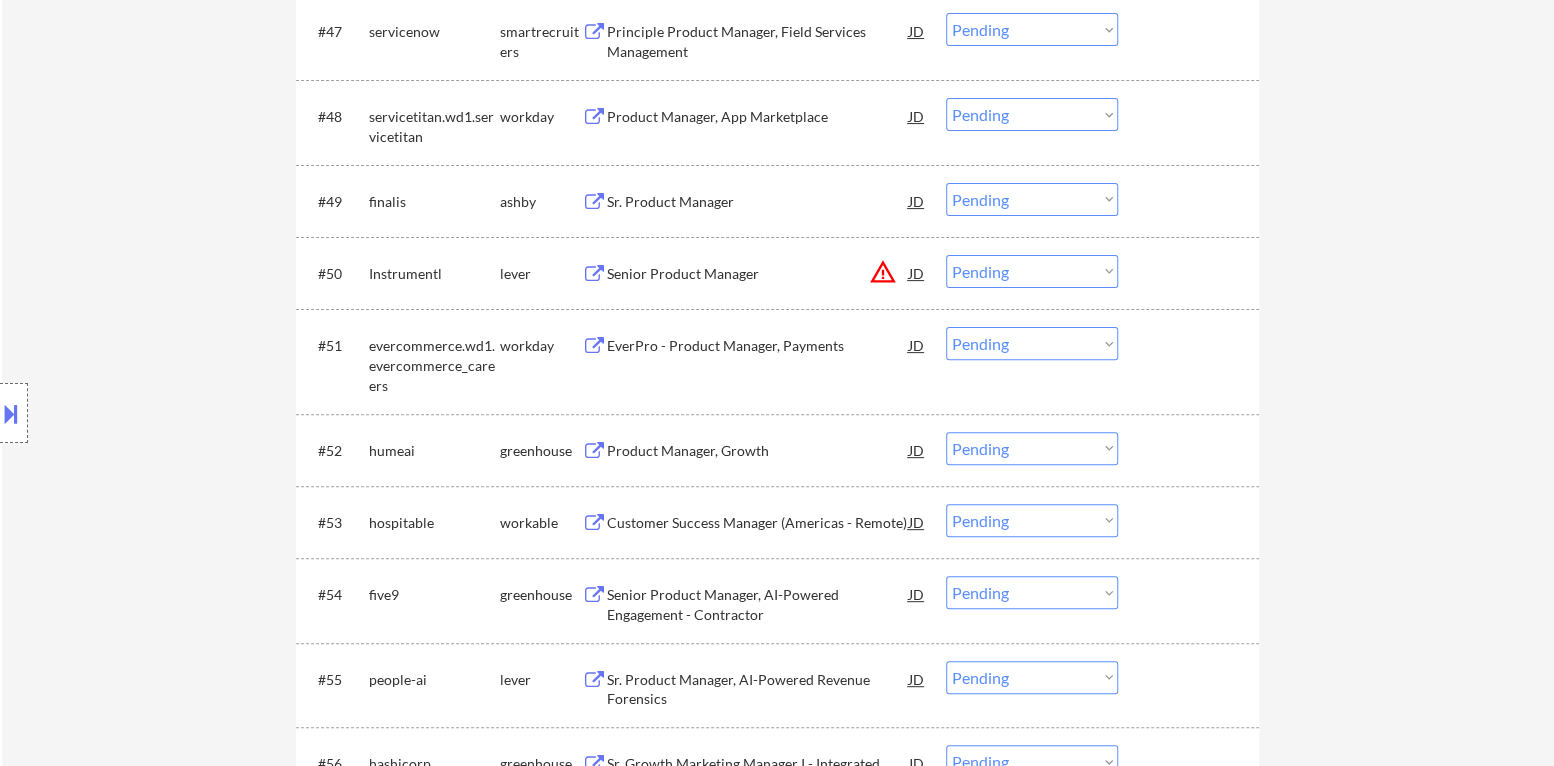 click on "Sr. Product Manager" at bounding box center (758, 201) 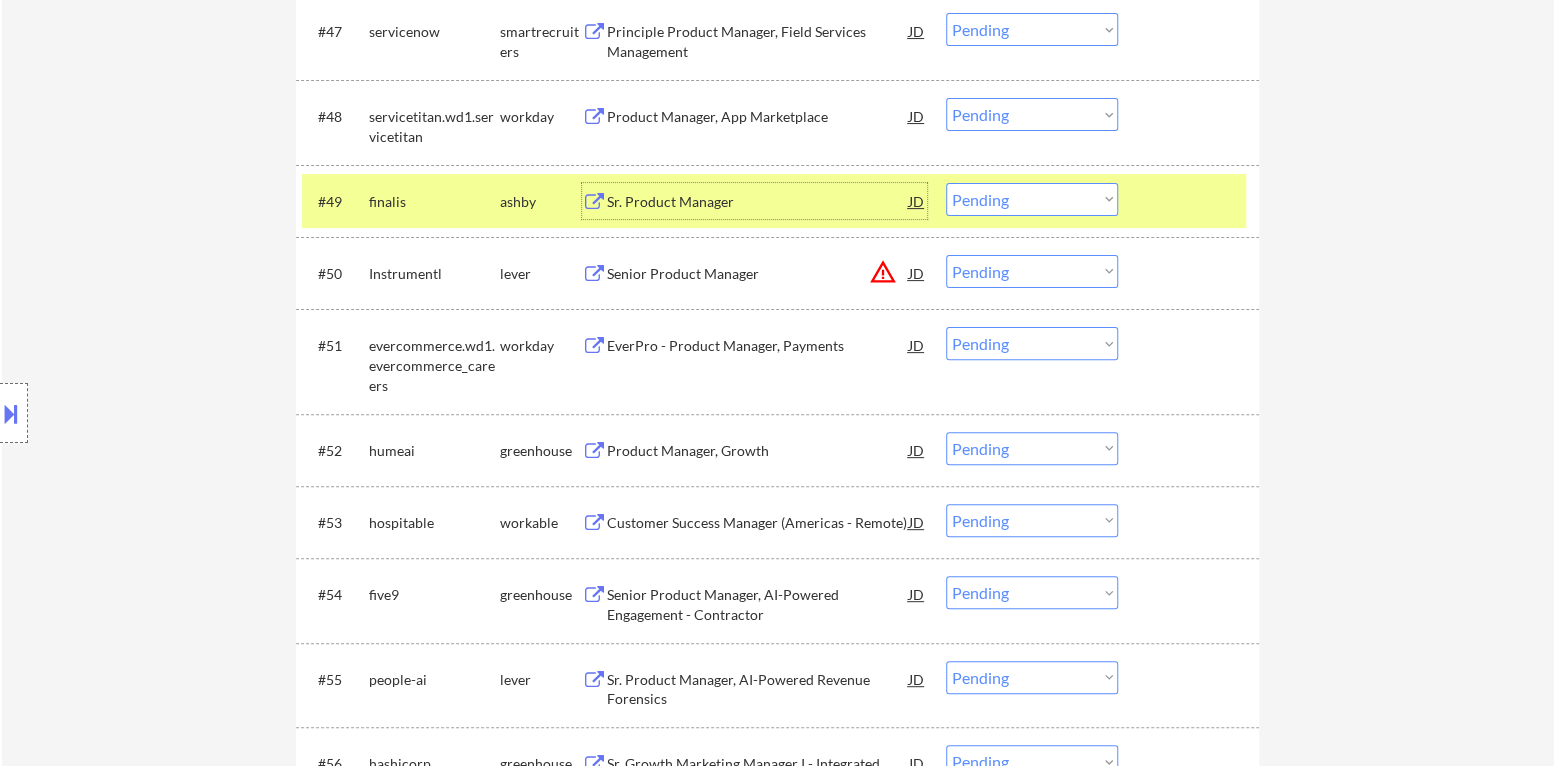 click at bounding box center (1191, 201) 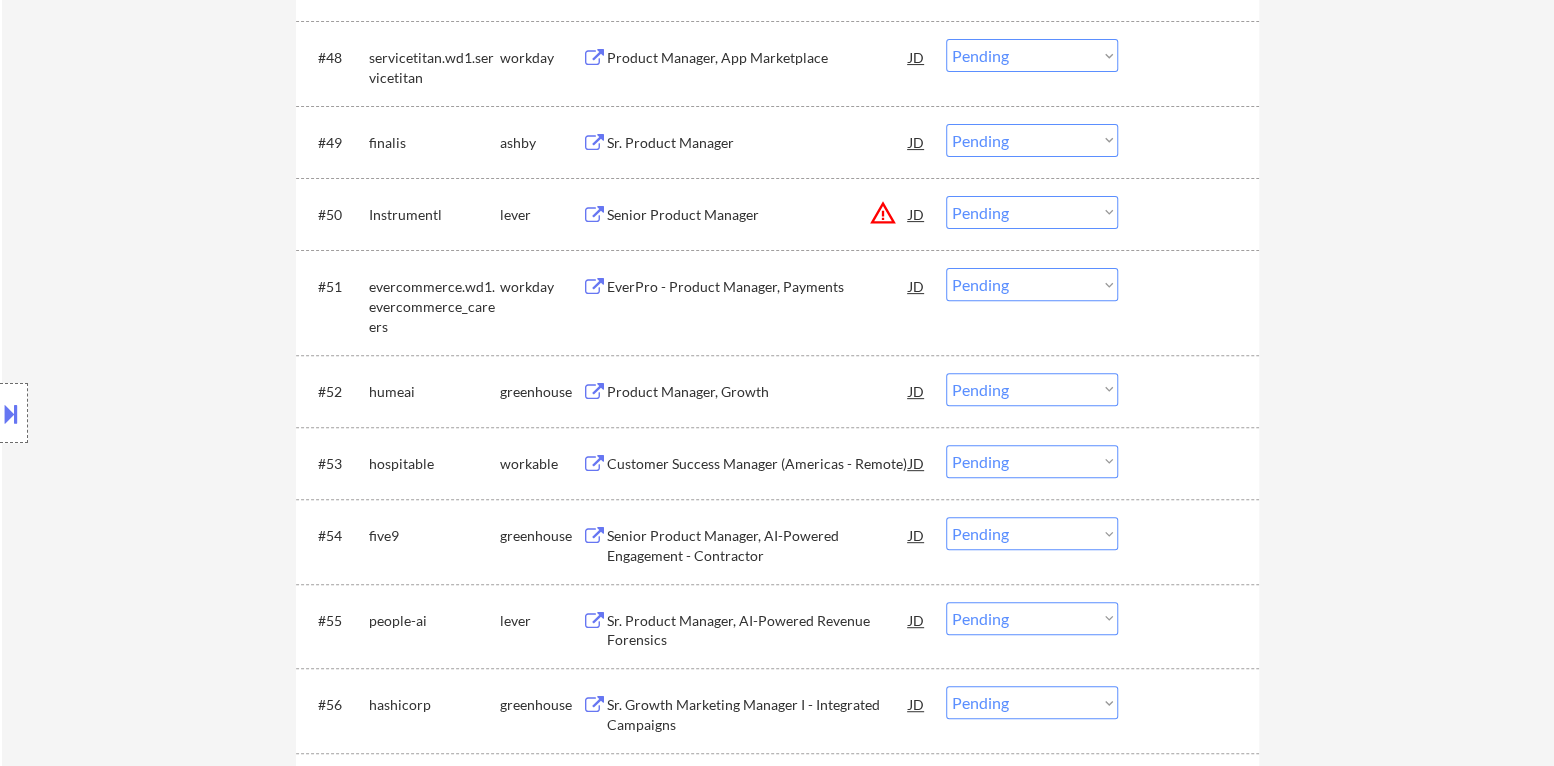 scroll, scrollTop: 4500, scrollLeft: 0, axis: vertical 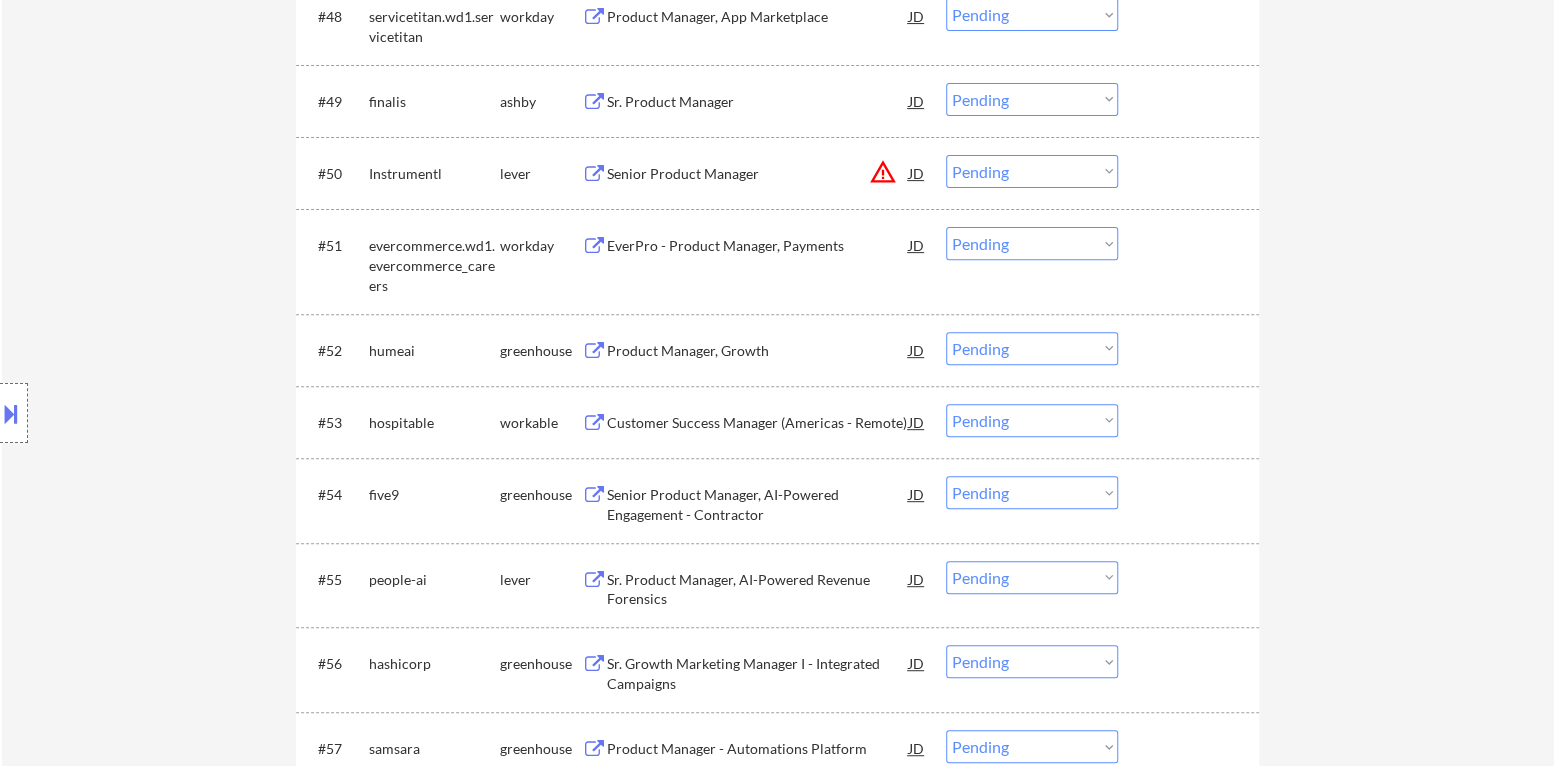 click on "warning_amber" at bounding box center (883, 172) 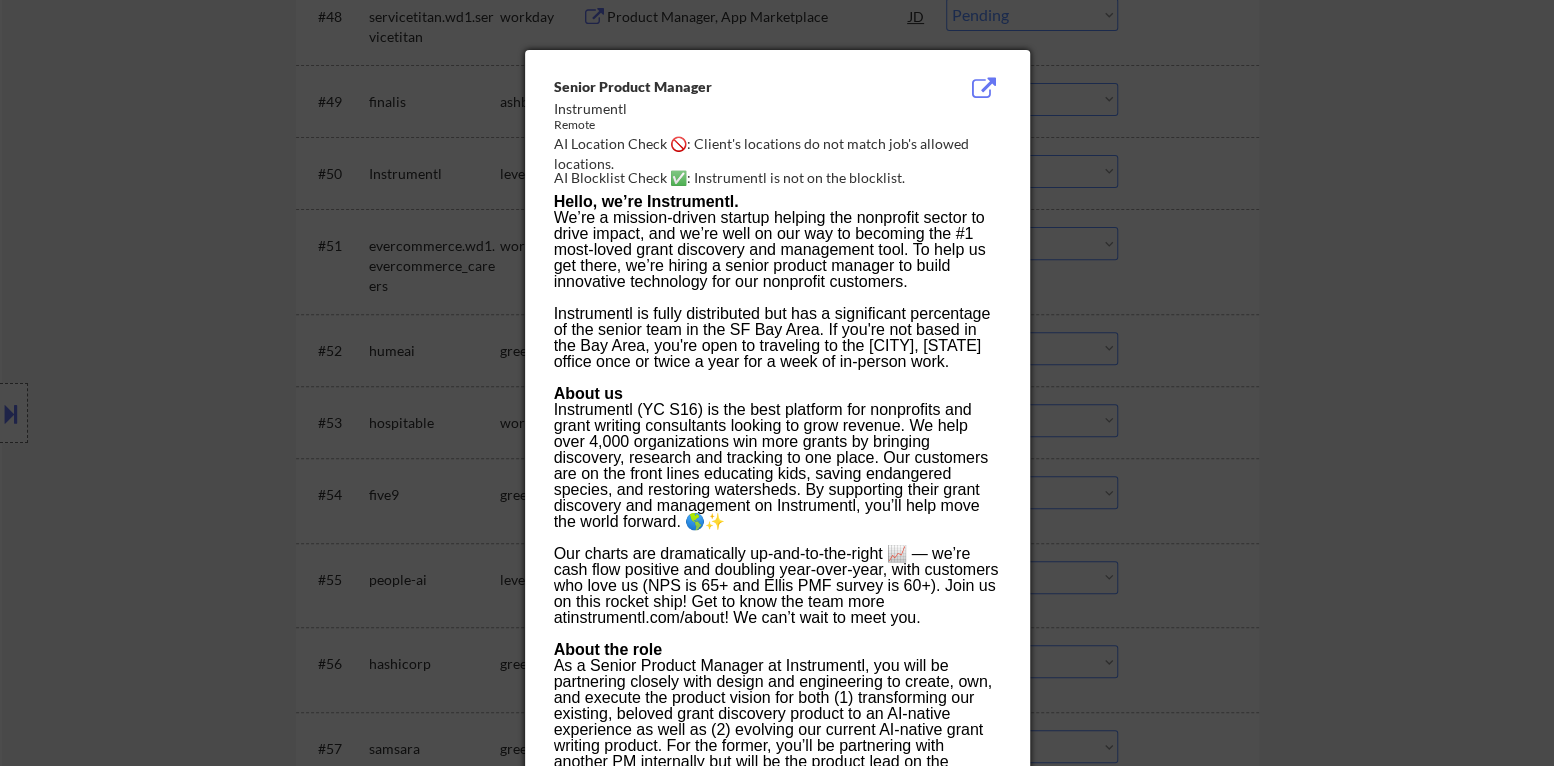 click at bounding box center [777, 383] 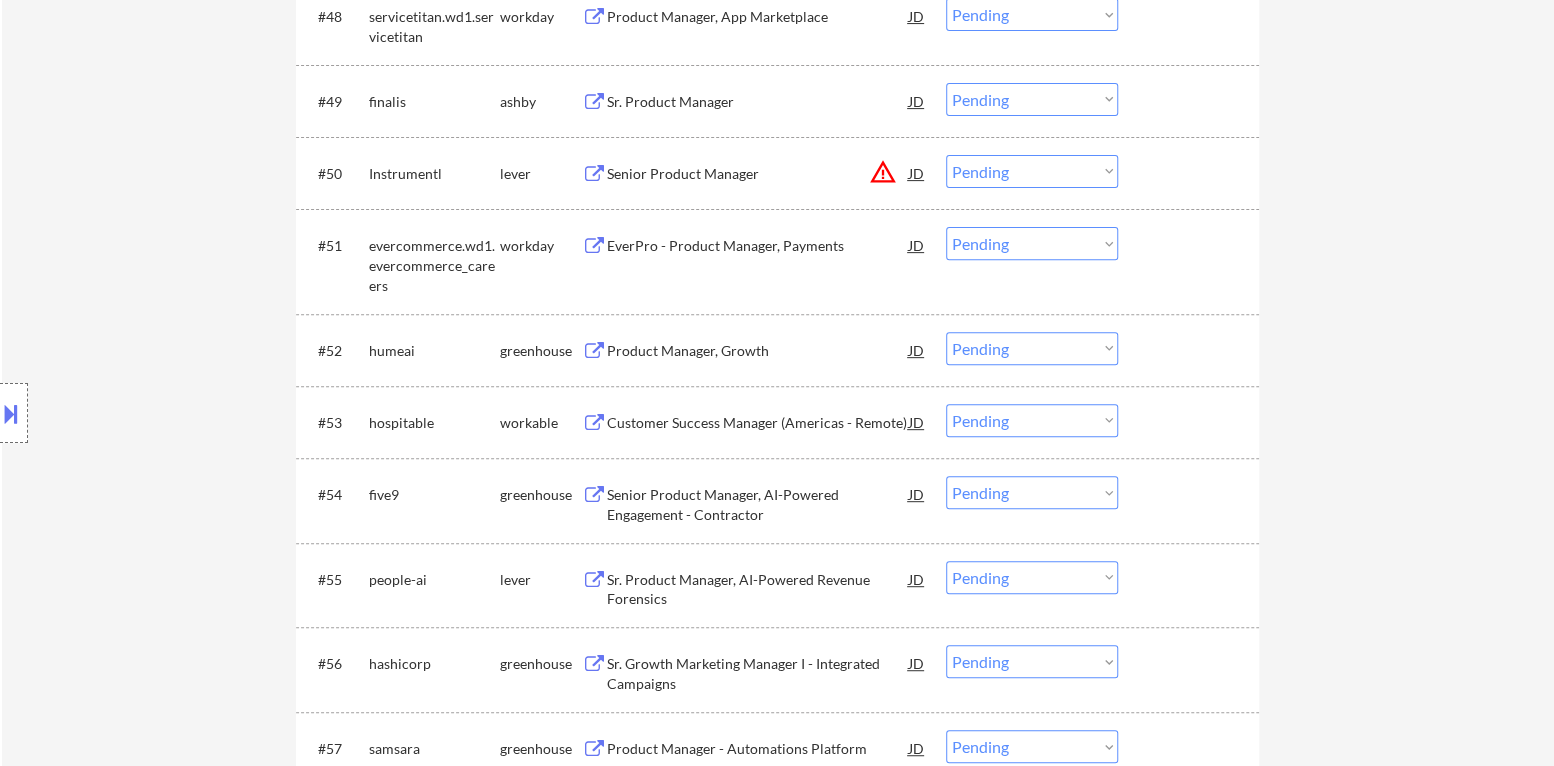 click on "Choose an option... Pending Applied Excluded (Questions) Excluded (Expired) Excluded (Location) Excluded (Bad Match) Excluded (Blocklist) Excluded (Salary) Excluded (Other)" at bounding box center (1032, 171) 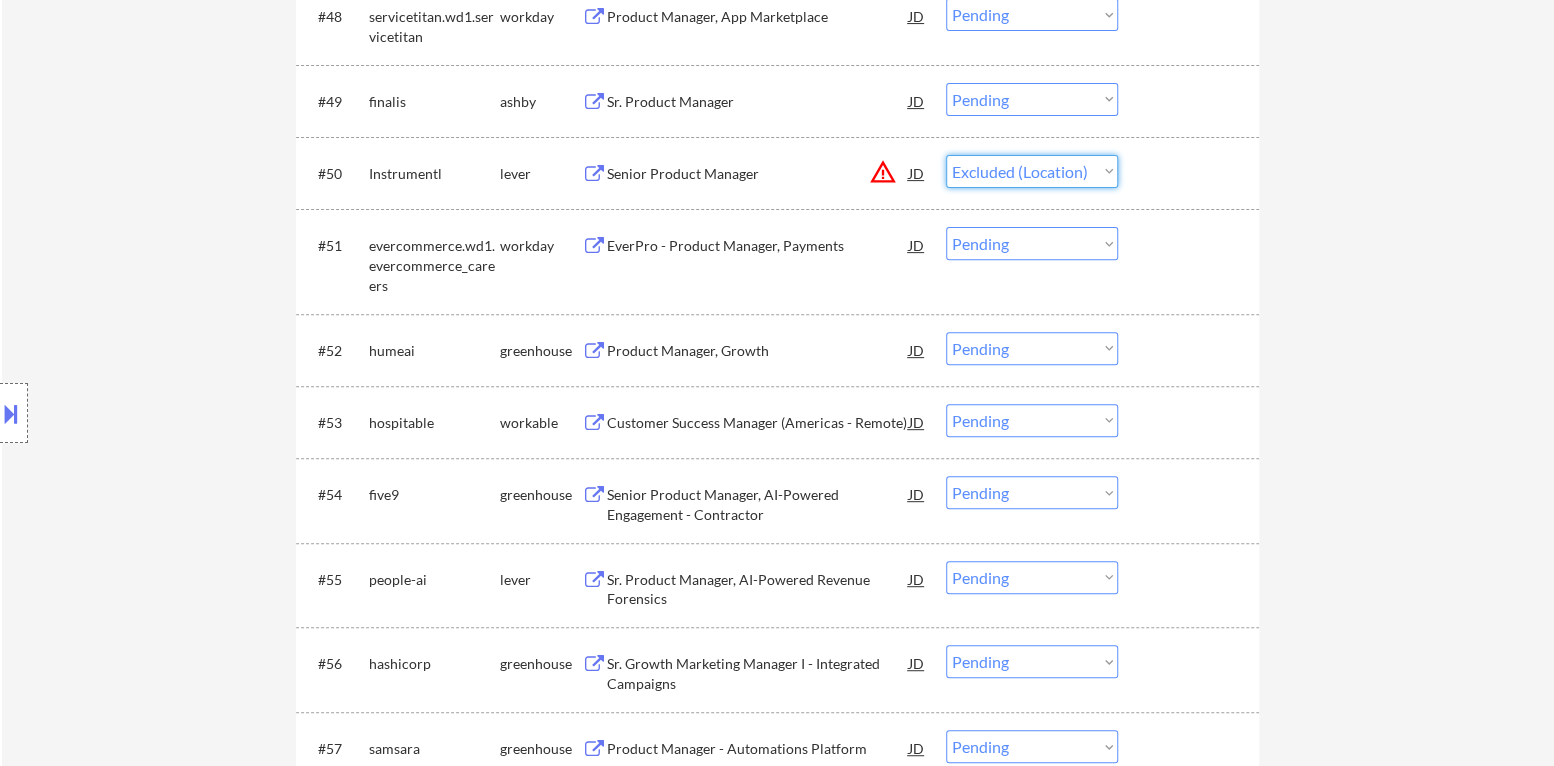 click on "Choose an option... Pending Applied Excluded (Questions) Excluded (Expired) Excluded (Location) Excluded (Bad Match) Excluded (Blocklist) Excluded (Salary) Excluded (Other)" at bounding box center (1032, 171) 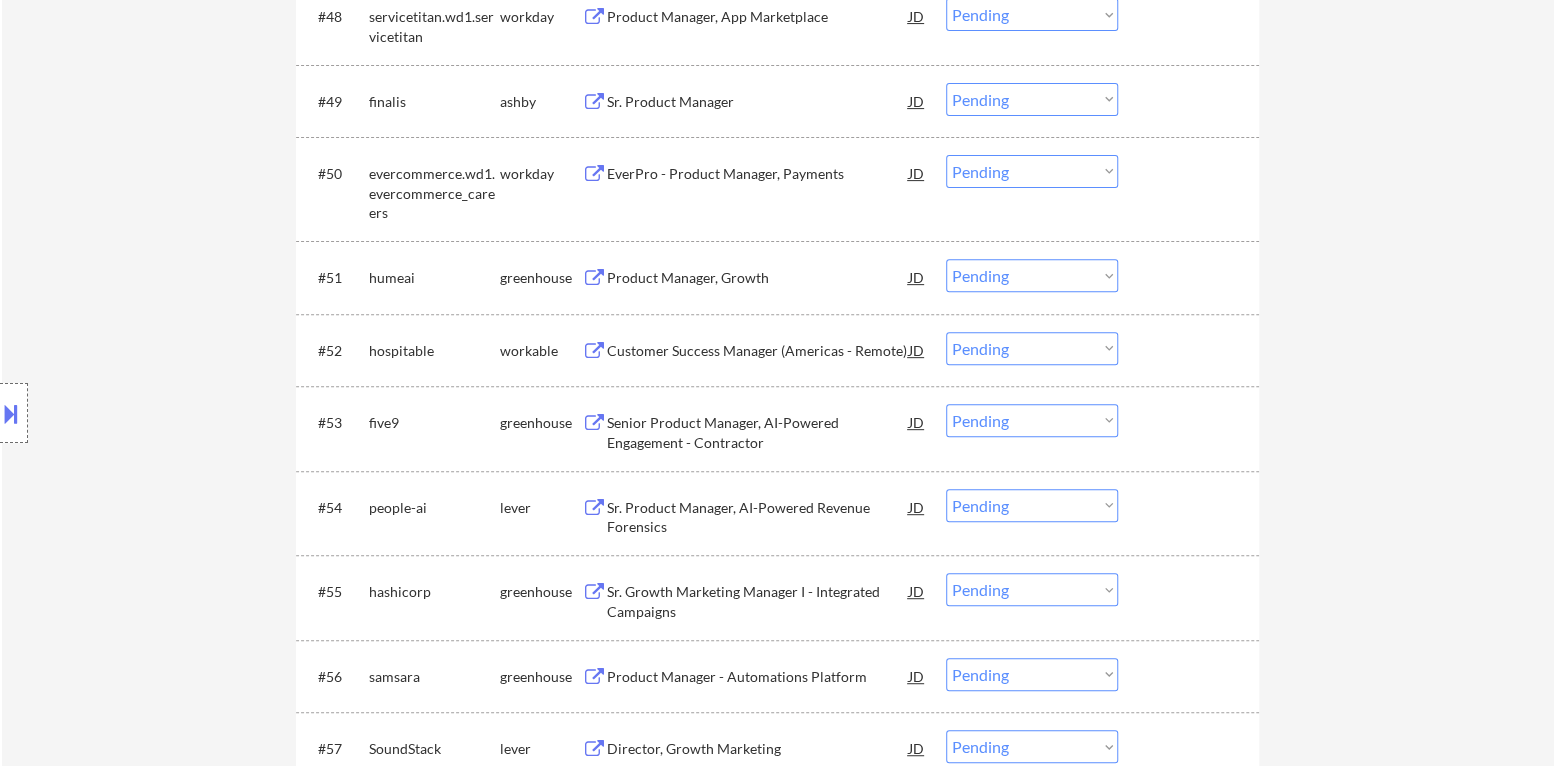 scroll, scrollTop: 4600, scrollLeft: 0, axis: vertical 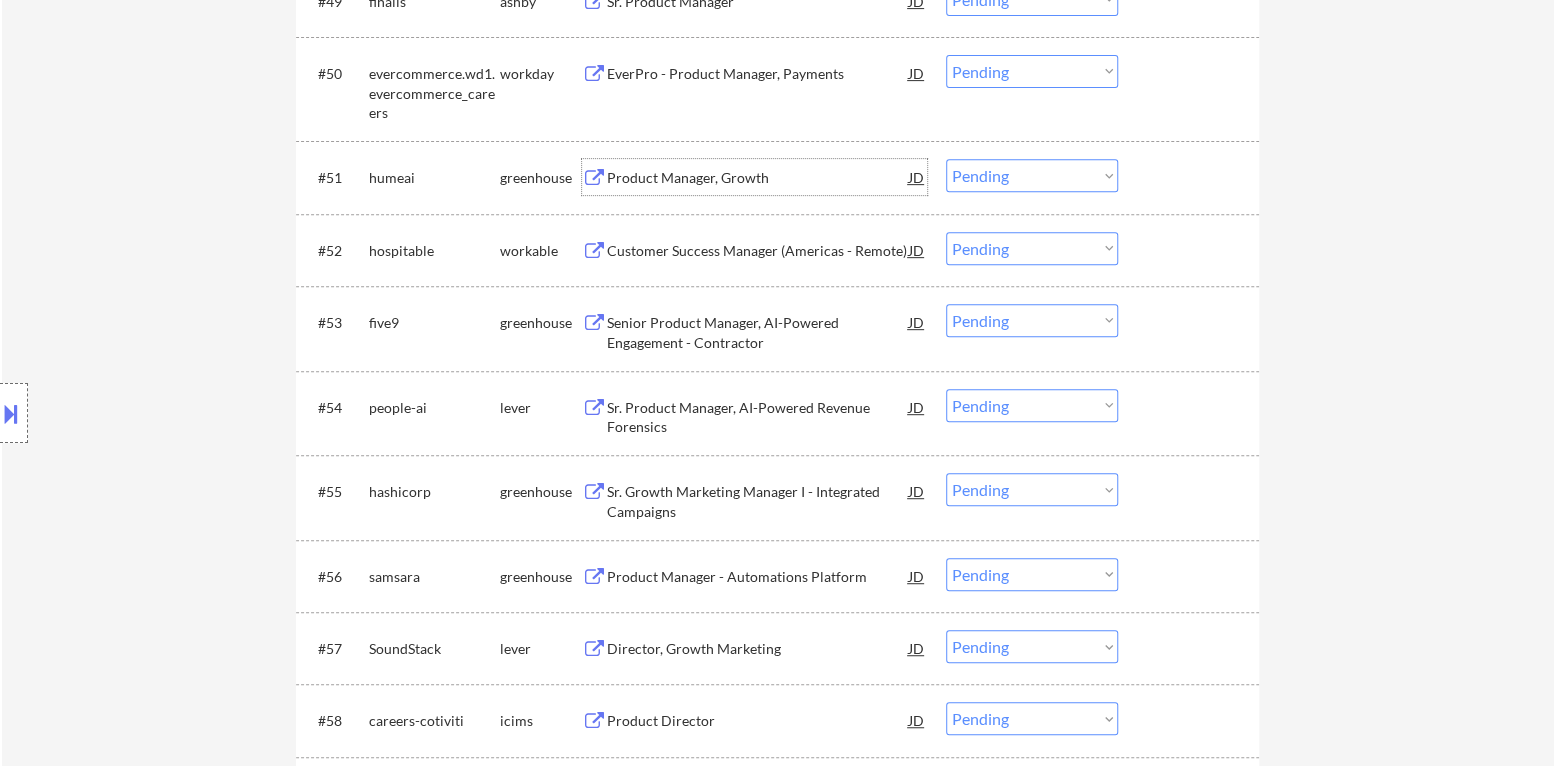 click on "Product Manager, Growth" at bounding box center (758, 178) 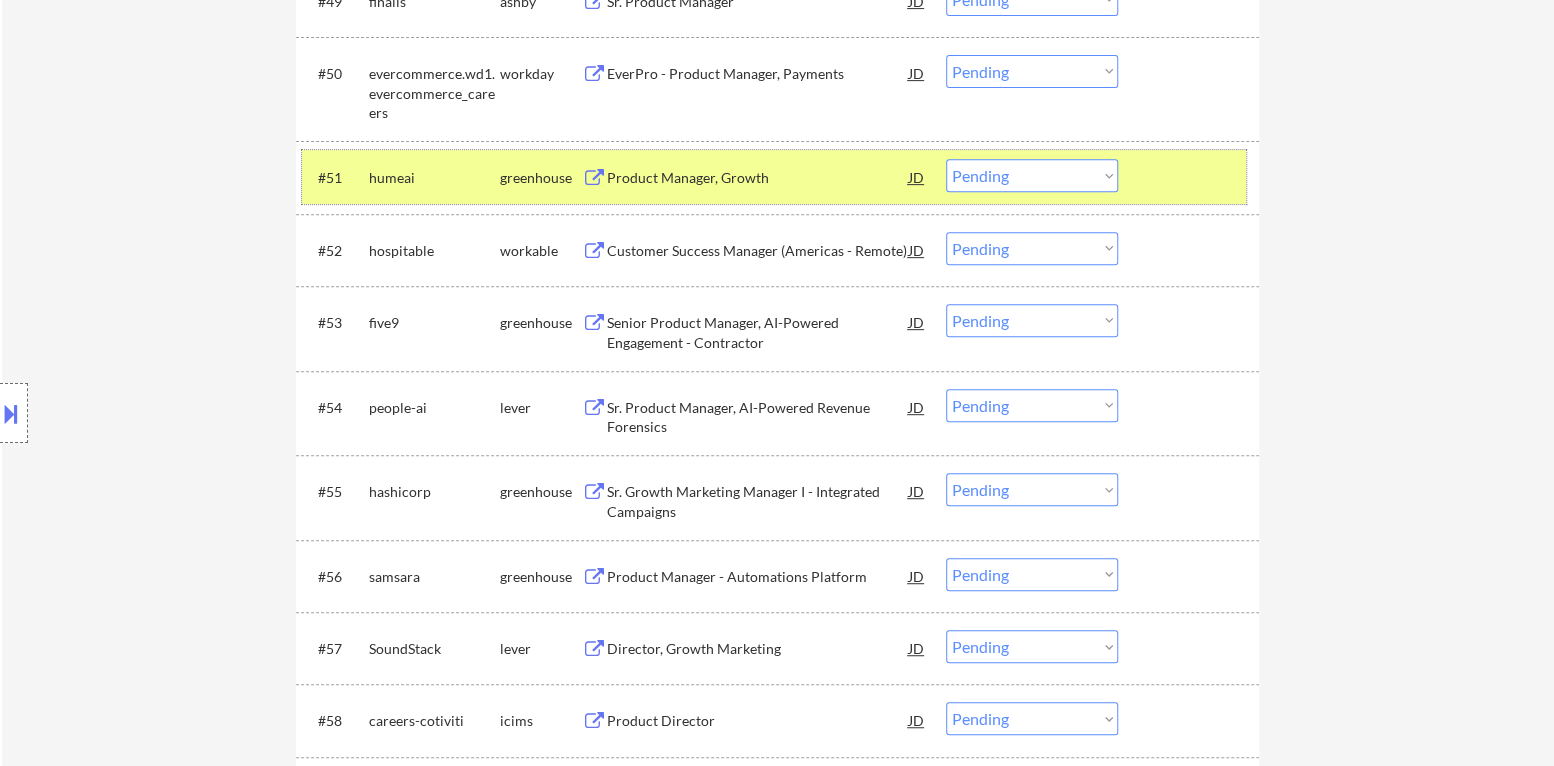 click on "humeai" at bounding box center (434, 178) 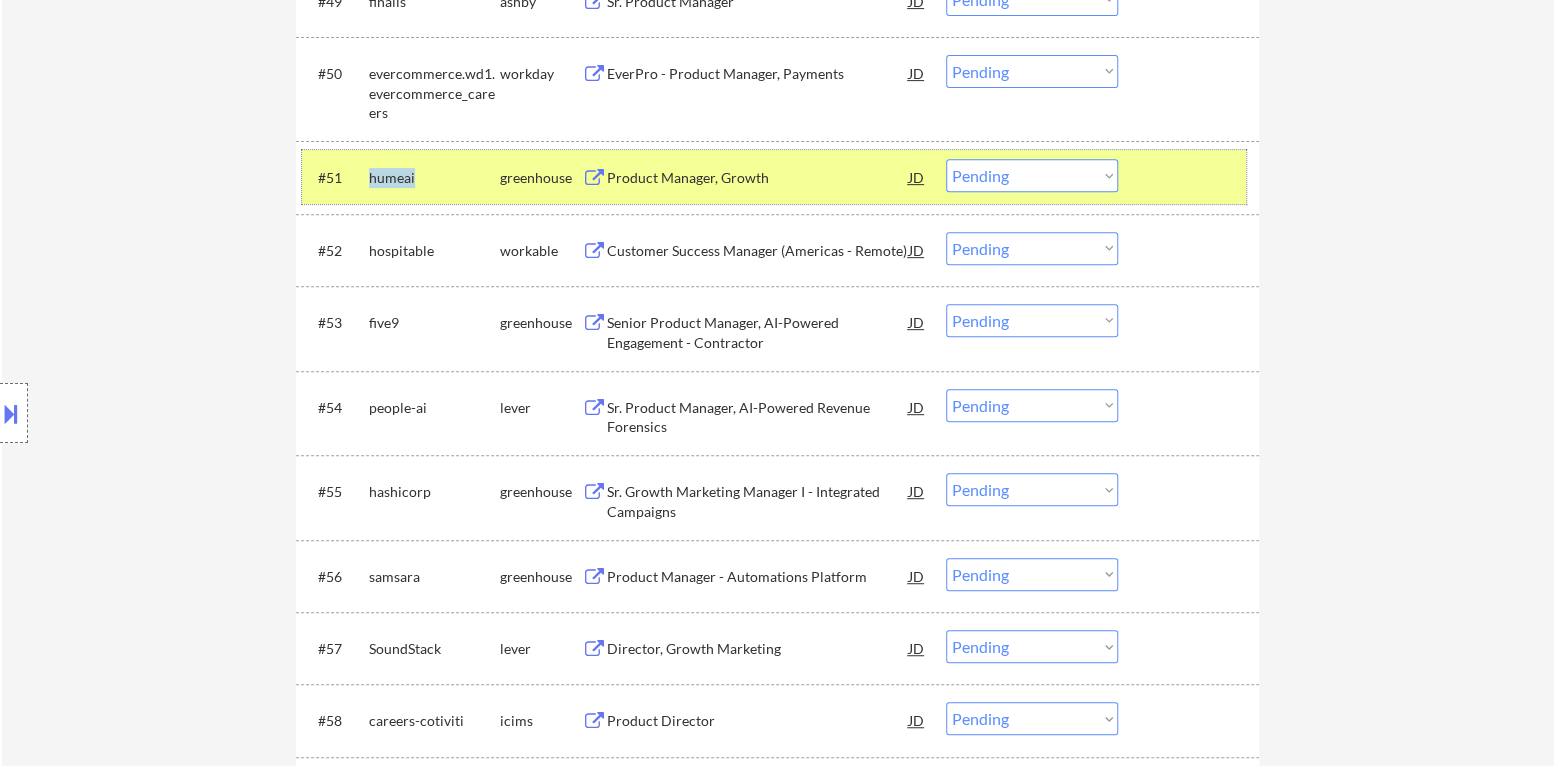 click on "humeai" at bounding box center (434, 178) 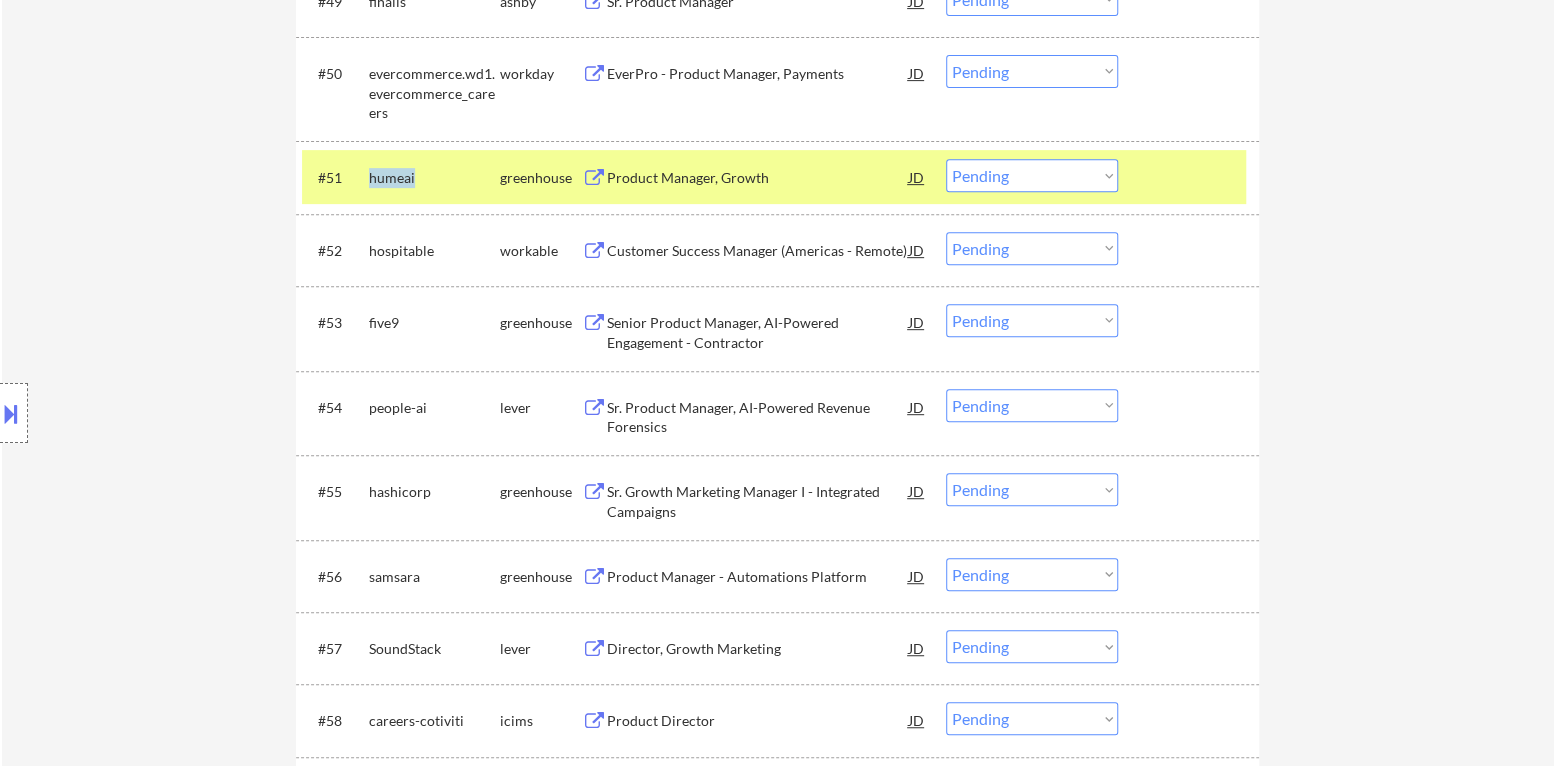 copy on "humeai" 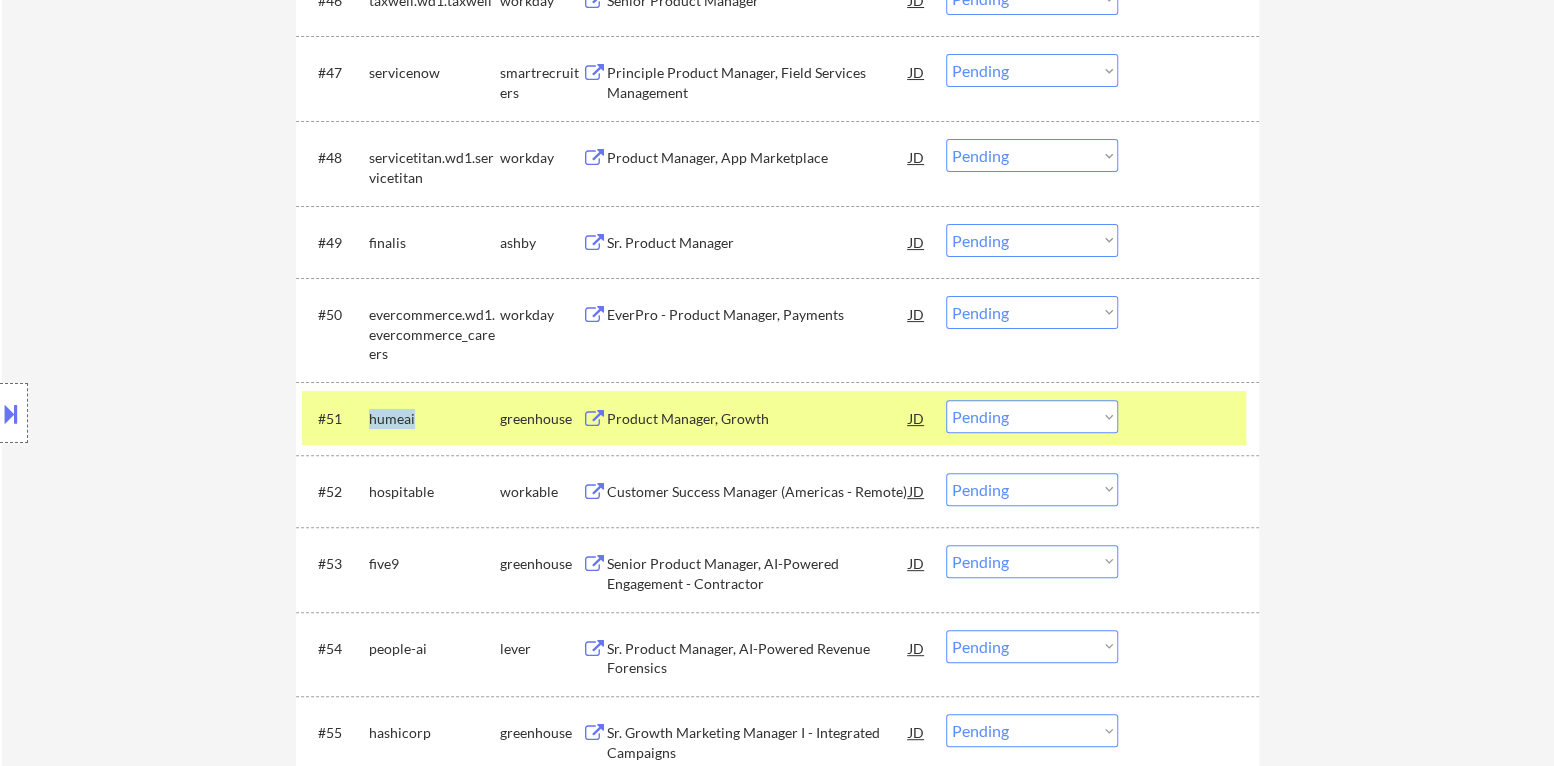 scroll, scrollTop: 4400, scrollLeft: 0, axis: vertical 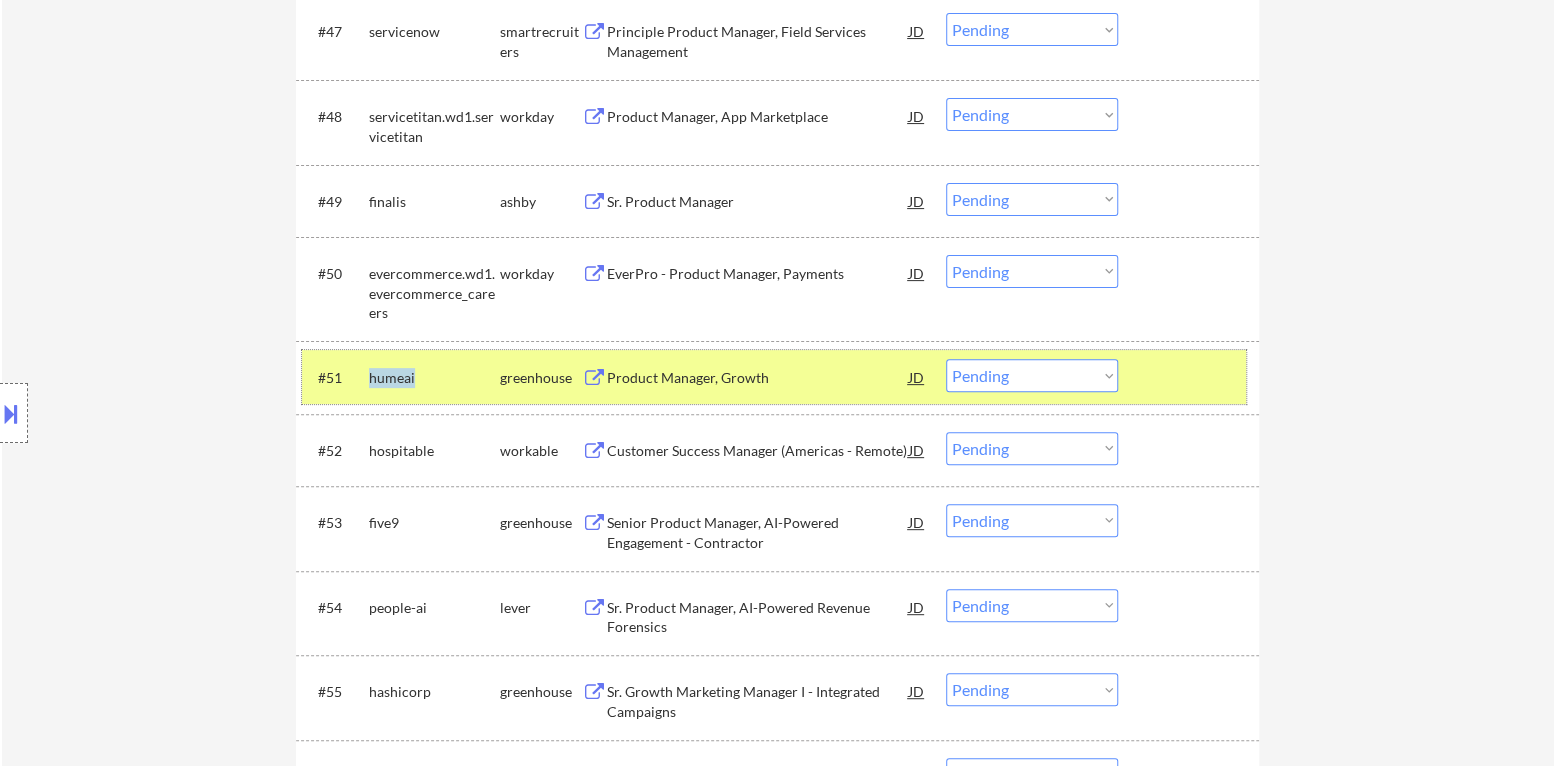 click on "Choose an option... Pending Applied Excluded (Questions) Excluded (Expired) Excluded (Location) Excluded (Bad Match) Excluded (Blocklist) Excluded (Salary) Excluded (Other)" at bounding box center [1032, 375] 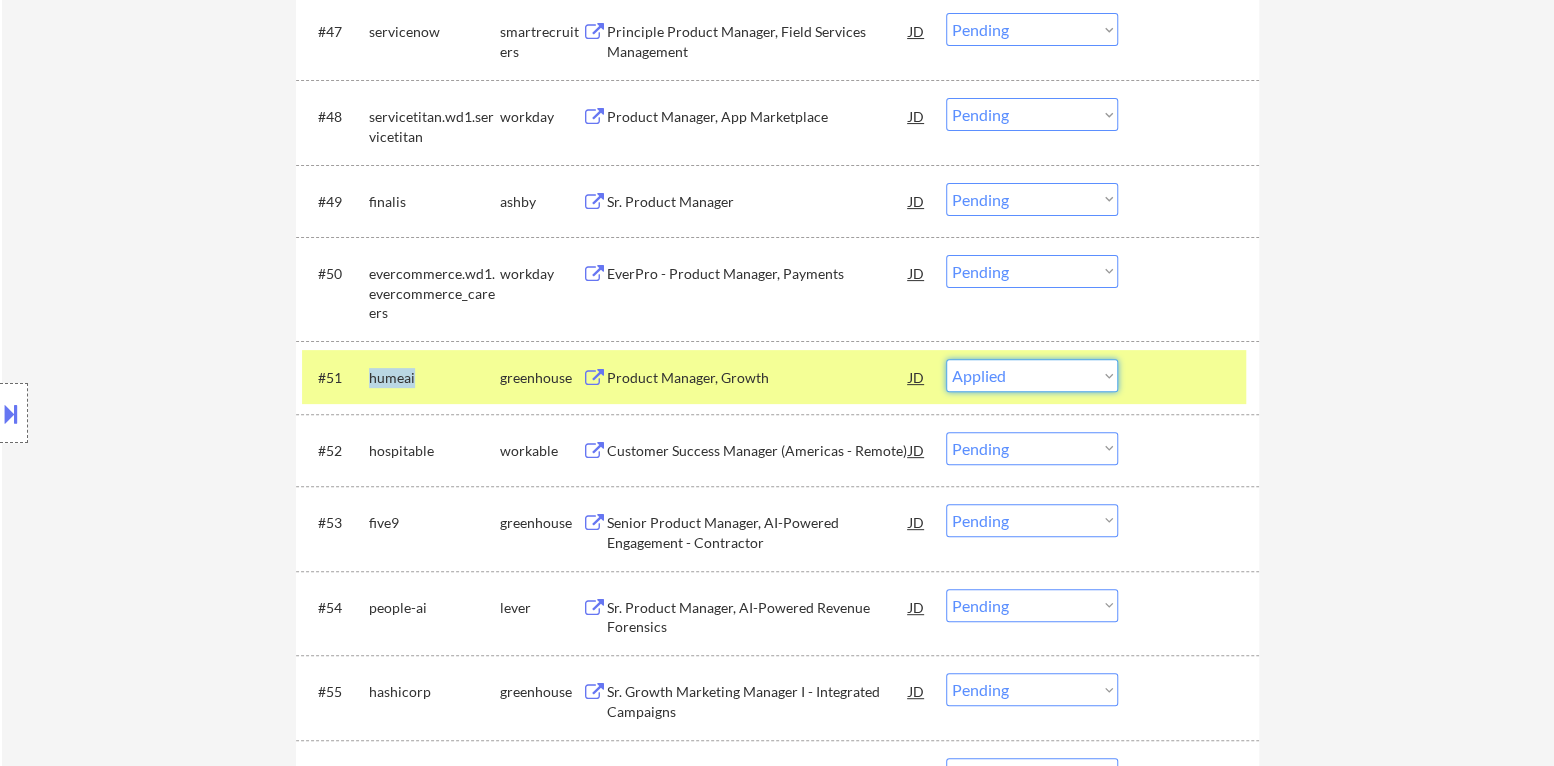 click on "Choose an option... Pending Applied Excluded (Questions) Excluded (Expired) Excluded (Location) Excluded (Bad Match) Excluded (Blocklist) Excluded (Salary) Excluded (Other)" at bounding box center (1032, 375) 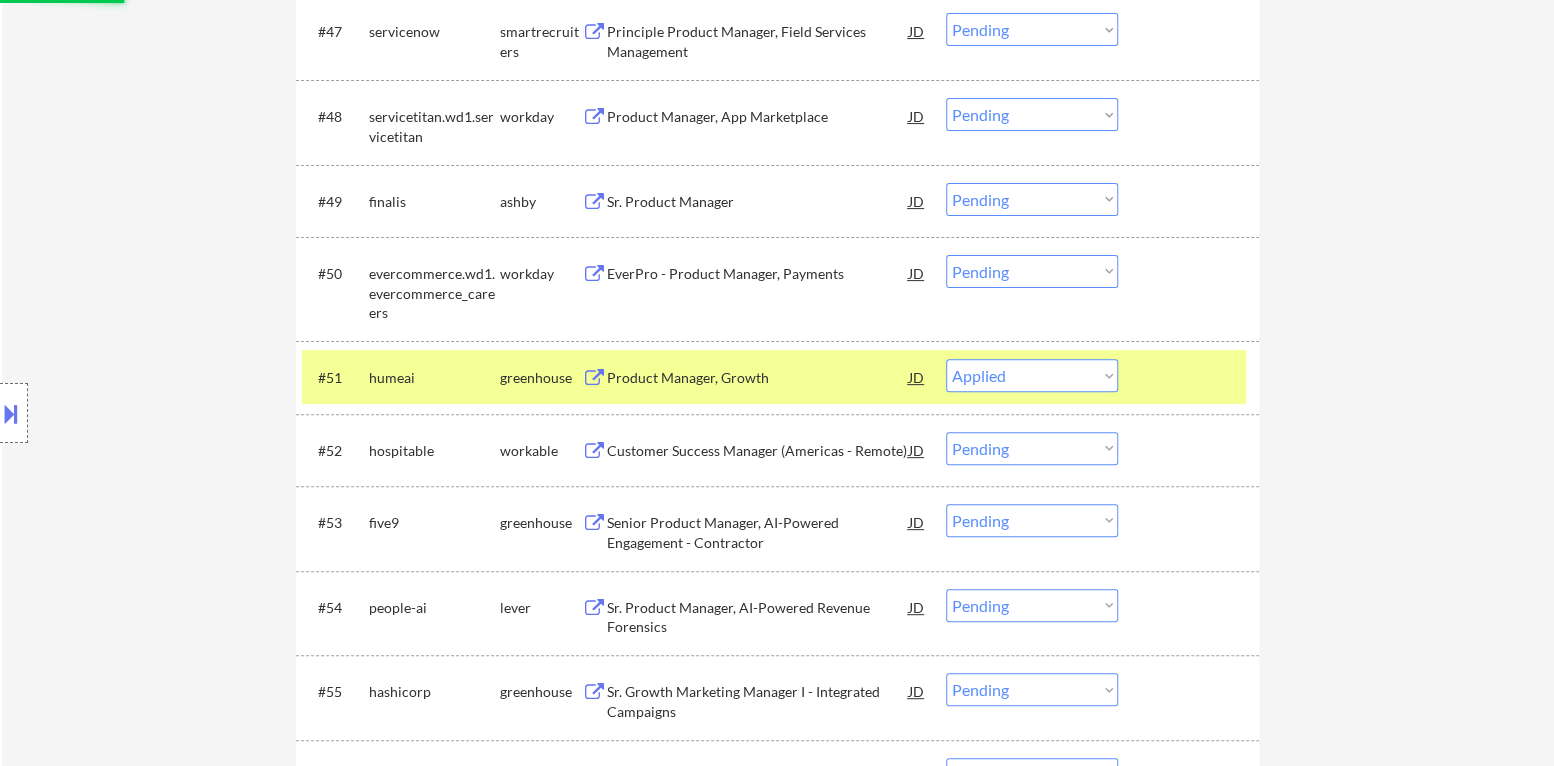 click at bounding box center [1191, 377] 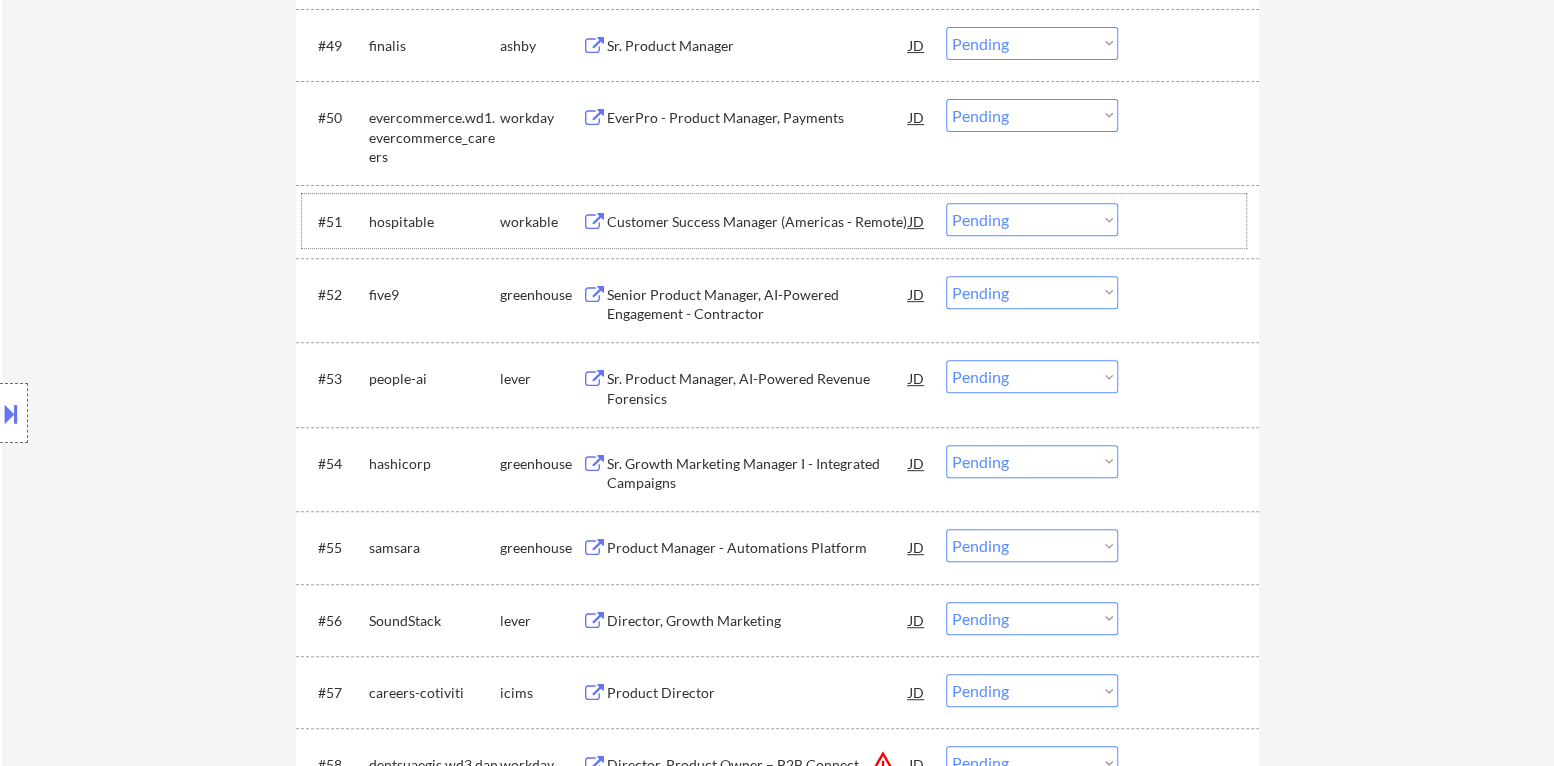 scroll, scrollTop: 4600, scrollLeft: 0, axis: vertical 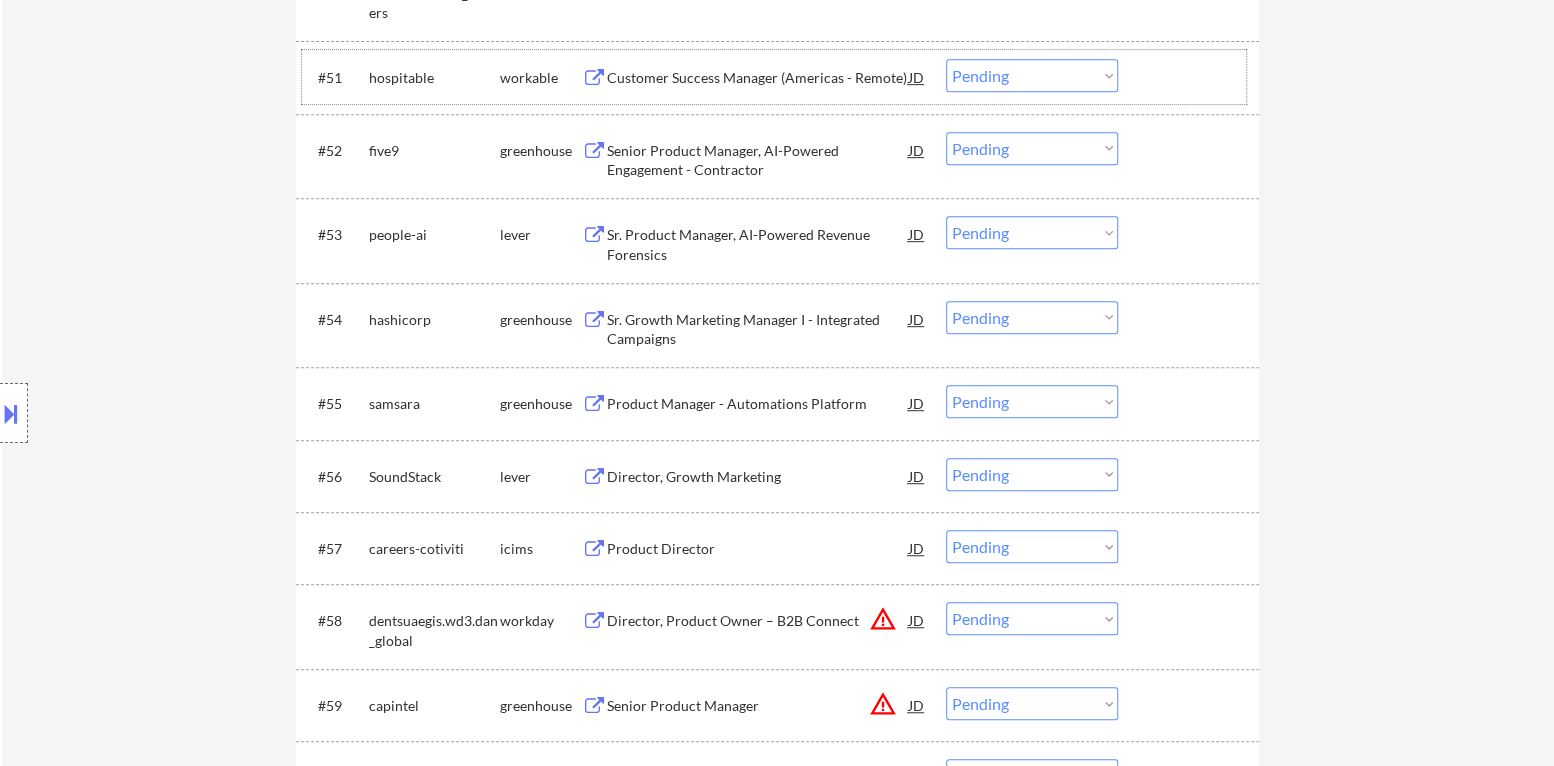 click on "Customer Success Manager (Americas - Remote)" at bounding box center [758, 77] 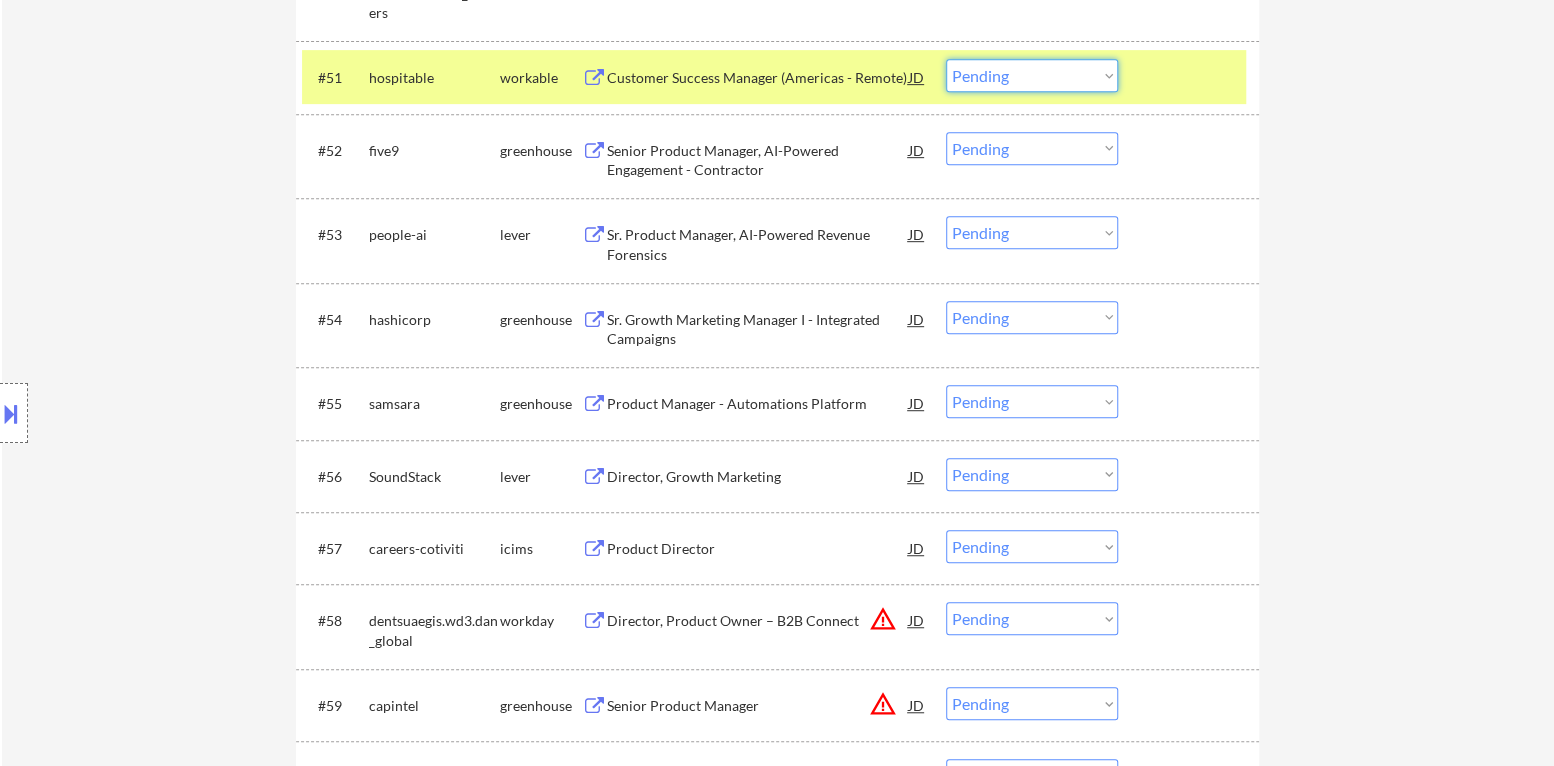 click on "Choose an option... Pending Applied Excluded (Questions) Excluded (Expired) Excluded (Location) Excluded (Bad Match) Excluded (Blocklist) Excluded (Salary) Excluded (Other)" at bounding box center (1032, 75) 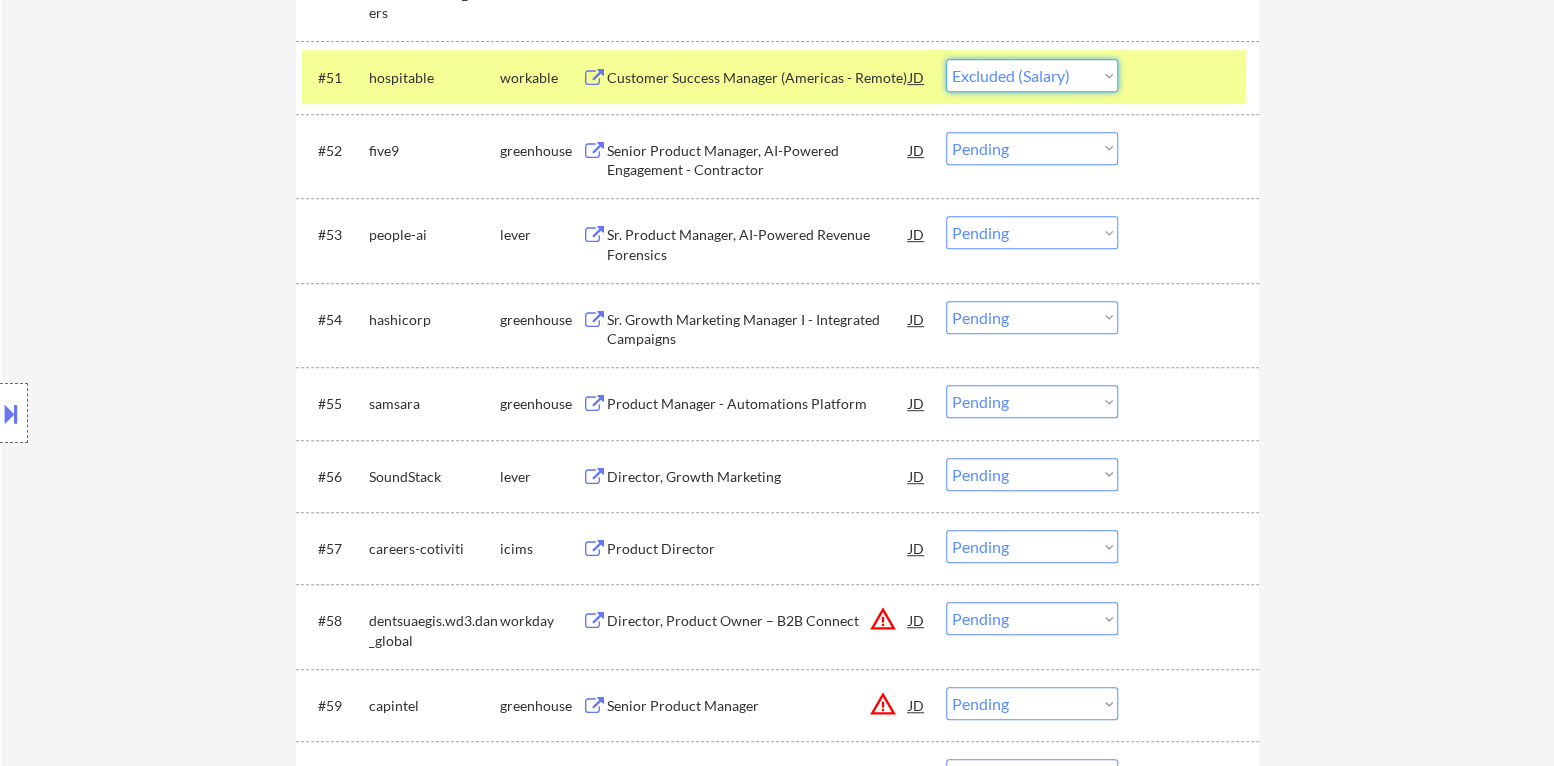 click on "Choose an option... Pending Applied Excluded (Questions) Excluded (Expired) Excluded (Location) Excluded (Bad Match) Excluded (Blocklist) Excluded (Salary) Excluded (Other)" at bounding box center [1032, 75] 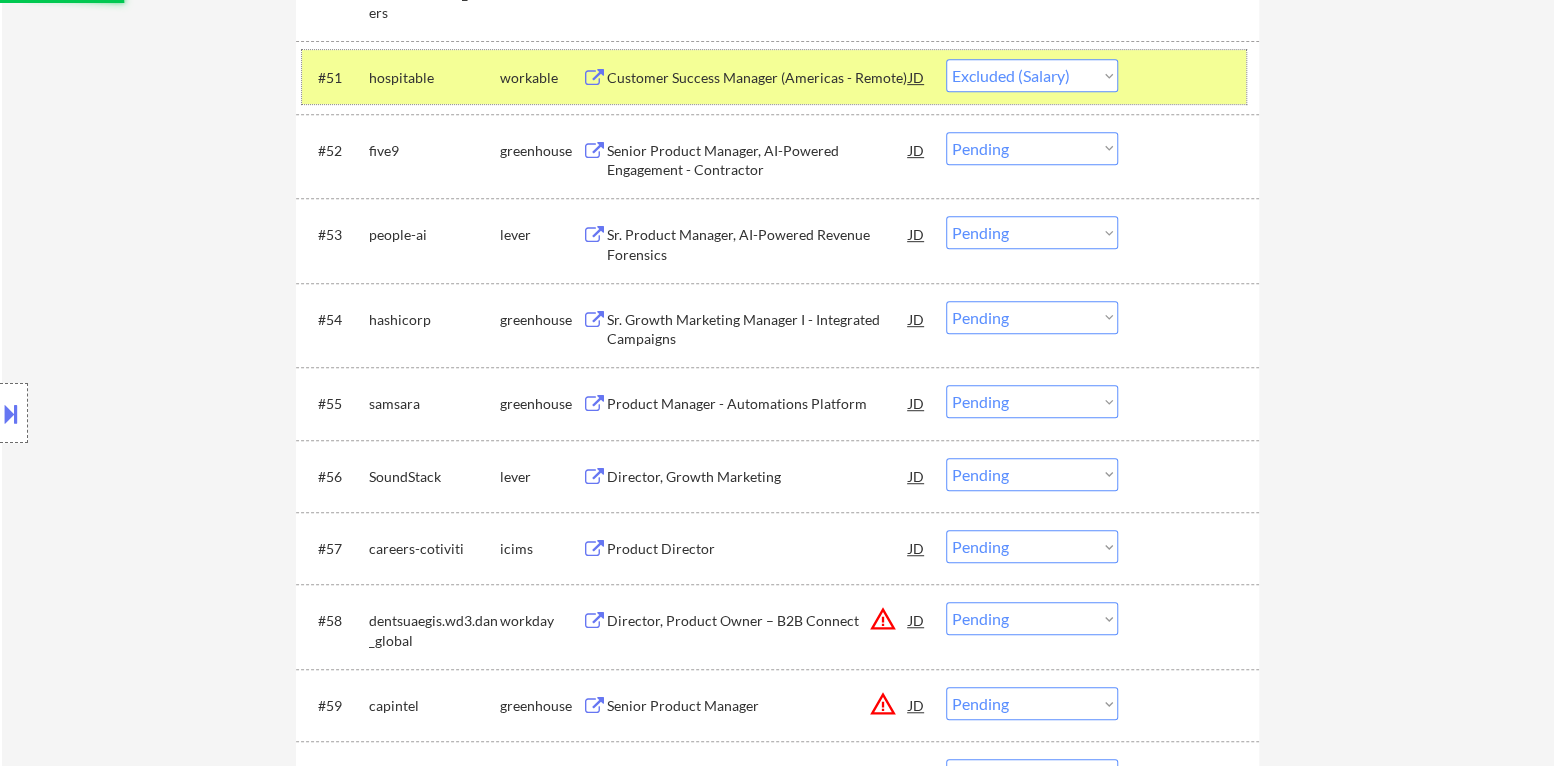 click on "#51 hospitable workable Customer Success Manager (Americas - Remote) JD warning_amber Choose an option... Pending Applied Excluded (Questions) Excluded (Expired) Excluded (Location) Excluded (Bad Match) Excluded (Blocklist) Excluded (Salary) Excluded (Other)" at bounding box center (774, 77) 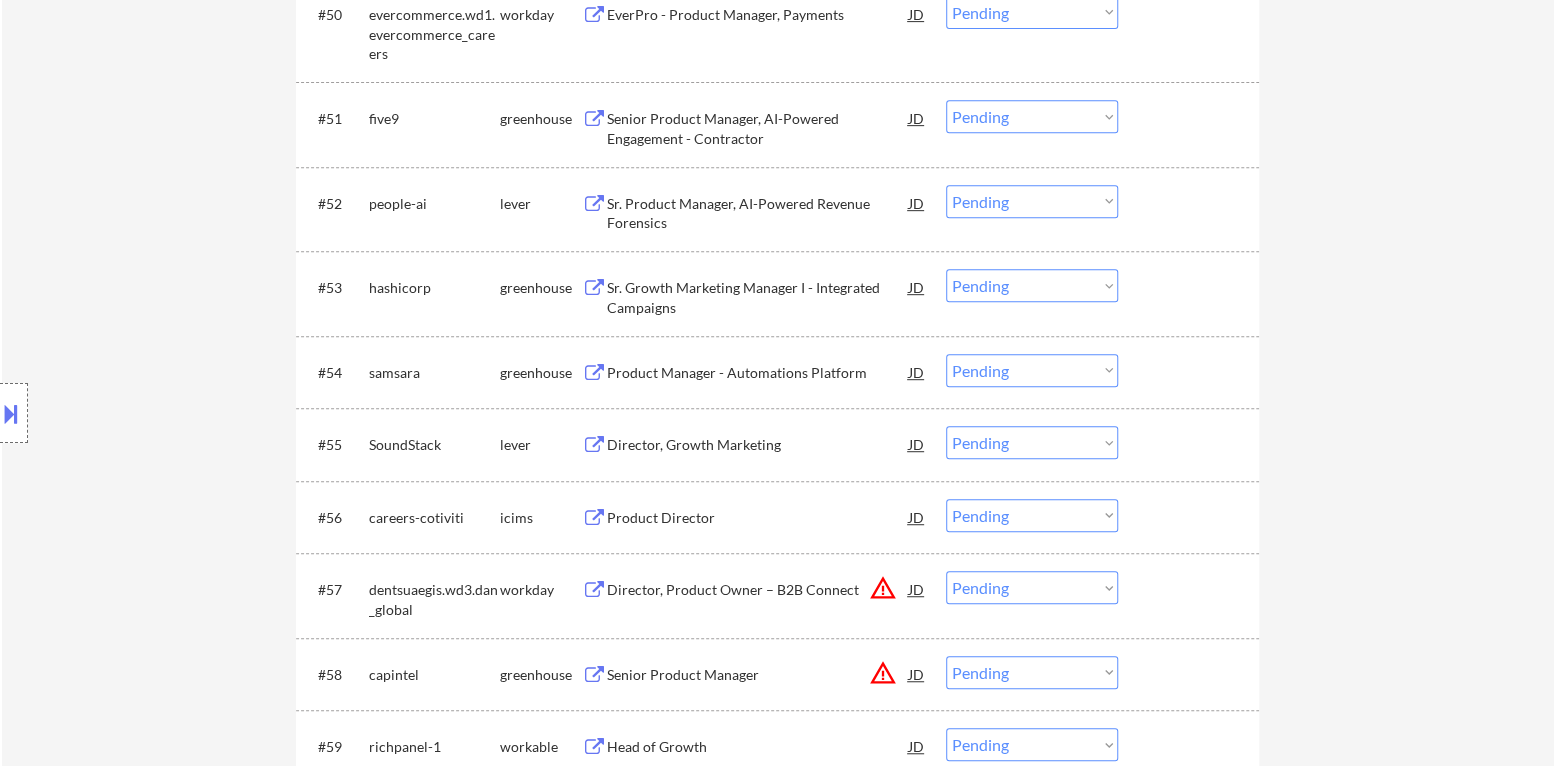 scroll, scrollTop: 4700, scrollLeft: 0, axis: vertical 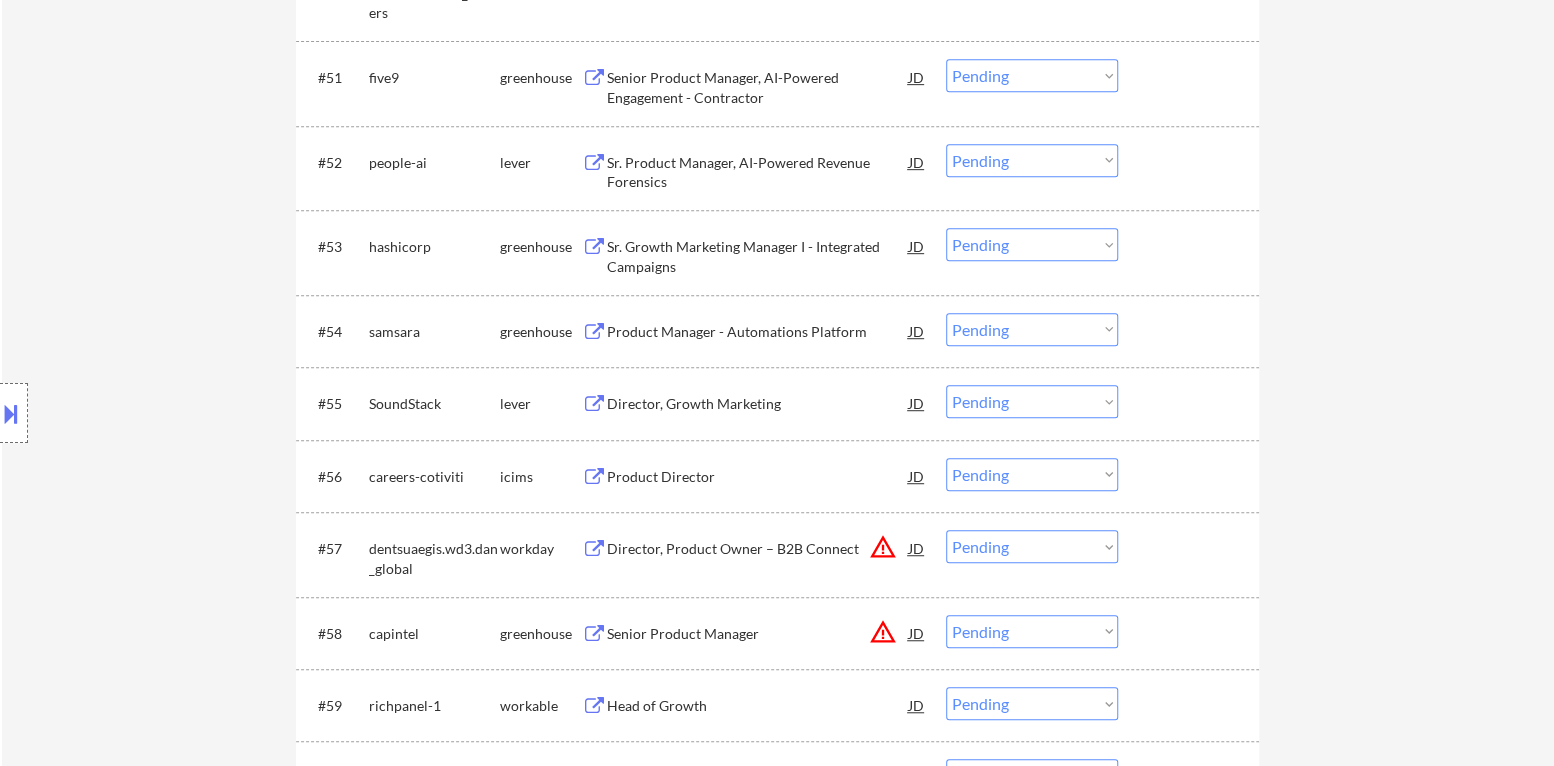 click on "Senior Product Manager, AI-Powered Engagement - Contractor" at bounding box center (758, 87) 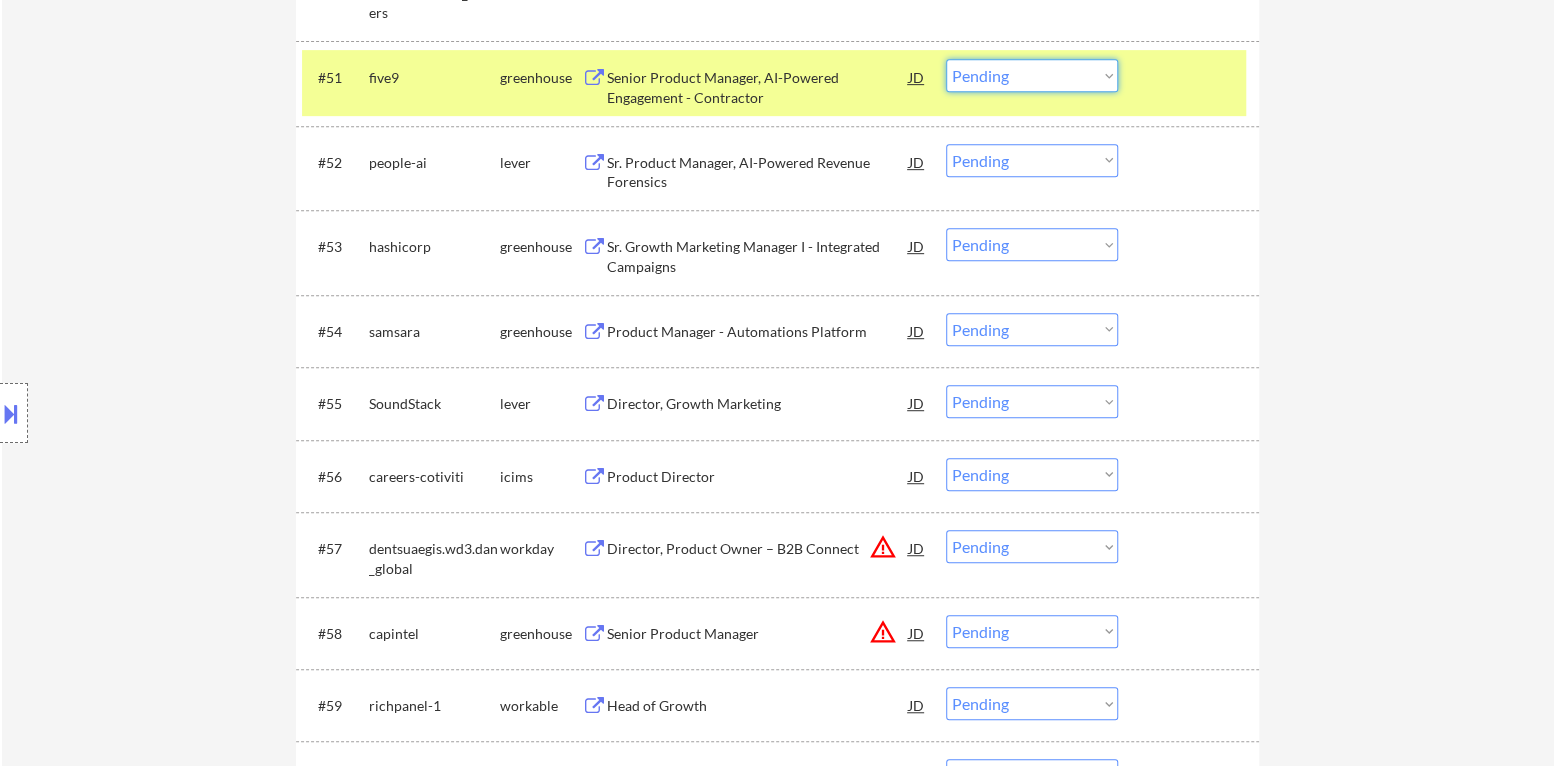 click on "Choose an option... Pending Applied Excluded (Questions) Excluded (Expired) Excluded (Location) Excluded (Bad Match) Excluded (Blocklist) Excluded (Salary) Excluded (Other)" at bounding box center (1032, 75) 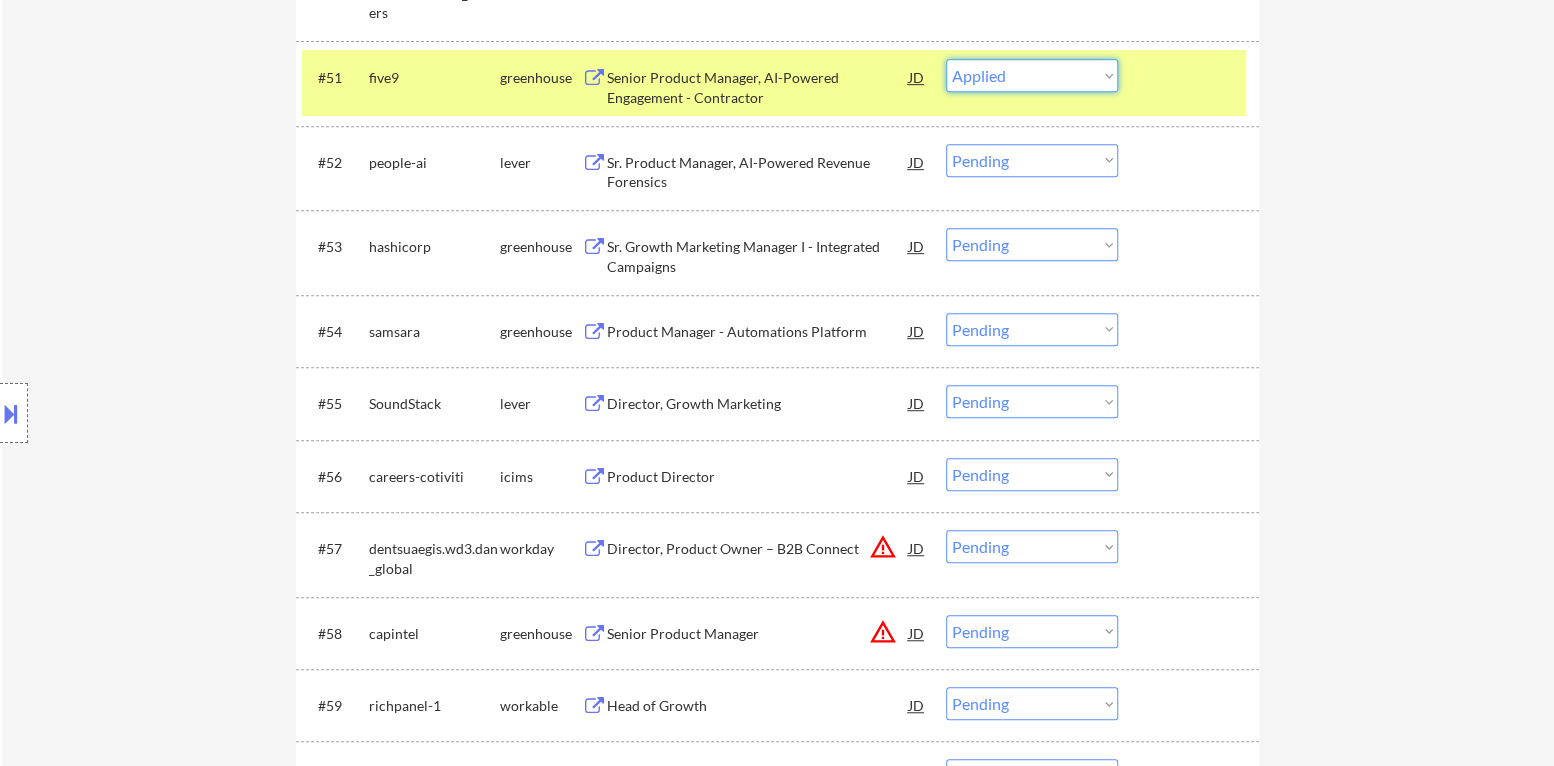 click on "Choose an option... Pending Applied Excluded (Questions) Excluded (Expired) Excluded (Location) Excluded (Bad Match) Excluded (Blocklist) Excluded (Salary) Excluded (Other)" at bounding box center [1032, 75] 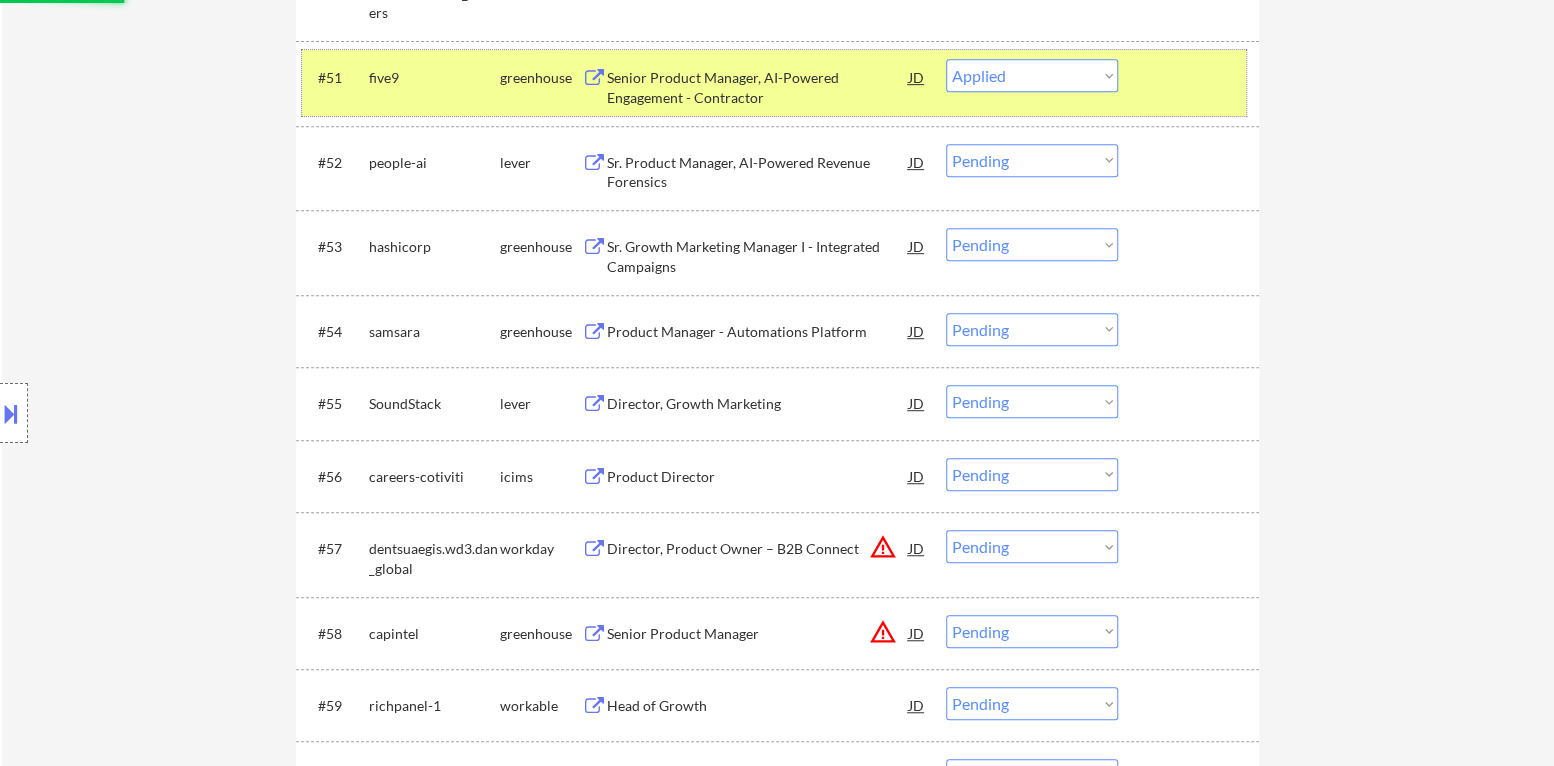 click at bounding box center (1191, 77) 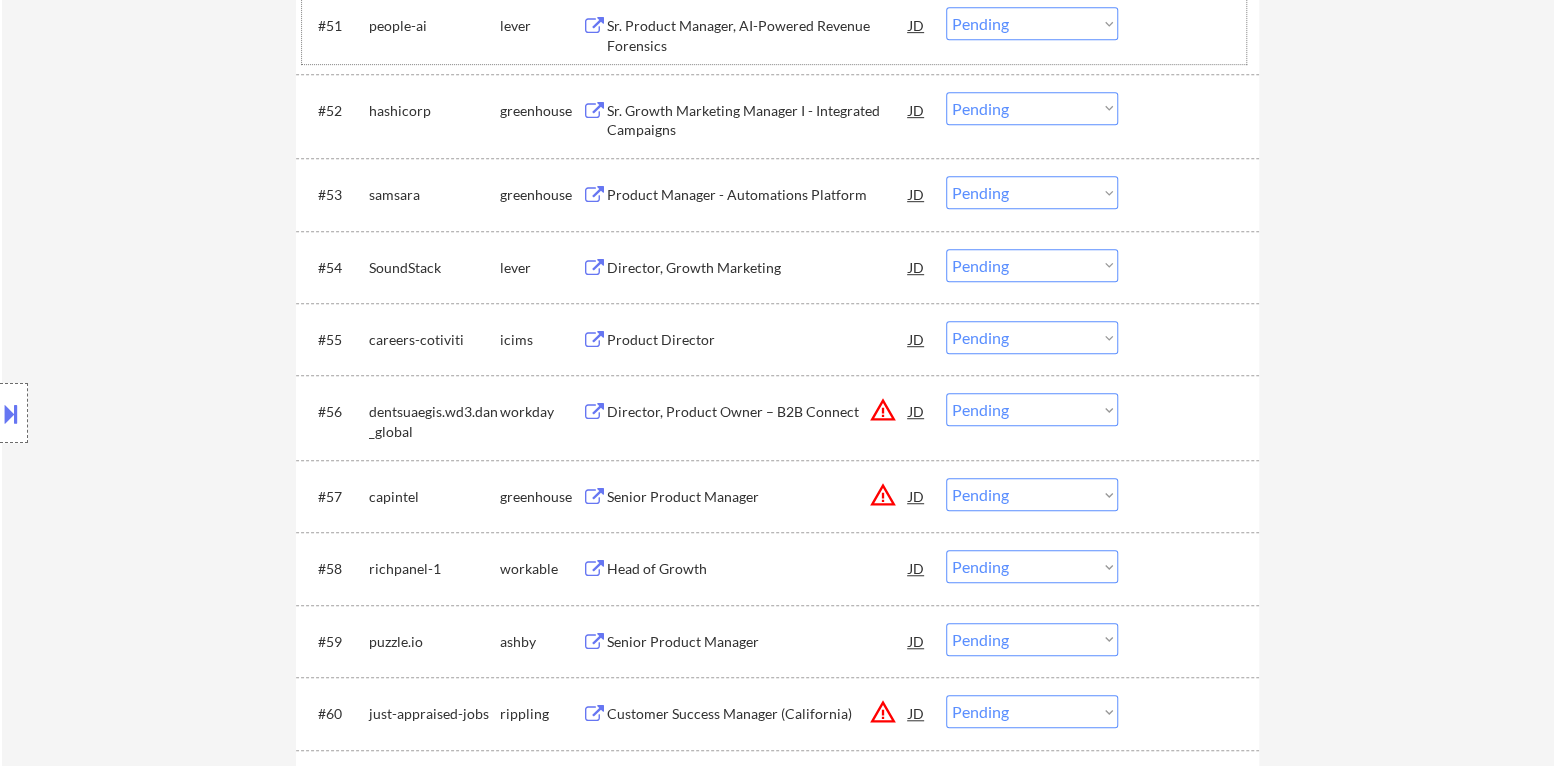 scroll, scrollTop: 4600, scrollLeft: 0, axis: vertical 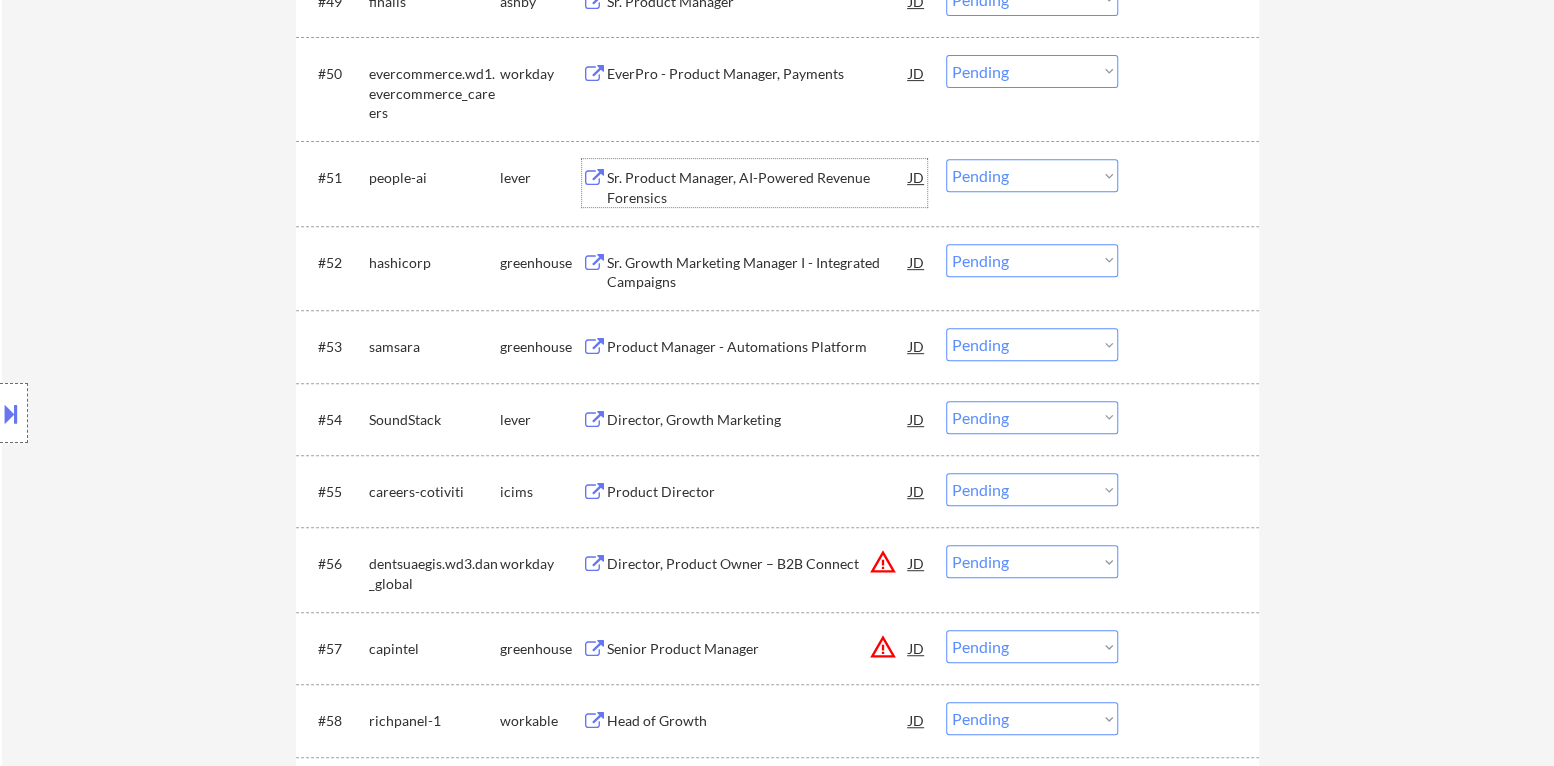 click on "Sr. Product Manager, AI-Powered Revenue Forensics" at bounding box center (758, 187) 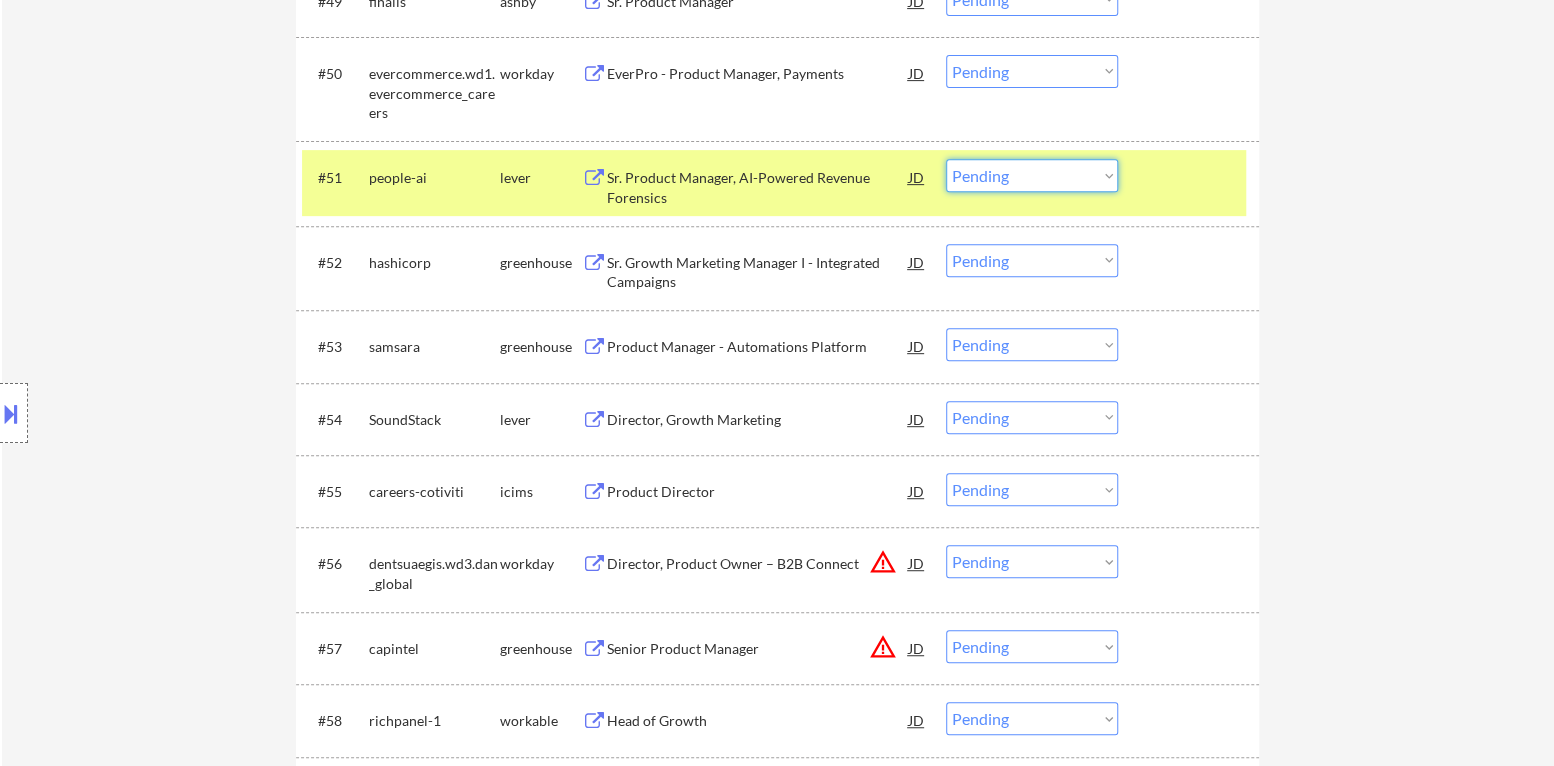click on "Choose an option... Pending Applied Excluded (Questions) Excluded (Expired) Excluded (Location) Excluded (Bad Match) Excluded (Blocklist) Excluded (Salary) Excluded (Other)" at bounding box center (1032, 175) 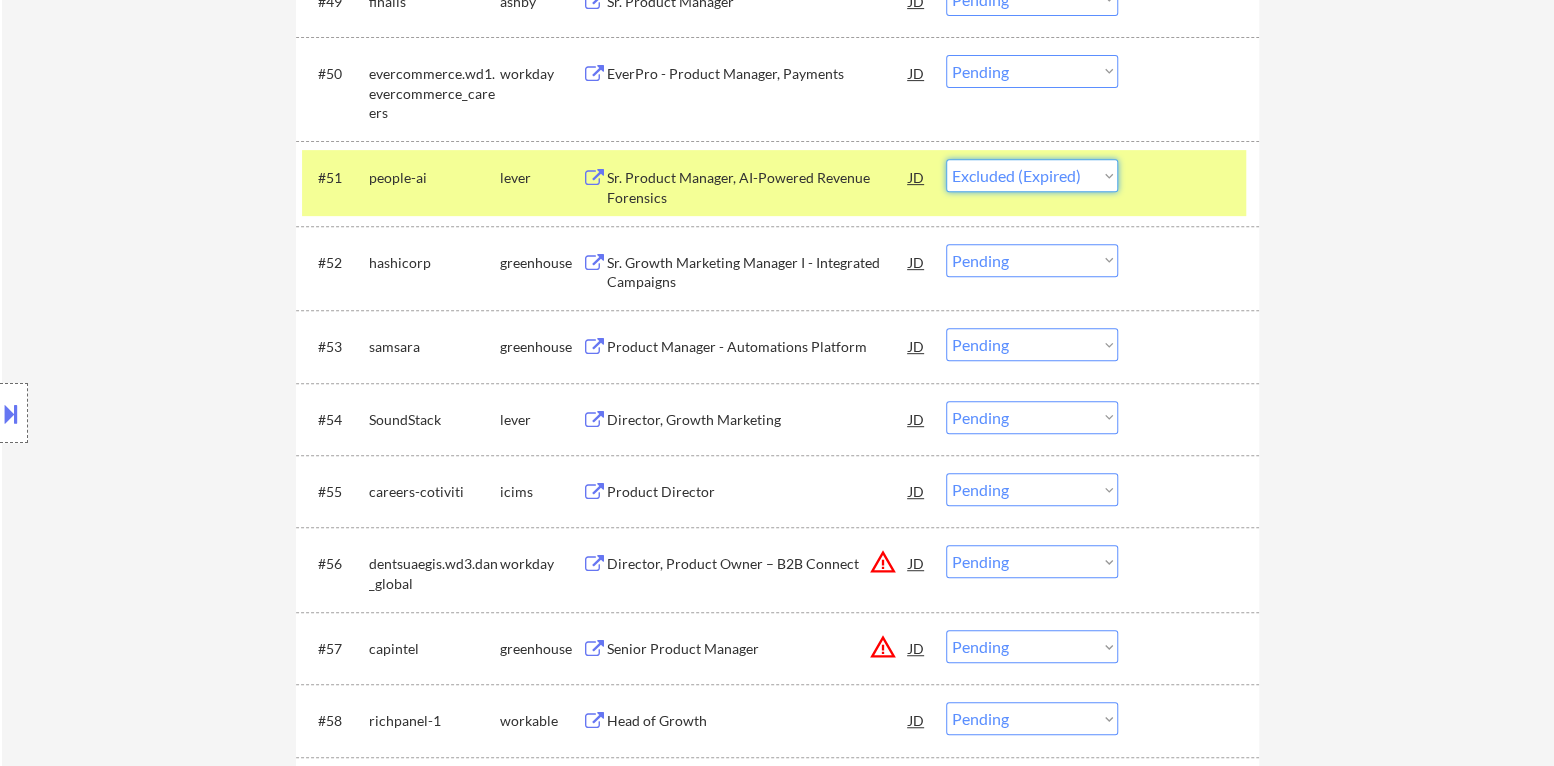 click on "Choose an option... Pending Applied Excluded (Questions) Excluded (Expired) Excluded (Location) Excluded (Bad Match) Excluded (Blocklist) Excluded (Salary) Excluded (Other)" at bounding box center [1032, 175] 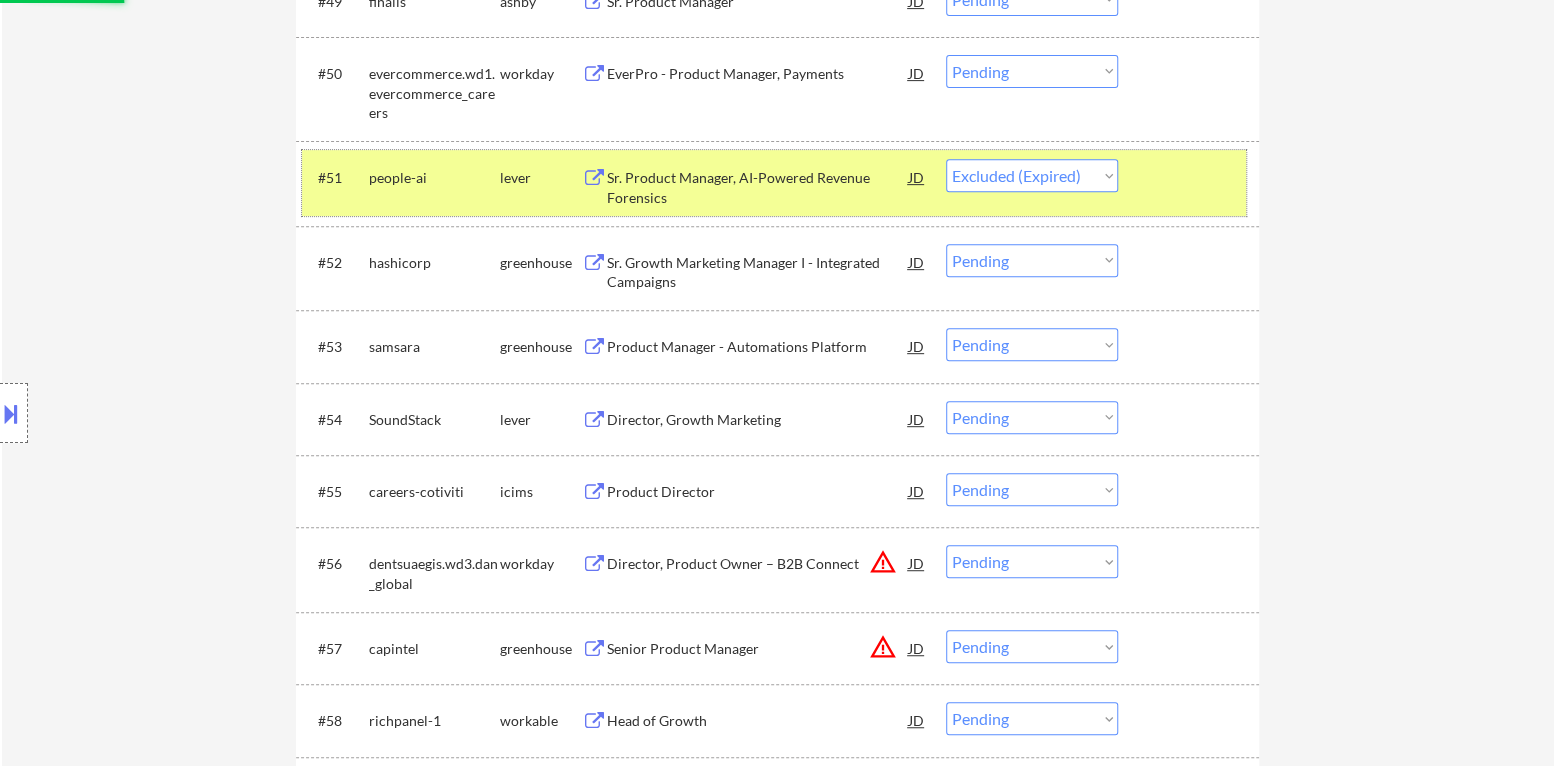 click at bounding box center [1191, 177] 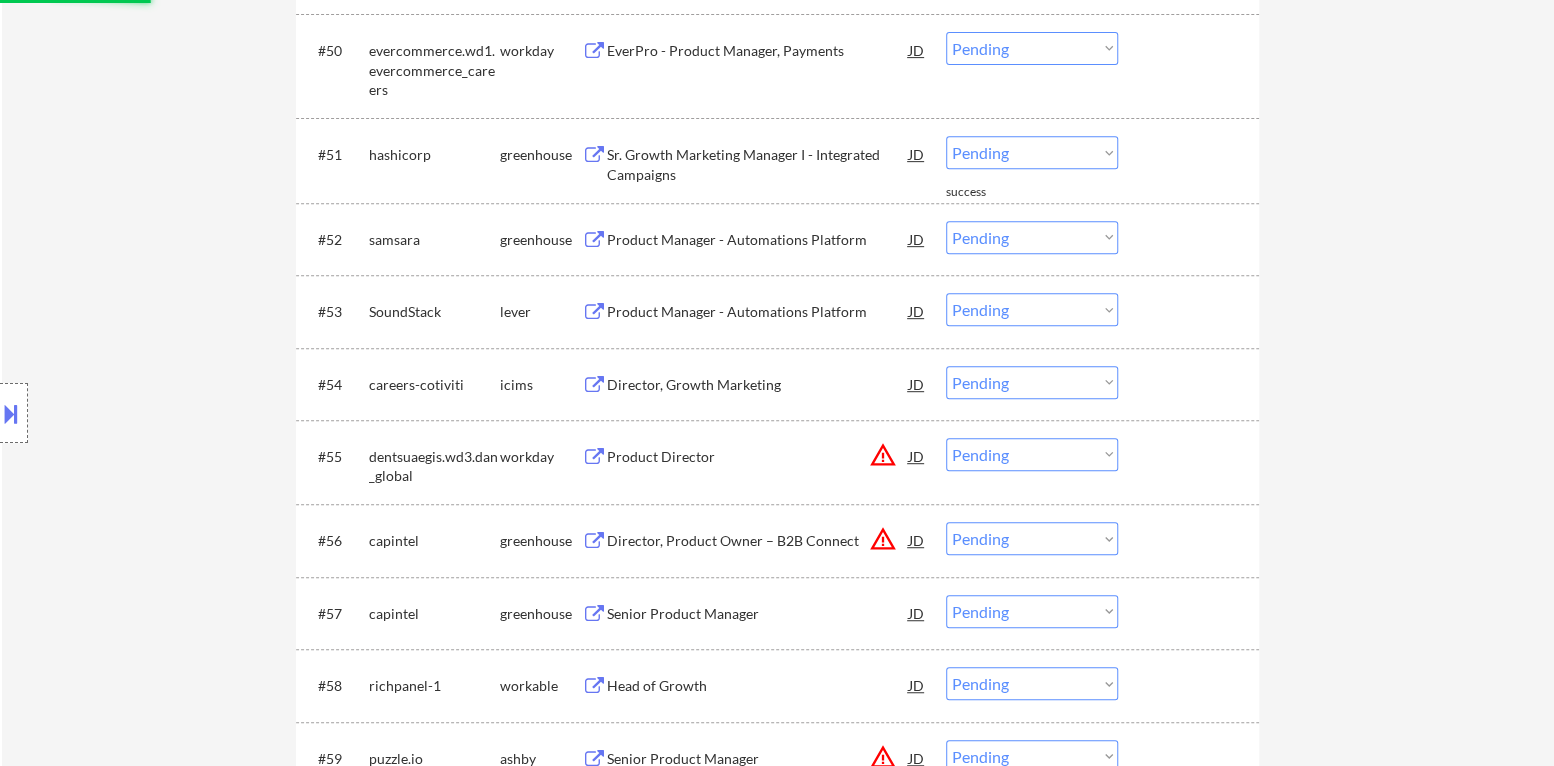 scroll, scrollTop: 4700, scrollLeft: 0, axis: vertical 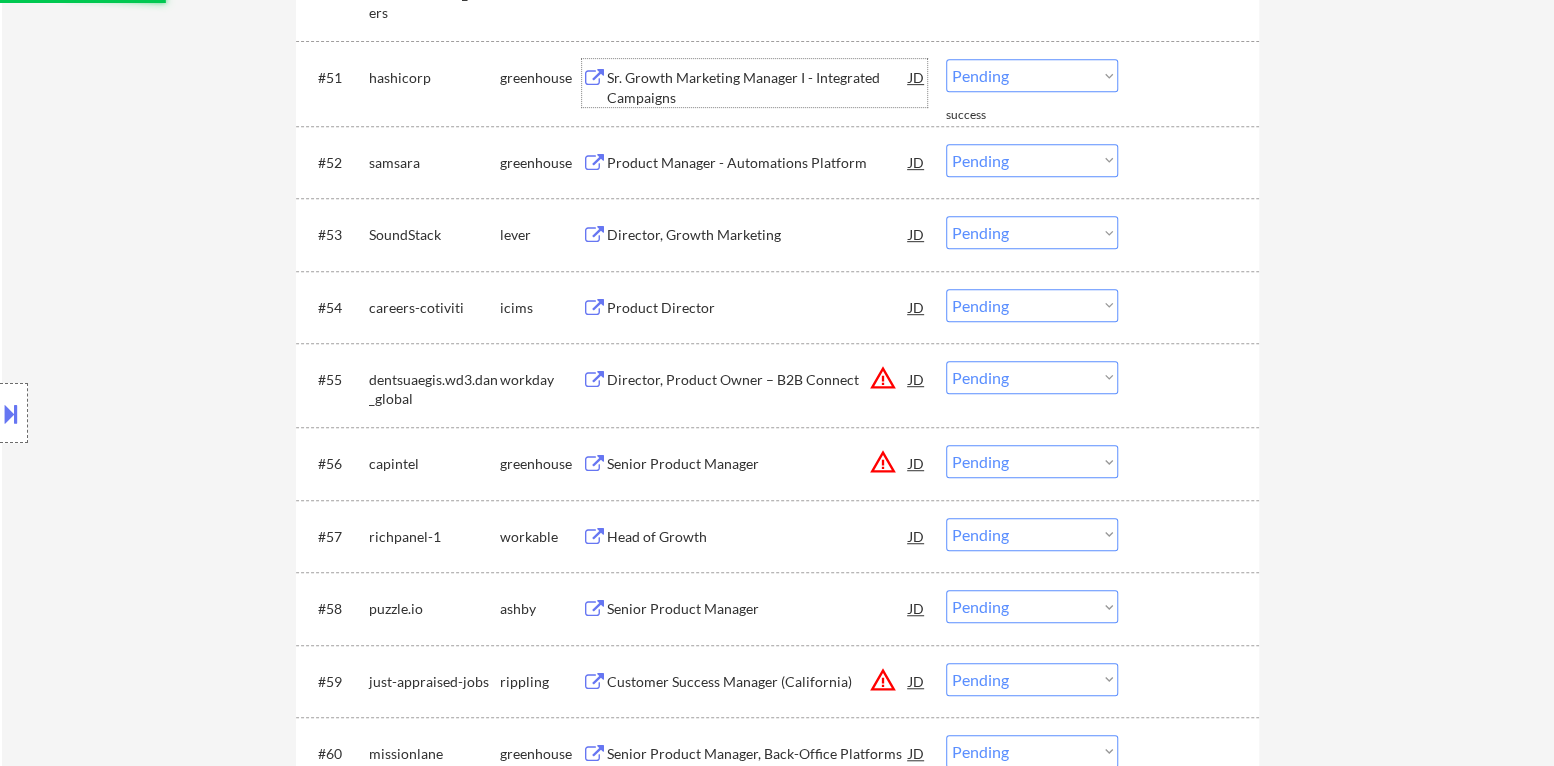 click on "Sr. Growth Marketing Manager I - Integrated Campaigns" at bounding box center [758, 87] 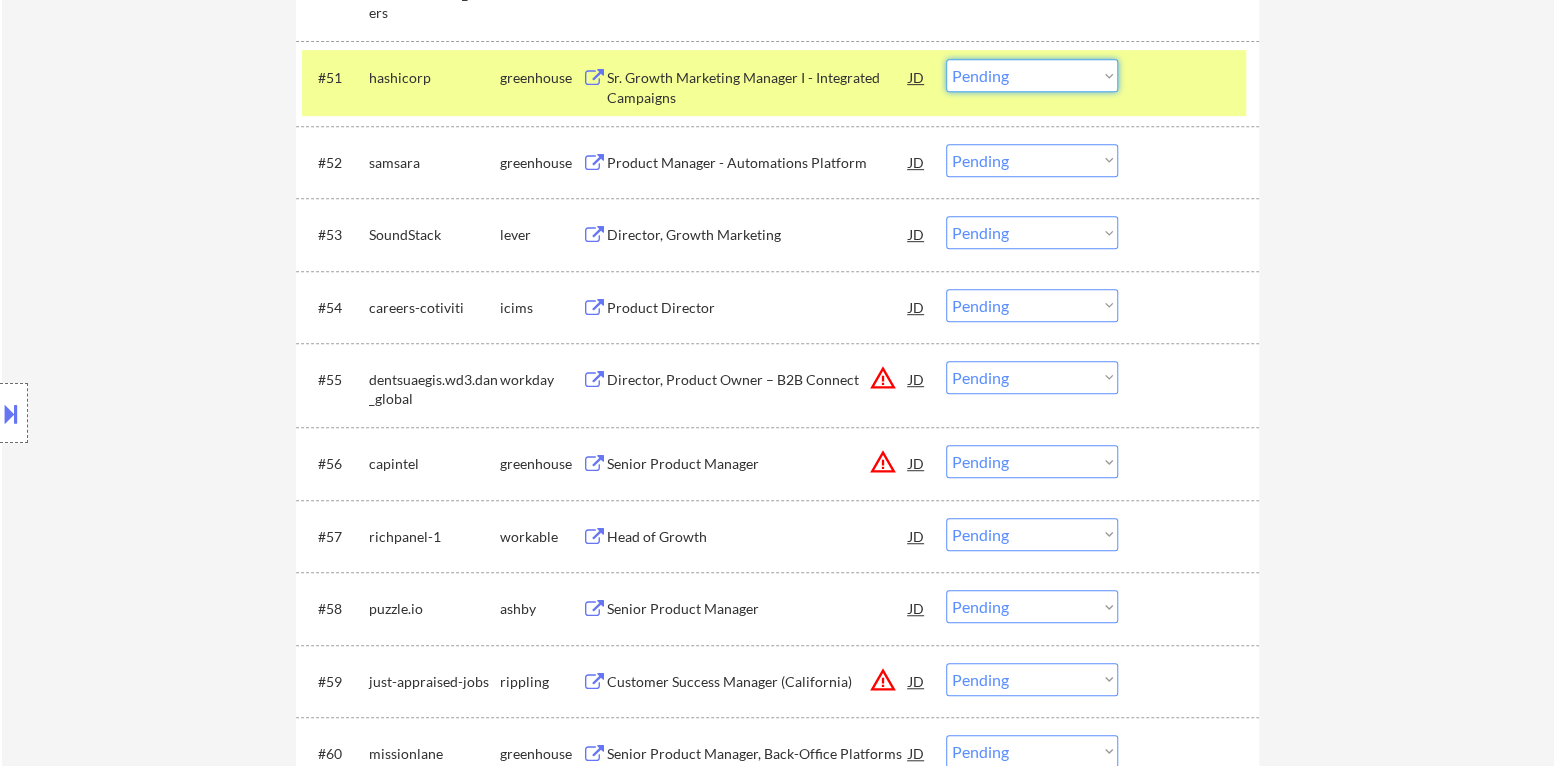 click on "Choose an option... Pending Applied Excluded (Questions) Excluded (Expired) Excluded (Location) Excluded (Bad Match) Excluded (Blocklist) Excluded (Salary) Excluded (Other)" at bounding box center (1032, 75) 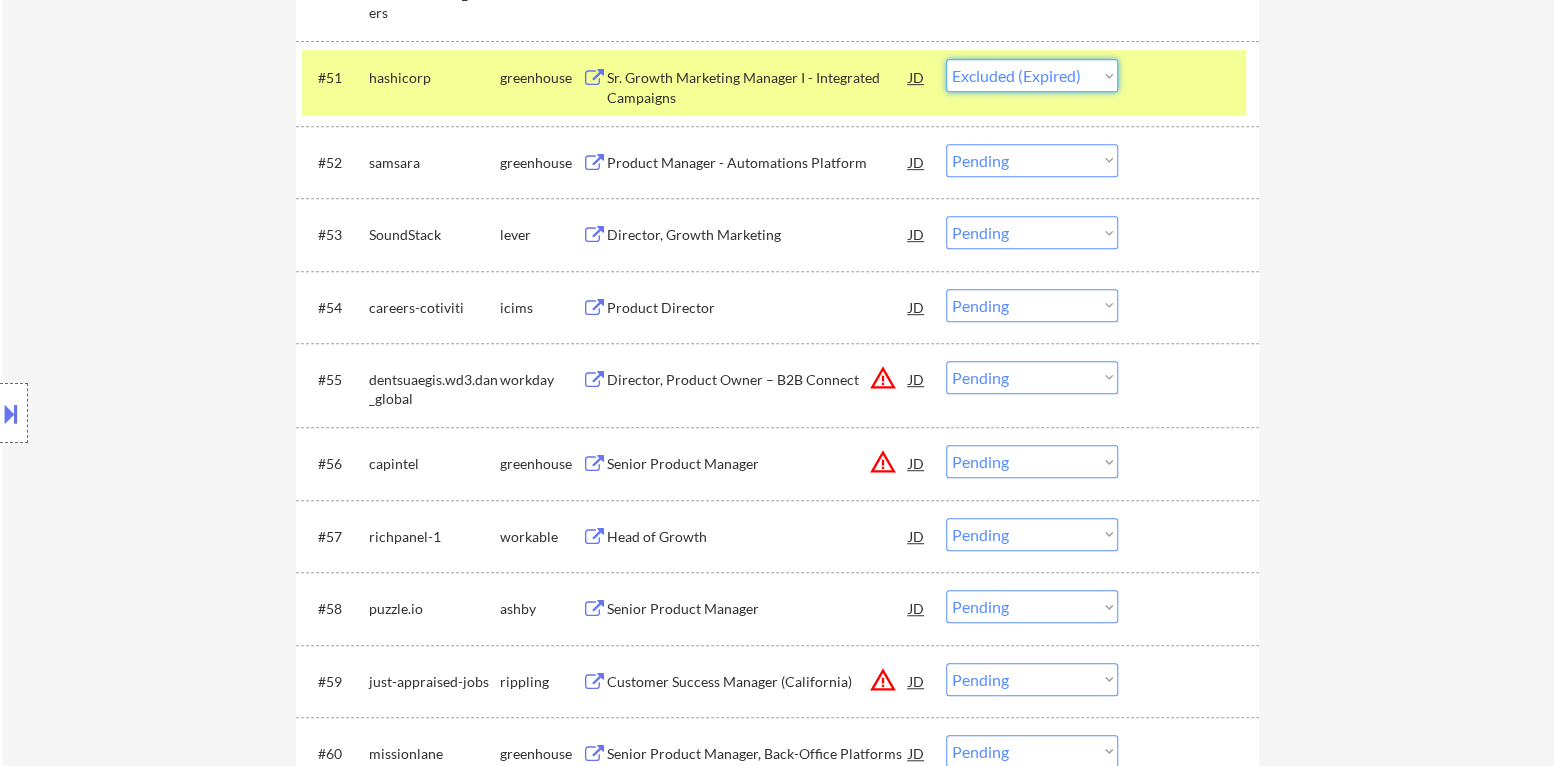 click on "Choose an option... Pending Applied Excluded (Questions) Excluded (Expired) Excluded (Location) Excluded (Bad Match) Excluded (Blocklist) Excluded (Salary) Excluded (Other)" at bounding box center (1032, 75) 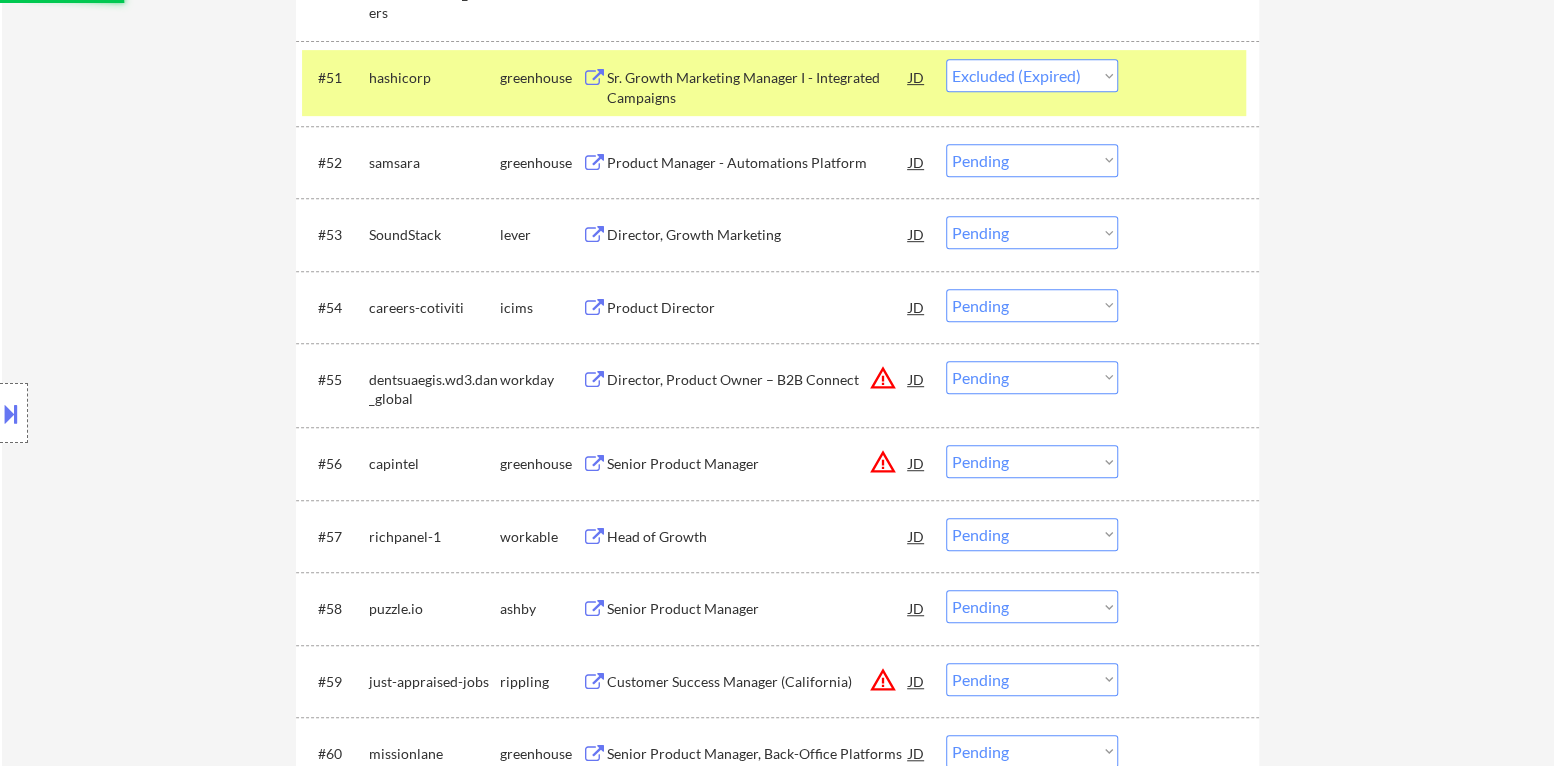 click at bounding box center [1191, 77] 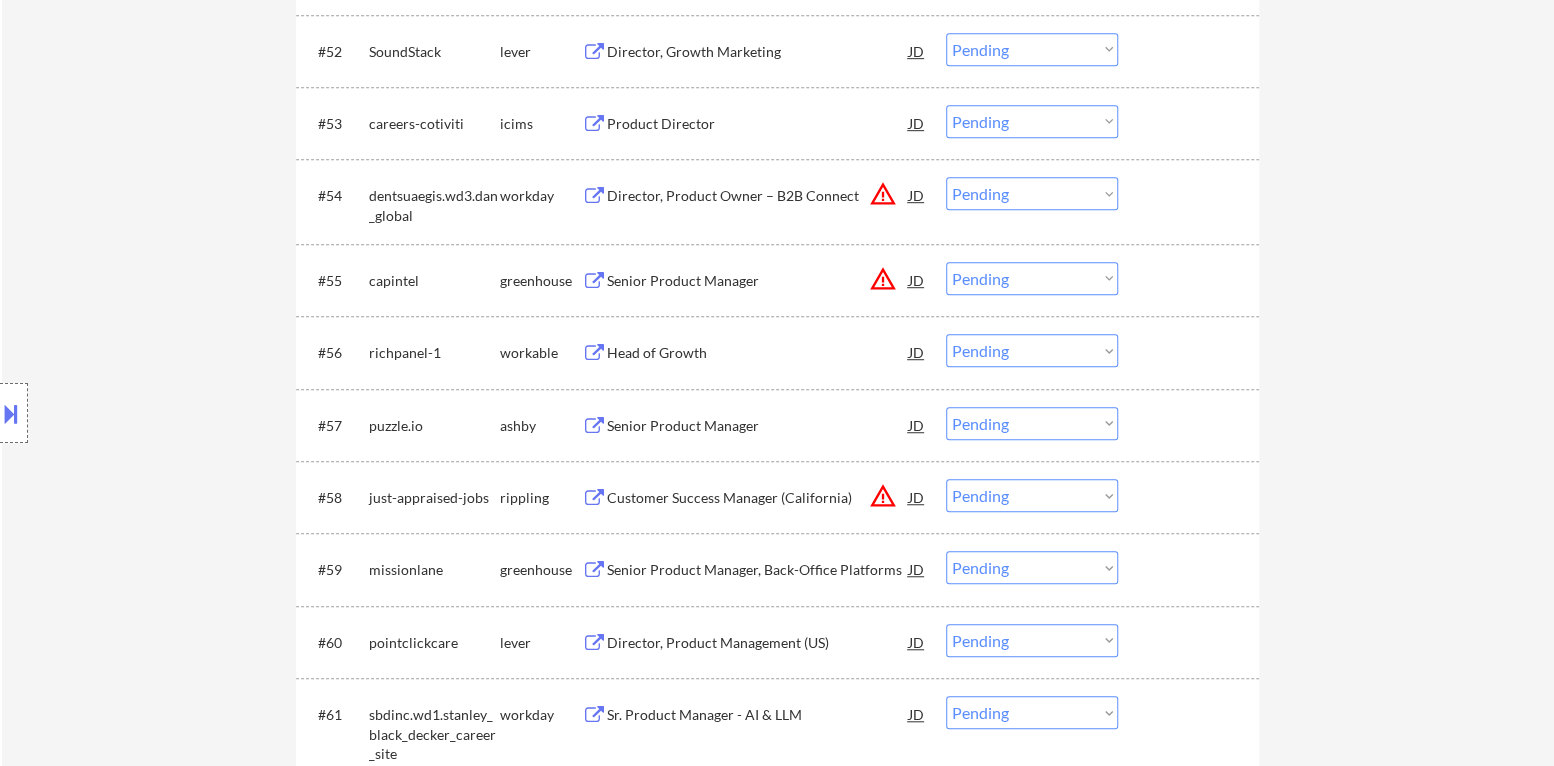 scroll, scrollTop: 4800, scrollLeft: 0, axis: vertical 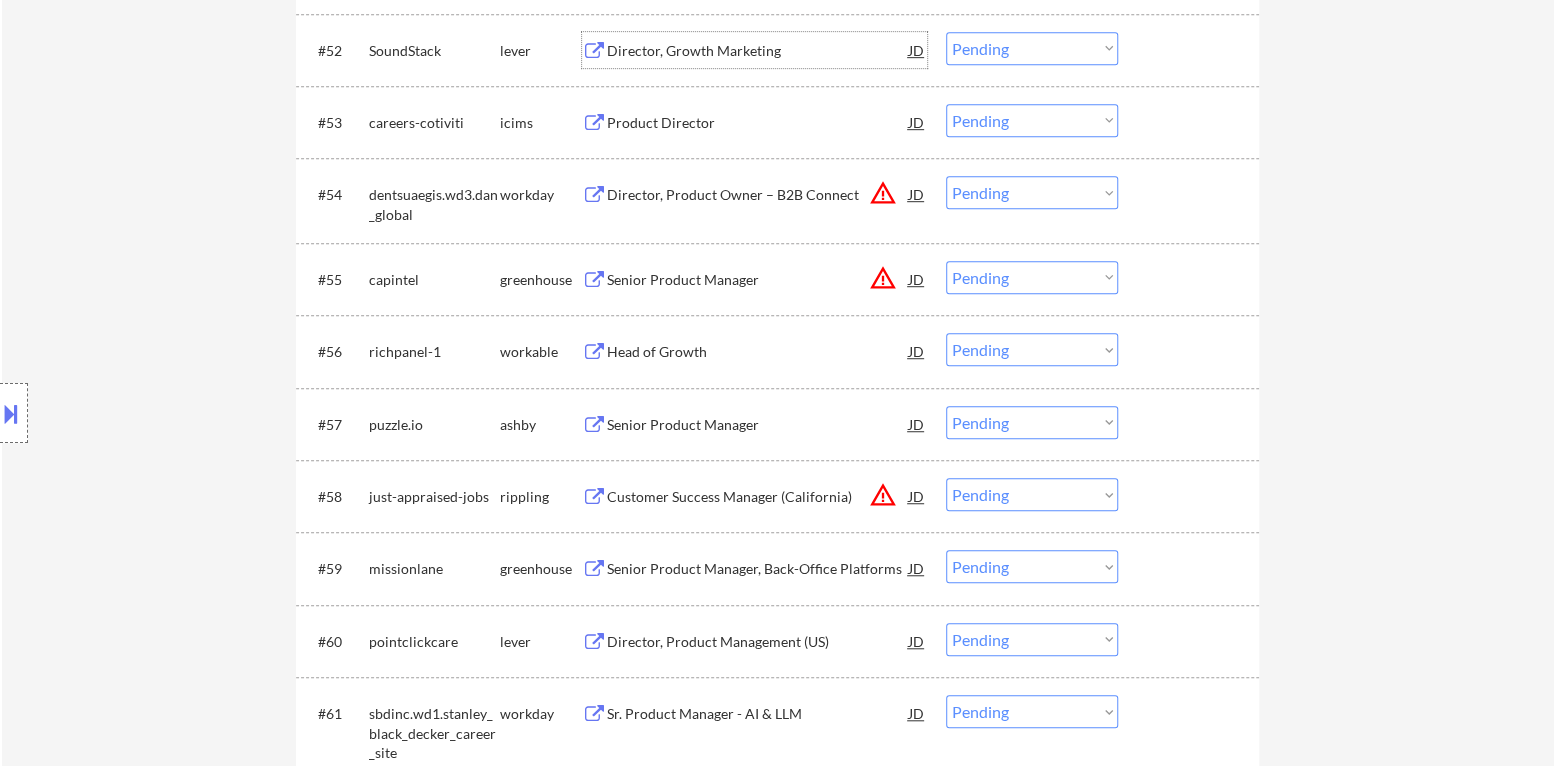click on "Director, Growth Marketing" at bounding box center [758, 51] 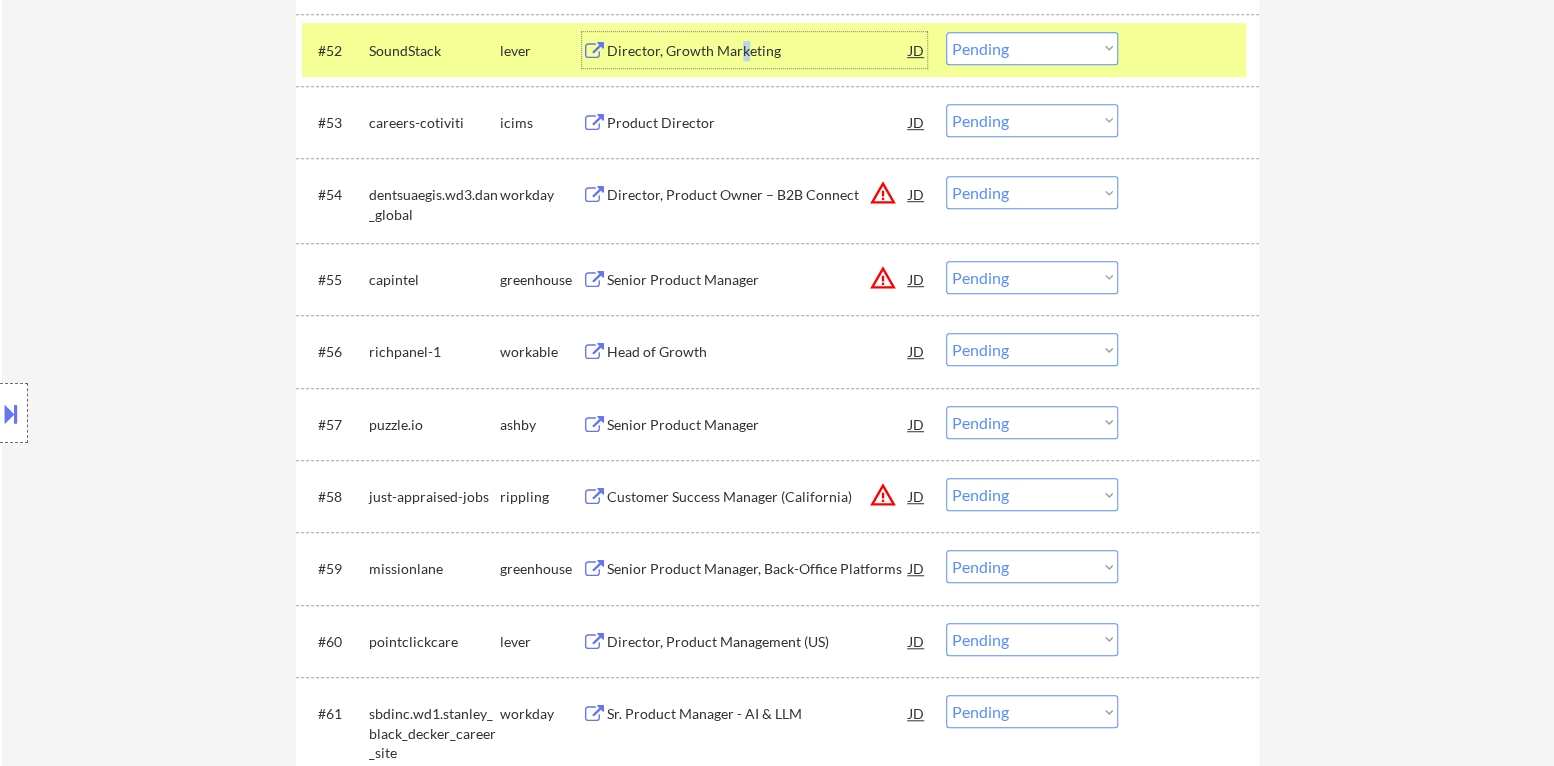 click on "Choose an option... Pending Applied Excluded (Questions) Excluded (Expired) Excluded (Location) Excluded (Bad Match) Excluded (Blocklist) Excluded (Salary) Excluded (Other)" at bounding box center [1032, 48] 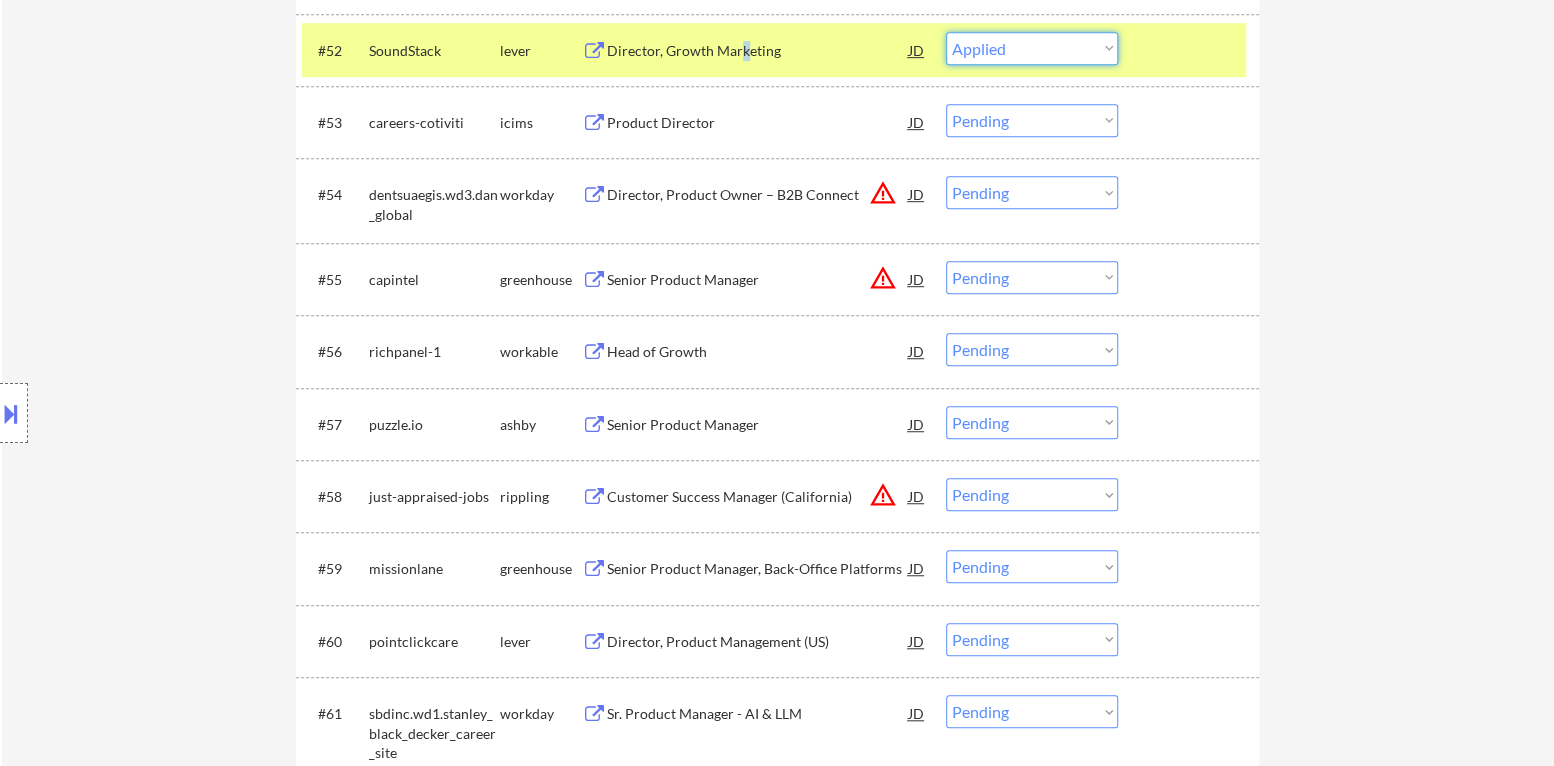 click on "Choose an option... Pending Applied Excluded (Questions) Excluded (Expired) Excluded (Location) Excluded (Bad Match) Excluded (Blocklist) Excluded (Salary) Excluded (Other)" at bounding box center [1032, 48] 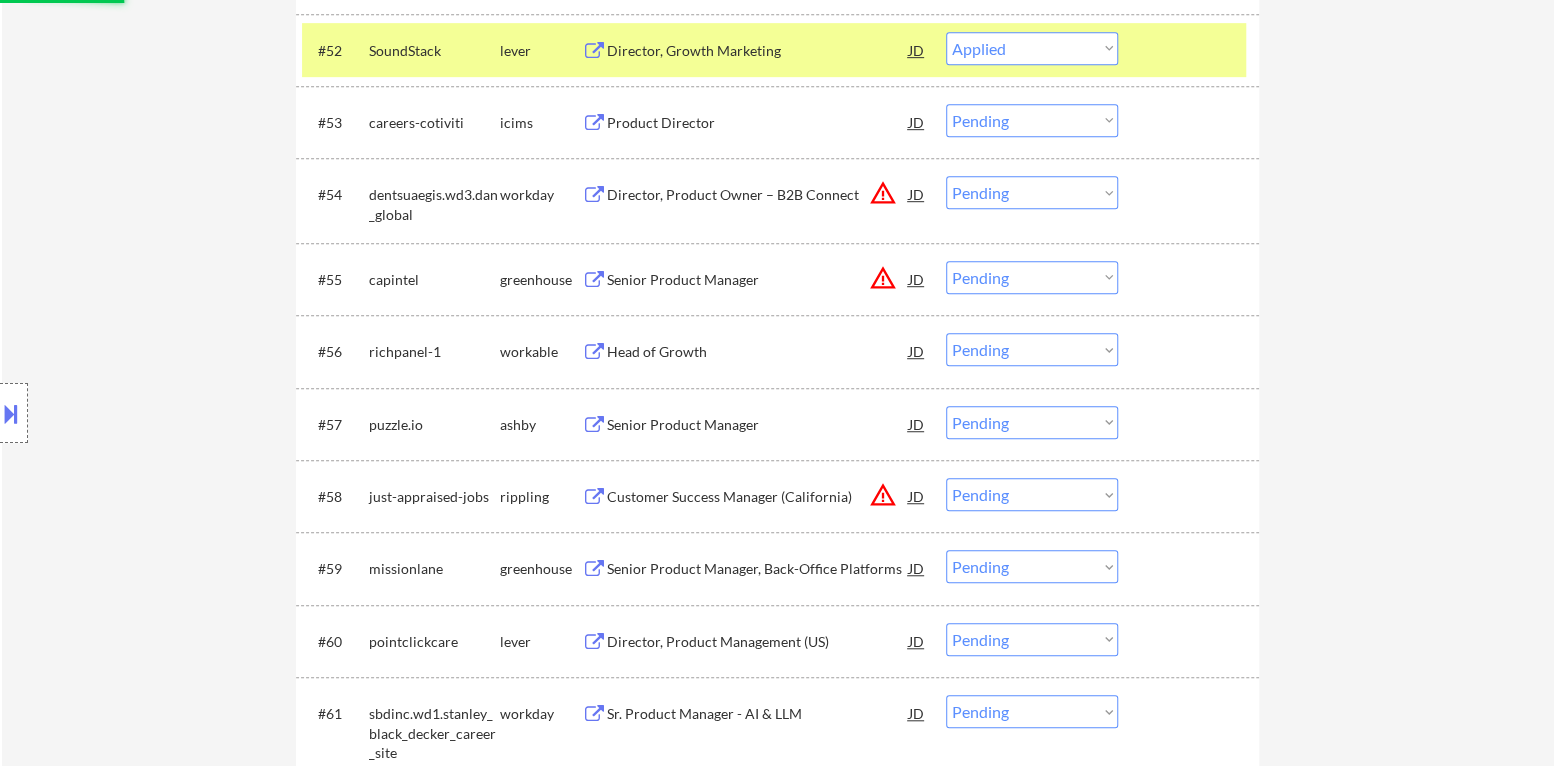 click at bounding box center (1191, 50) 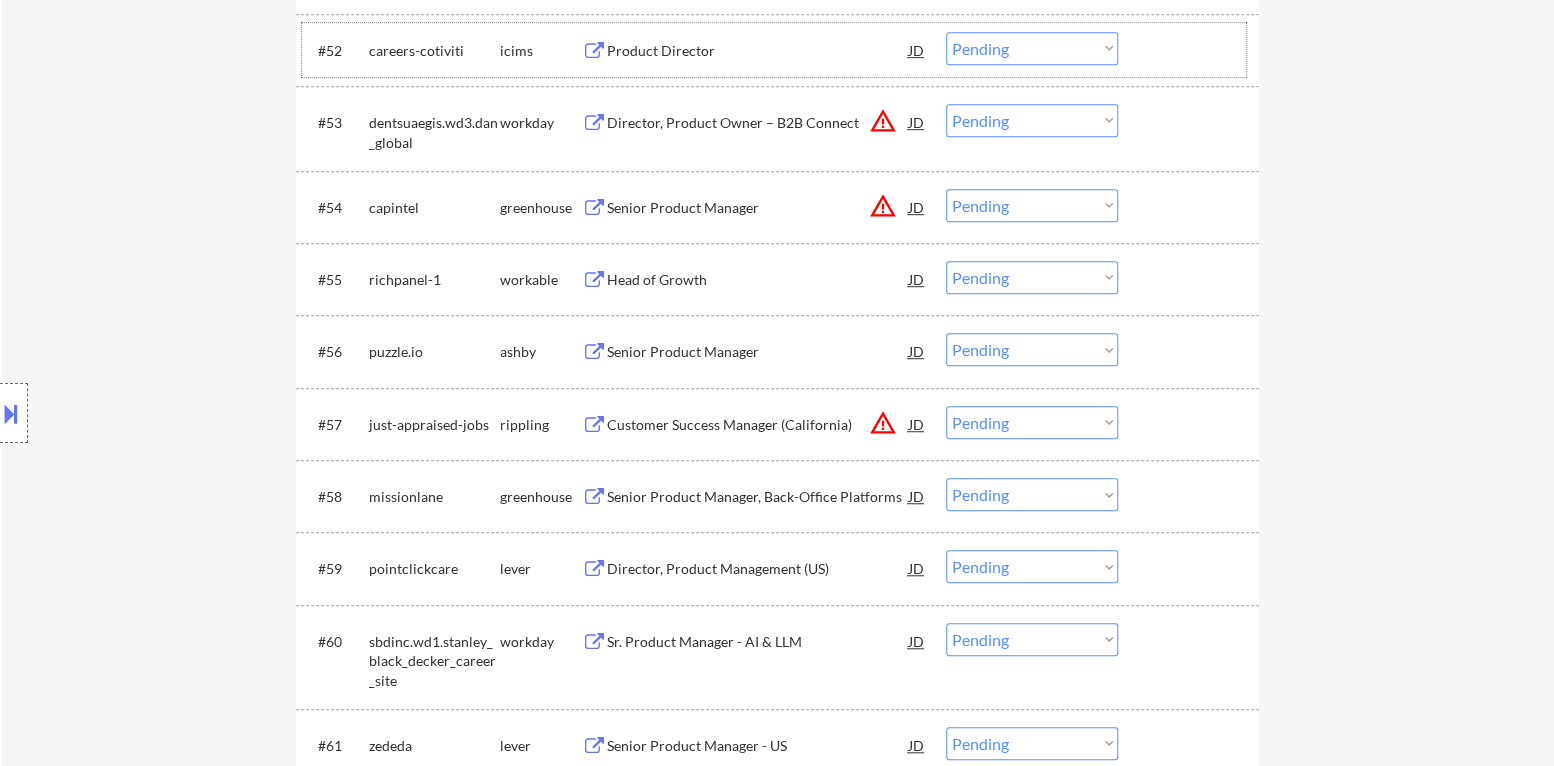 click on "warning_amber" at bounding box center [883, 206] 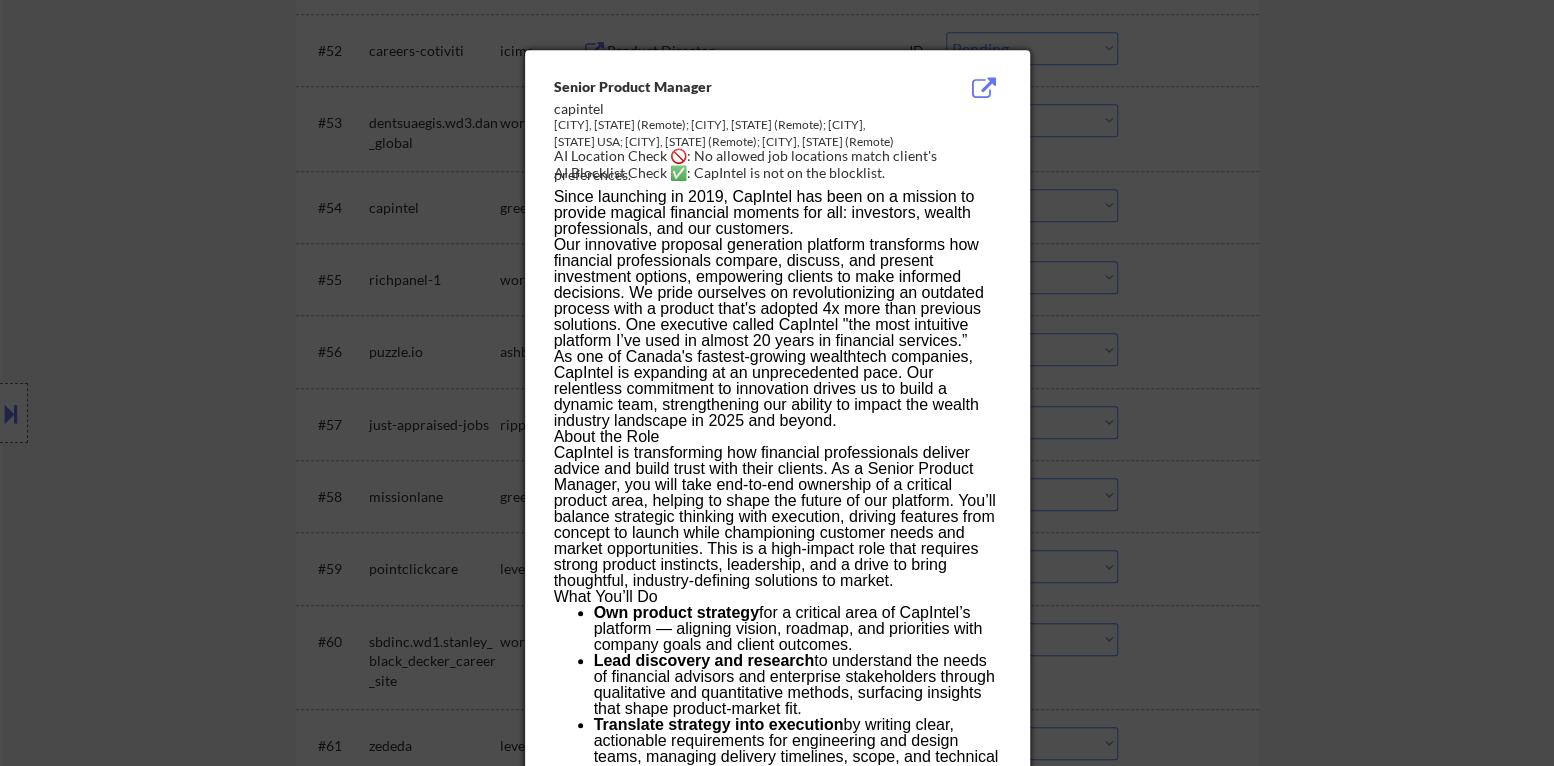 click at bounding box center (777, 383) 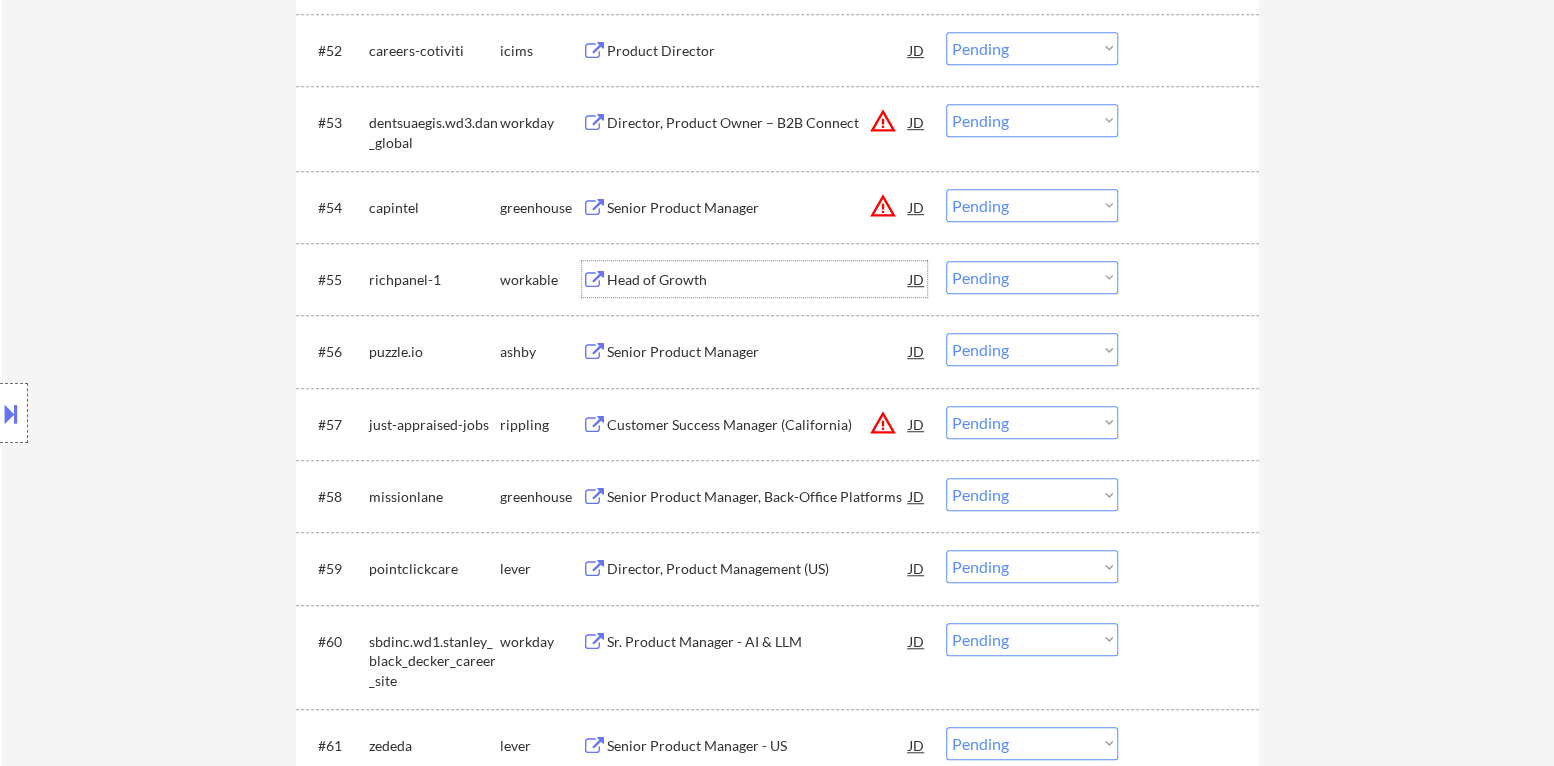 click on "Head of Growth" at bounding box center [758, 280] 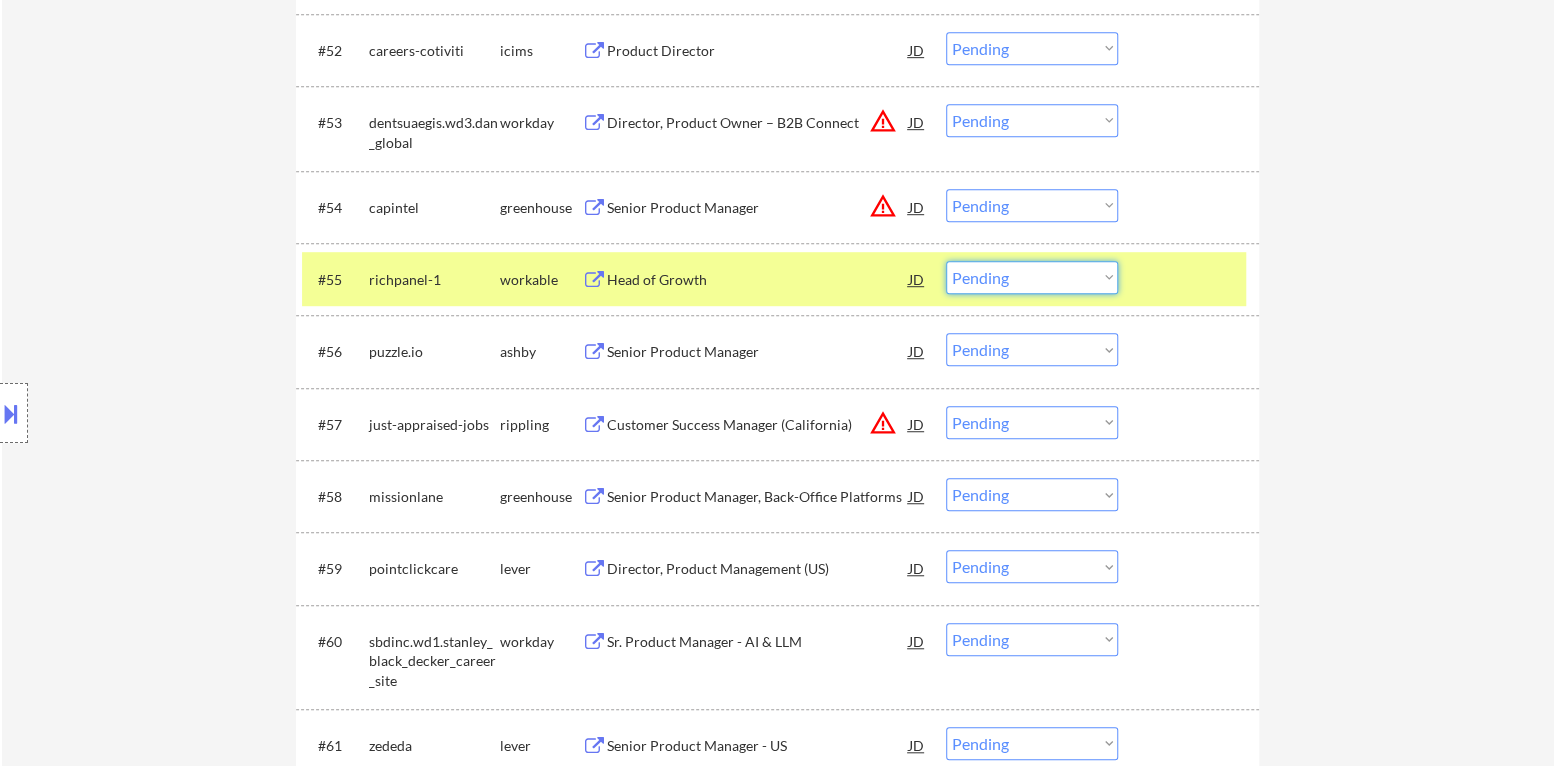 drag, startPoint x: 1005, startPoint y: 276, endPoint x: 1006, endPoint y: 290, distance: 14.035668 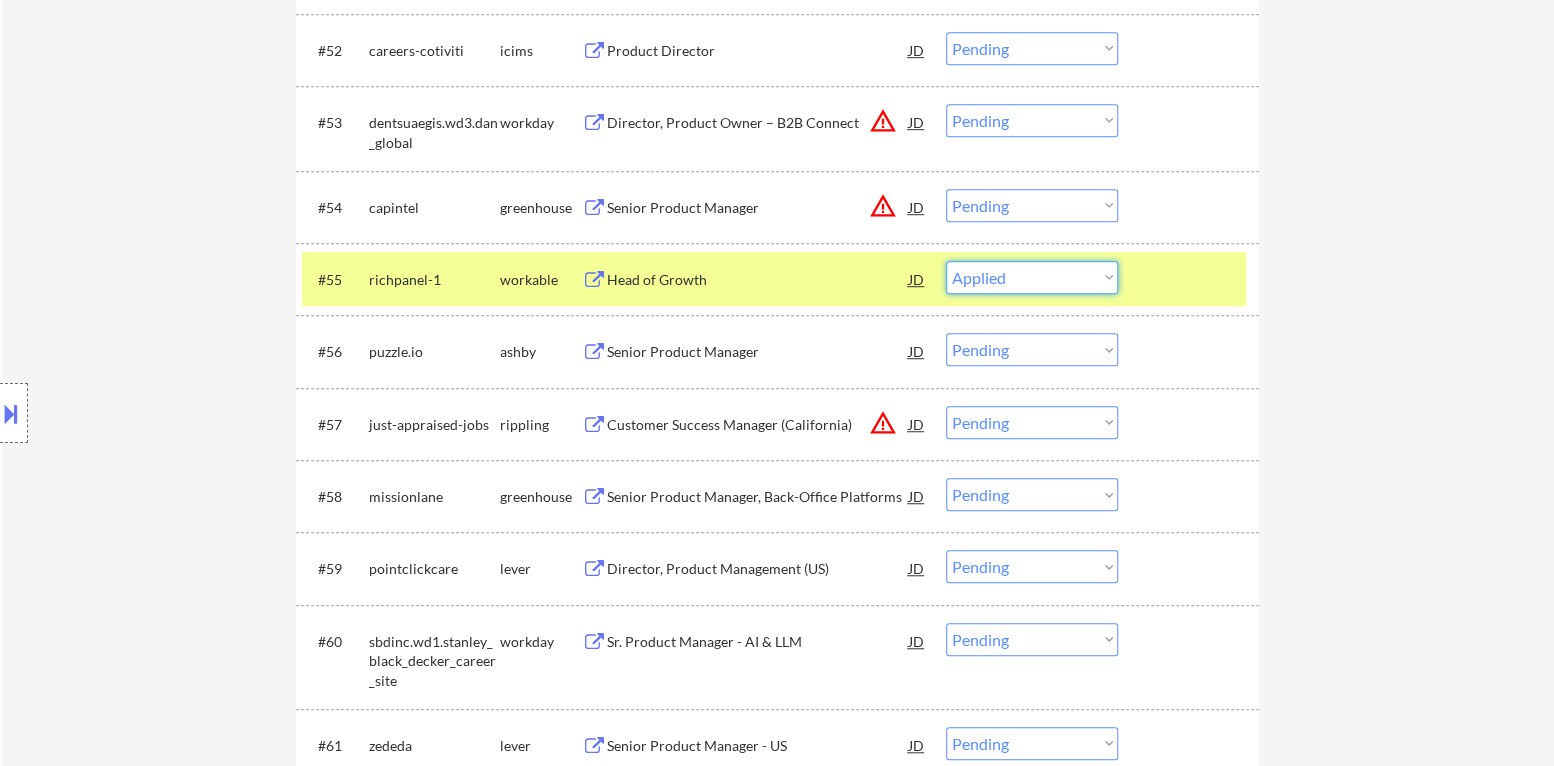 click on "Choose an option... Pending Applied Excluded (Questions) Excluded (Expired) Excluded (Location) Excluded (Bad Match) Excluded (Blocklist) Excluded (Salary) Excluded (Other)" at bounding box center [1032, 277] 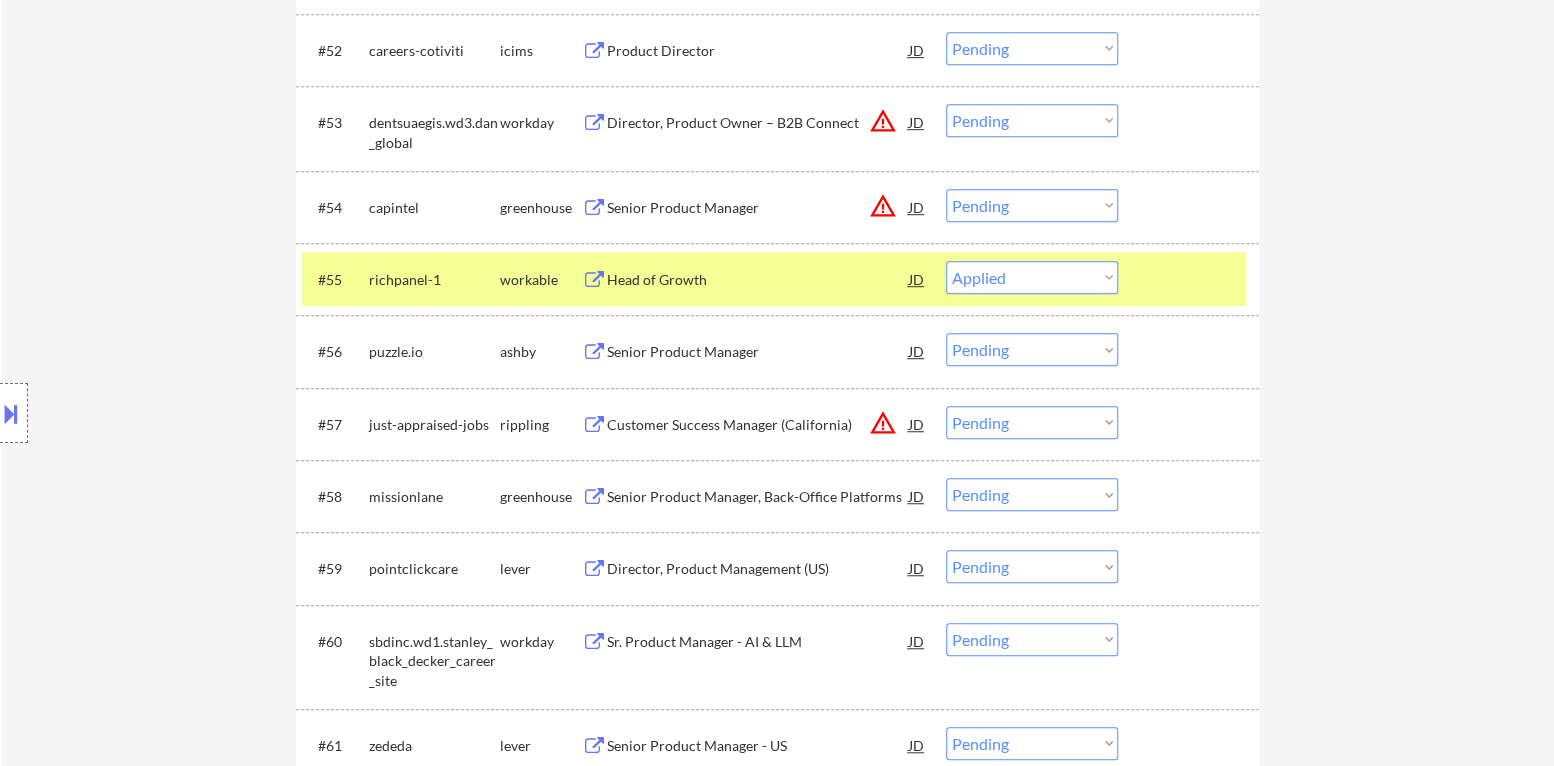 click on "#[NUMBER] richpanel-[NUMBER] workable Head of Growth JD warning_amber Choose an option... Pending Applied Excluded (Questions) Excluded (Expired) Excluded (Location) Excluded (Bad Match) Excluded (Blocklist) Excluded (Salary) Excluded (Other)" at bounding box center (774, 279) 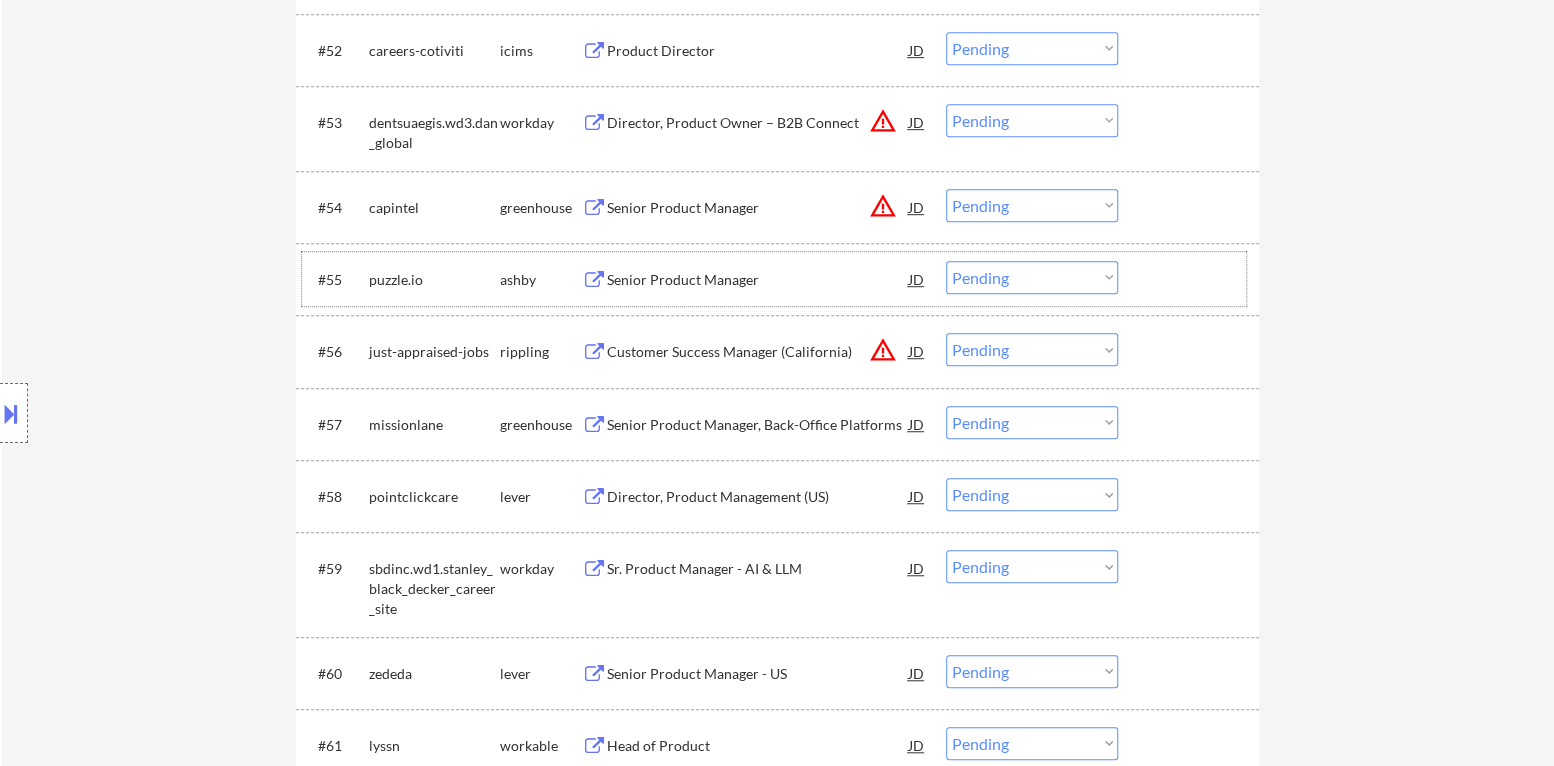 click on "warning_amber" at bounding box center [883, 206] 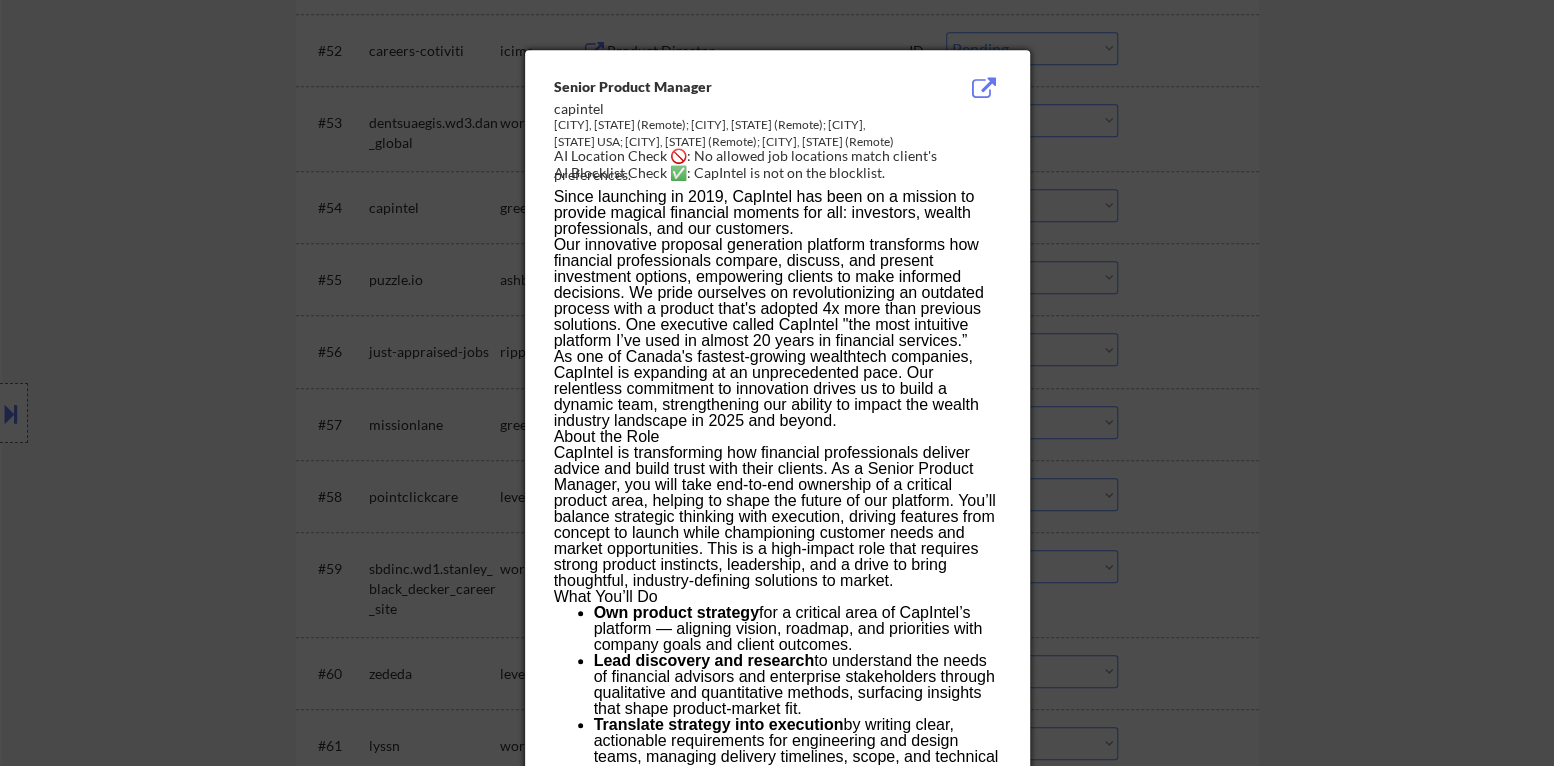 click at bounding box center (777, 383) 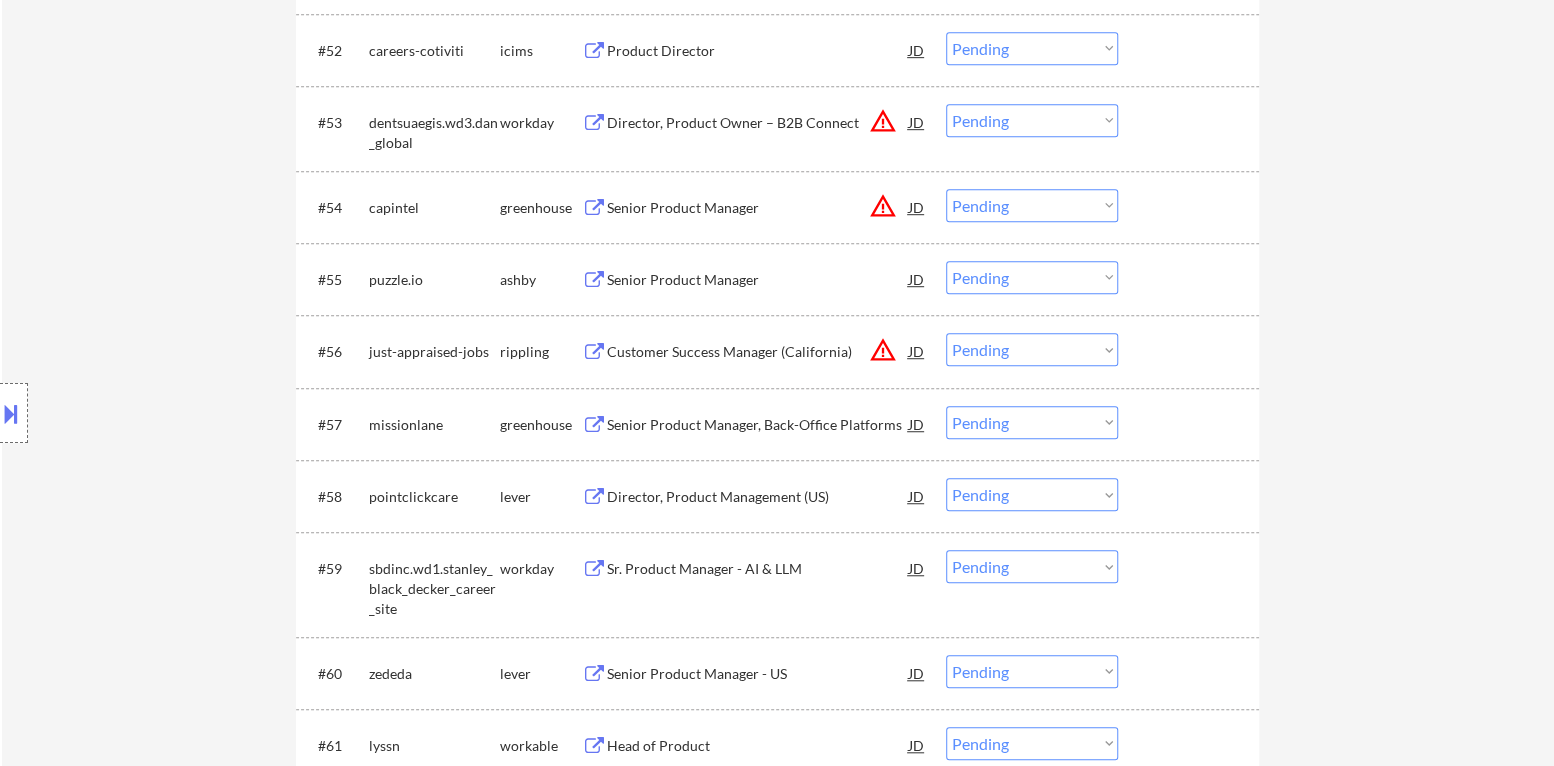 click on "Choose an option... Pending Applied Excluded (Questions) Excluded (Expired) Excluded (Location) Excluded (Bad Match) Excluded (Blocklist) Excluded (Salary) Excluded (Other)" at bounding box center (1032, 205) 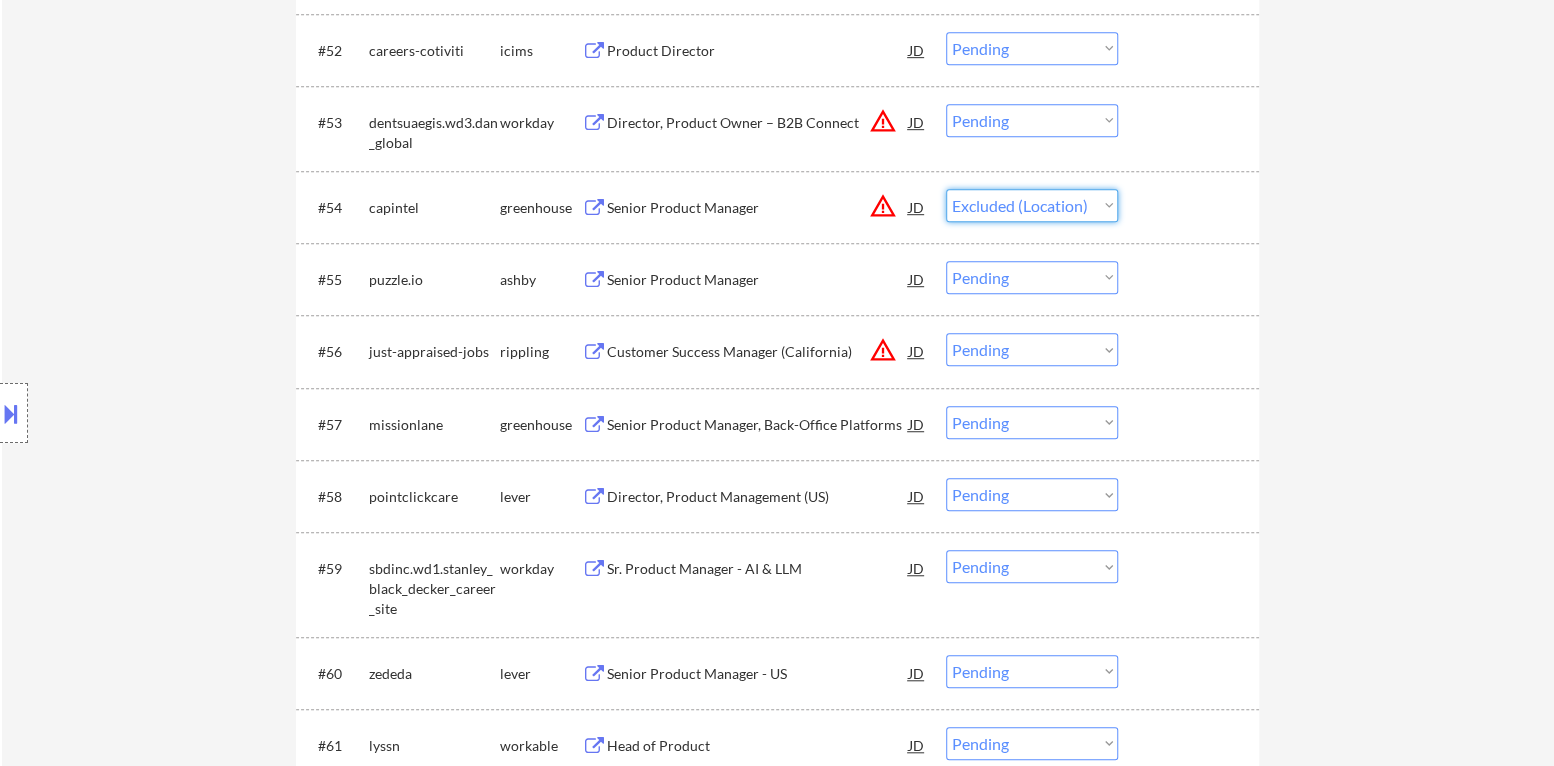 click on "Choose an option... Pending Applied Excluded (Questions) Excluded (Expired) Excluded (Location) Excluded (Bad Match) Excluded (Blocklist) Excluded (Salary) Excluded (Other)" at bounding box center (1032, 205) 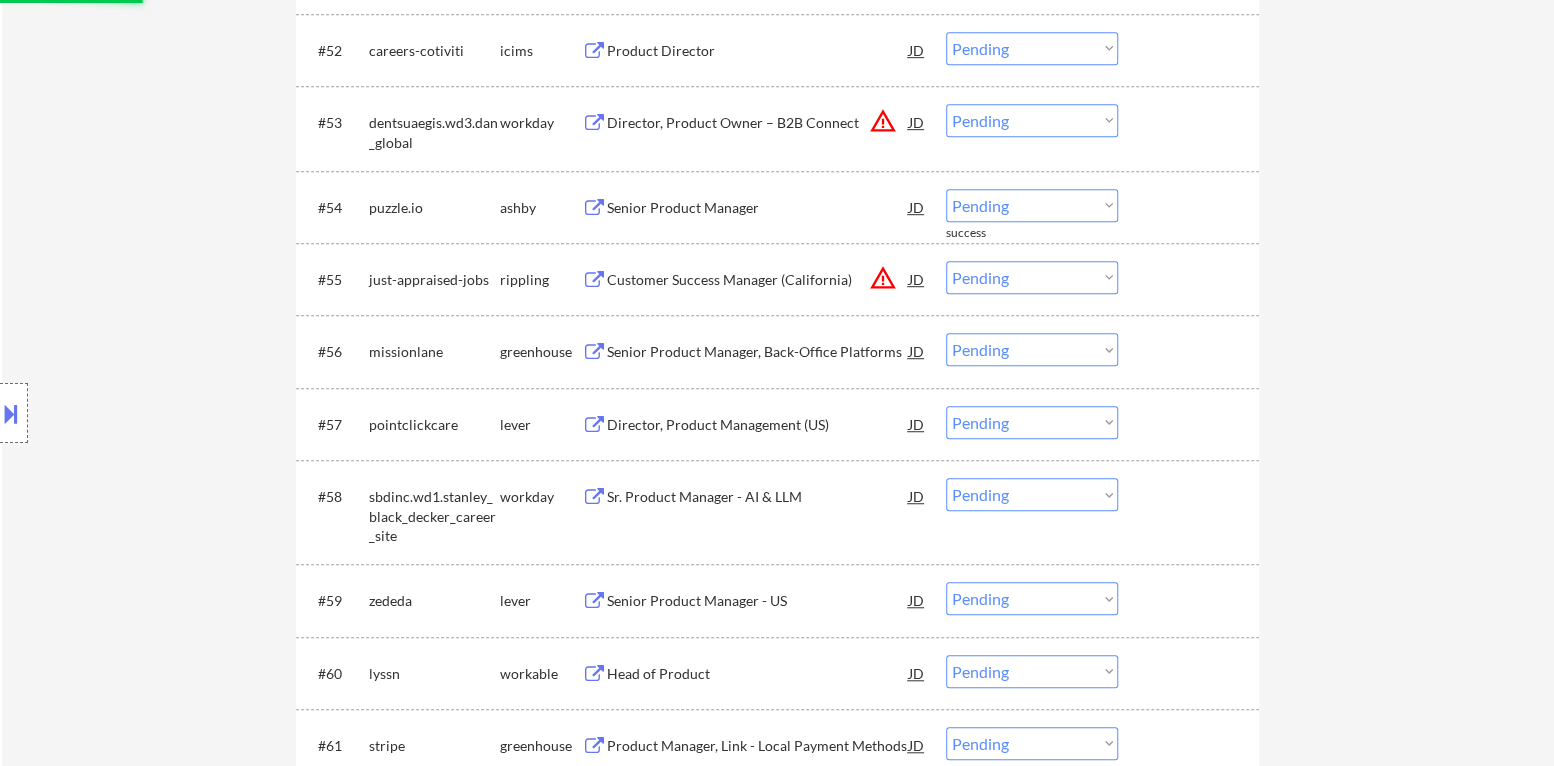 click on "Senior Product Manager" at bounding box center (758, 208) 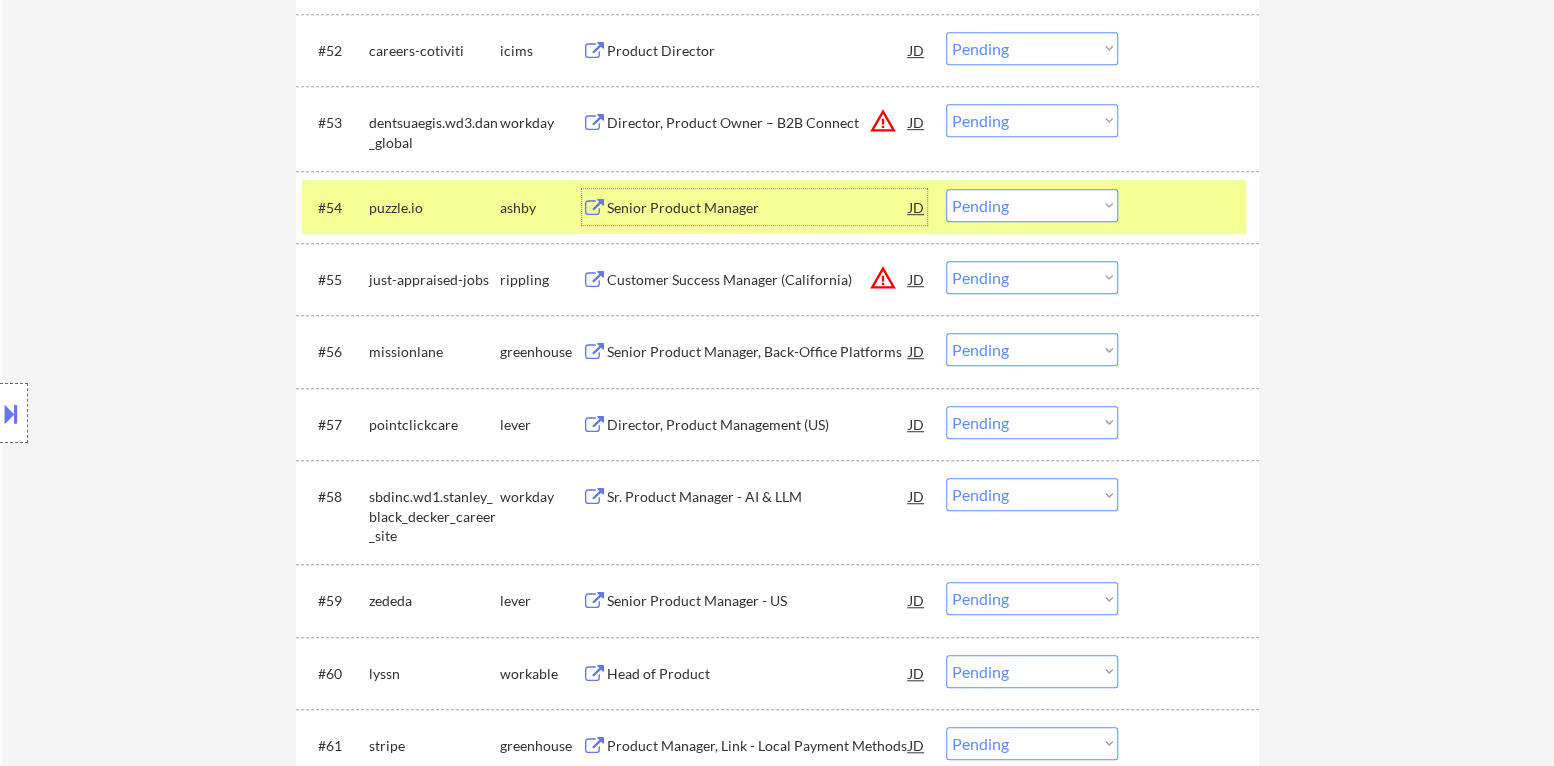 click on "Choose an option... Pending Applied Excluded (Questions) Excluded (Expired) Excluded (Location) Excluded (Bad Match) Excluded (Blocklist) Excluded (Salary) Excluded (Other)" at bounding box center [1032, 205] 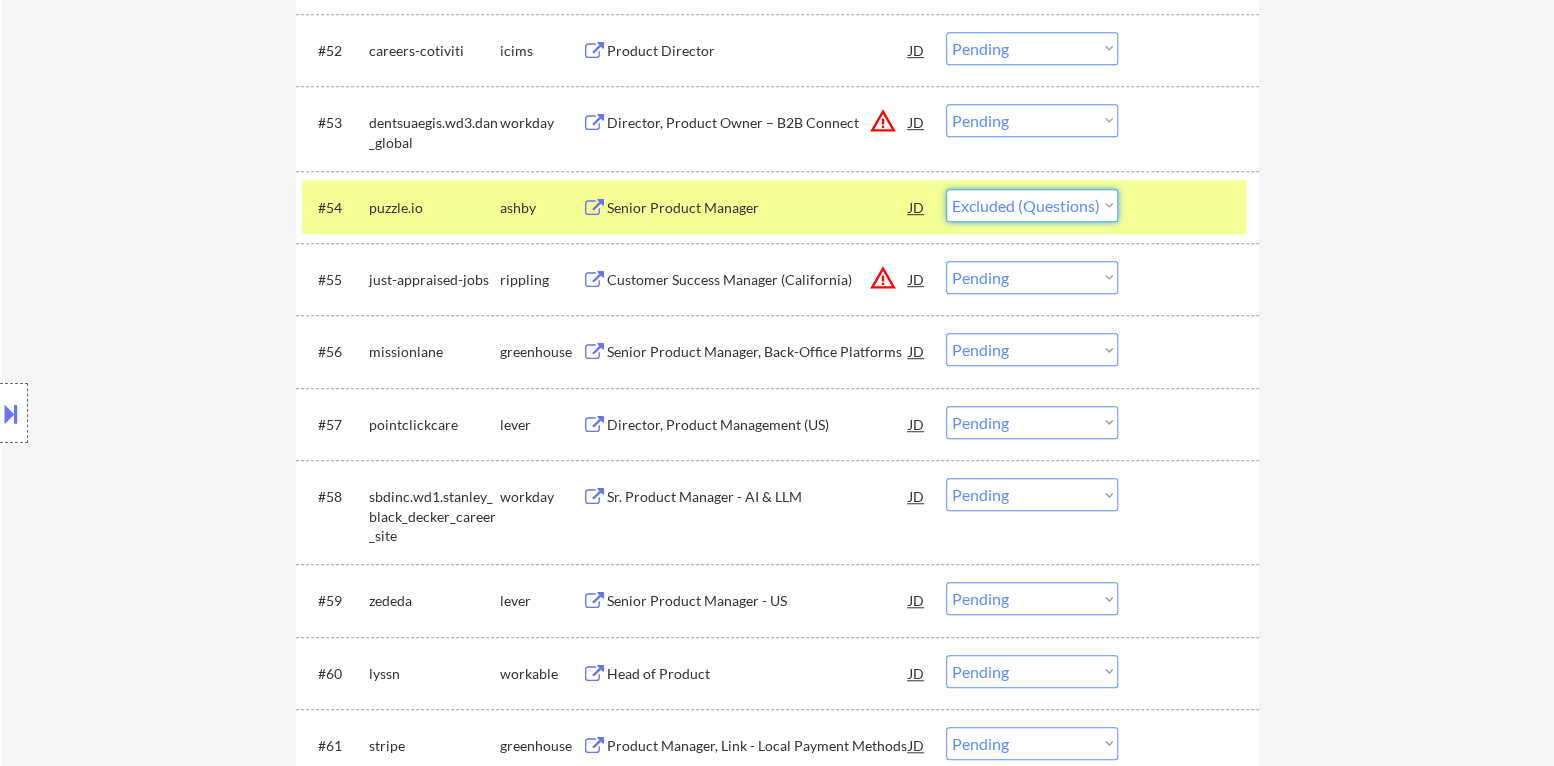click on "Choose an option... Pending Applied Excluded (Questions) Excluded (Expired) Excluded (Location) Excluded (Bad Match) Excluded (Blocklist) Excluded (Salary) Excluded (Other)" at bounding box center (1032, 205) 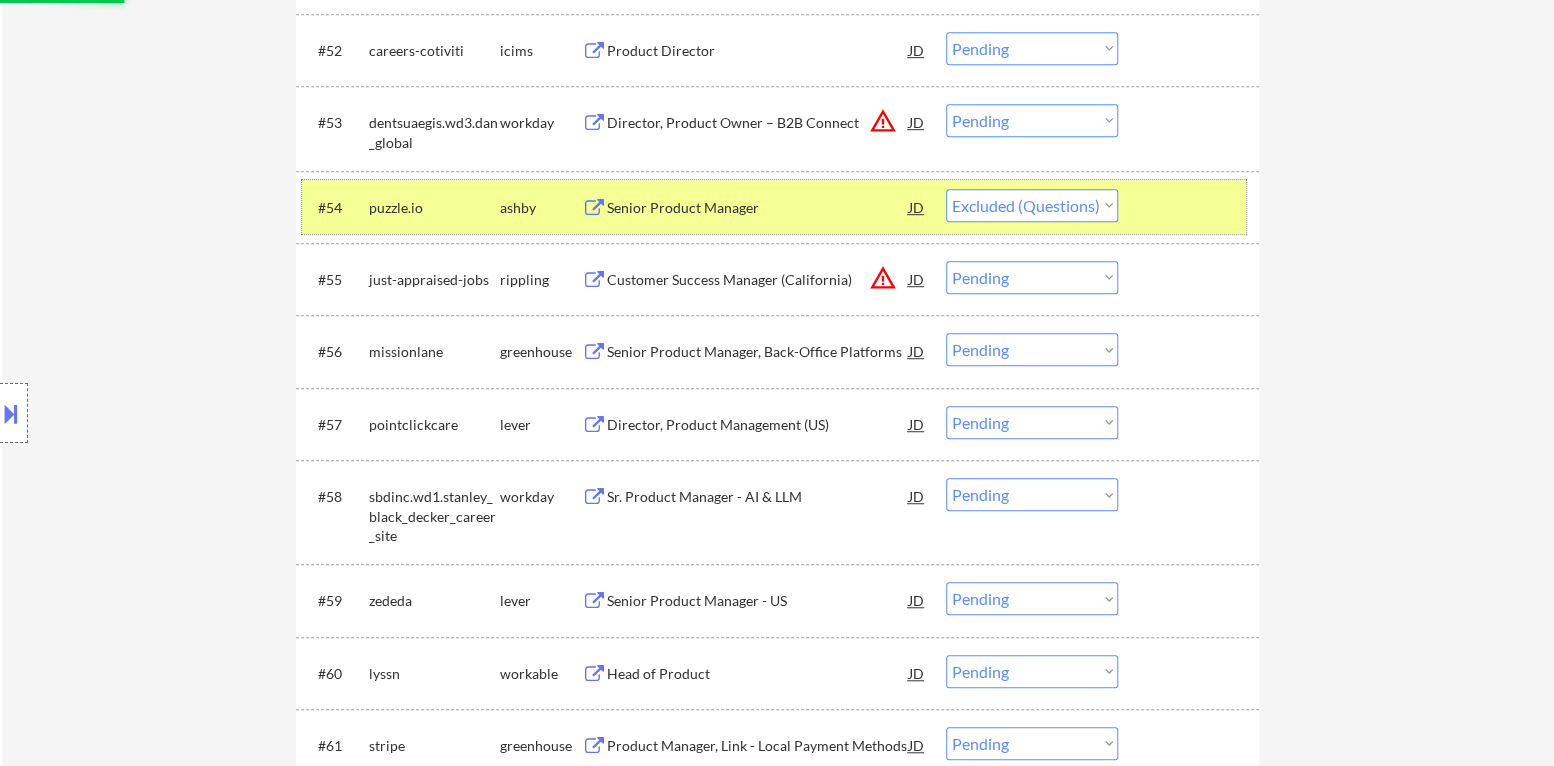 click at bounding box center (1191, 207) 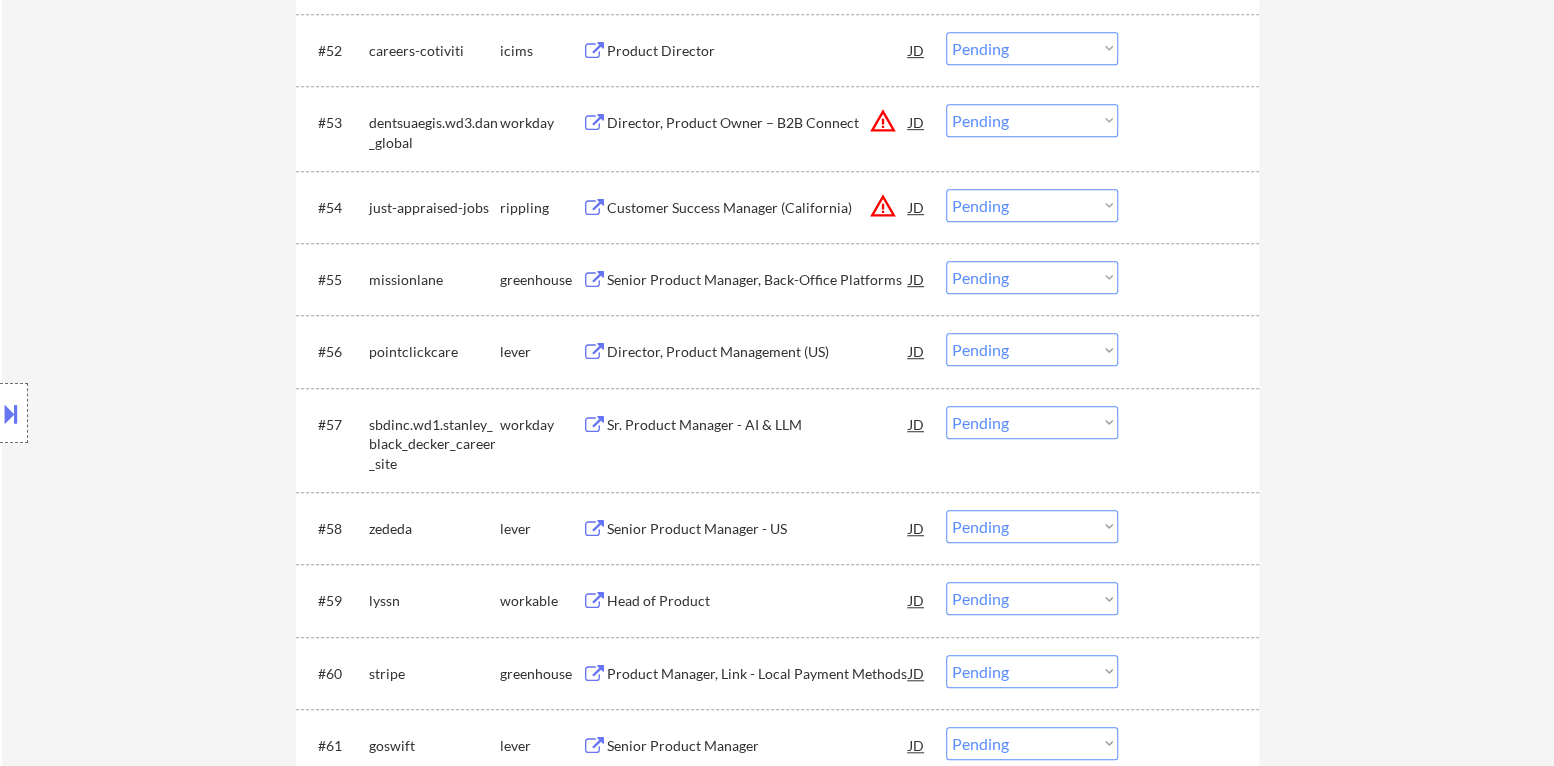 click on "warning_amber" at bounding box center [883, 206] 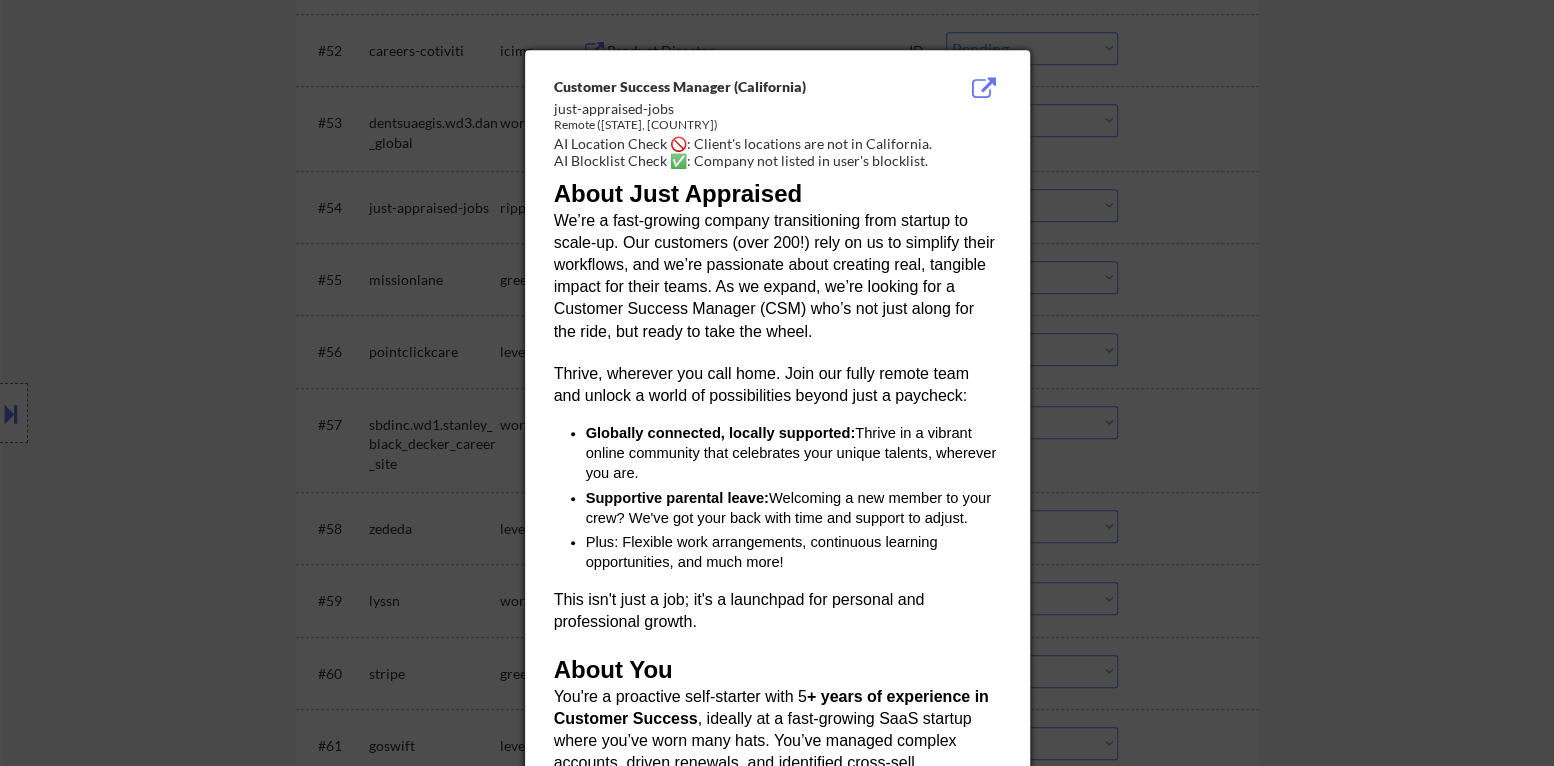 click at bounding box center (777, 383) 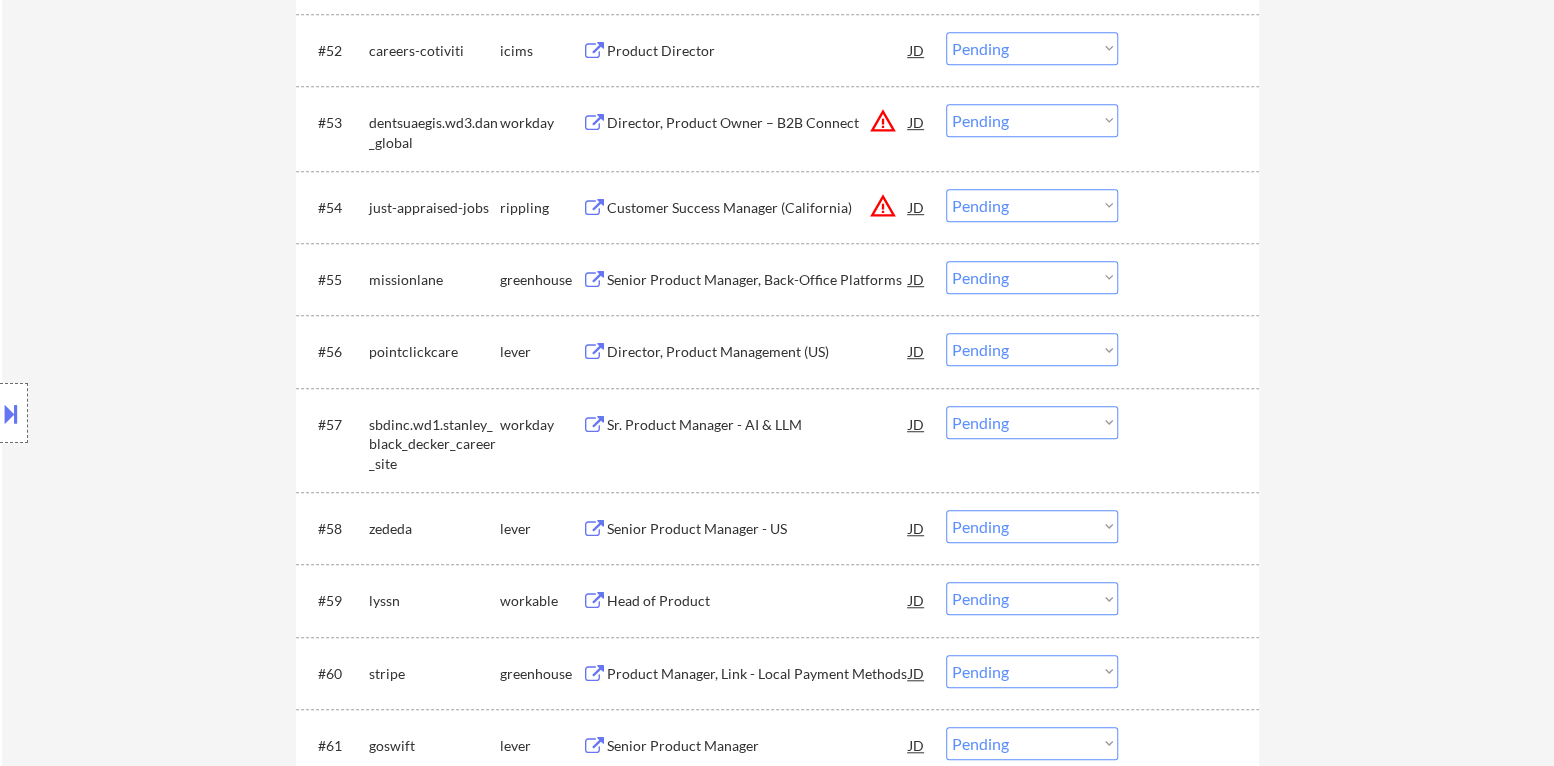 click on "Choose an option... Pending Applied Excluded (Questions) Excluded (Expired) Excluded (Location) Excluded (Bad Match) Excluded (Blocklist) Excluded (Salary) Excluded (Other)" at bounding box center [1032, 205] 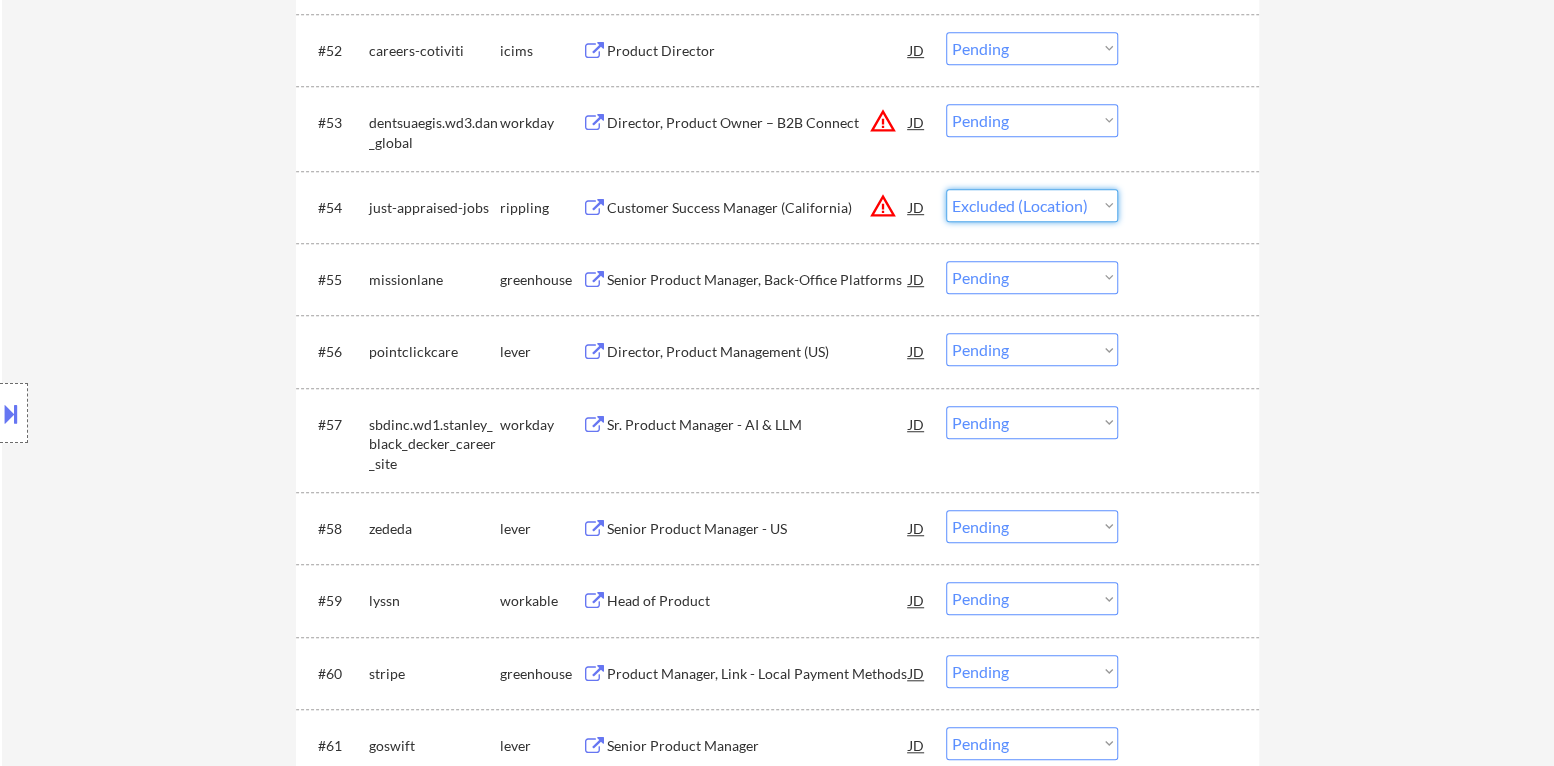 click on "Choose an option... Pending Applied Excluded (Questions) Excluded (Expired) Excluded (Location) Excluded (Bad Match) Excluded (Blocklist) Excluded (Salary) Excluded (Other)" at bounding box center [1032, 205] 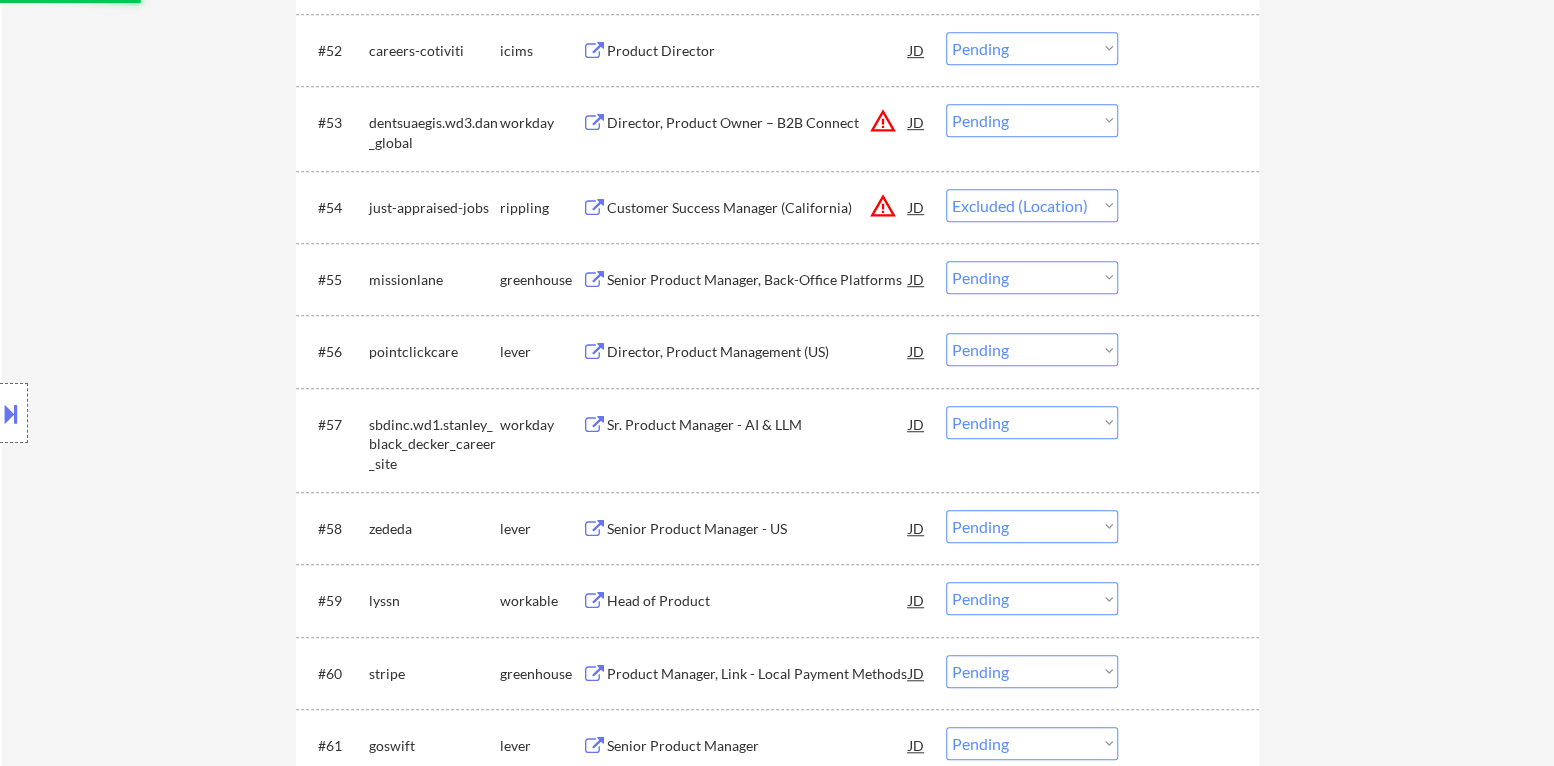 click on "warning_amber" at bounding box center [883, 121] 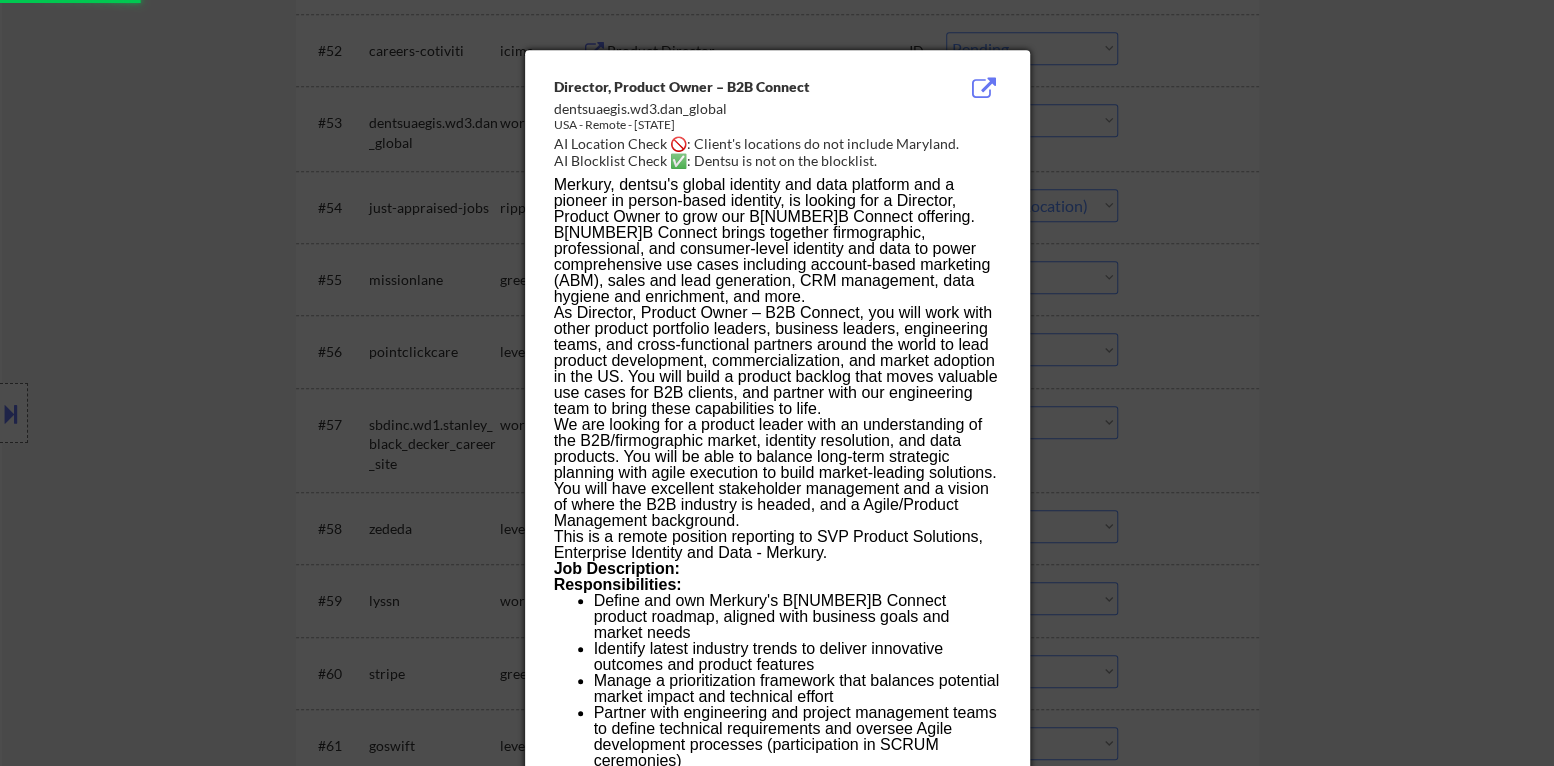 click at bounding box center (777, 383) 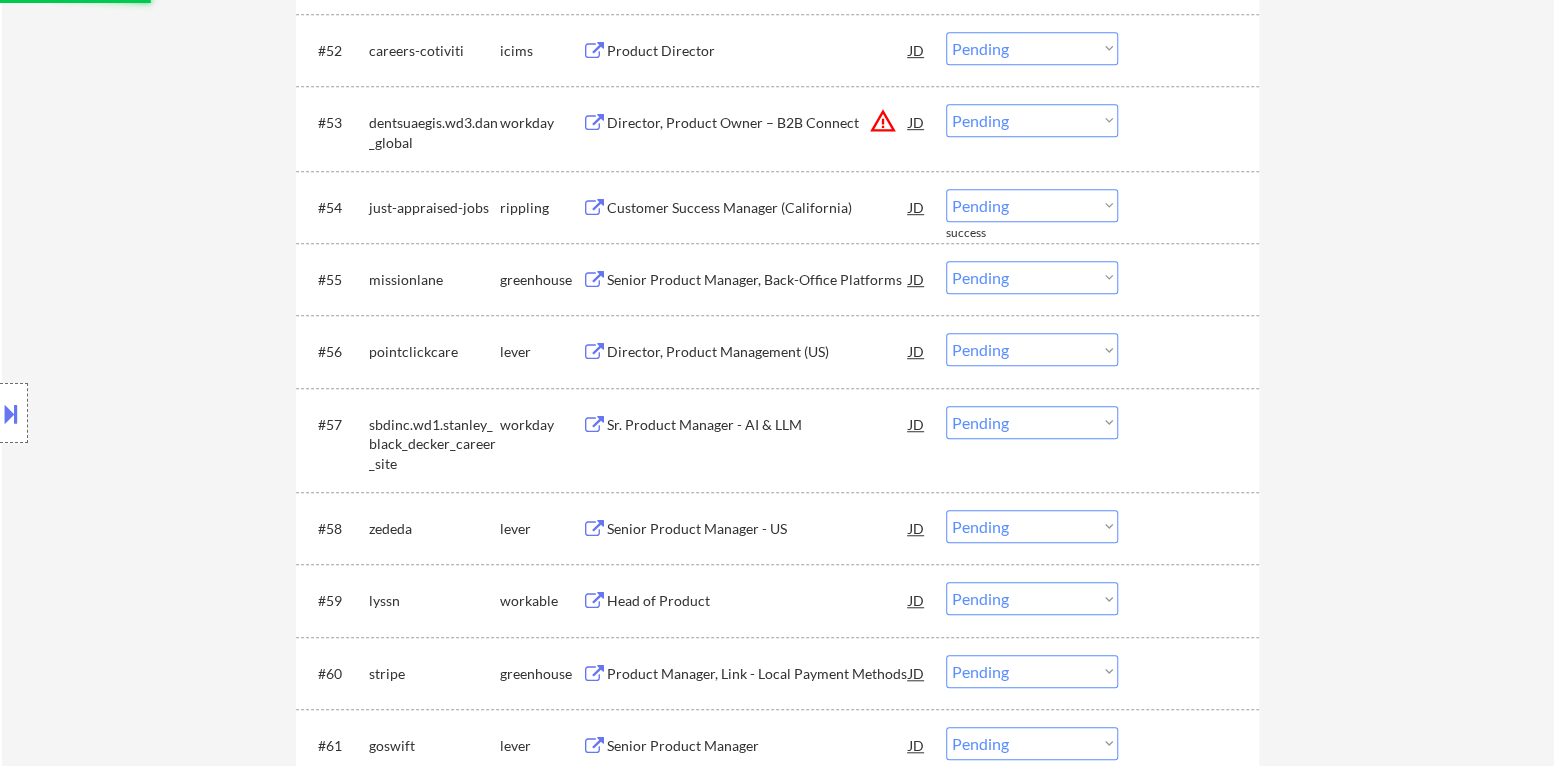 click on "Choose an option... Pending Applied Excluded (Questions) Excluded (Expired) Excluded (Location) Excluded (Bad Match) Excluded (Blocklist) Excluded (Salary) Excluded (Other)" at bounding box center [1032, 120] 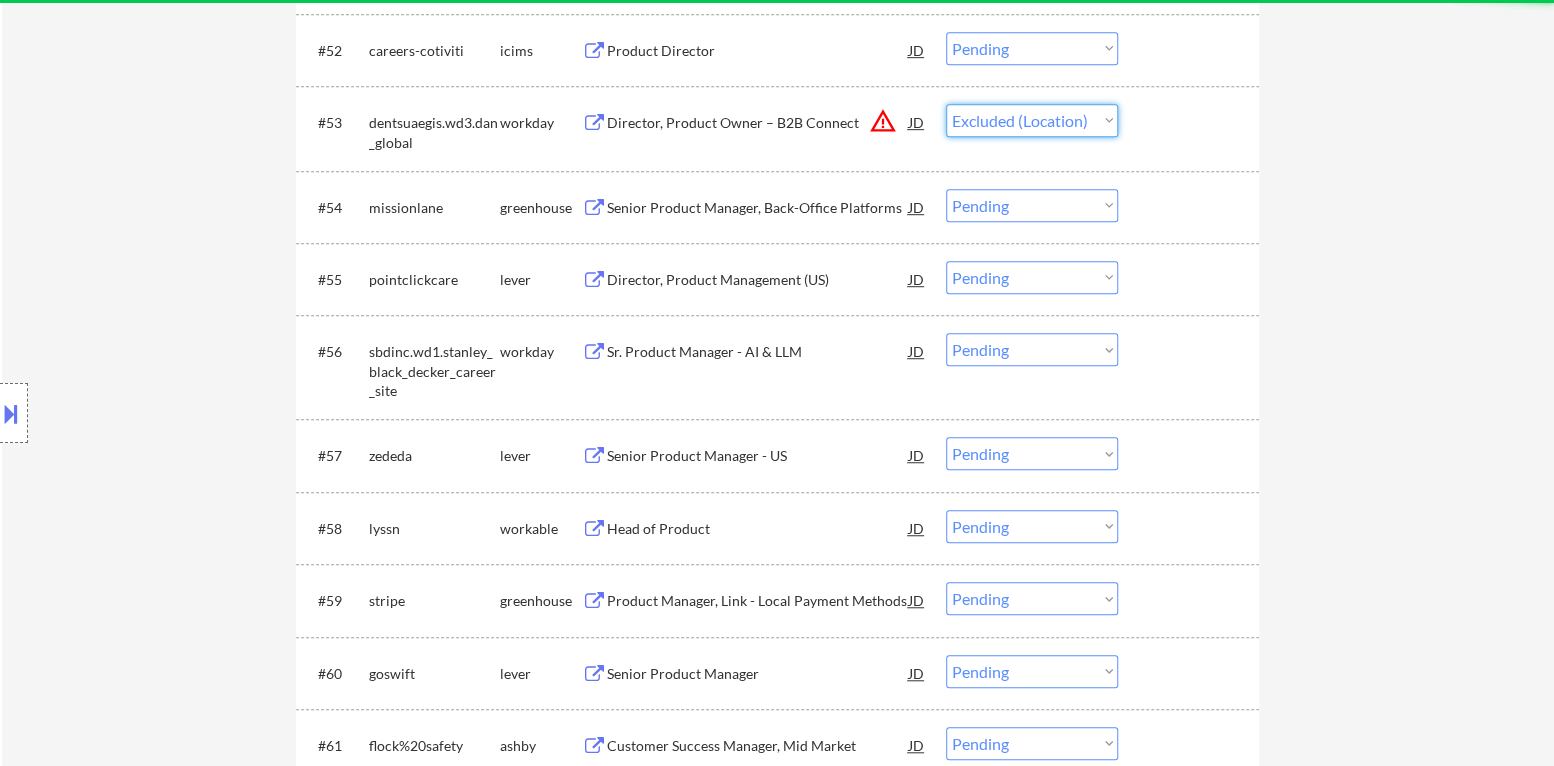 click on "Choose an option... Pending Applied Excluded (Questions) Excluded (Expired) Excluded (Location) Excluded (Bad Match) Excluded (Blocklist) Excluded (Salary) Excluded (Other)" at bounding box center (1032, 120) 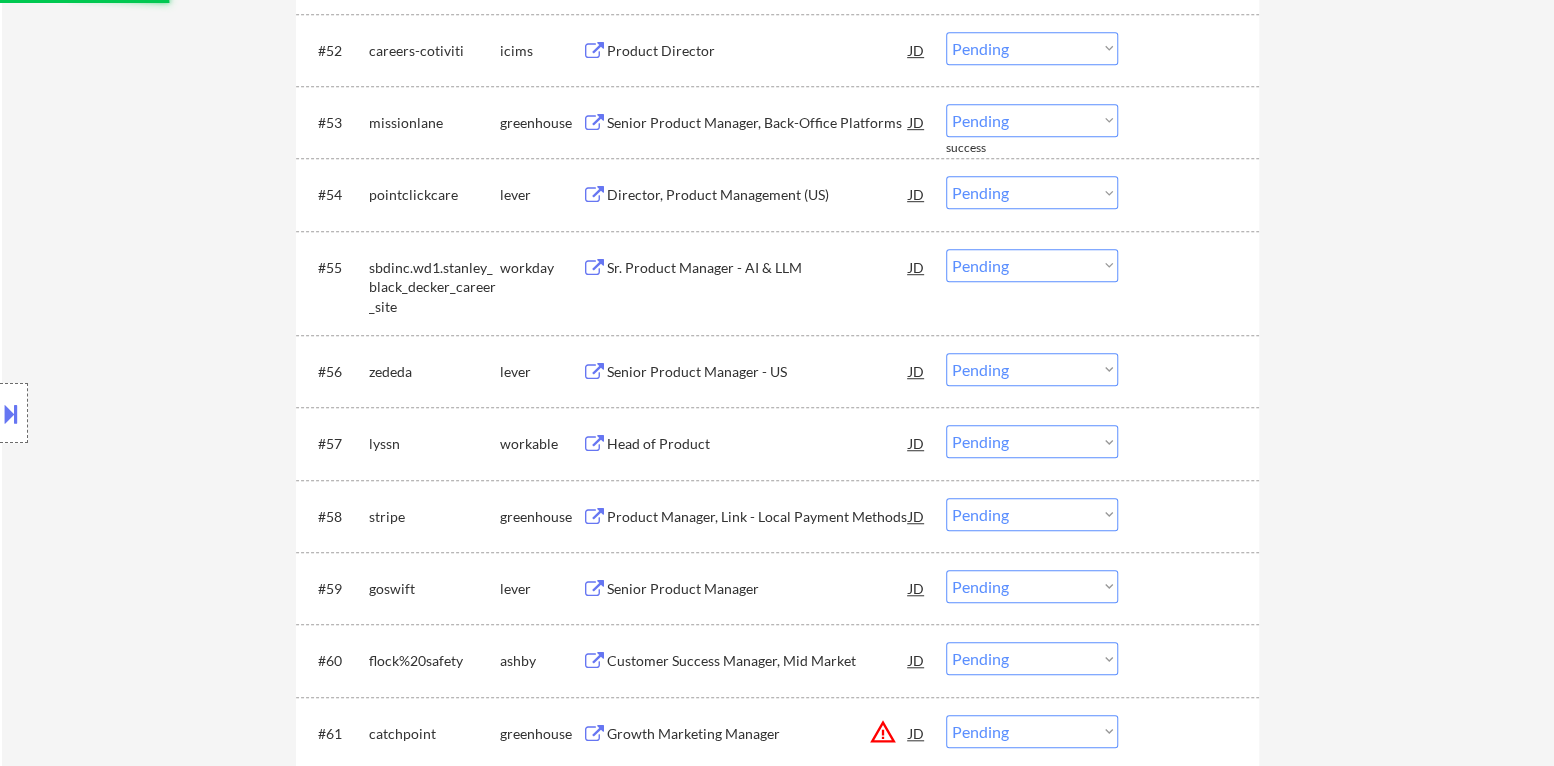 click on "Senior Product Manager, Back-Office Platforms" at bounding box center [758, 123] 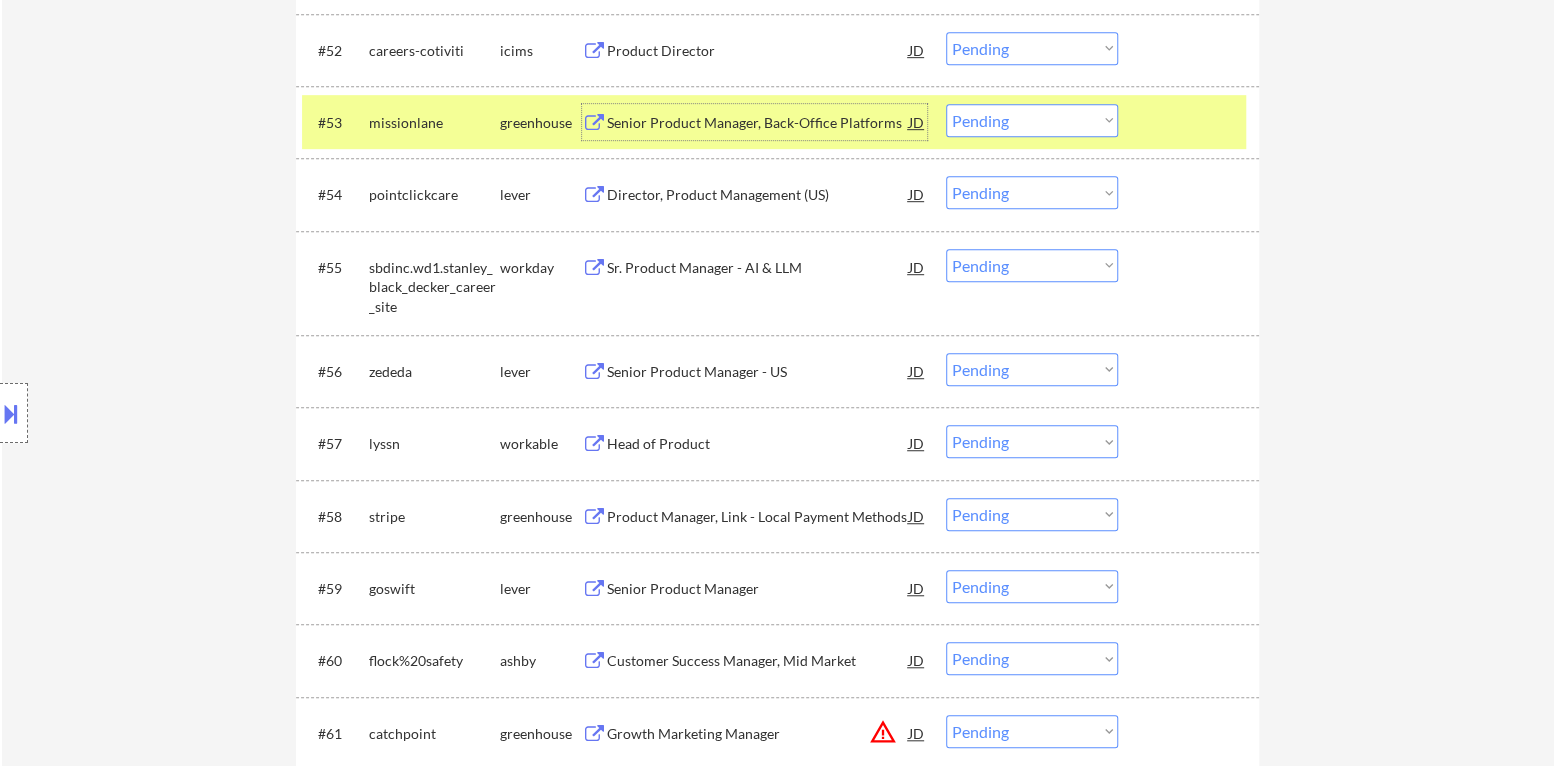click on "Choose an option... Pending Applied Excluded (Questions) Excluded (Expired) Excluded (Location) Excluded (Bad Match) Excluded (Blocklist) Excluded (Salary) Excluded (Other)" at bounding box center [1032, 120] 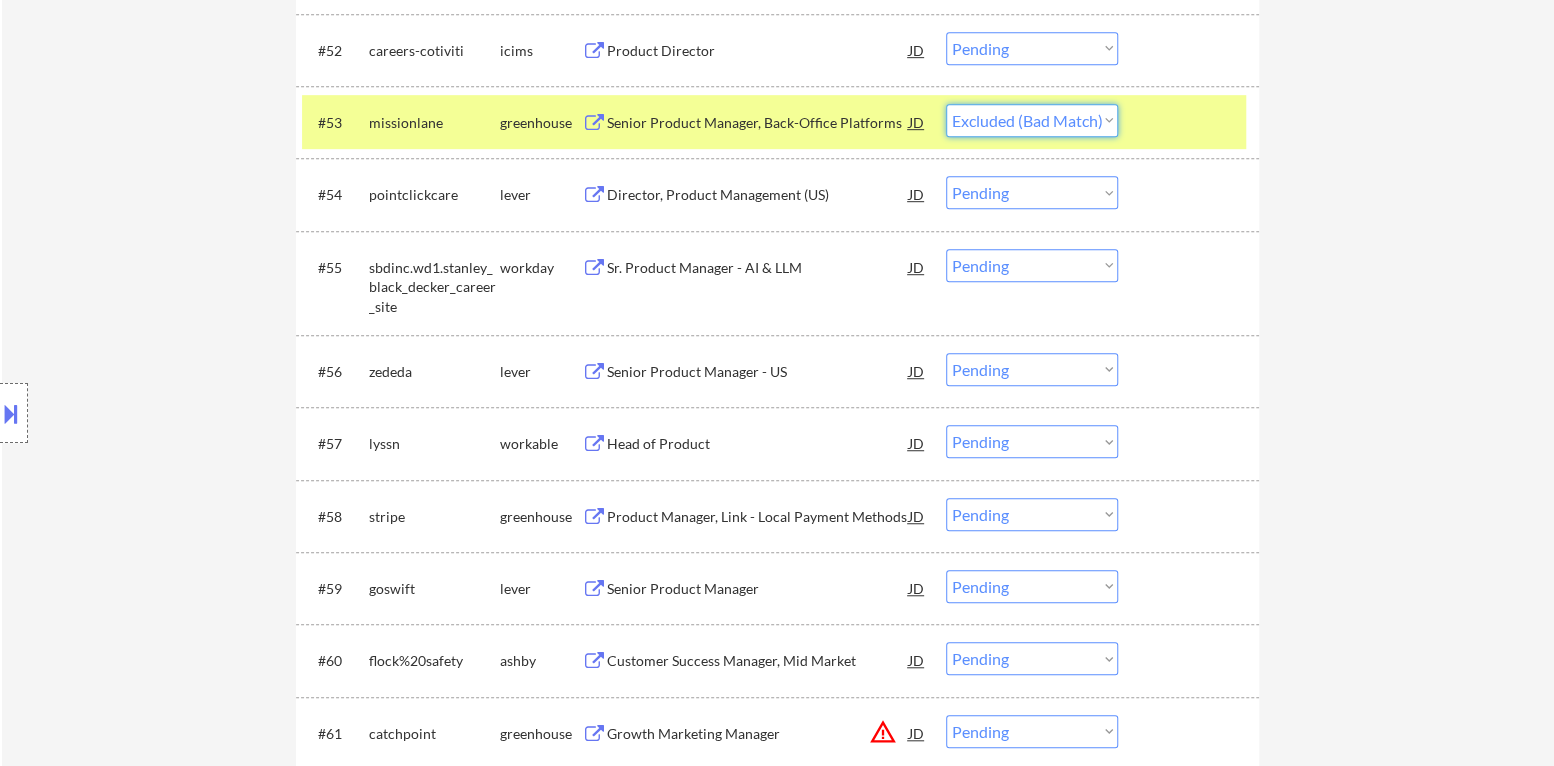 click on "Choose an option... Pending Applied Excluded (Questions) Excluded (Expired) Excluded (Location) Excluded (Bad Match) Excluded (Blocklist) Excluded (Salary) Excluded (Other)" at bounding box center (1032, 120) 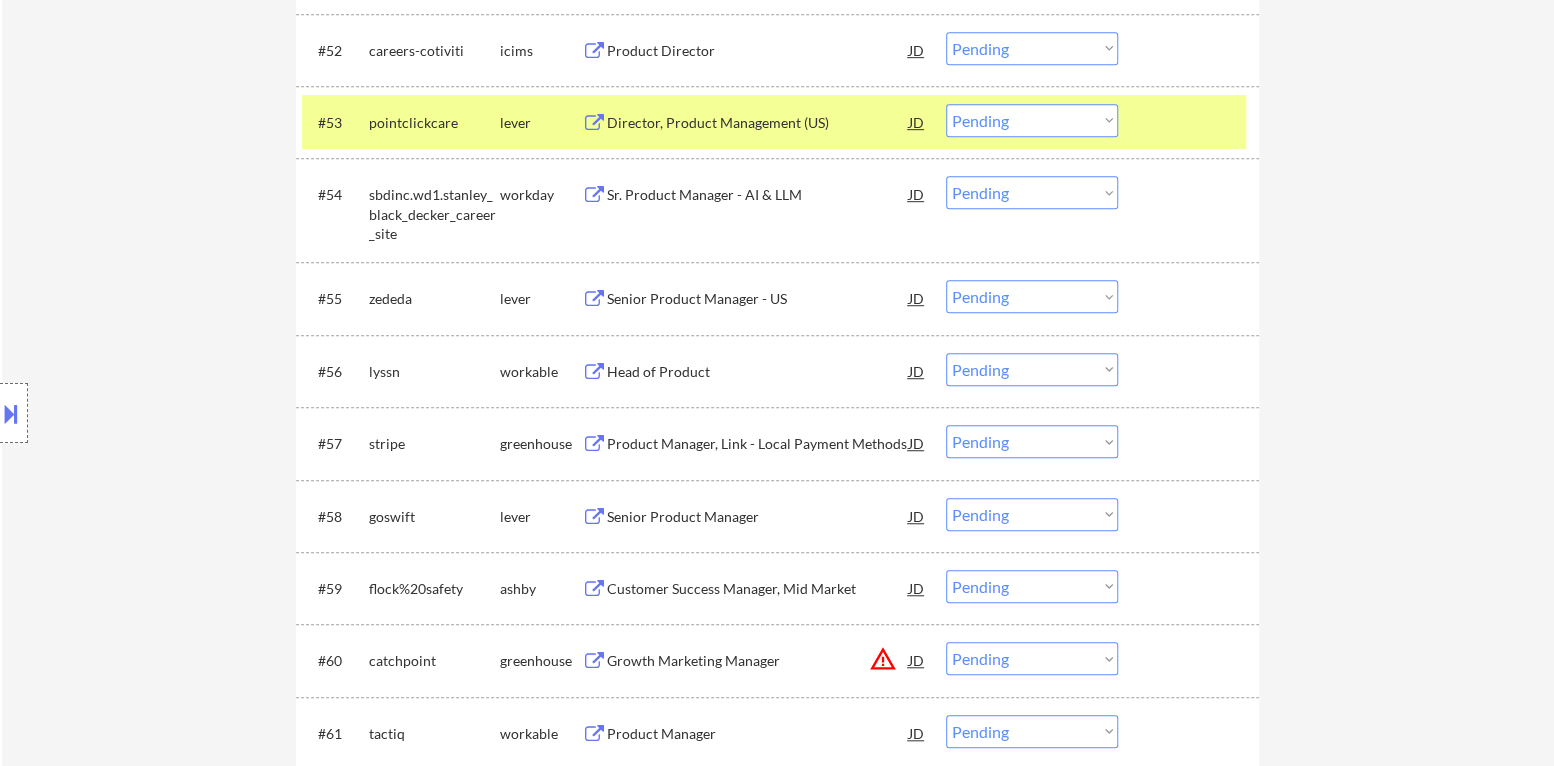 click on "Director, Product Management (US)" at bounding box center (758, 123) 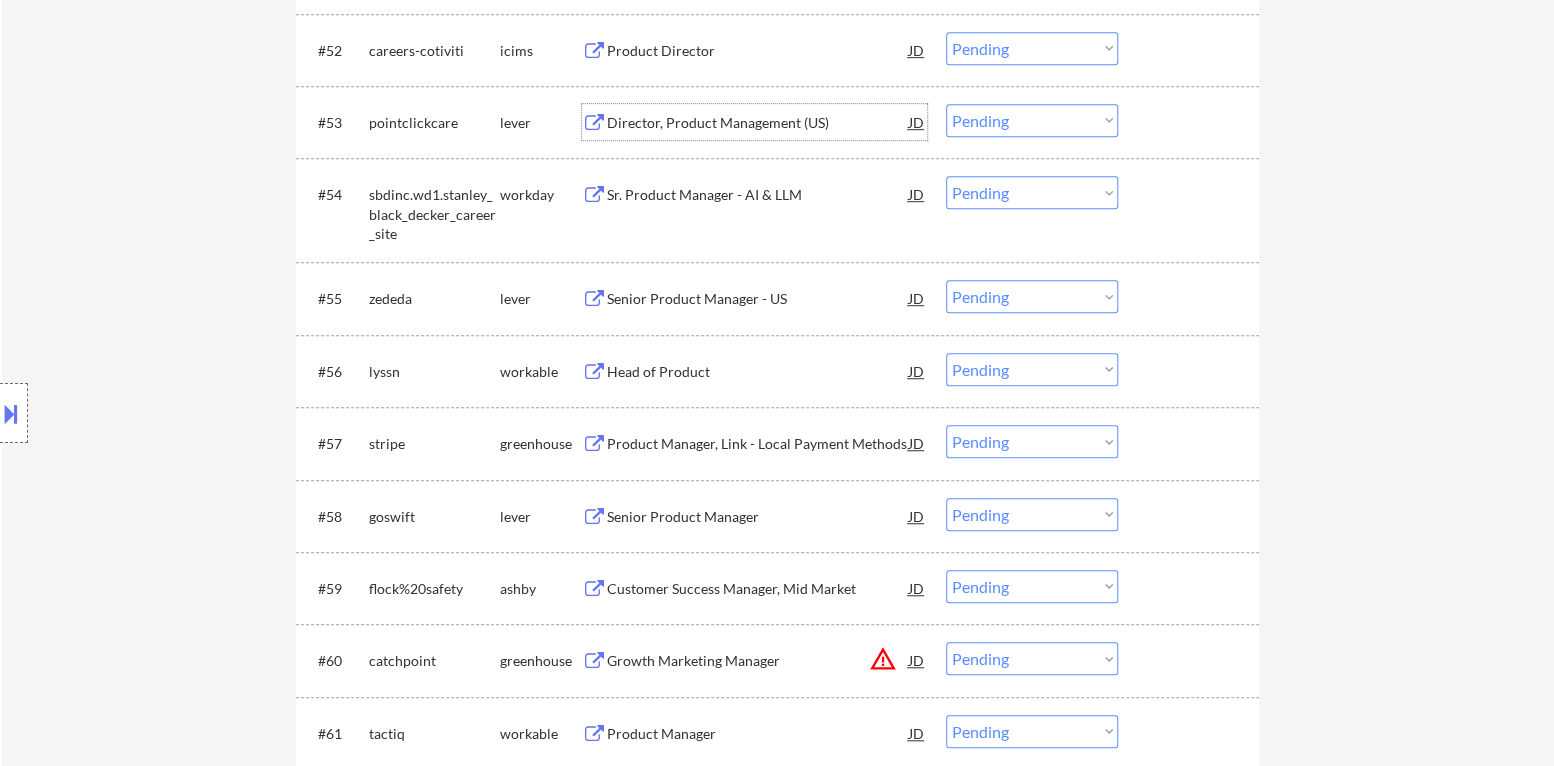 click on "Choose an option... Pending Applied Excluded (Questions) Excluded (Expired) Excluded (Location) Excluded (Bad Match) Excluded (Blocklist) Excluded (Salary) Excluded (Other)" at bounding box center [1032, 120] 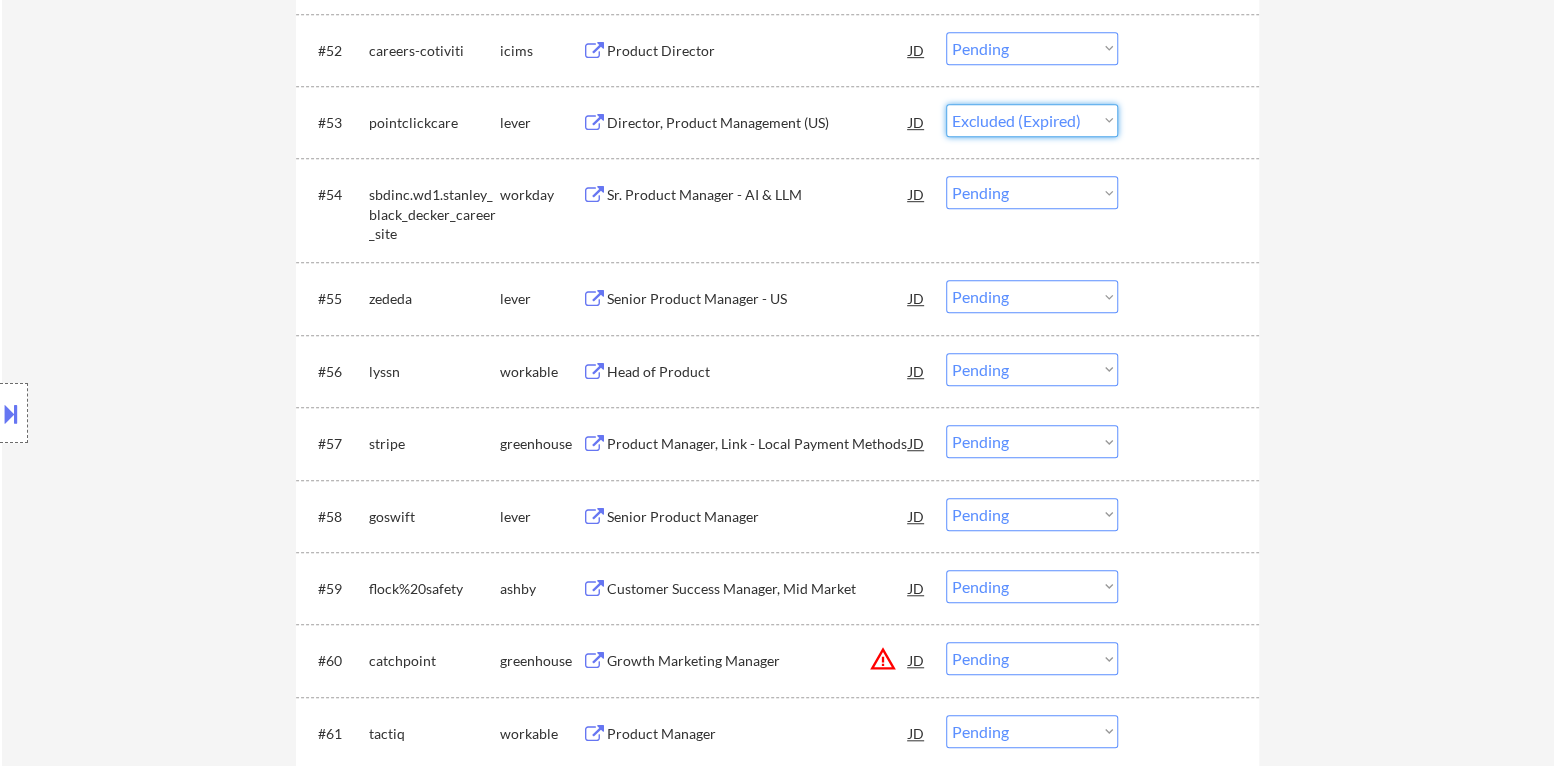 click on "Choose an option... Pending Applied Excluded (Questions) Excluded (Expired) Excluded (Location) Excluded (Bad Match) Excluded (Blocklist) Excluded (Salary) Excluded (Other)" at bounding box center [1032, 120] 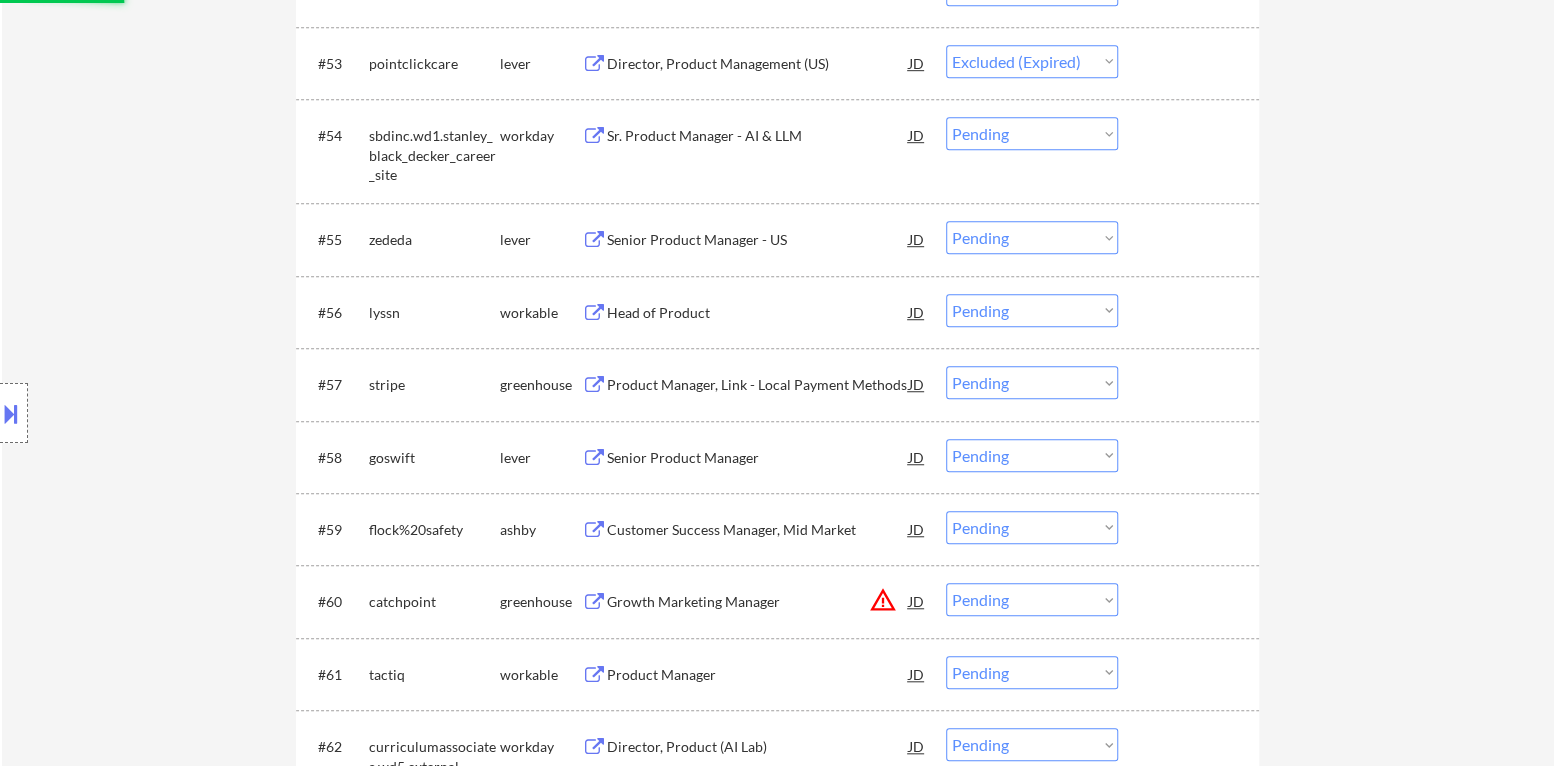 scroll, scrollTop: 4899, scrollLeft: 0, axis: vertical 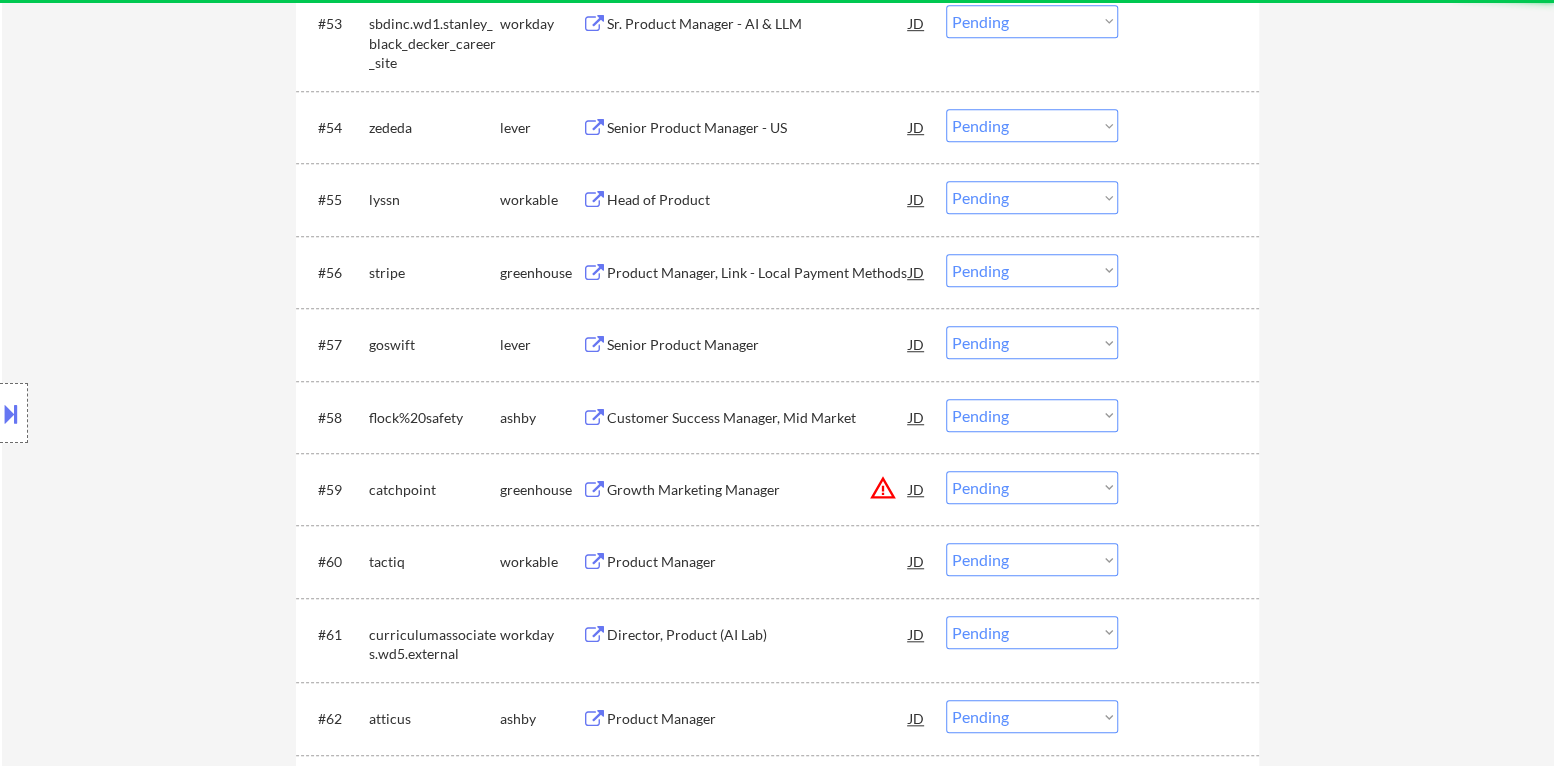 click on "Senior Product Manager - US" at bounding box center (758, 128) 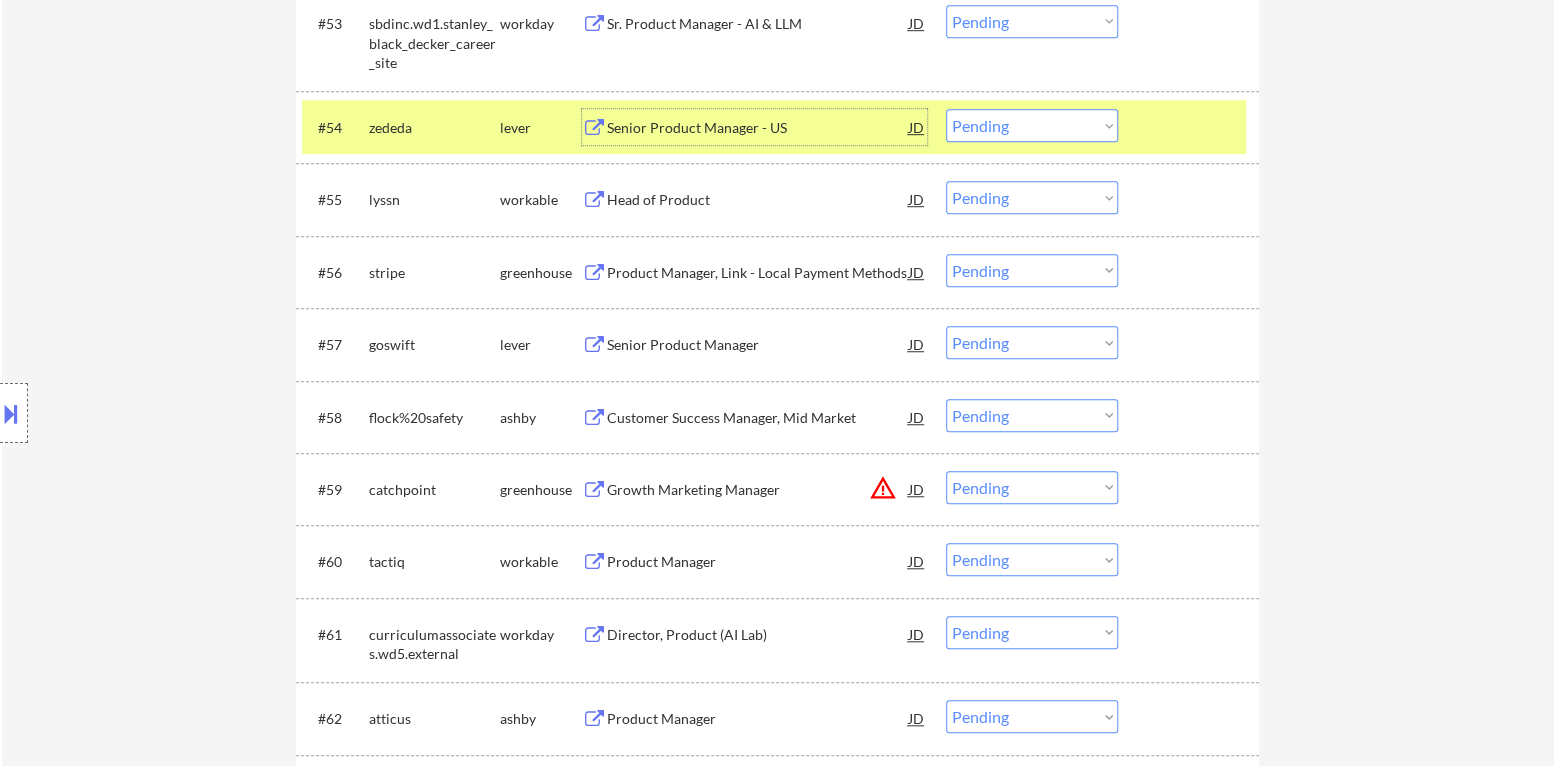 click on "Choose an option... Pending Applied Excluded (Questions) Excluded (Expired) Excluded (Location) Excluded (Bad Match) Excluded (Blocklist) Excluded (Salary) Excluded (Other)" at bounding box center (1032, 125) 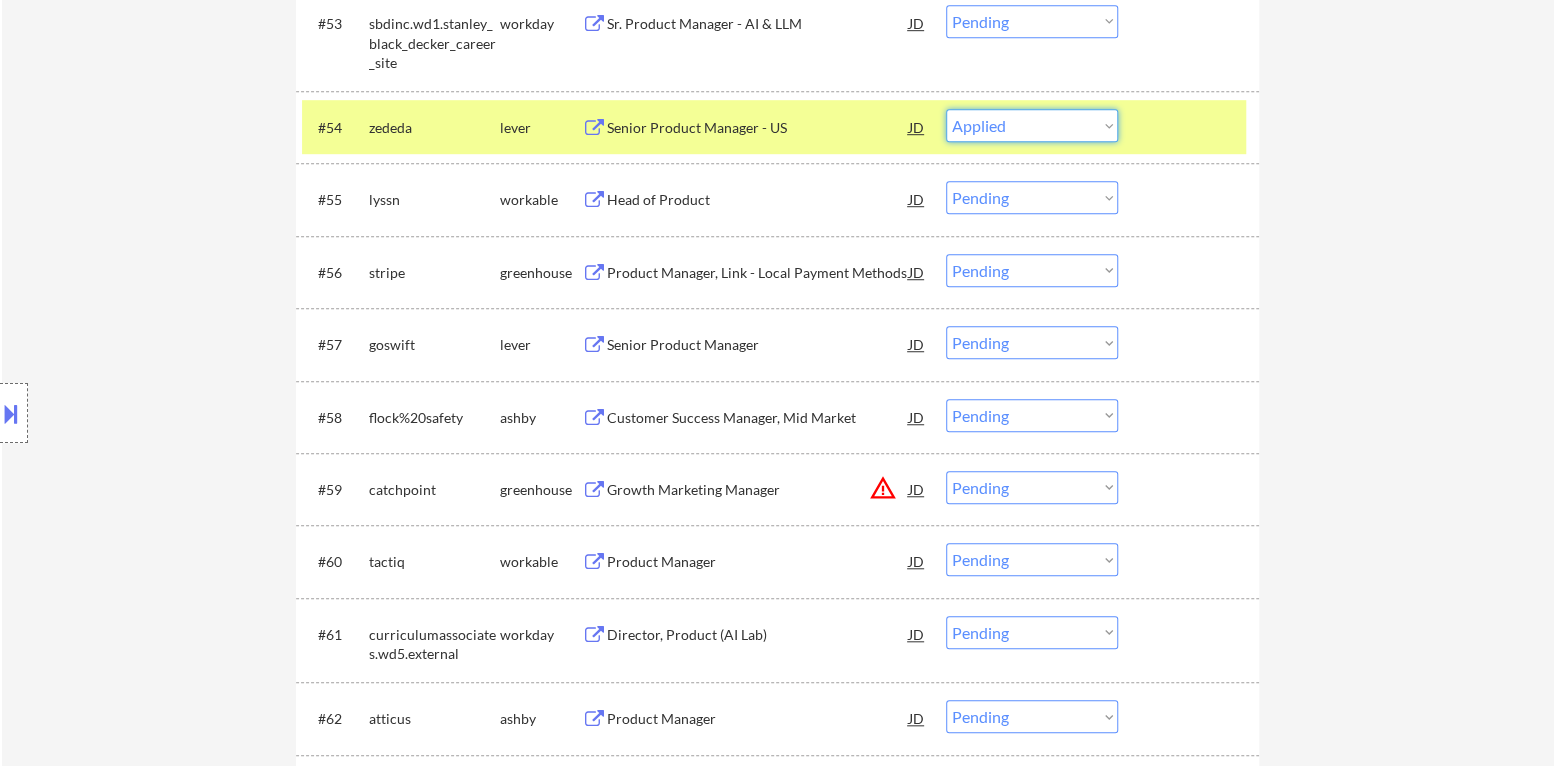 click on "Choose an option... Pending Applied Excluded (Questions) Excluded (Expired) Excluded (Location) Excluded (Bad Match) Excluded (Blocklist) Excluded (Salary) Excluded (Other)" at bounding box center [1032, 125] 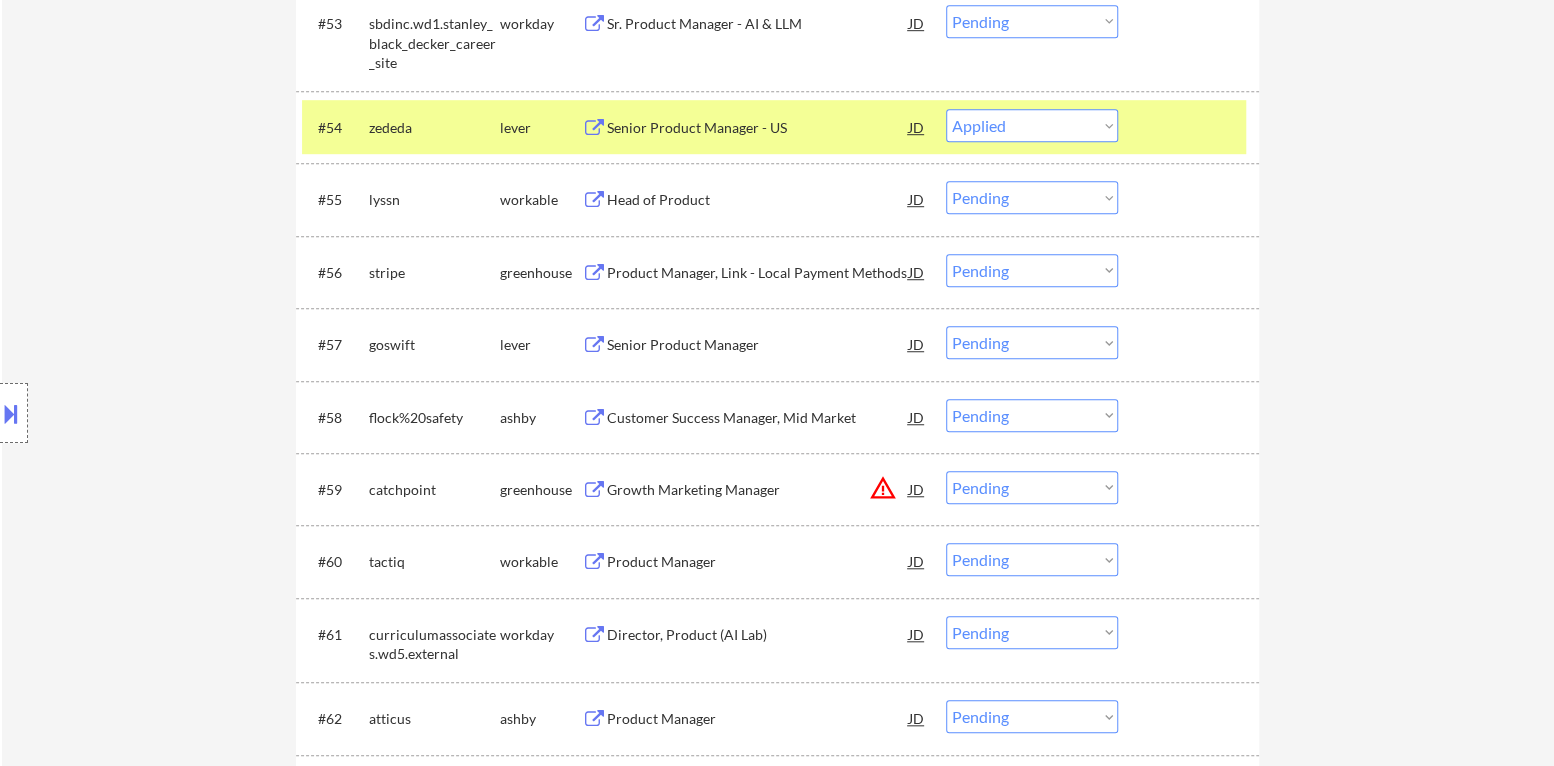 click at bounding box center (1191, 127) 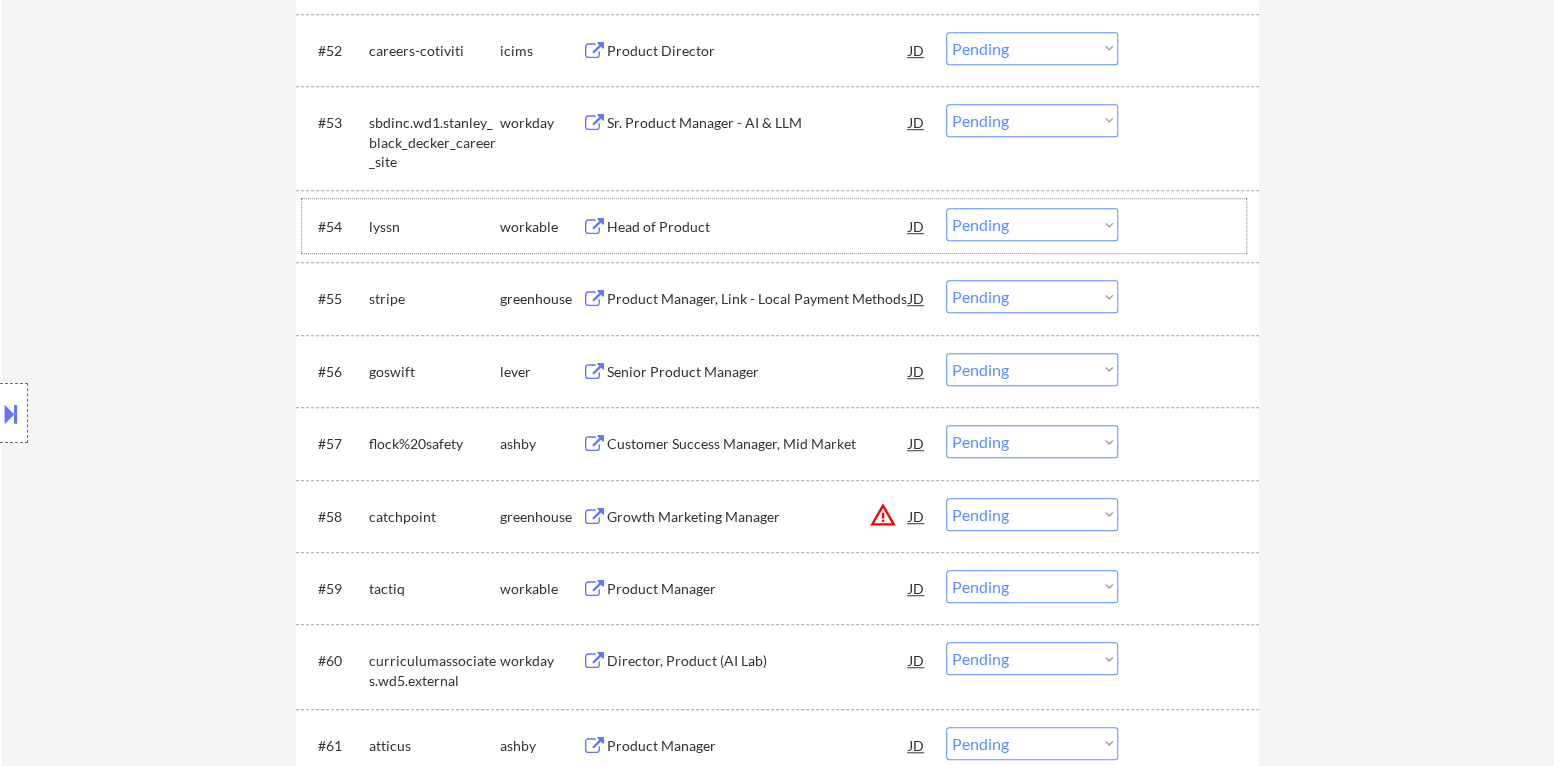 scroll, scrollTop: 4800, scrollLeft: 0, axis: vertical 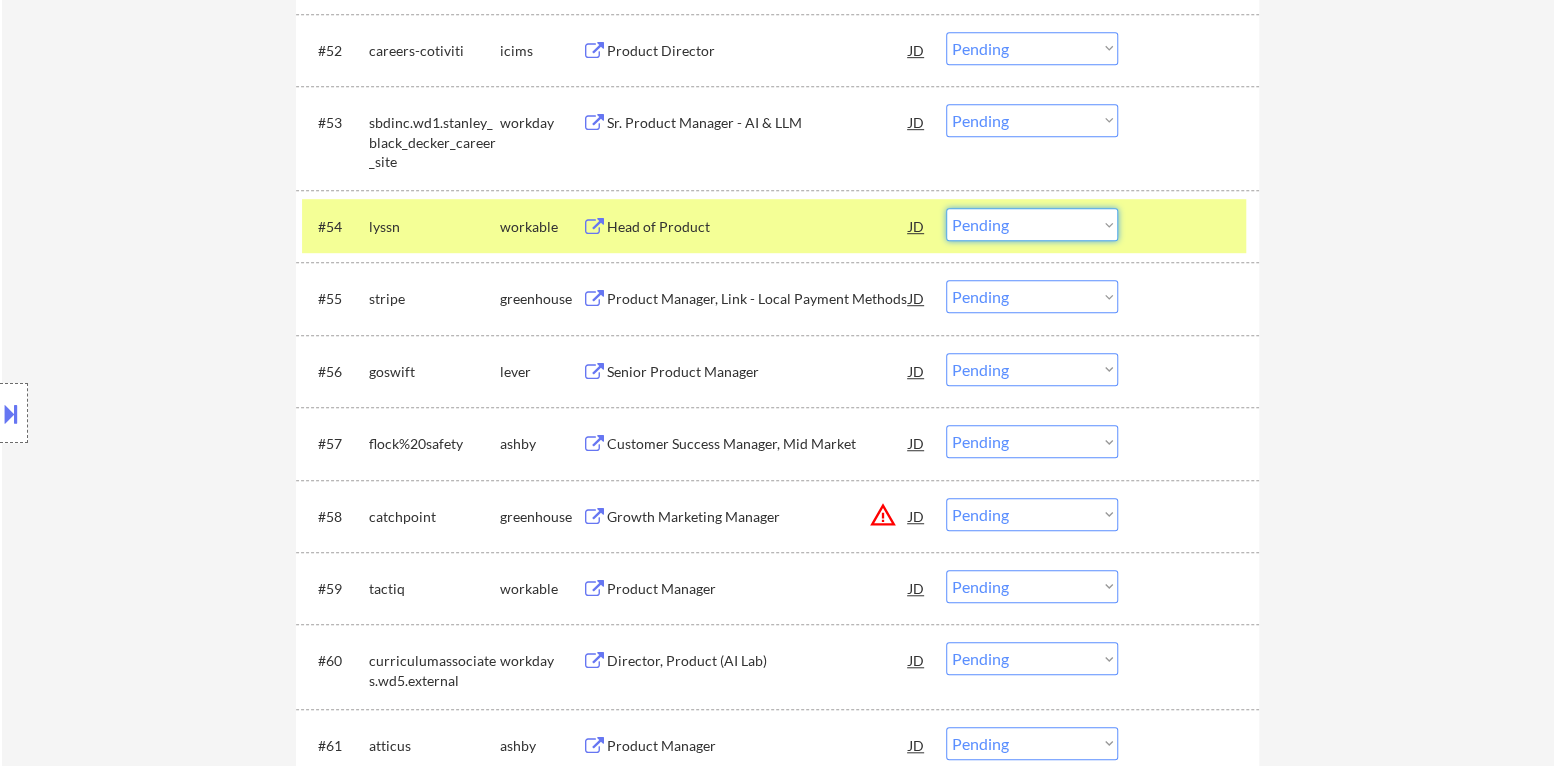 click on "Choose an option... Pending Applied Excluded (Questions) Excluded (Expired) Excluded (Location) Excluded (Bad Match) Excluded (Blocklist) Excluded (Salary) Excluded (Other)" at bounding box center [1032, 224] 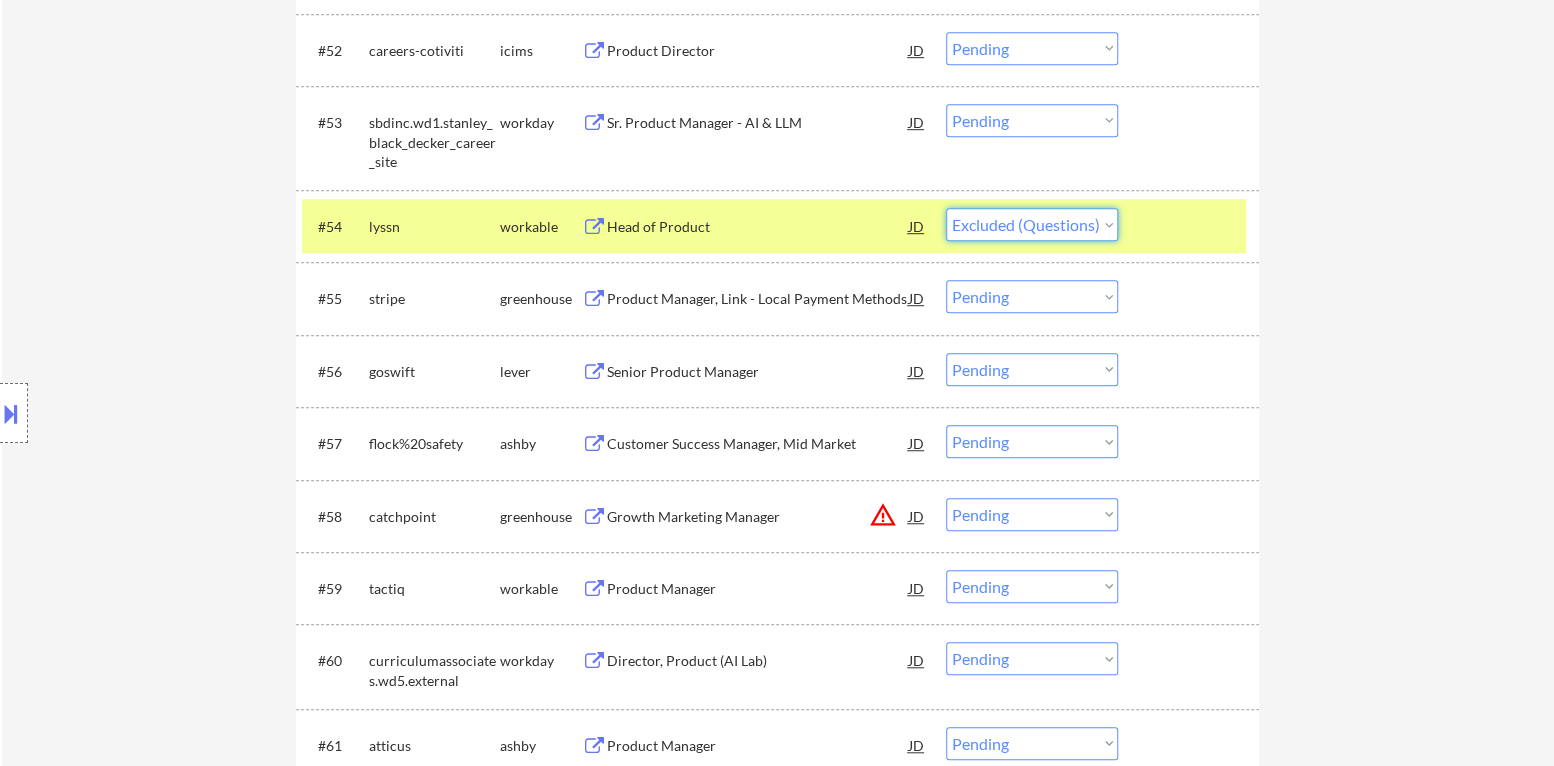 click on "Choose an option... Pending Applied Excluded (Questions) Excluded (Expired) Excluded (Location) Excluded (Bad Match) Excluded (Blocklist) Excluded (Salary) Excluded (Other)" at bounding box center [1032, 224] 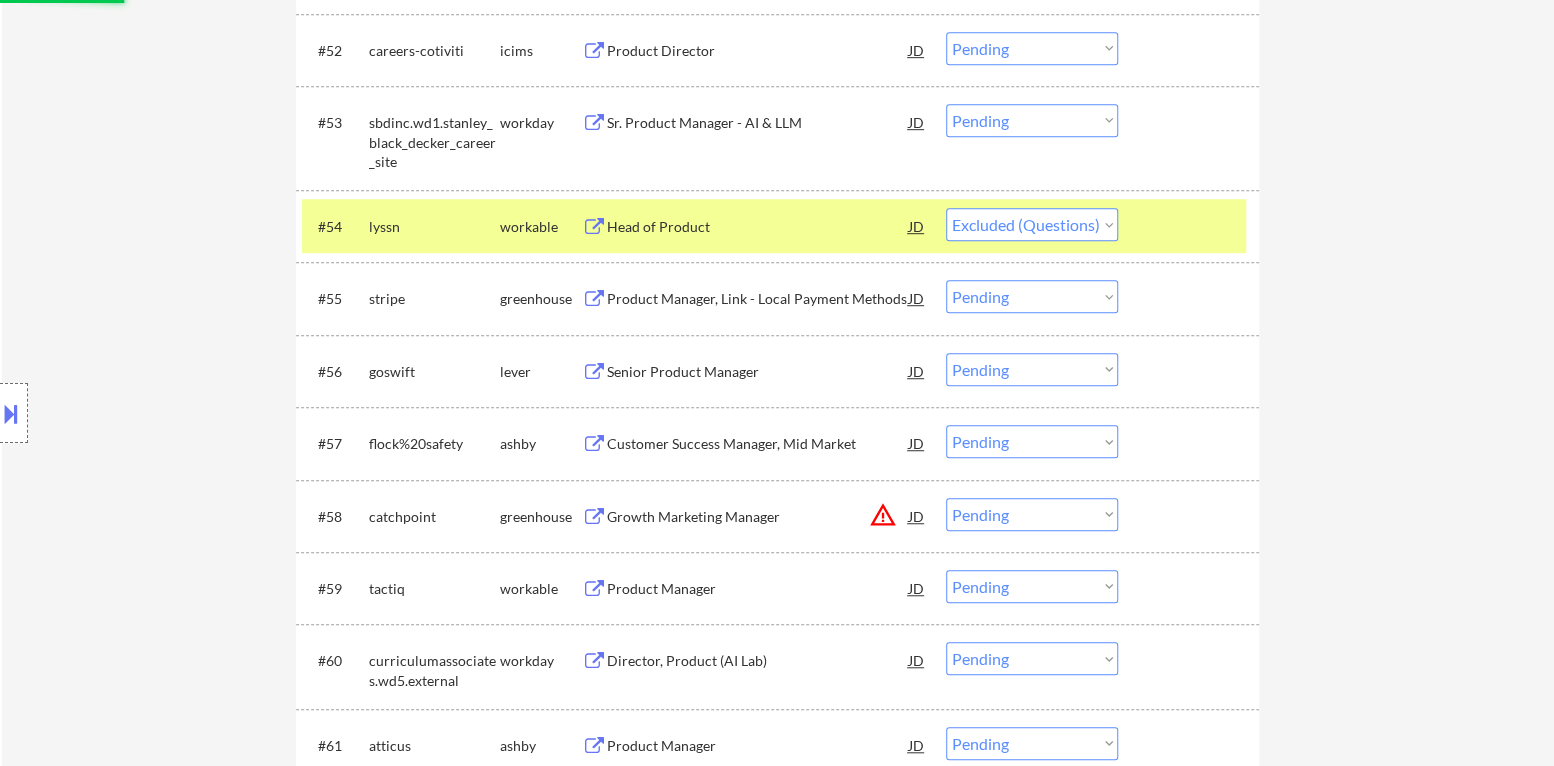 click at bounding box center (1191, 226) 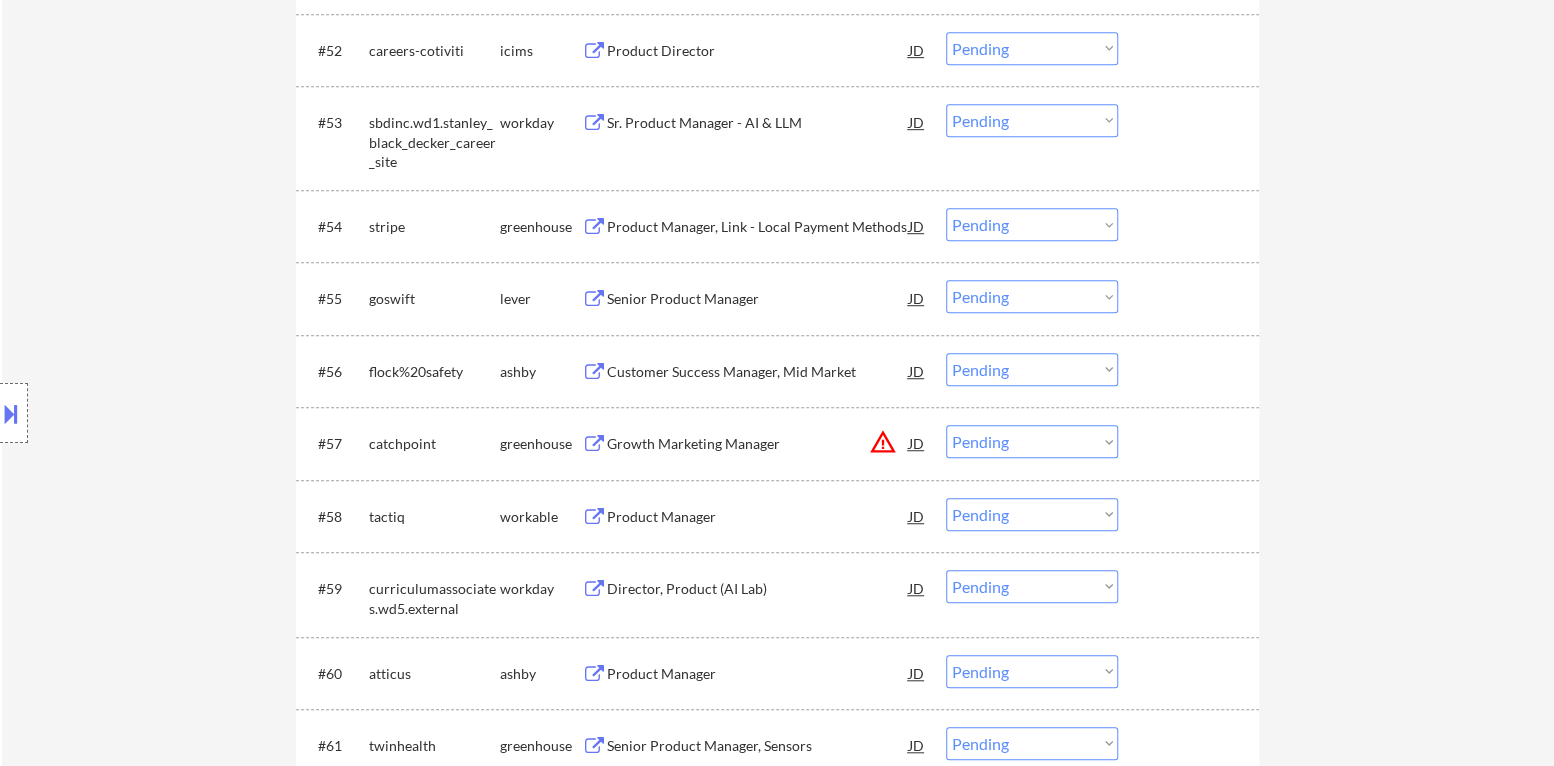 click on "Product Manager, Link - Local Payment Methods" at bounding box center (758, 226) 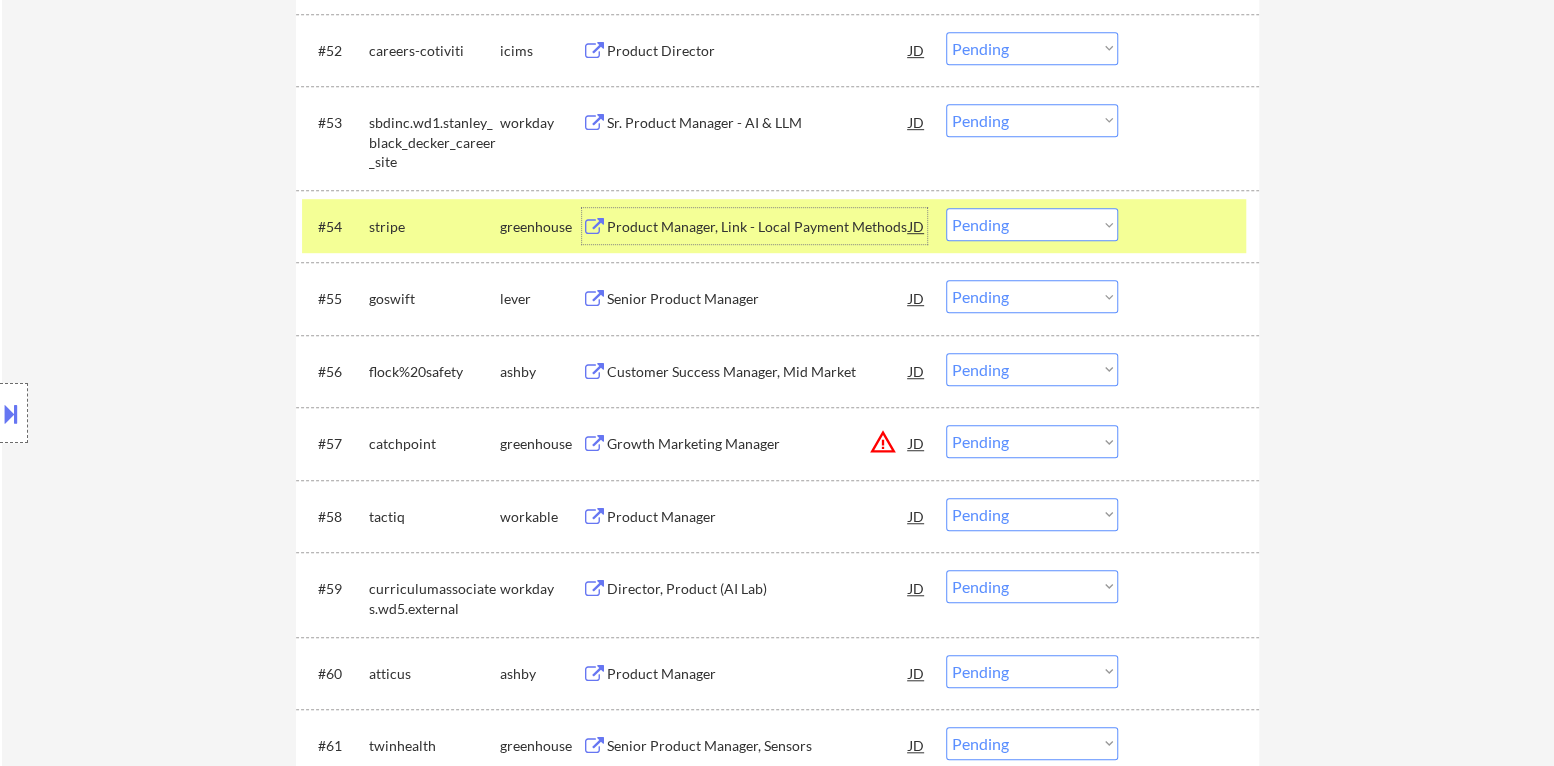 click at bounding box center (1191, 226) 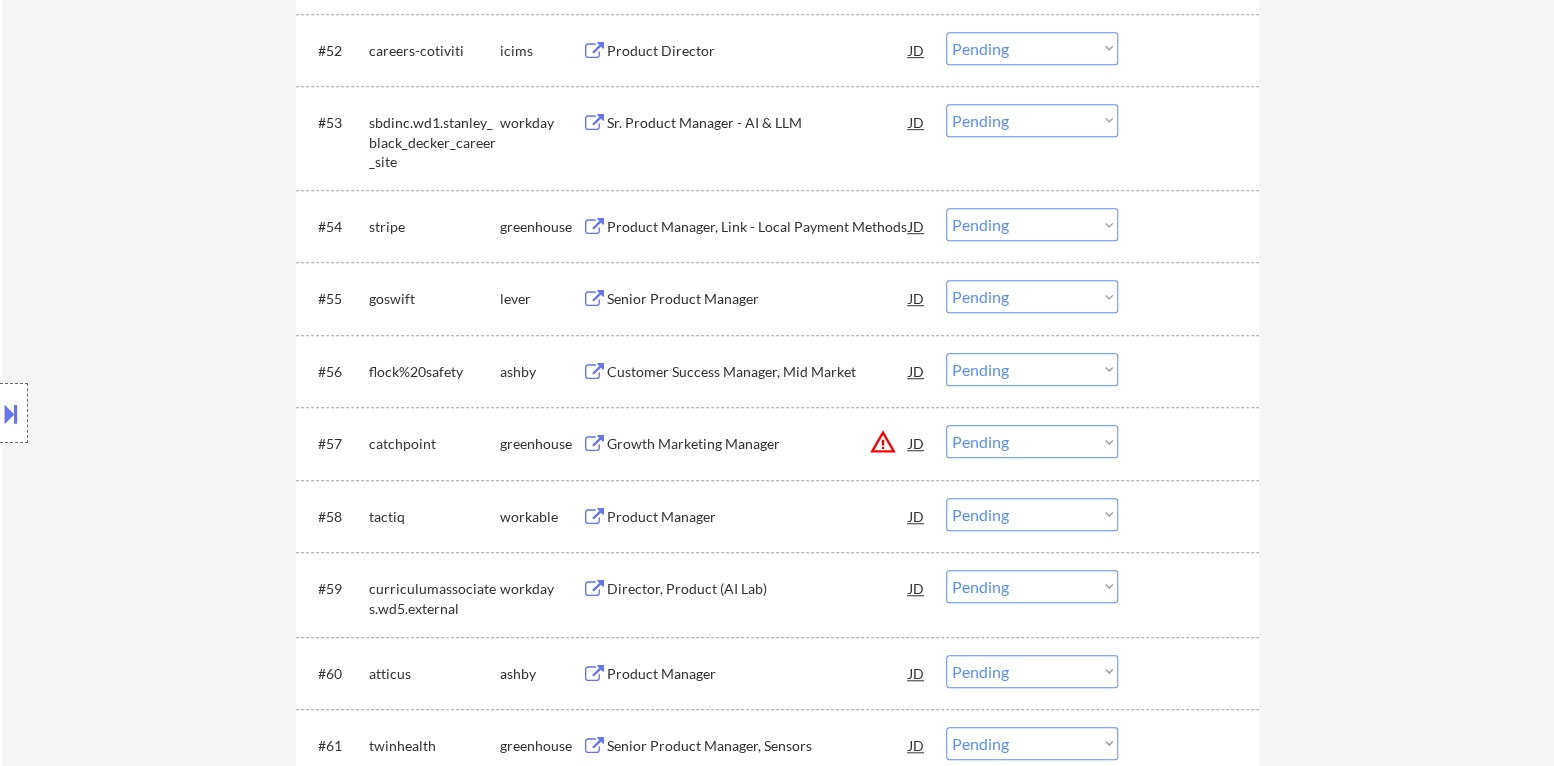 click on "#55 goswift lever Senior Product Manager JD warning_amber Choose an option... Pending Applied Excluded (Questions) Excluded (Expired) Excluded (Location) Excluded (Bad Match) Excluded (Blocklist) Excluded (Salary) Excluded (Other)" at bounding box center [774, 298] 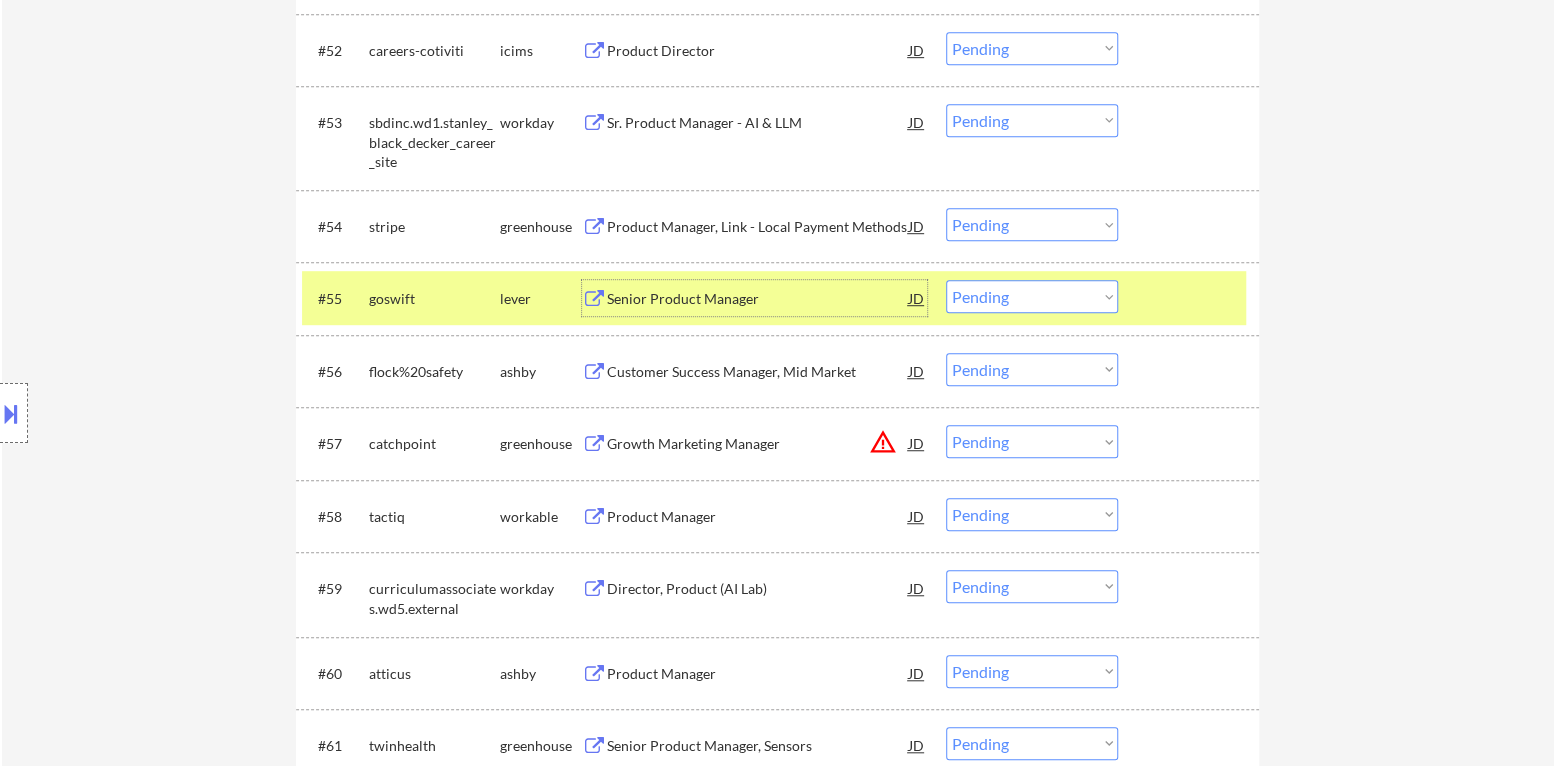 click on "Senior Product Manager" at bounding box center [758, 299] 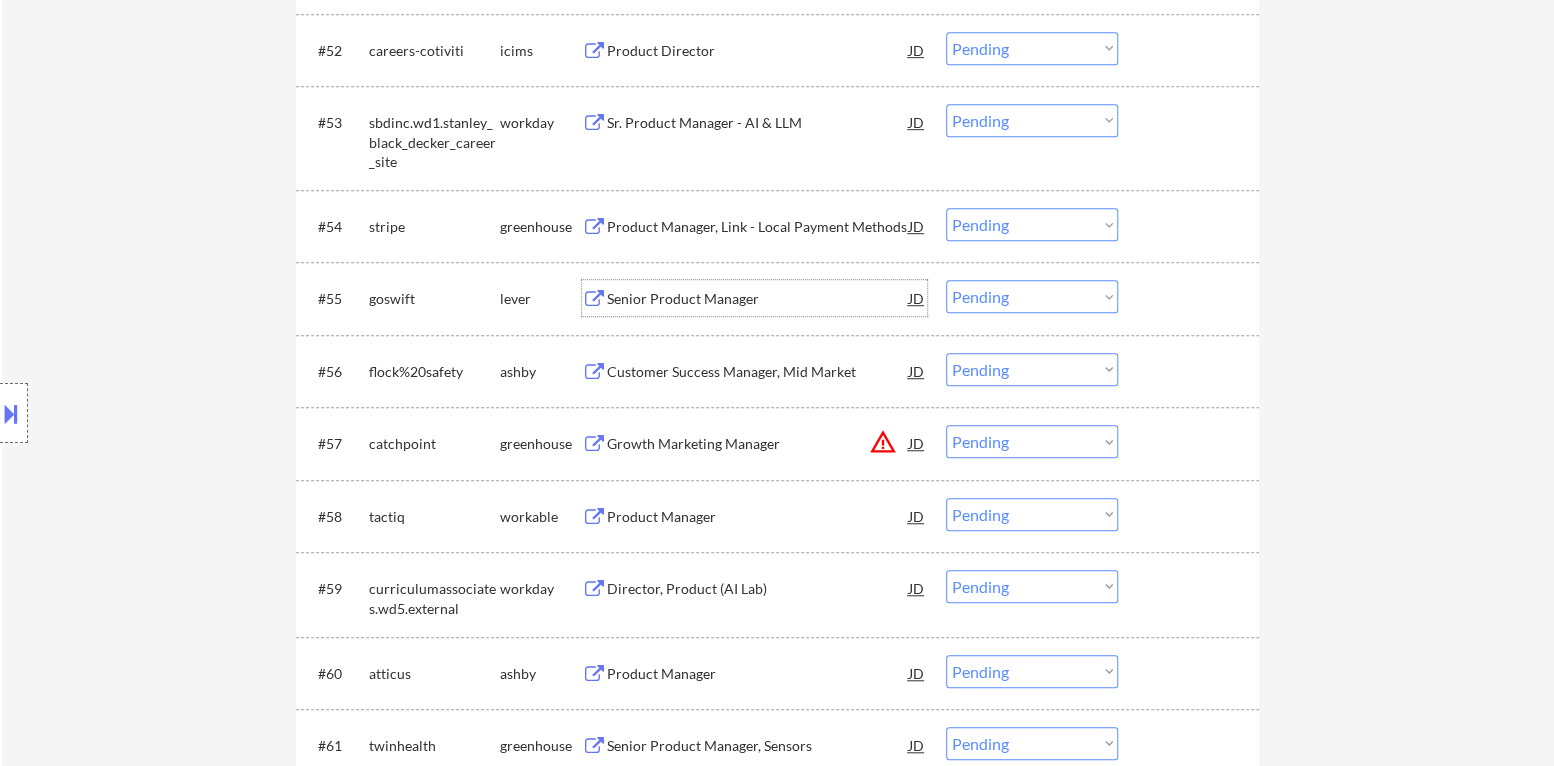 click on "Choose an option... Pending Applied Excluded (Questions) Excluded (Expired) Excluded (Location) Excluded (Bad Match) Excluded (Blocklist) Excluded (Salary) Excluded (Other)" at bounding box center [1032, 224] 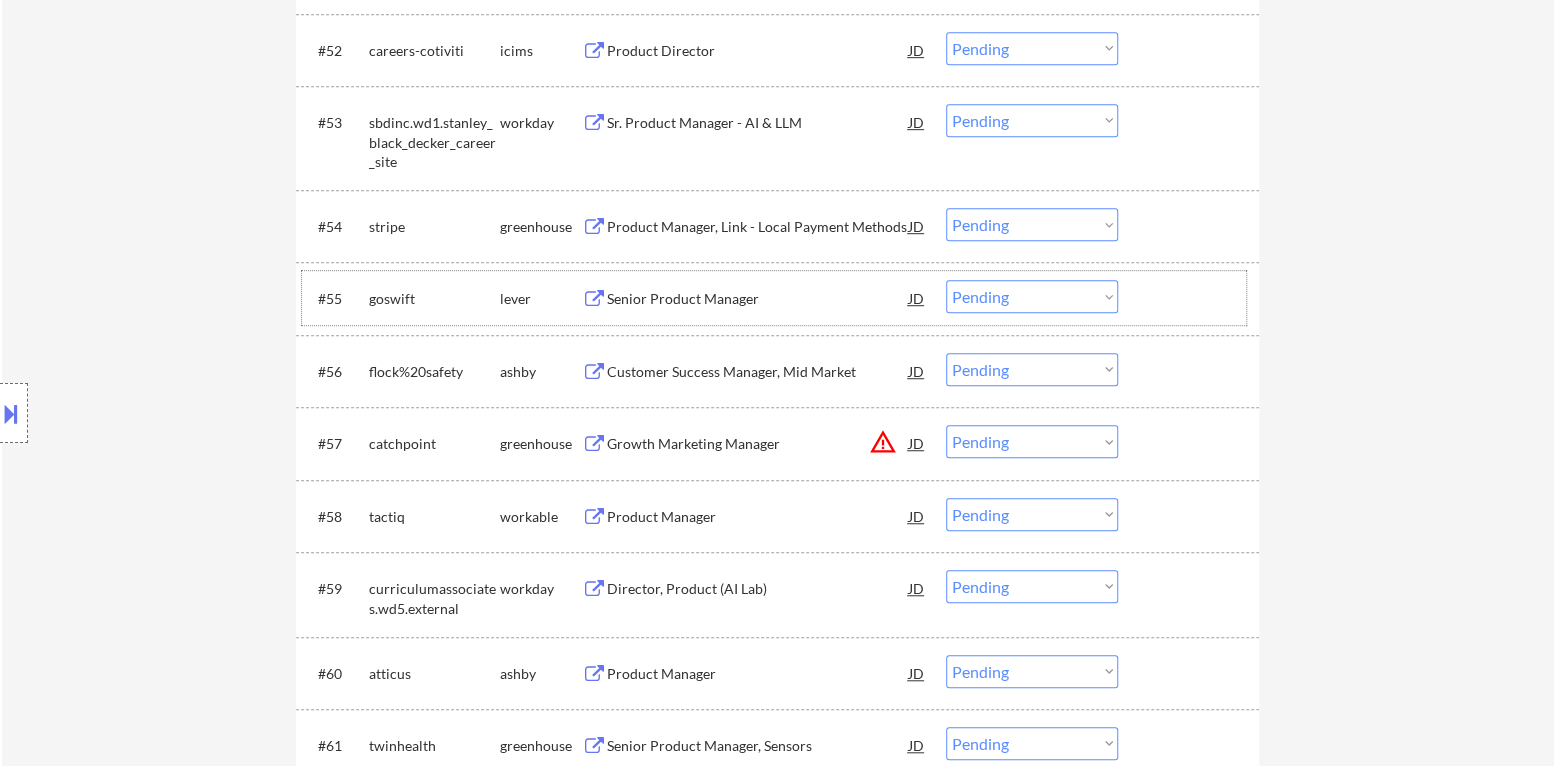 click on "#55 goswift lever Senior Product Manager JD warning_amber Choose an option... Pending Applied Excluded (Questions) Excluded (Expired) Excluded (Location) Excluded (Bad Match) Excluded (Blocklist) Excluded (Salary) Excluded (Other)" at bounding box center (774, 298) 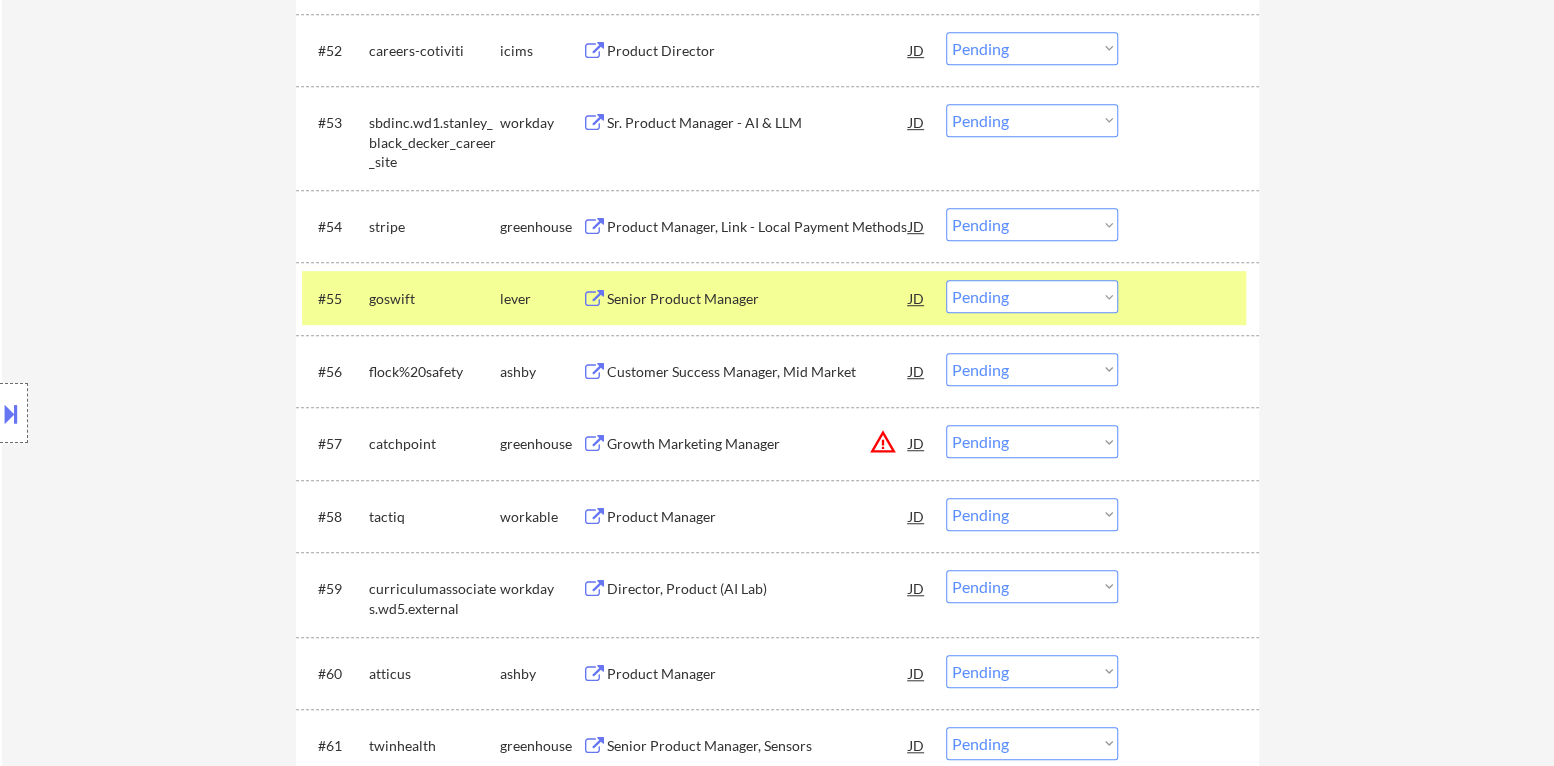 click on "Choose an option... Pending Applied Excluded (Questions) Excluded (Expired) Excluded (Location) Excluded (Bad Match) Excluded (Blocklist) Excluded (Salary) Excluded (Other)" at bounding box center (1032, 296) 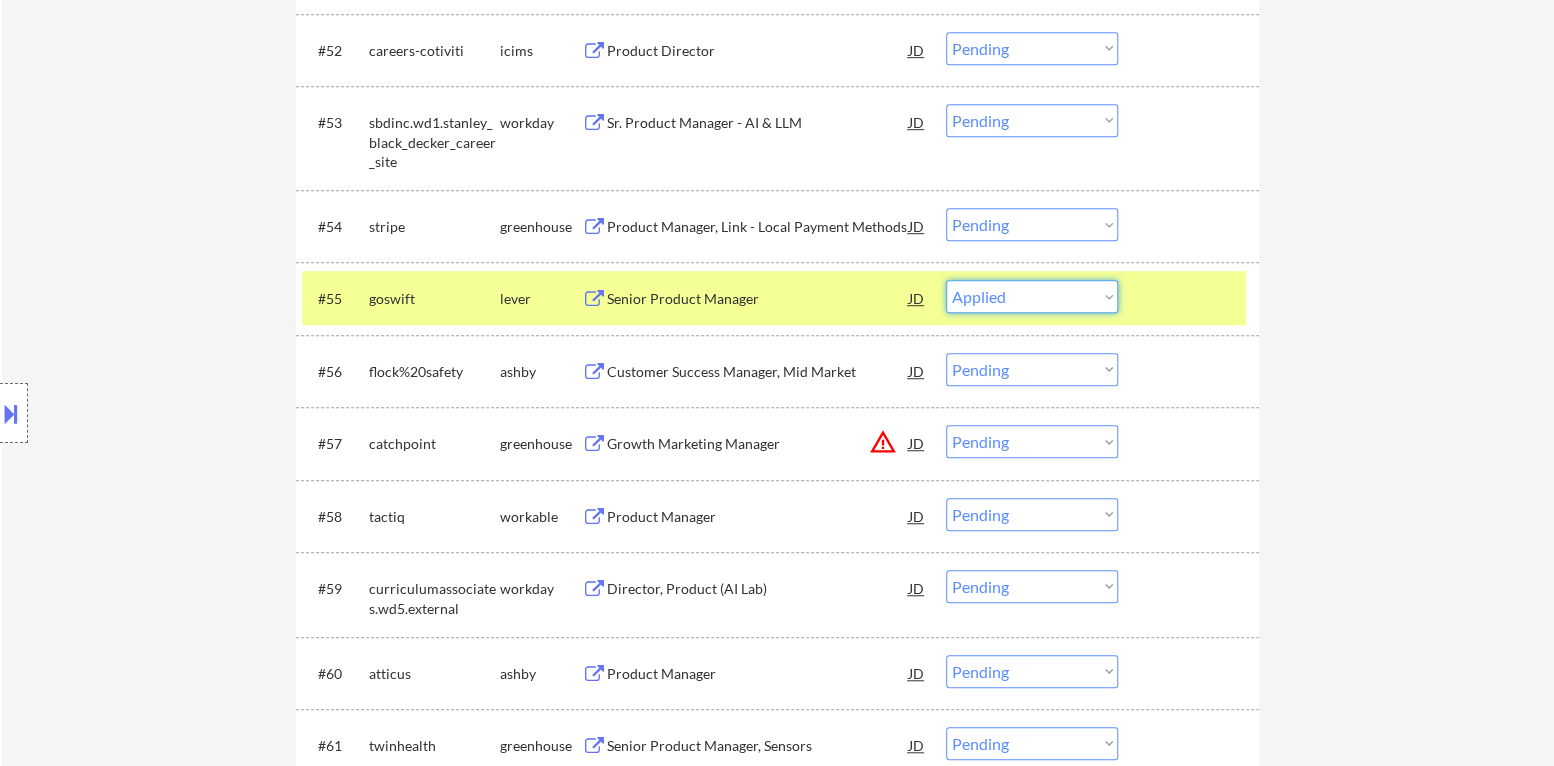 click on "Choose an option... Pending Applied Excluded (Questions) Excluded (Expired) Excluded (Location) Excluded (Bad Match) Excluded (Blocklist) Excluded (Salary) Excluded (Other)" at bounding box center [1032, 296] 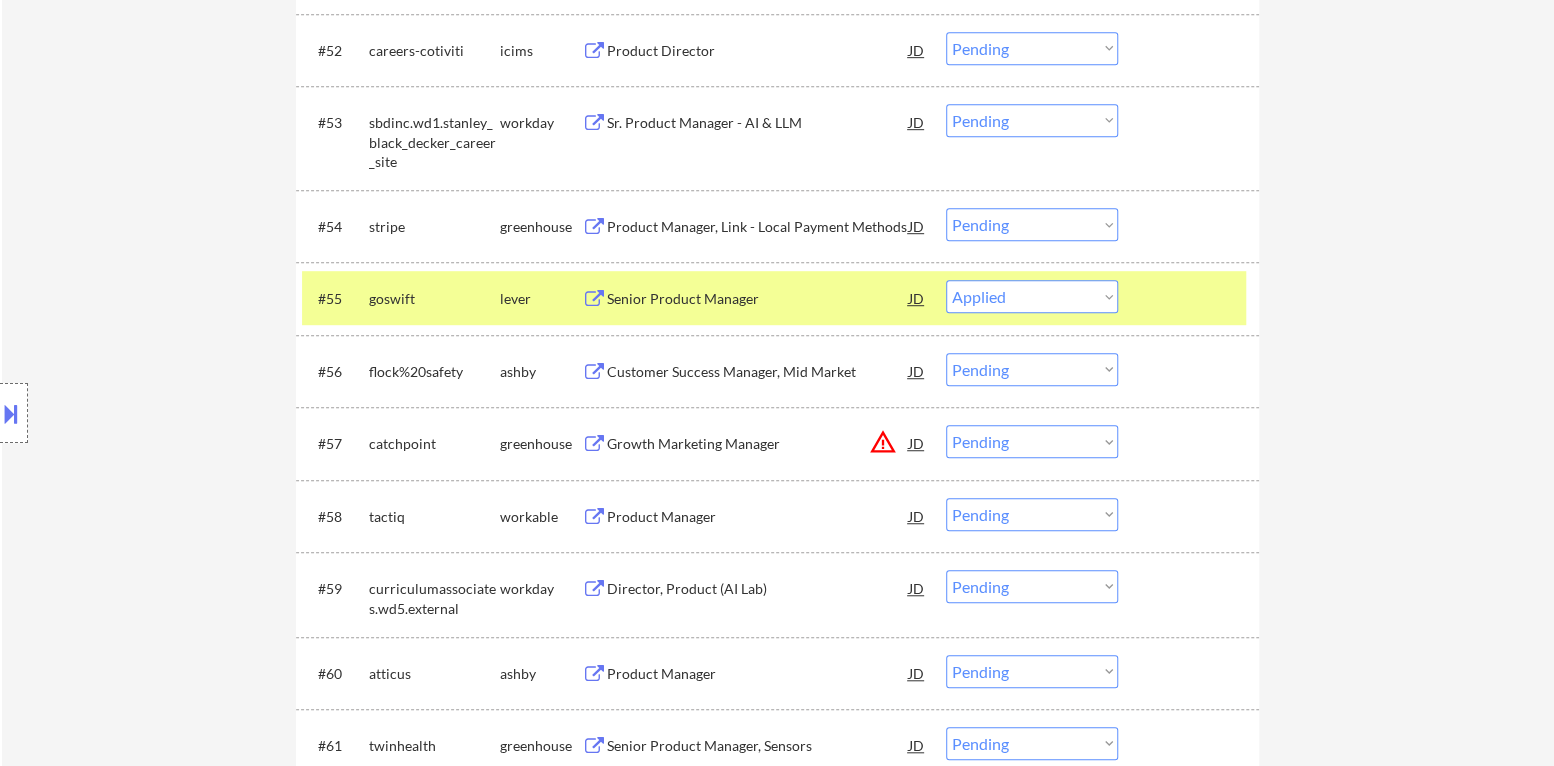 click on "#55 goswift lever Senior Product Manager JD warning_amber Choose an option... Pending Applied Excluded (Questions) Excluded (Expired) Excluded (Location) Excluded (Bad Match) Excluded (Blocklist) Excluded (Salary) Excluded (Other) success" at bounding box center [777, 298] 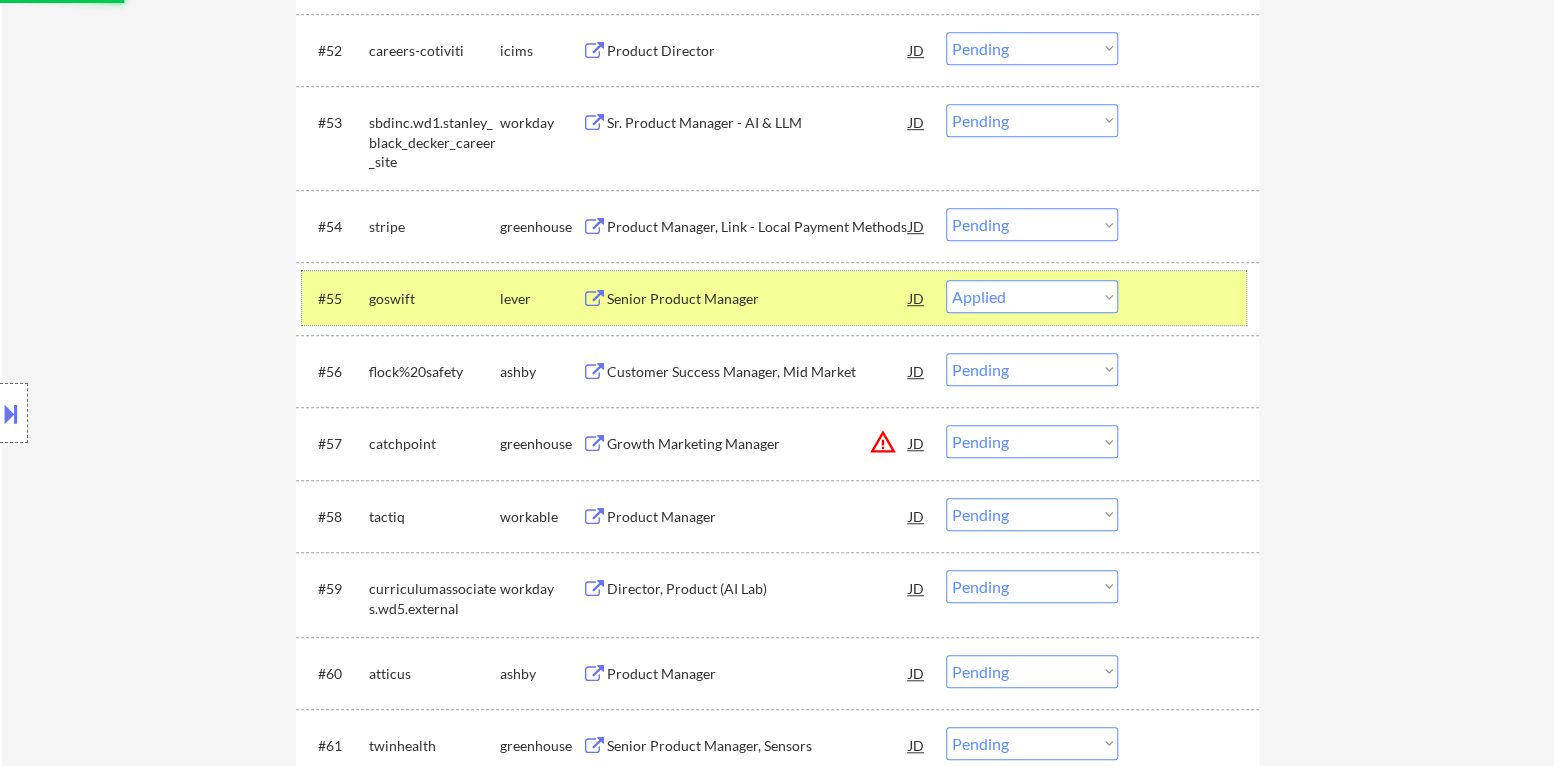 click at bounding box center [1191, 298] 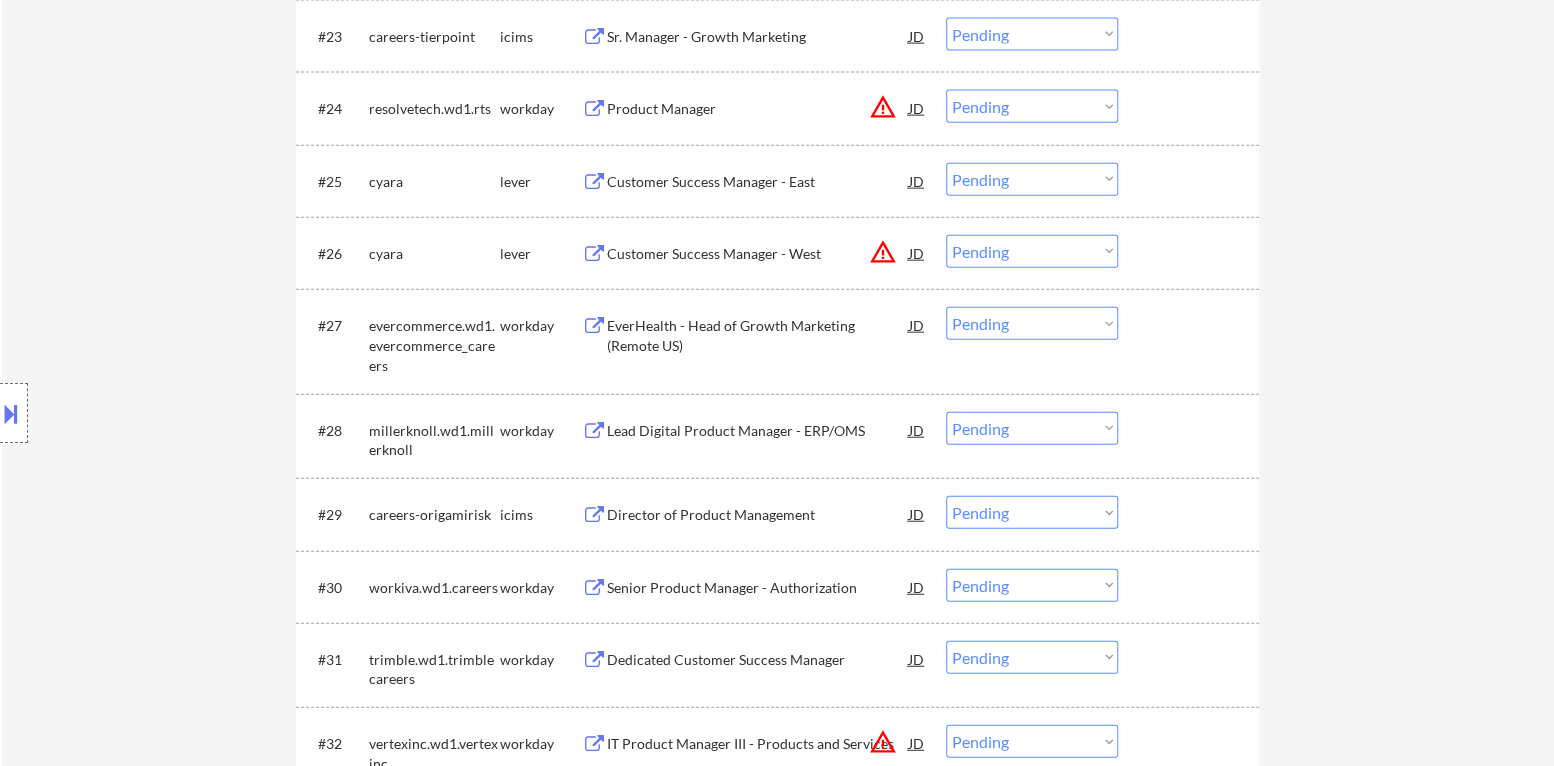 scroll, scrollTop: 0, scrollLeft: 0, axis: both 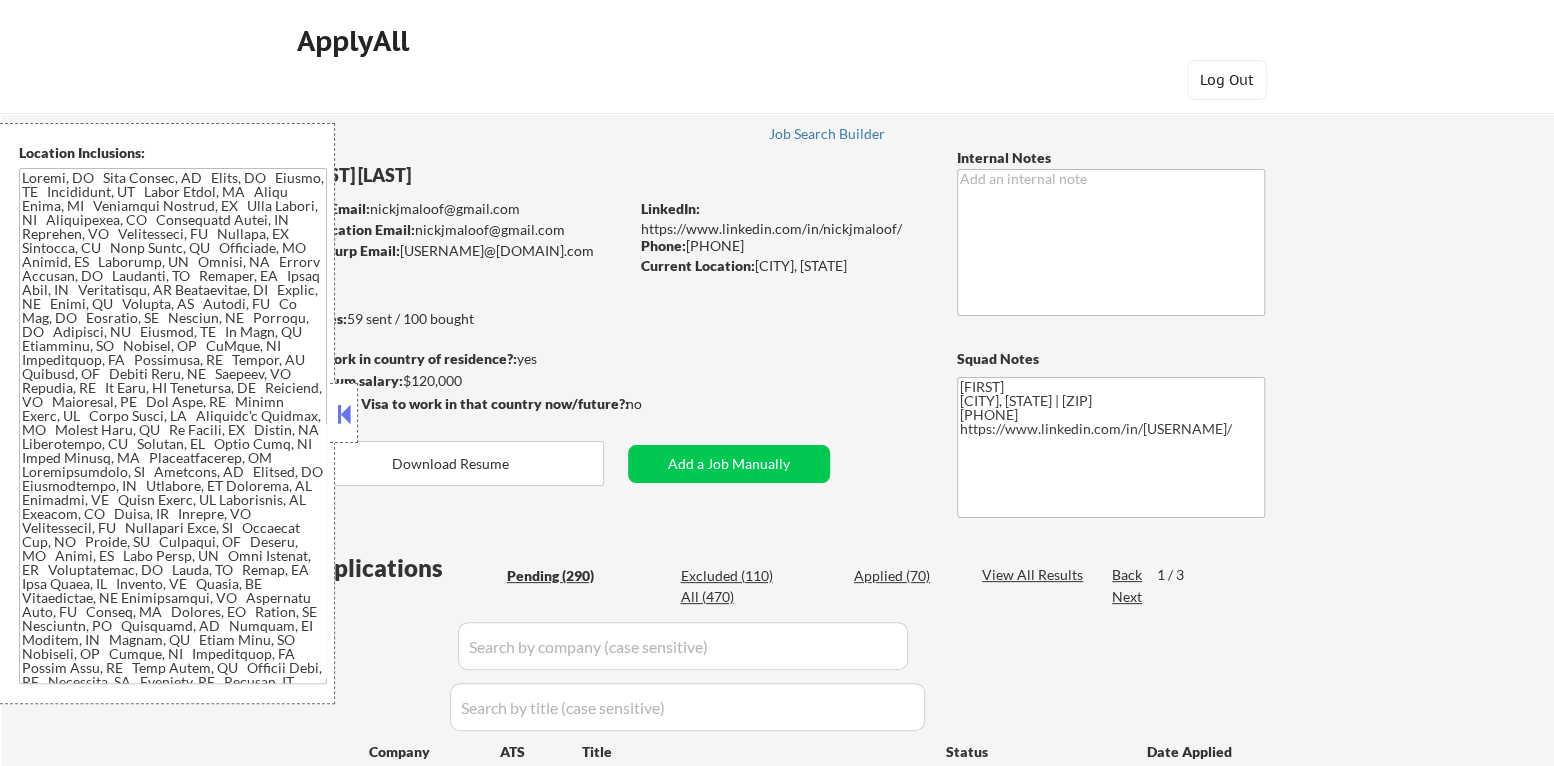 select on ""pending"" 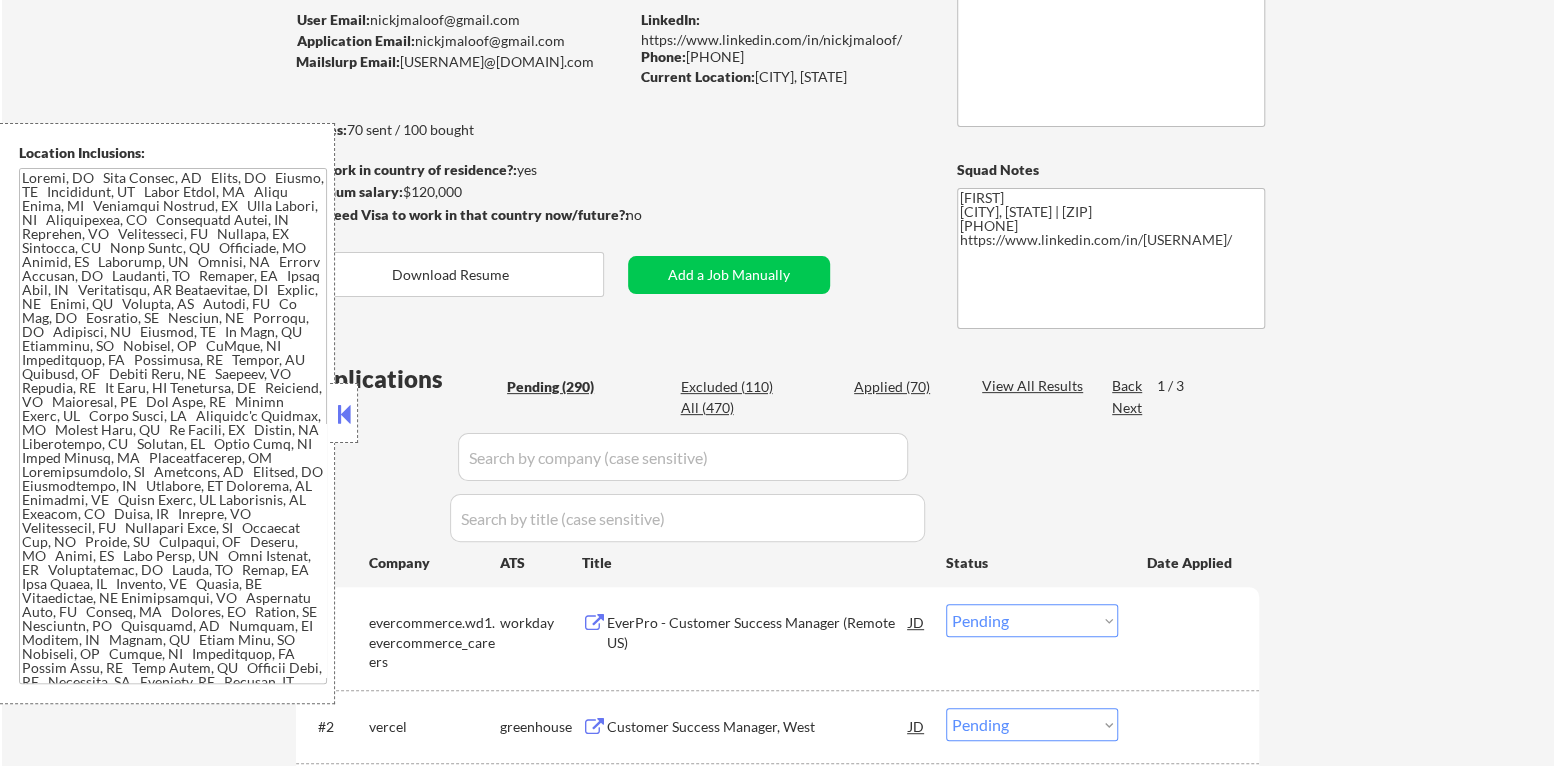 scroll, scrollTop: 199, scrollLeft: 0, axis: vertical 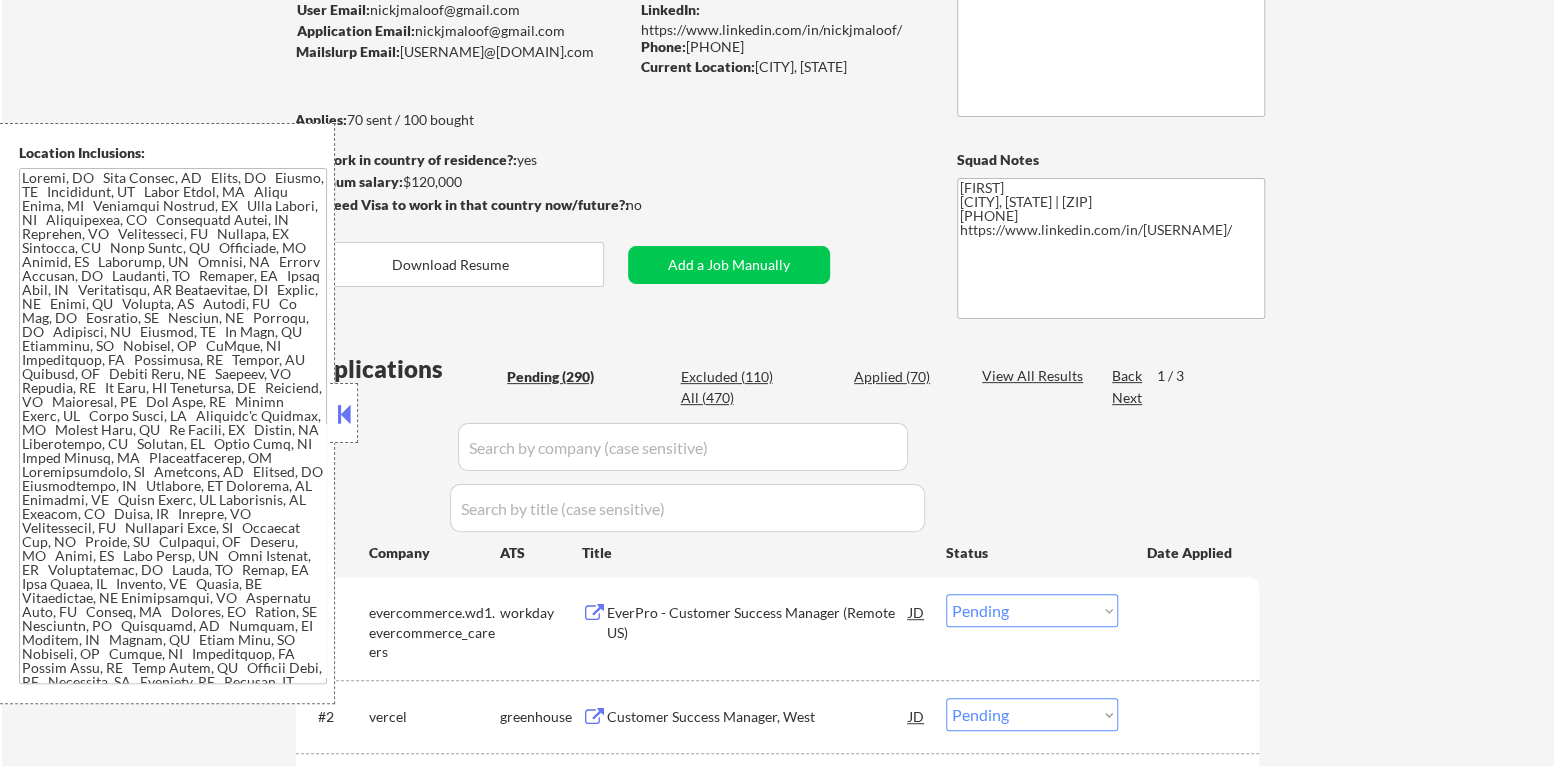 click at bounding box center (344, 414) 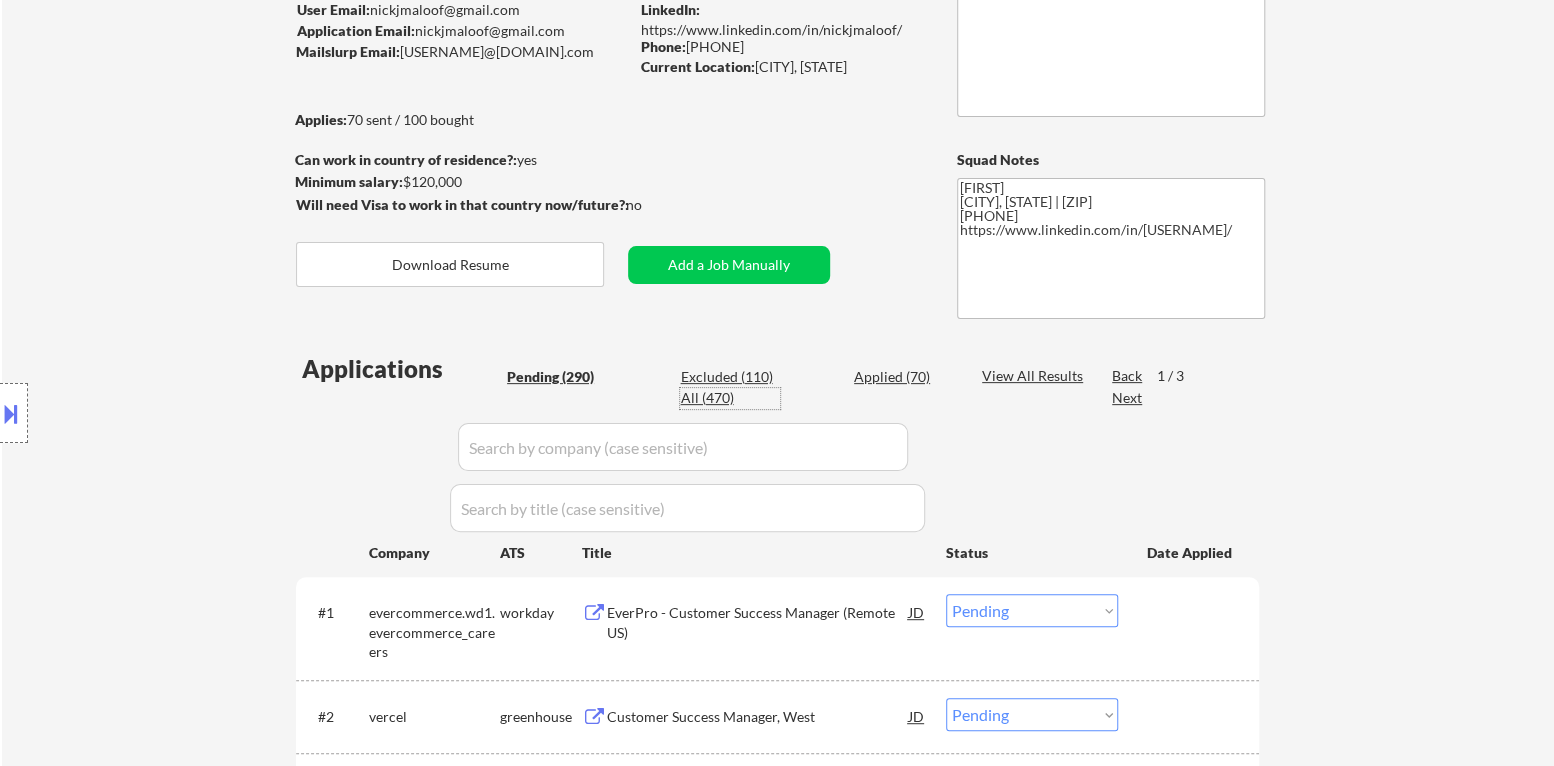 click on "All (470)" at bounding box center [730, 398] 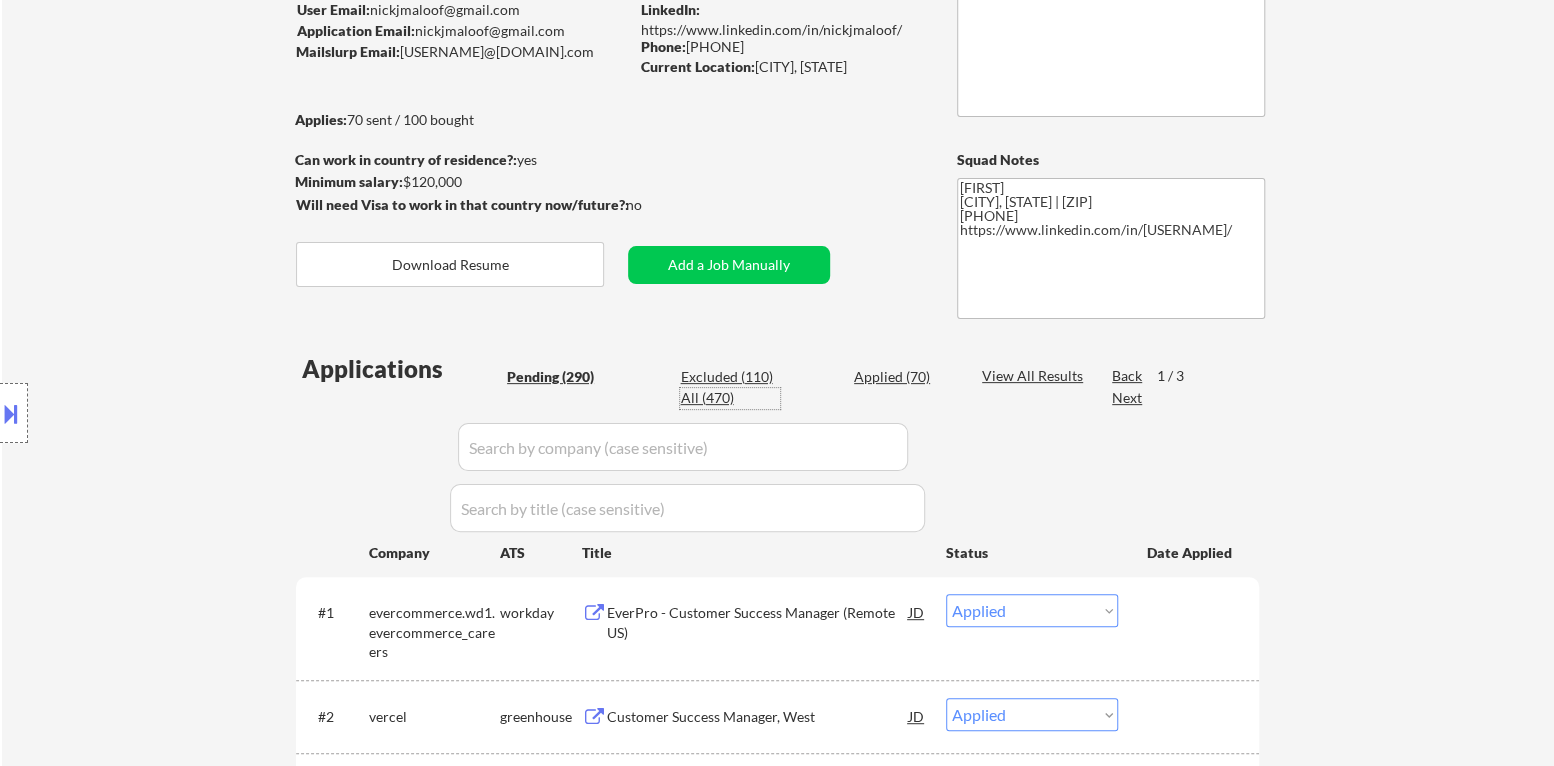 select on ""applied"" 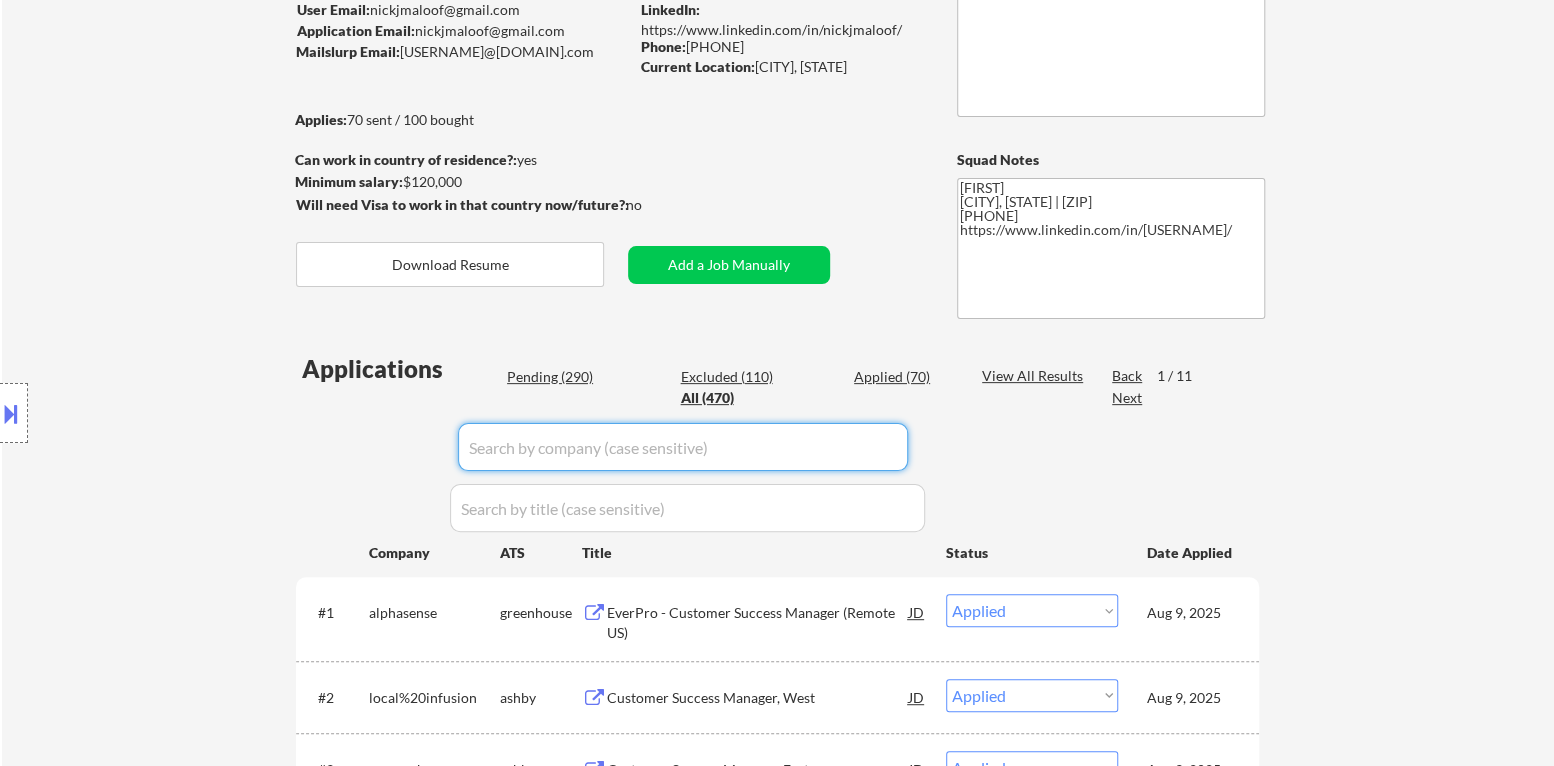 click at bounding box center [683, 447] 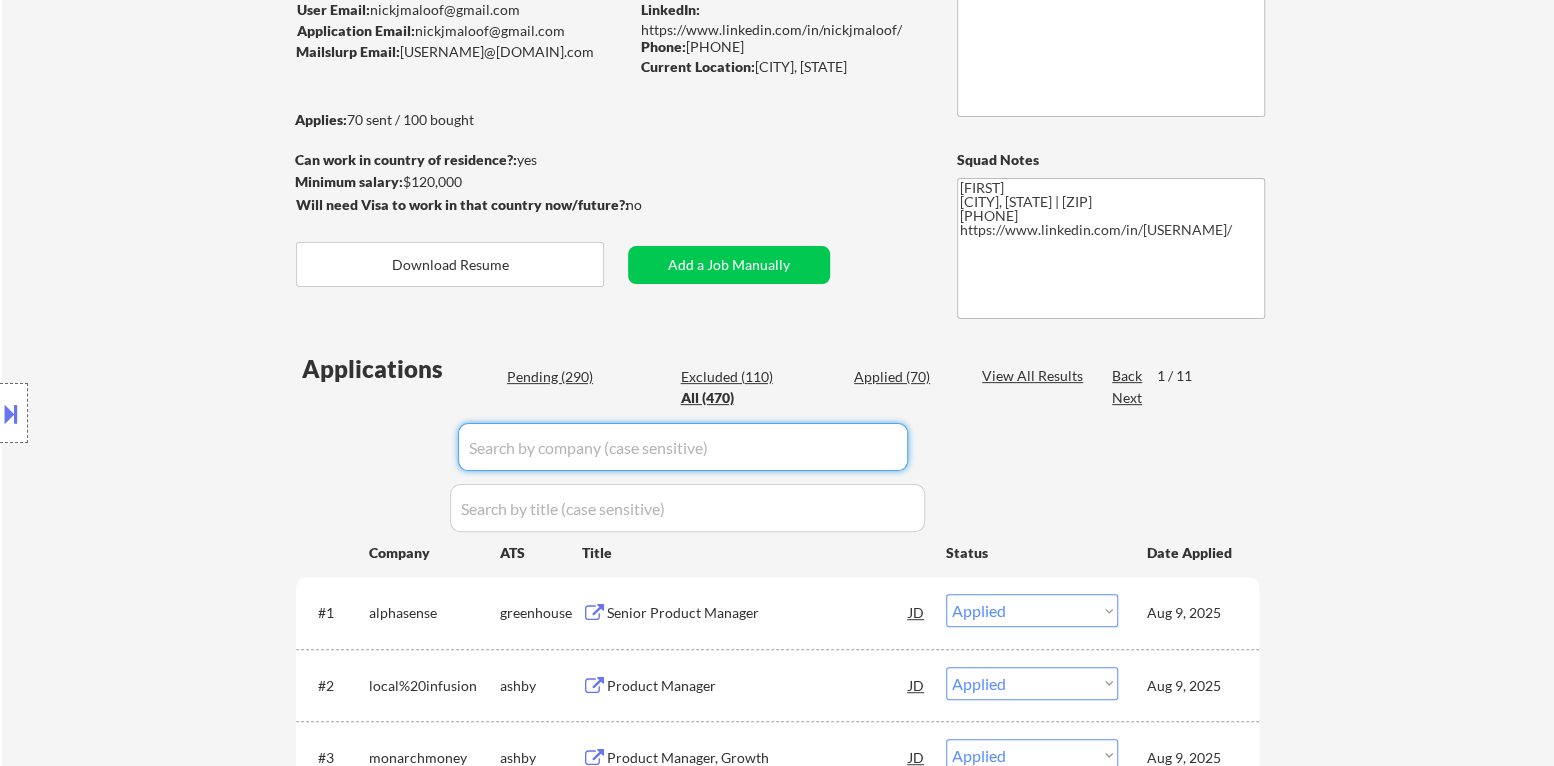 paste on "humeai" 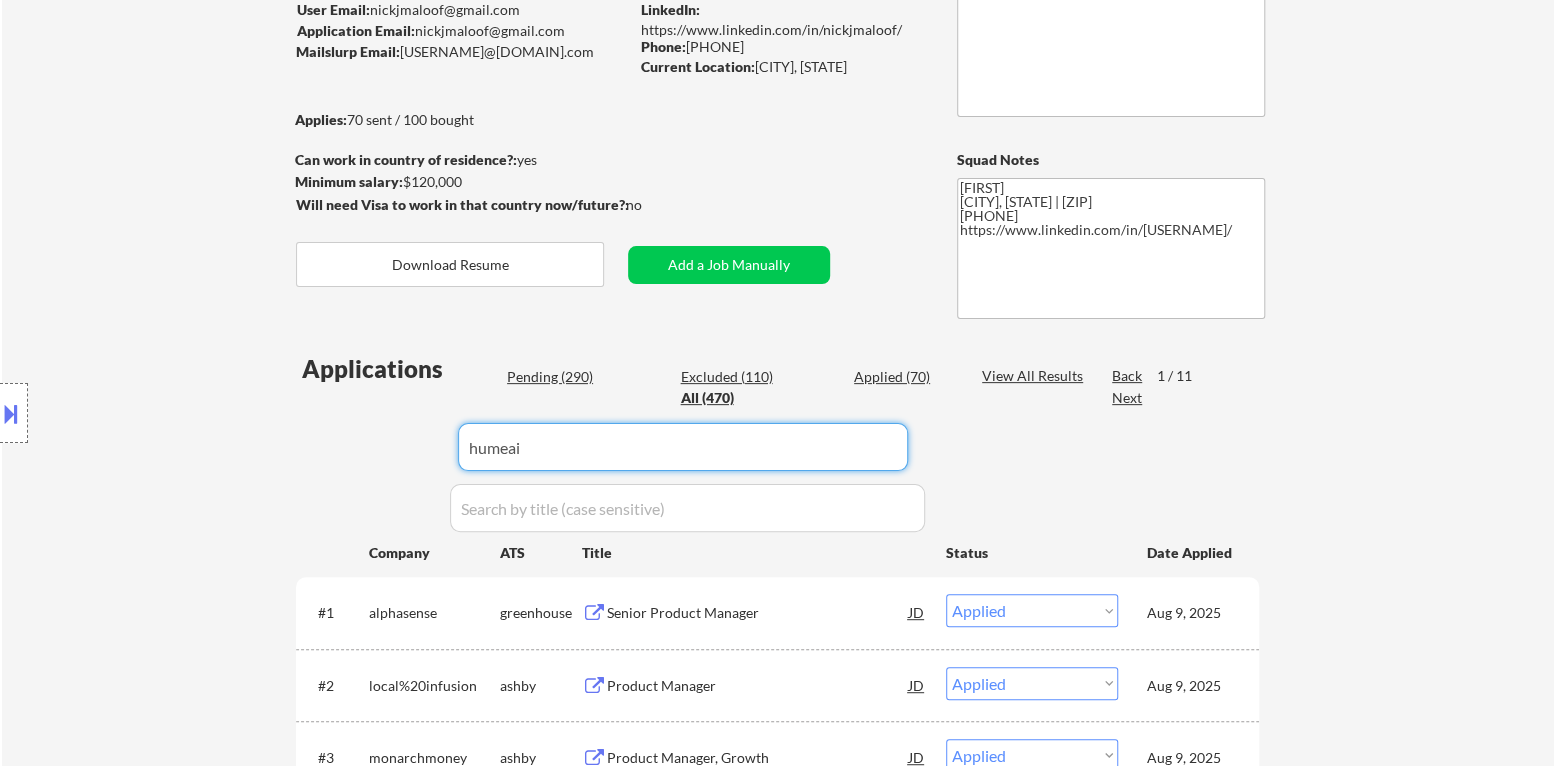 type on "humeai" 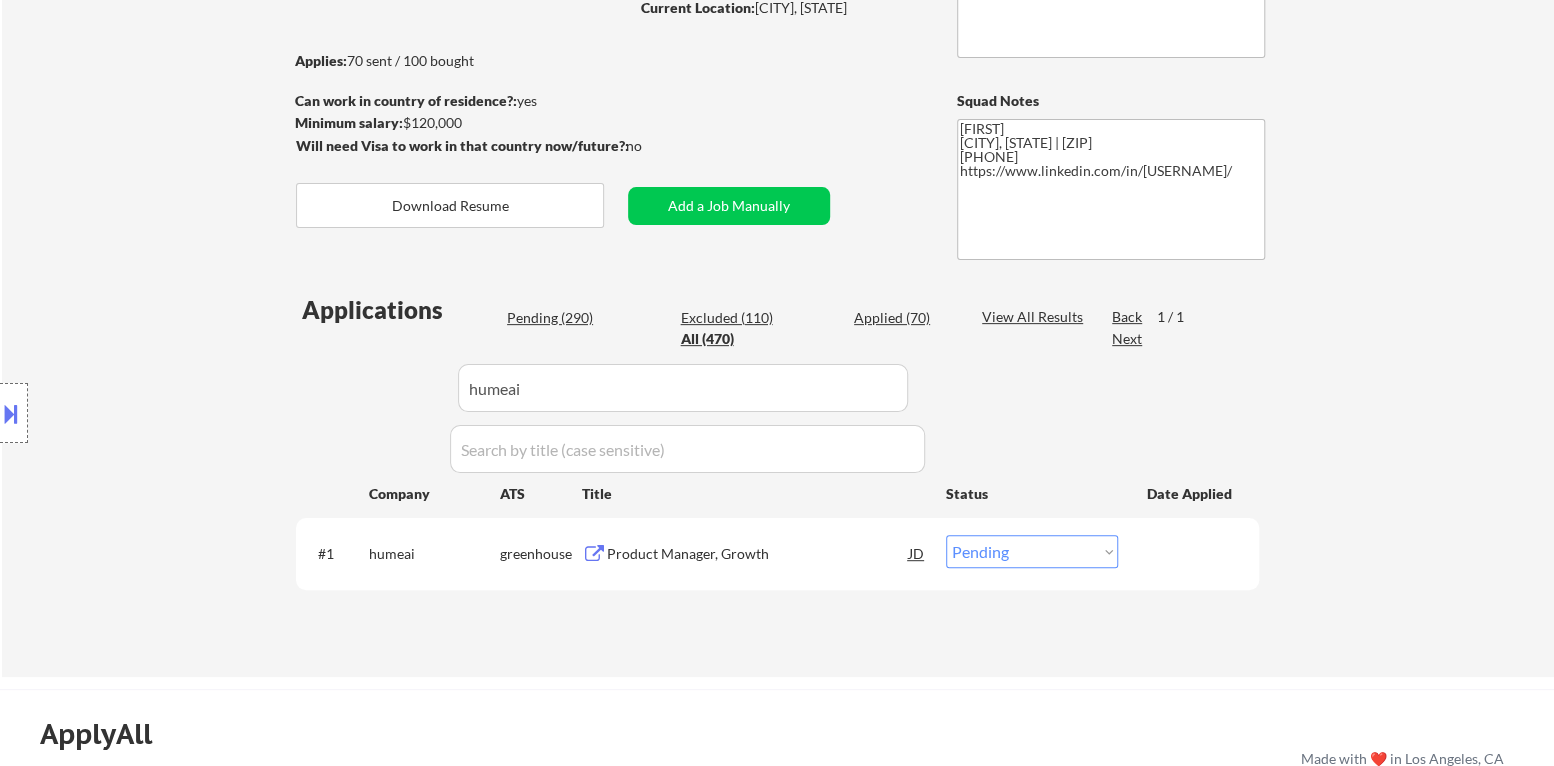 scroll, scrollTop: 299, scrollLeft: 0, axis: vertical 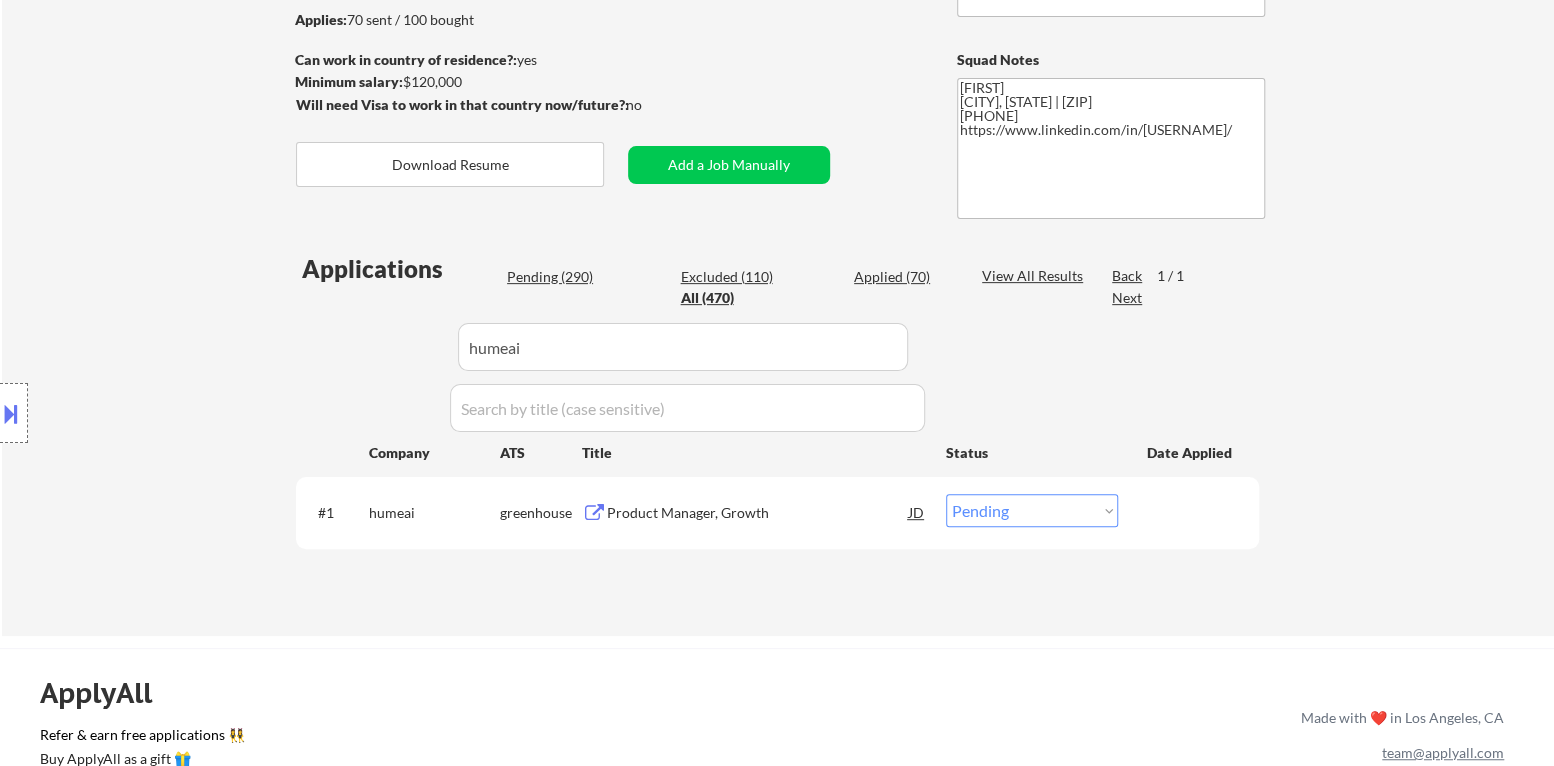 select on ""applied"" 